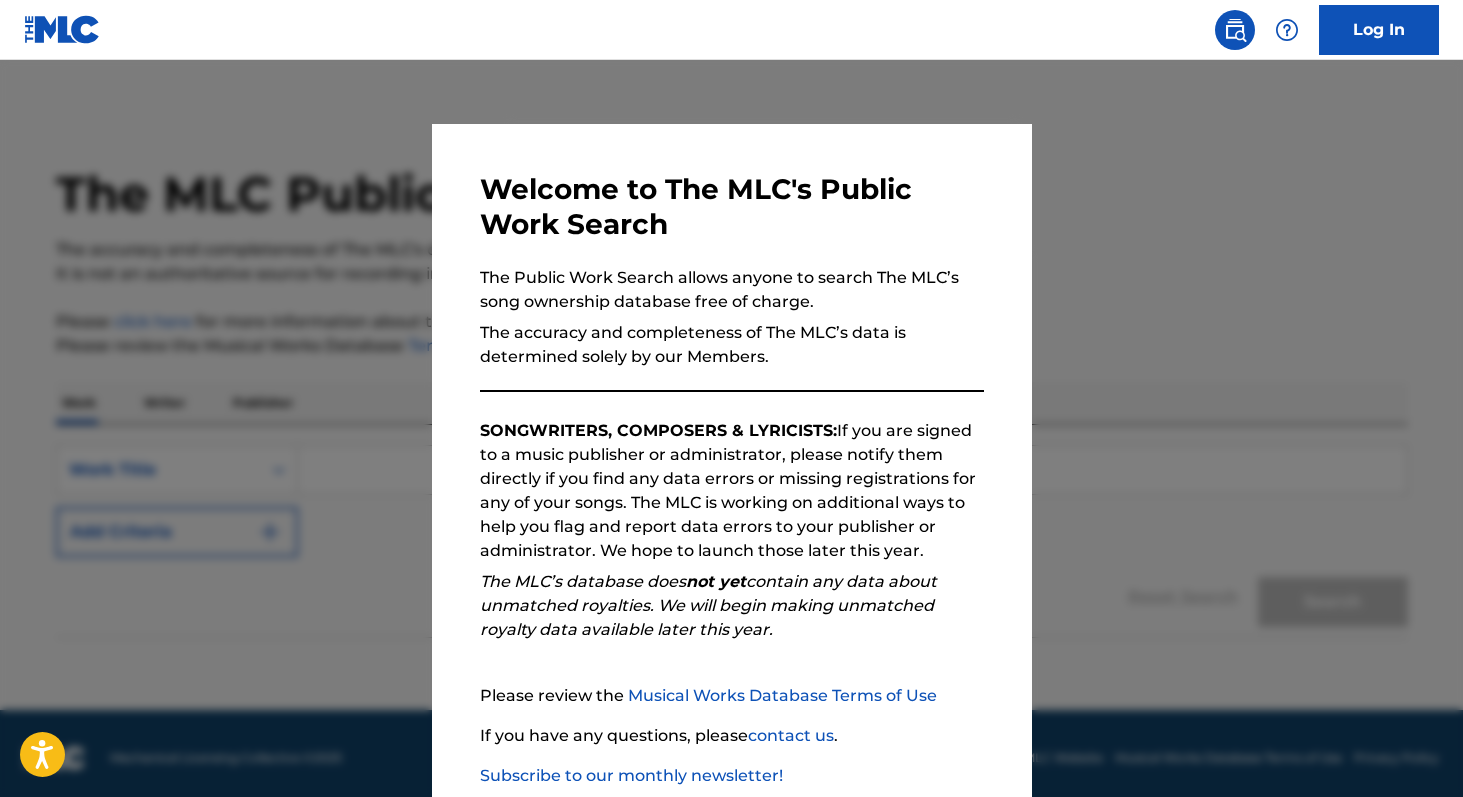 scroll, scrollTop: 0, scrollLeft: 0, axis: both 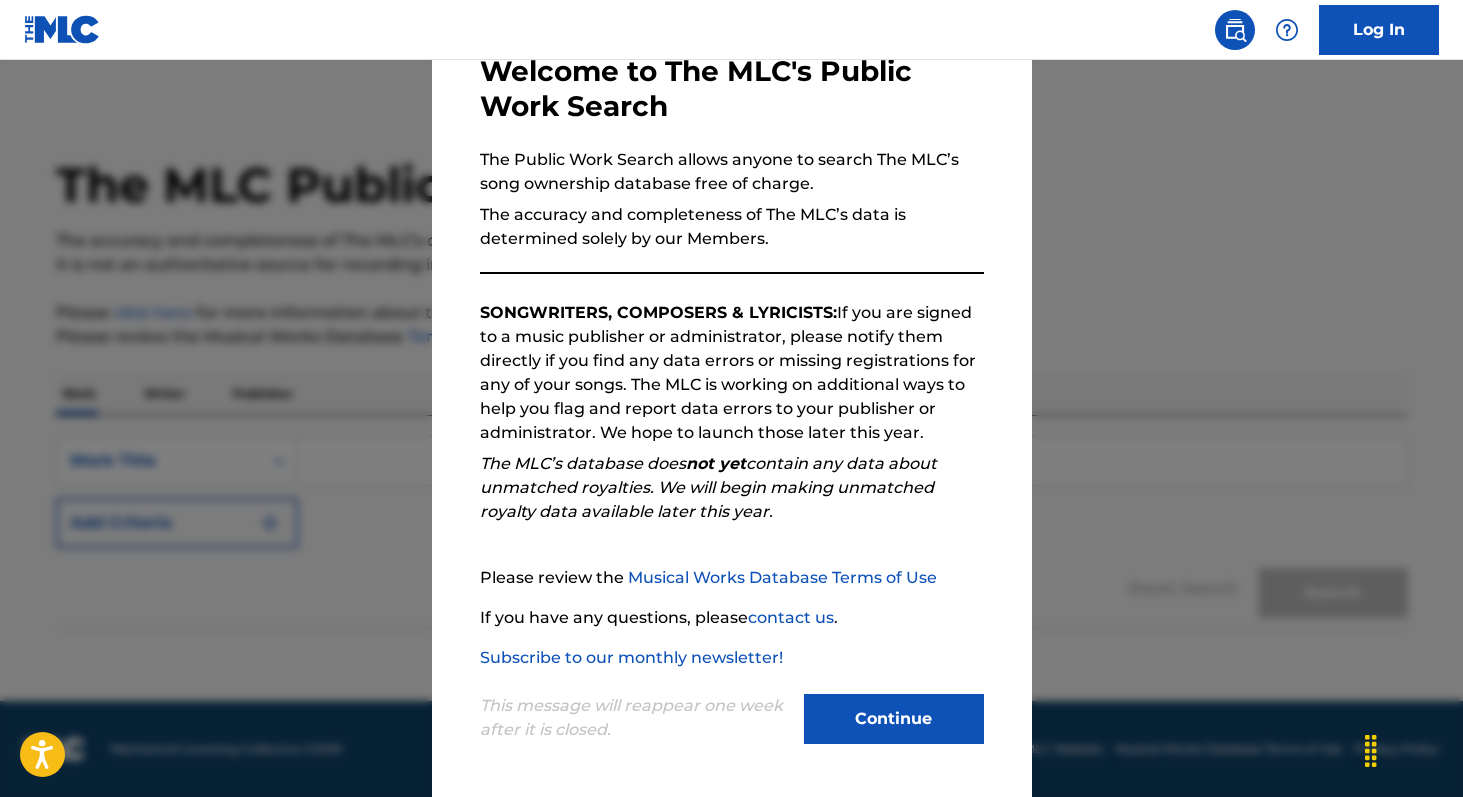click on "Continue" at bounding box center [894, 719] 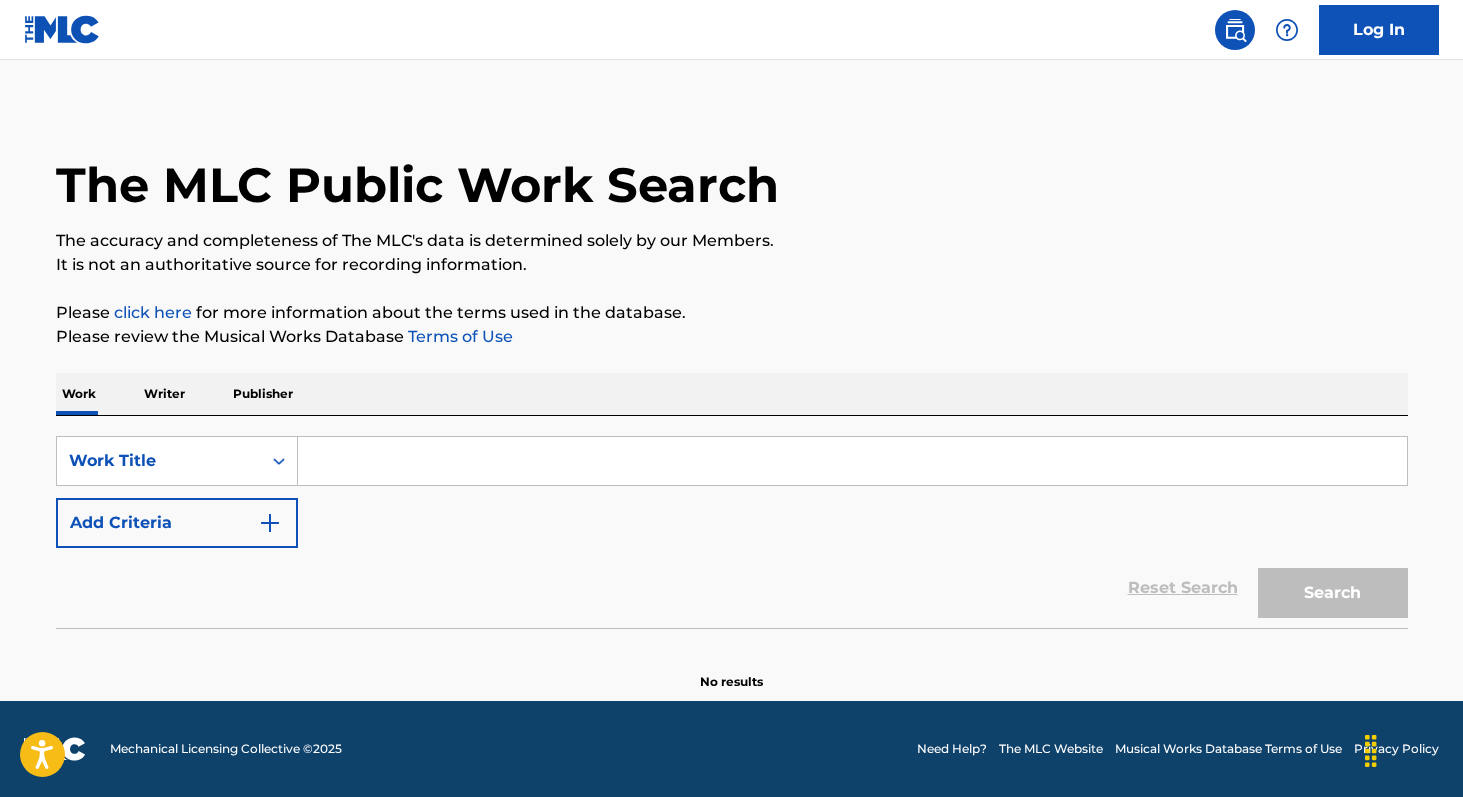 click at bounding box center [852, 461] 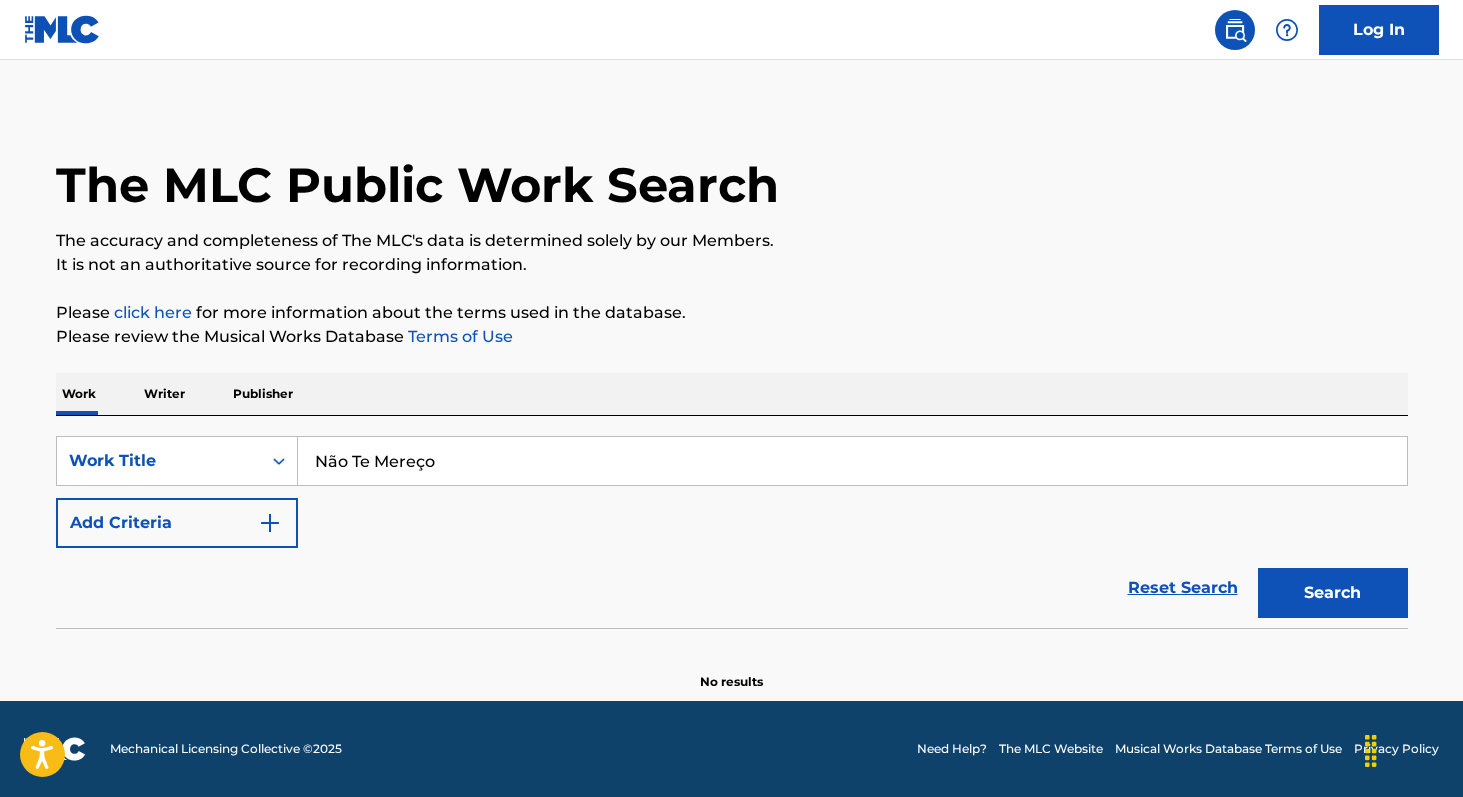 click on "Não Te Mereço" at bounding box center (852, 461) 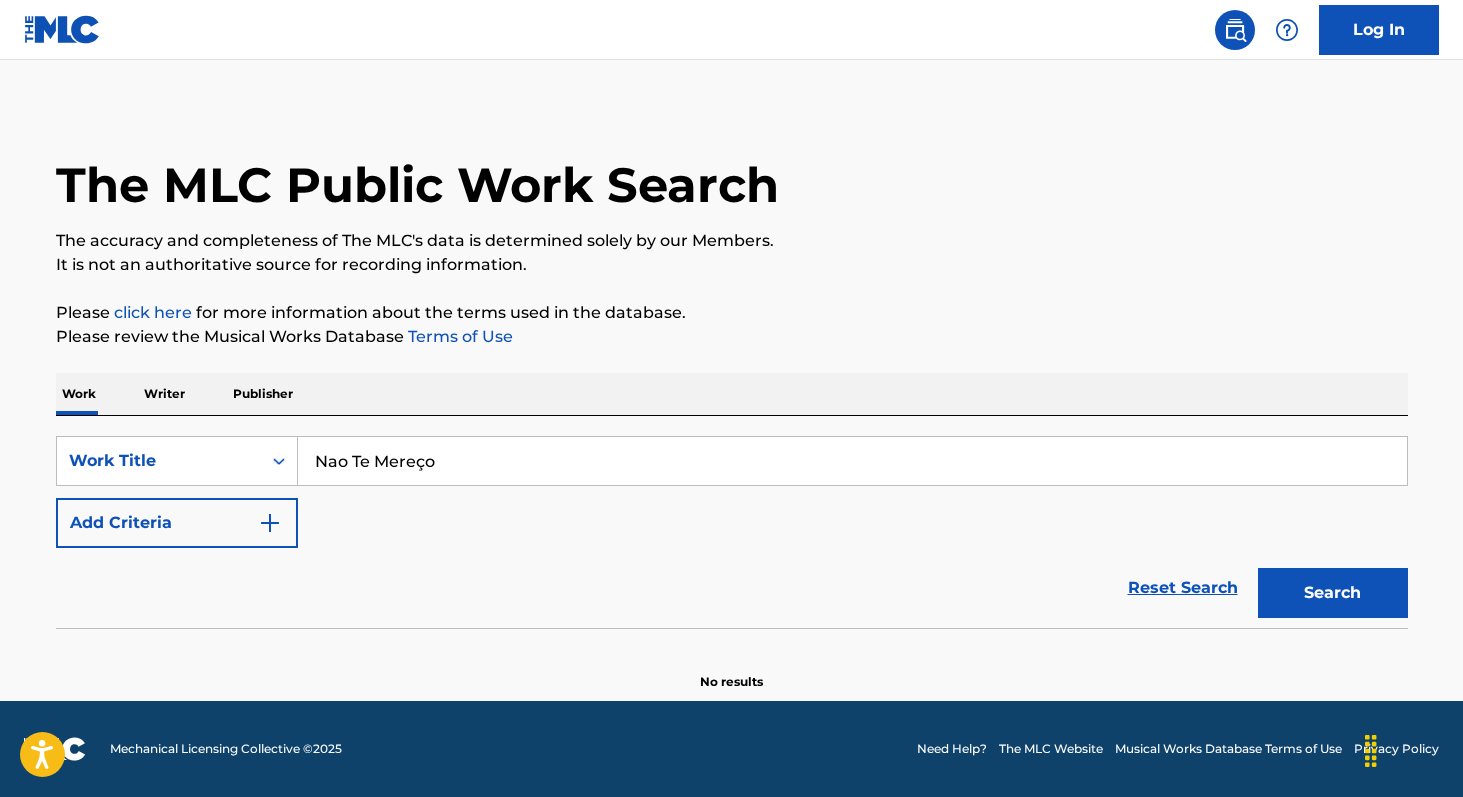 type on "Nao Te Mereço" 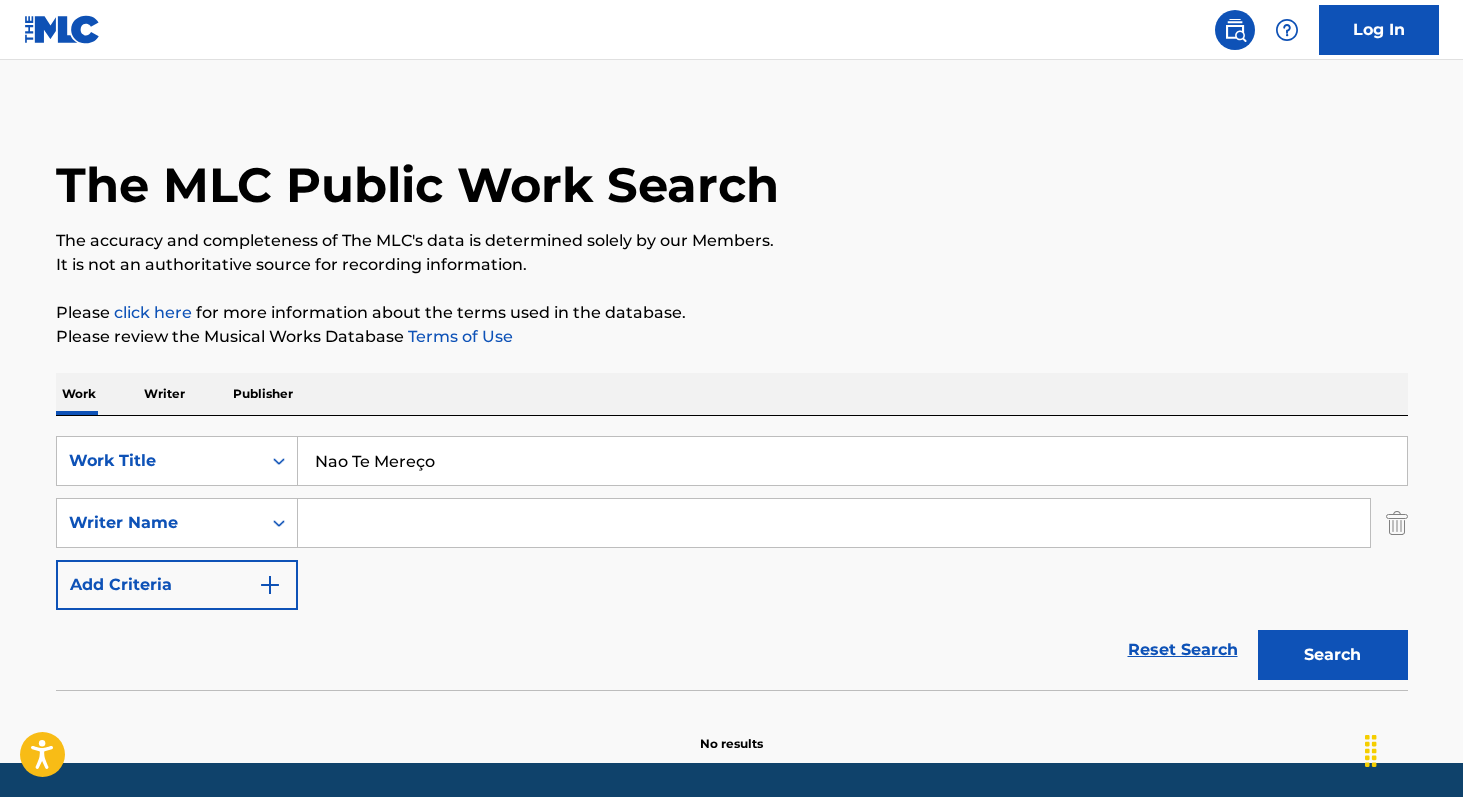 click at bounding box center (834, 523) 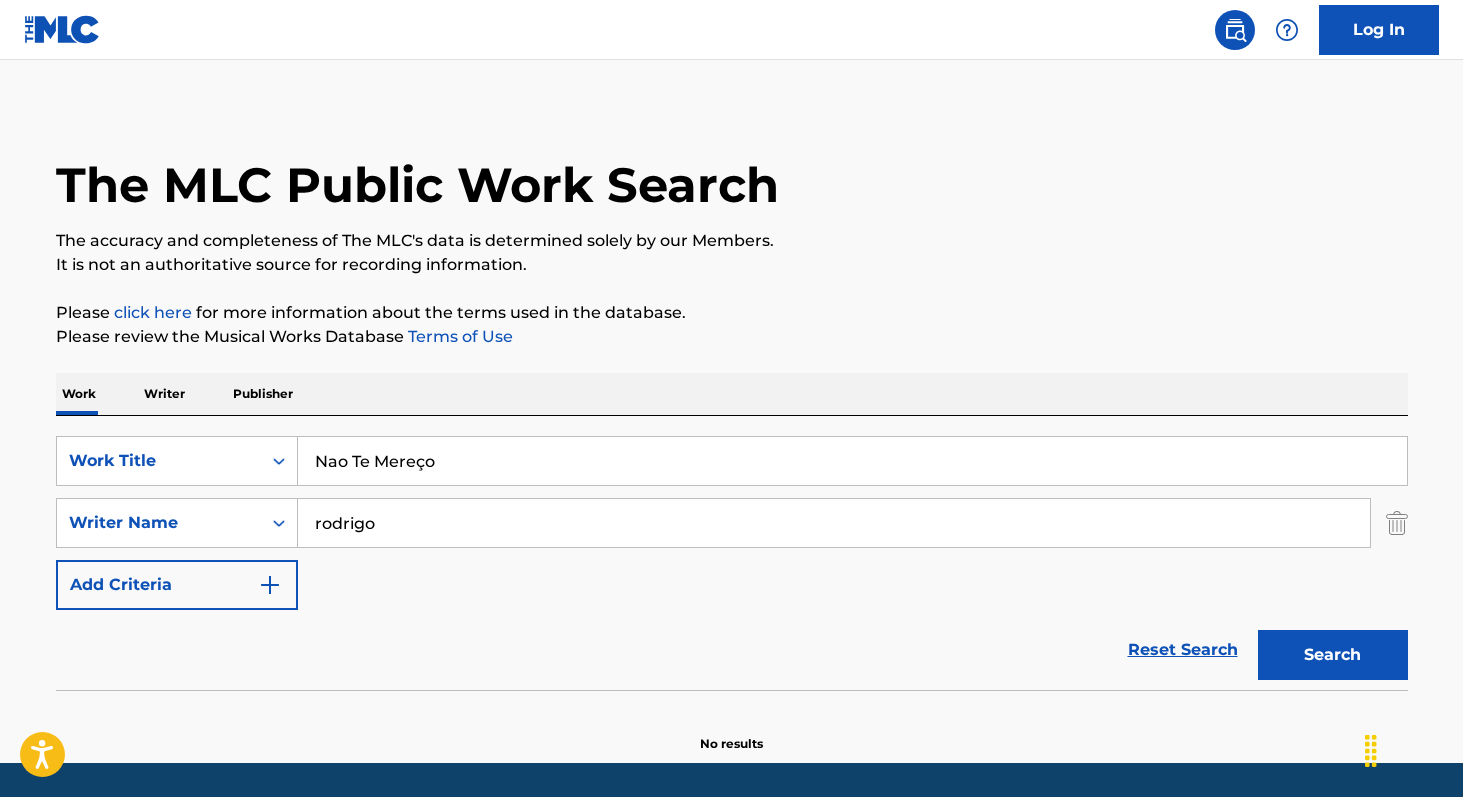 type on "rodrigo" 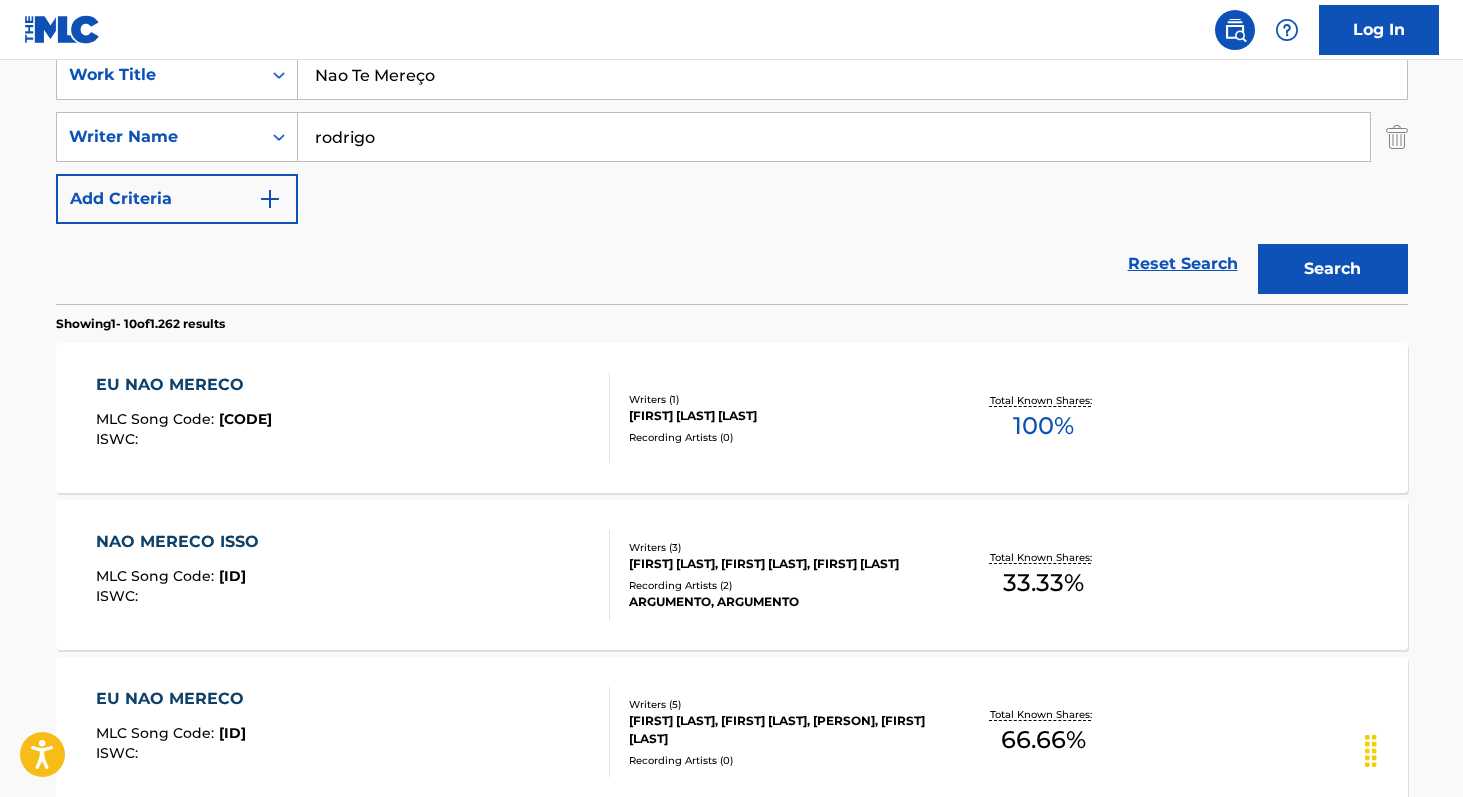 scroll, scrollTop: 396, scrollLeft: 0, axis: vertical 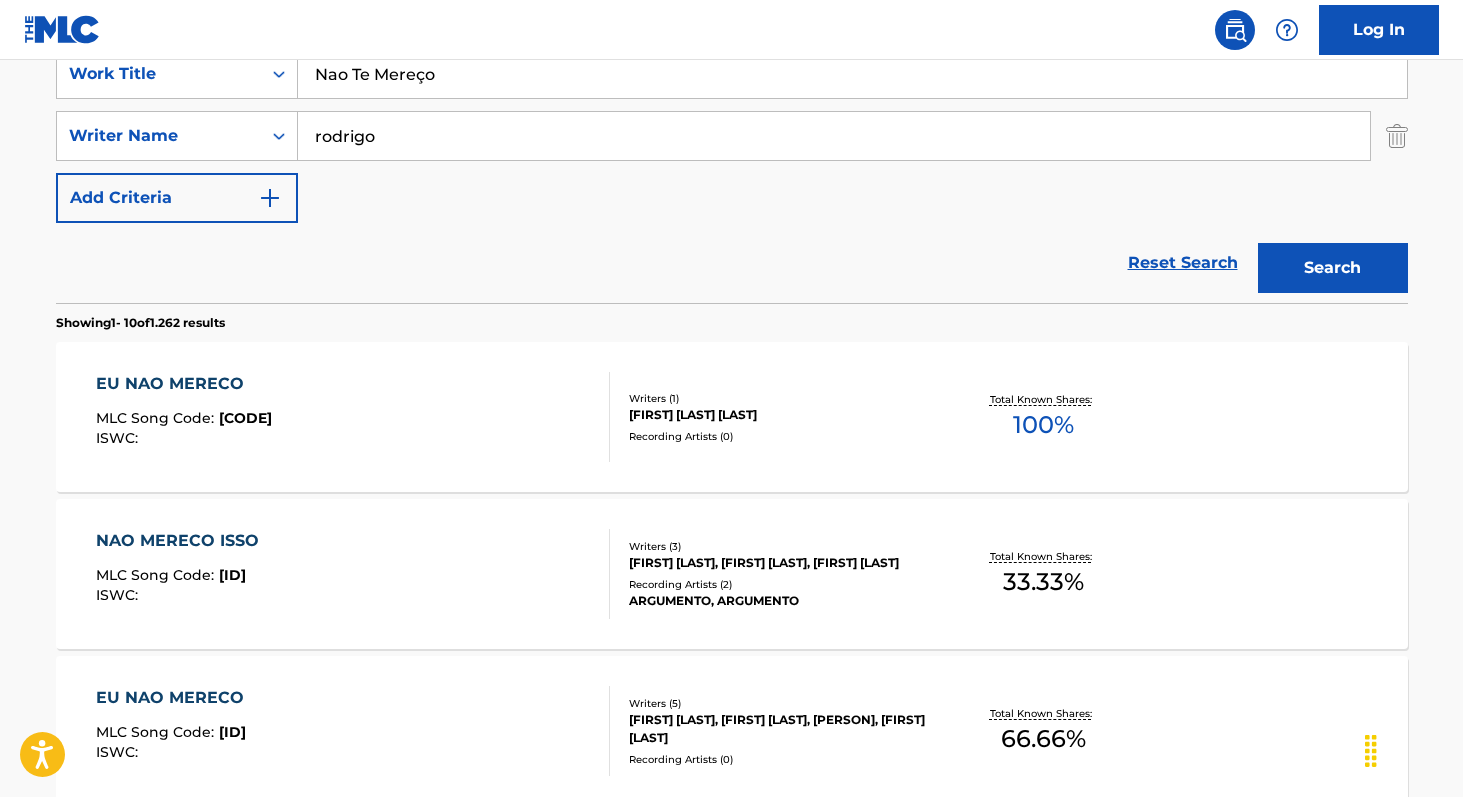 click on "33.33 %" at bounding box center (1043, 582) 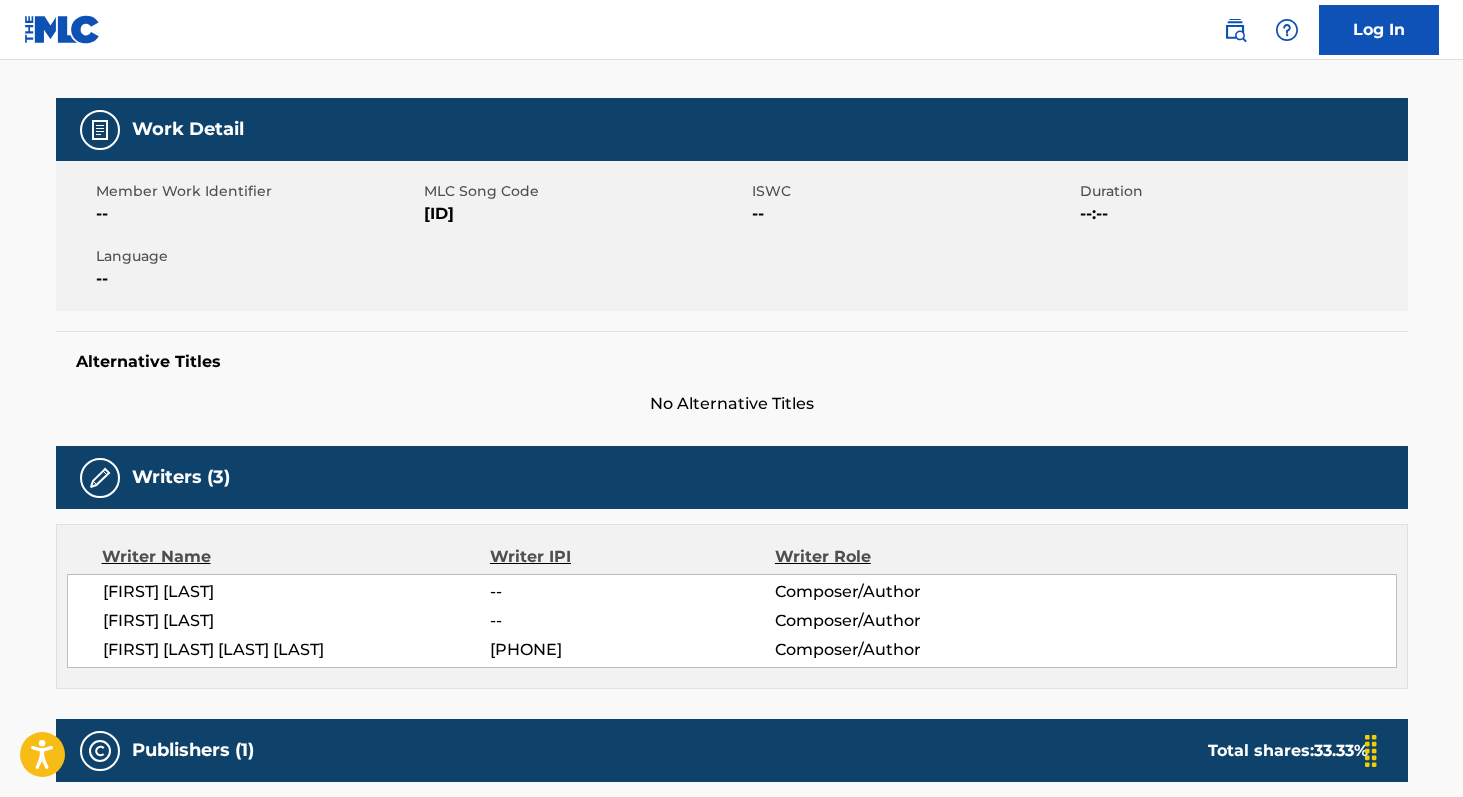 scroll, scrollTop: 234, scrollLeft: 0, axis: vertical 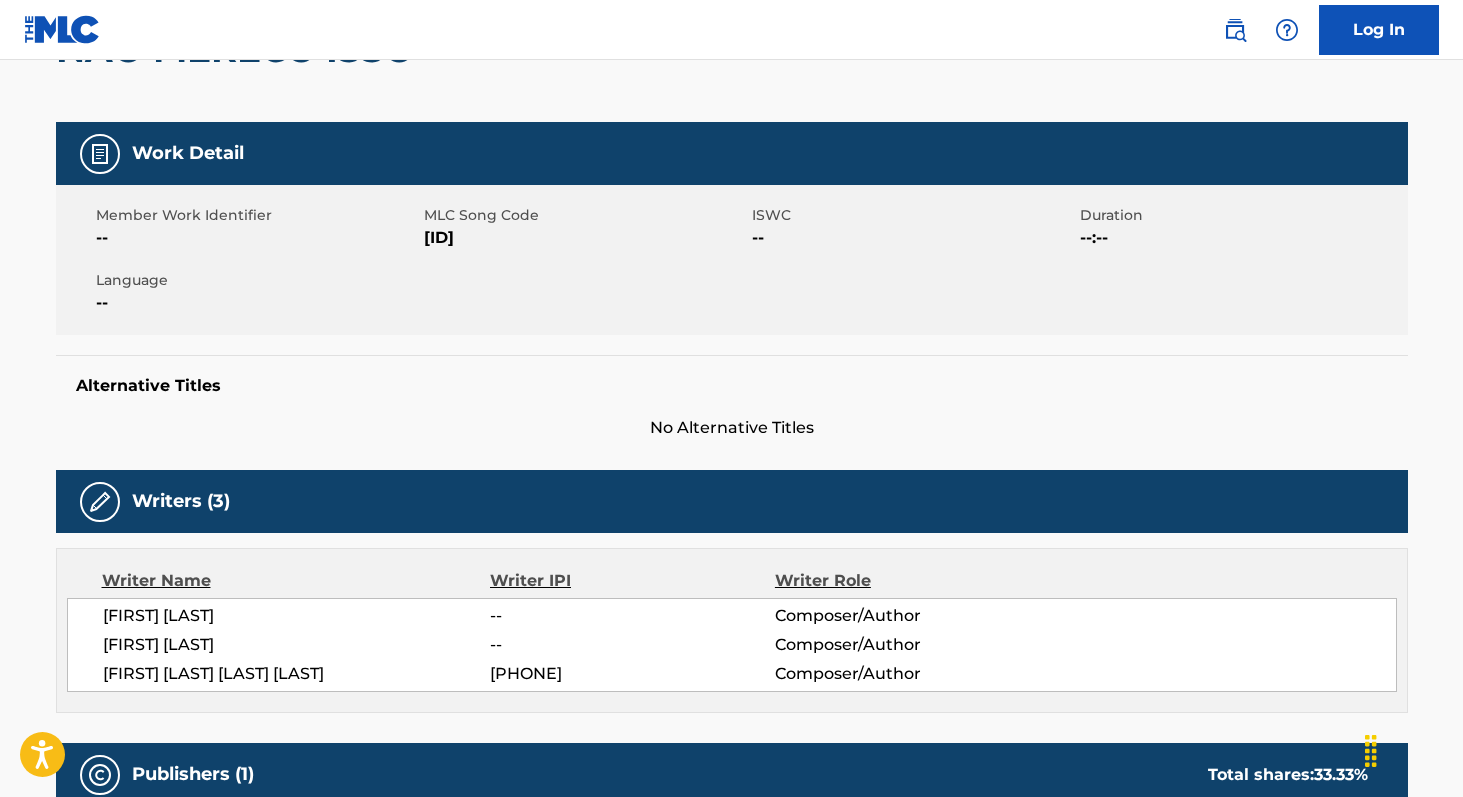 click on "[ID]" at bounding box center (585, 238) 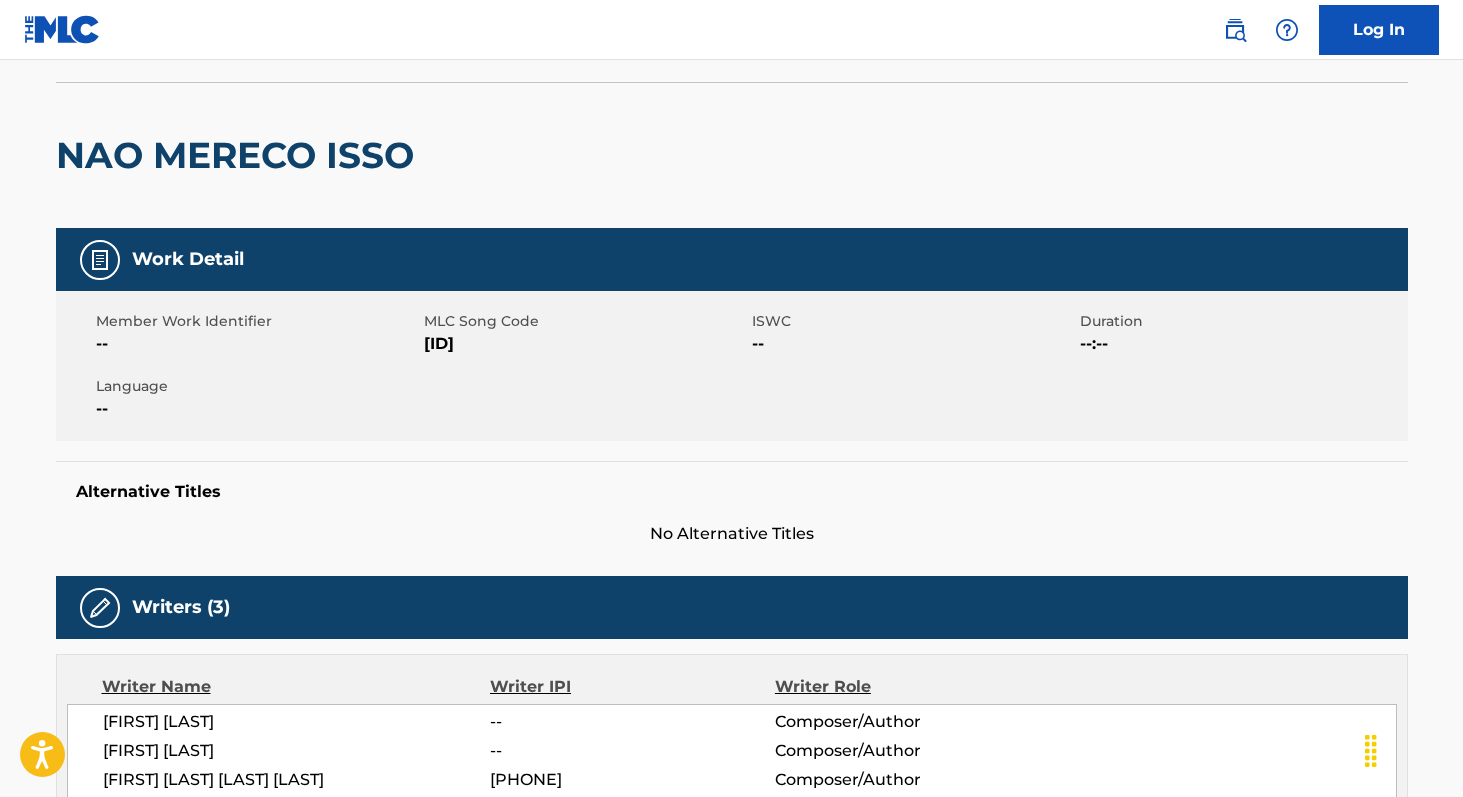 scroll, scrollTop: 0, scrollLeft: 0, axis: both 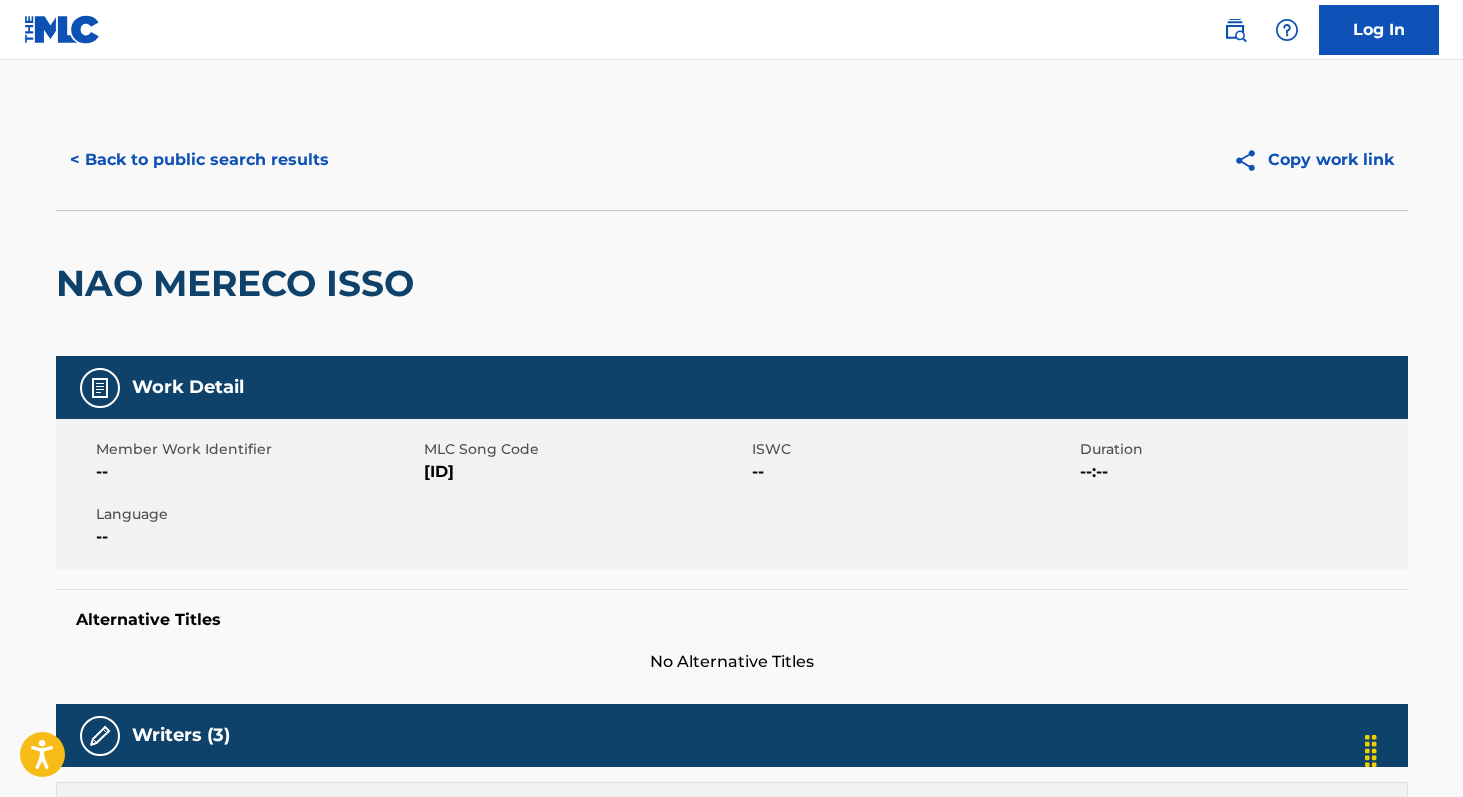 click on "< Back to public search results" at bounding box center (199, 160) 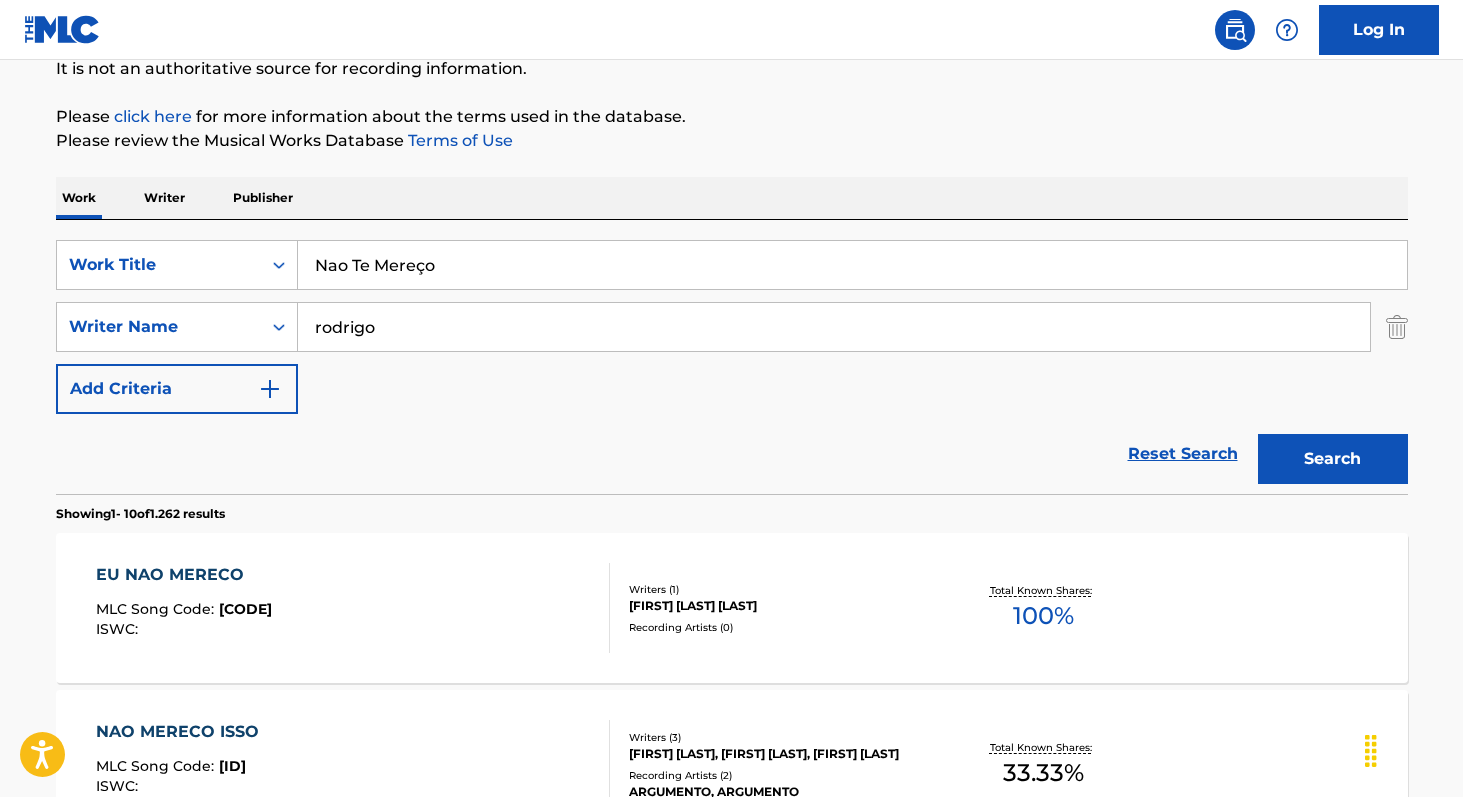 scroll, scrollTop: 202, scrollLeft: 0, axis: vertical 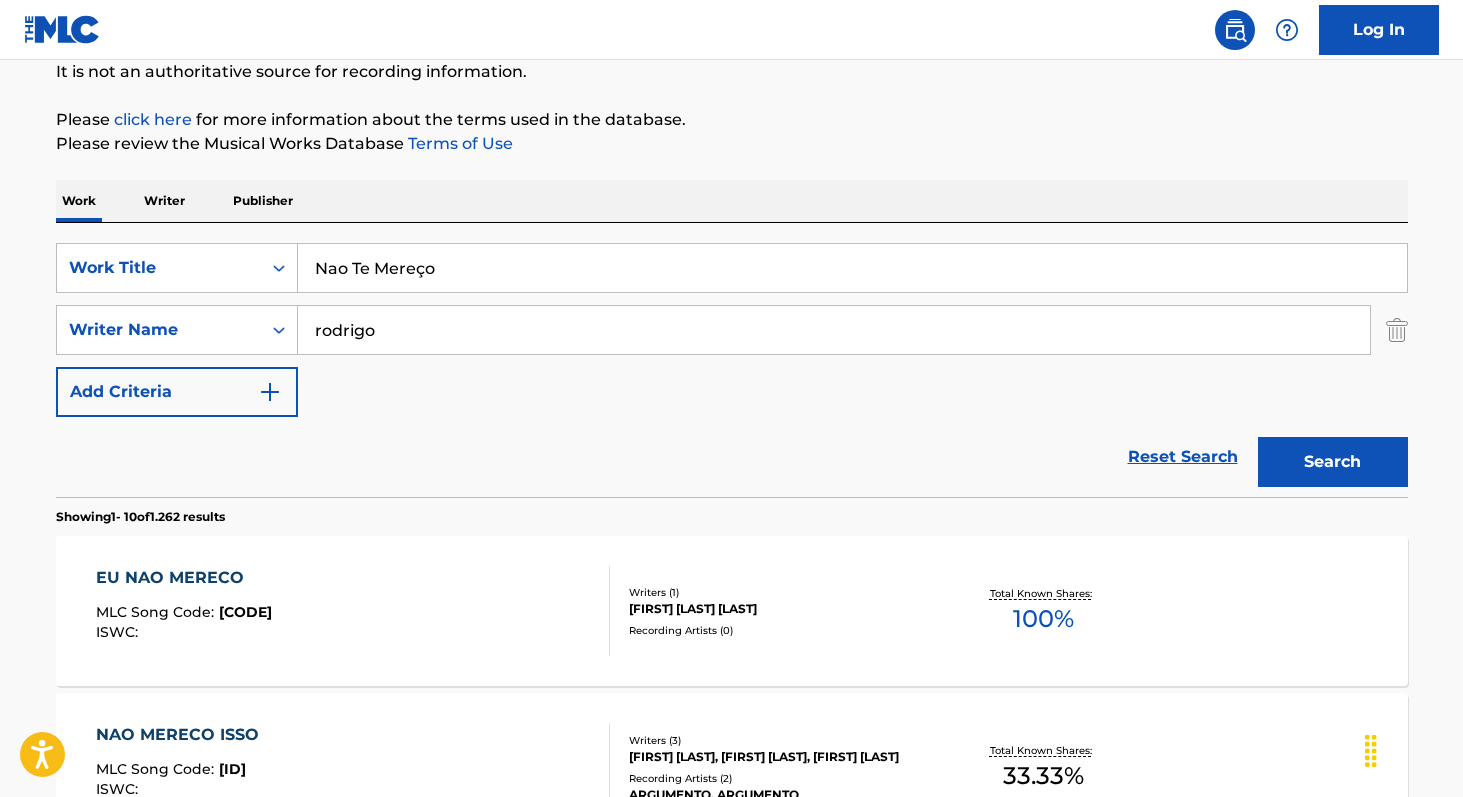 click on "Nao Te Mereço" at bounding box center (852, 268) 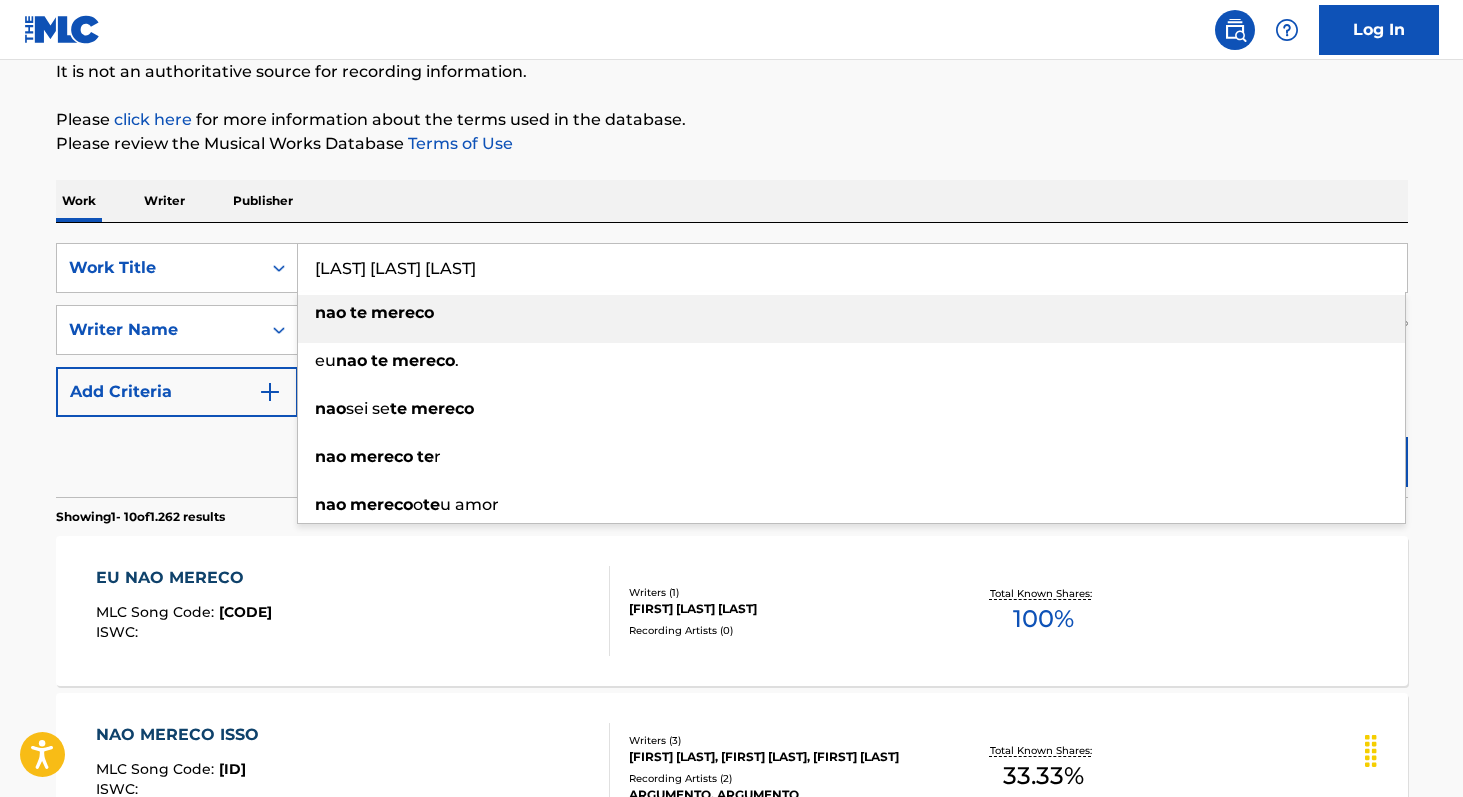 click on "mereco" at bounding box center (402, 312) 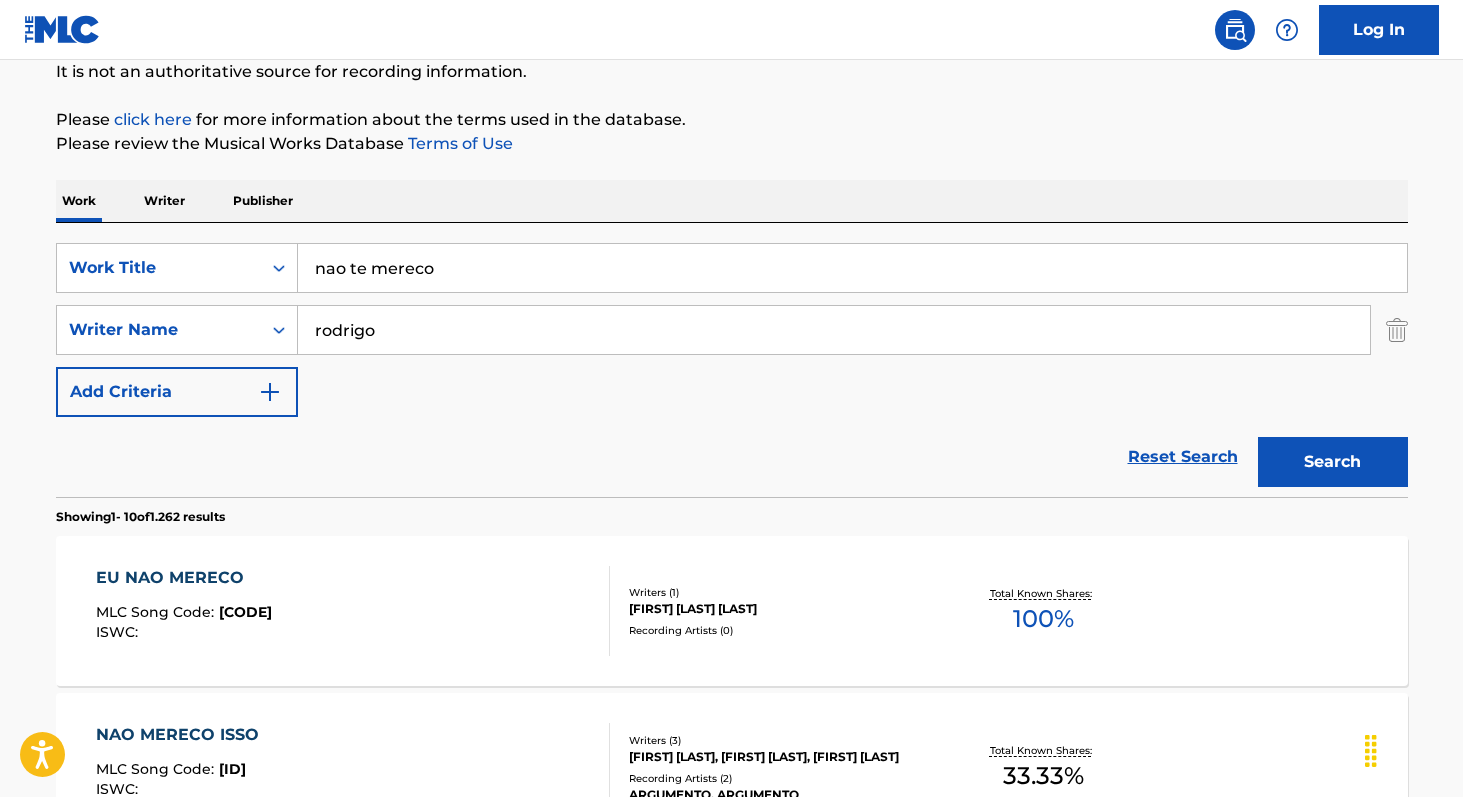 click on "Search" at bounding box center (1333, 462) 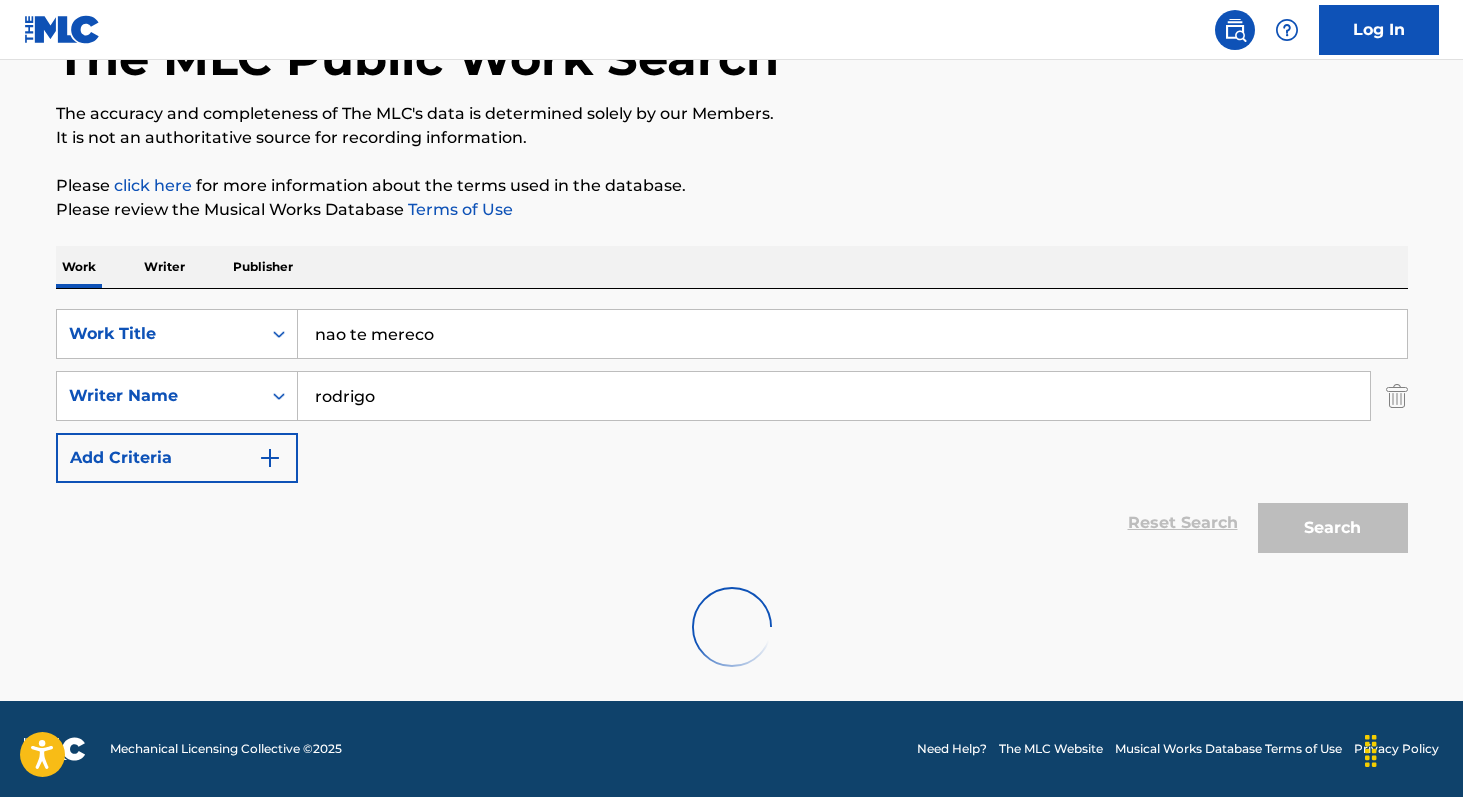 scroll, scrollTop: 202, scrollLeft: 0, axis: vertical 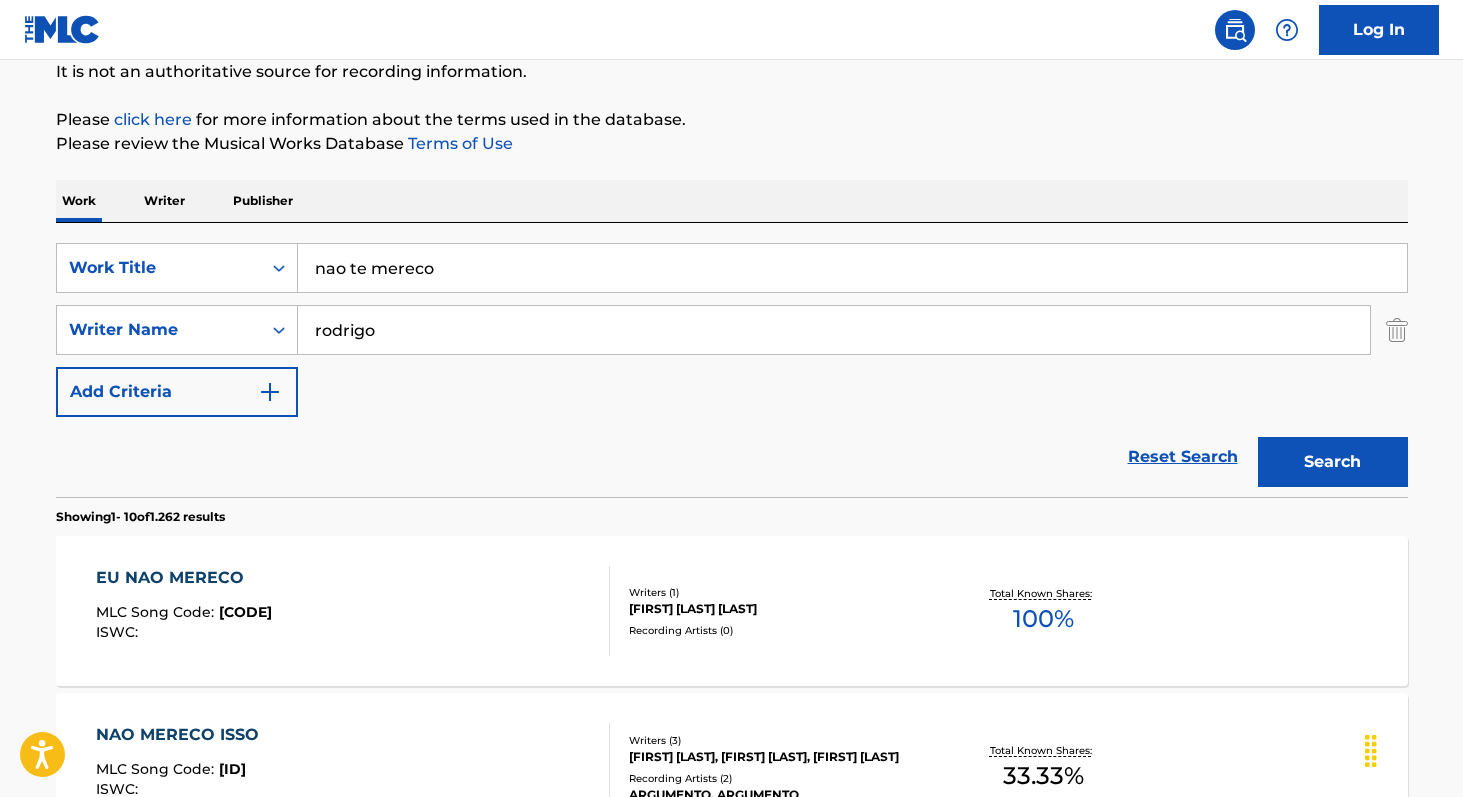 click at bounding box center [1397, 330] 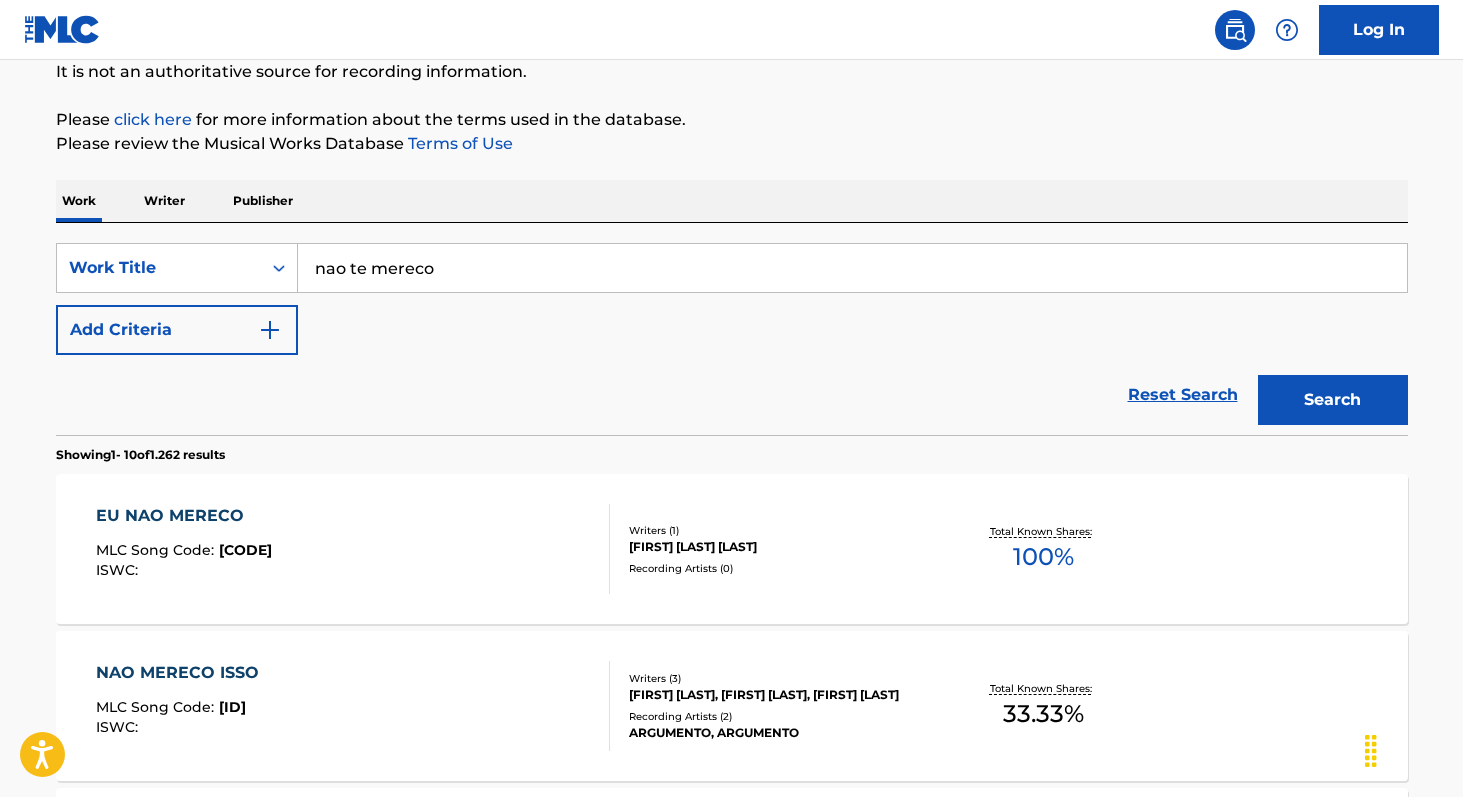click on "nao te mereco" at bounding box center [852, 268] 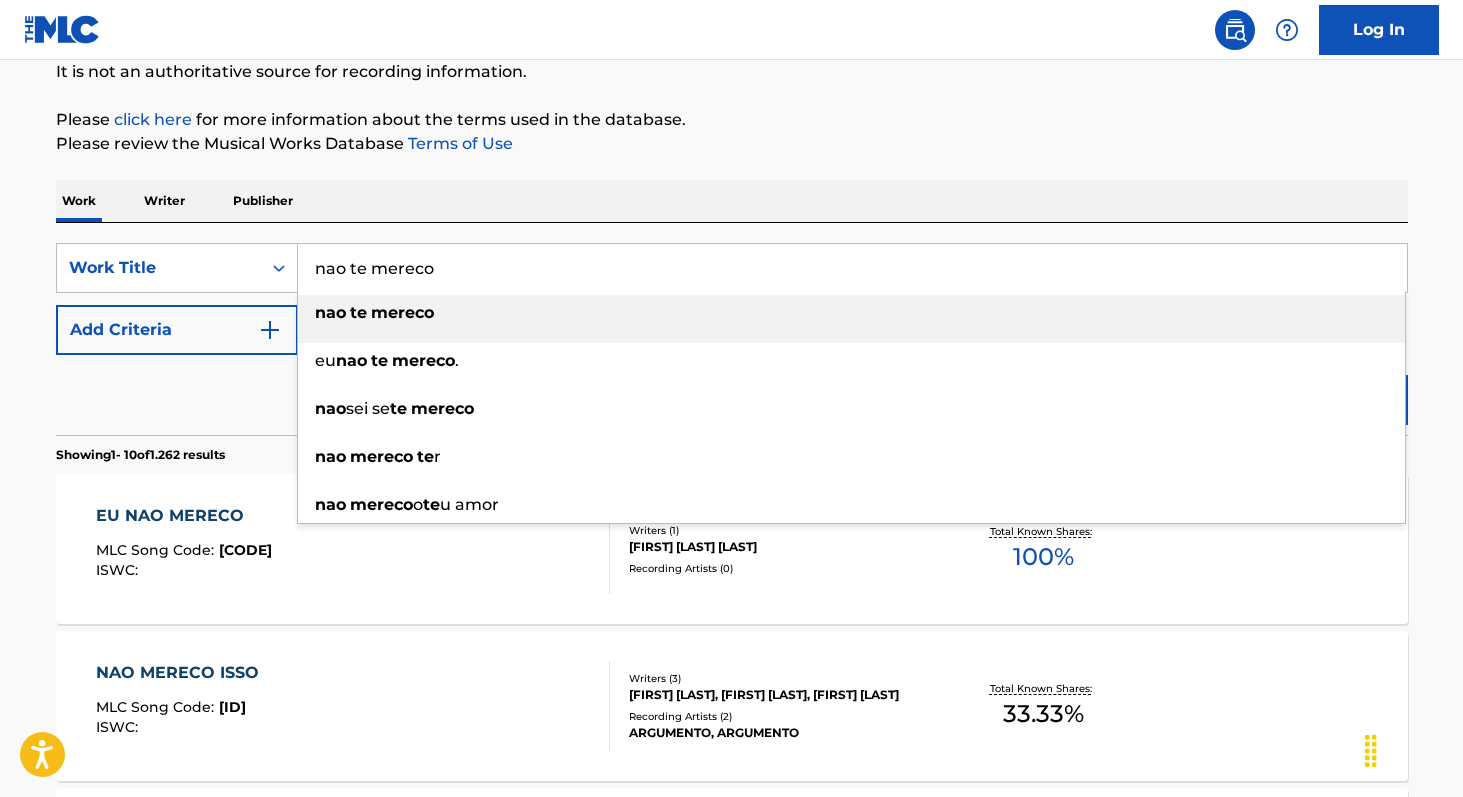 paste on "Memórias Sexuais" 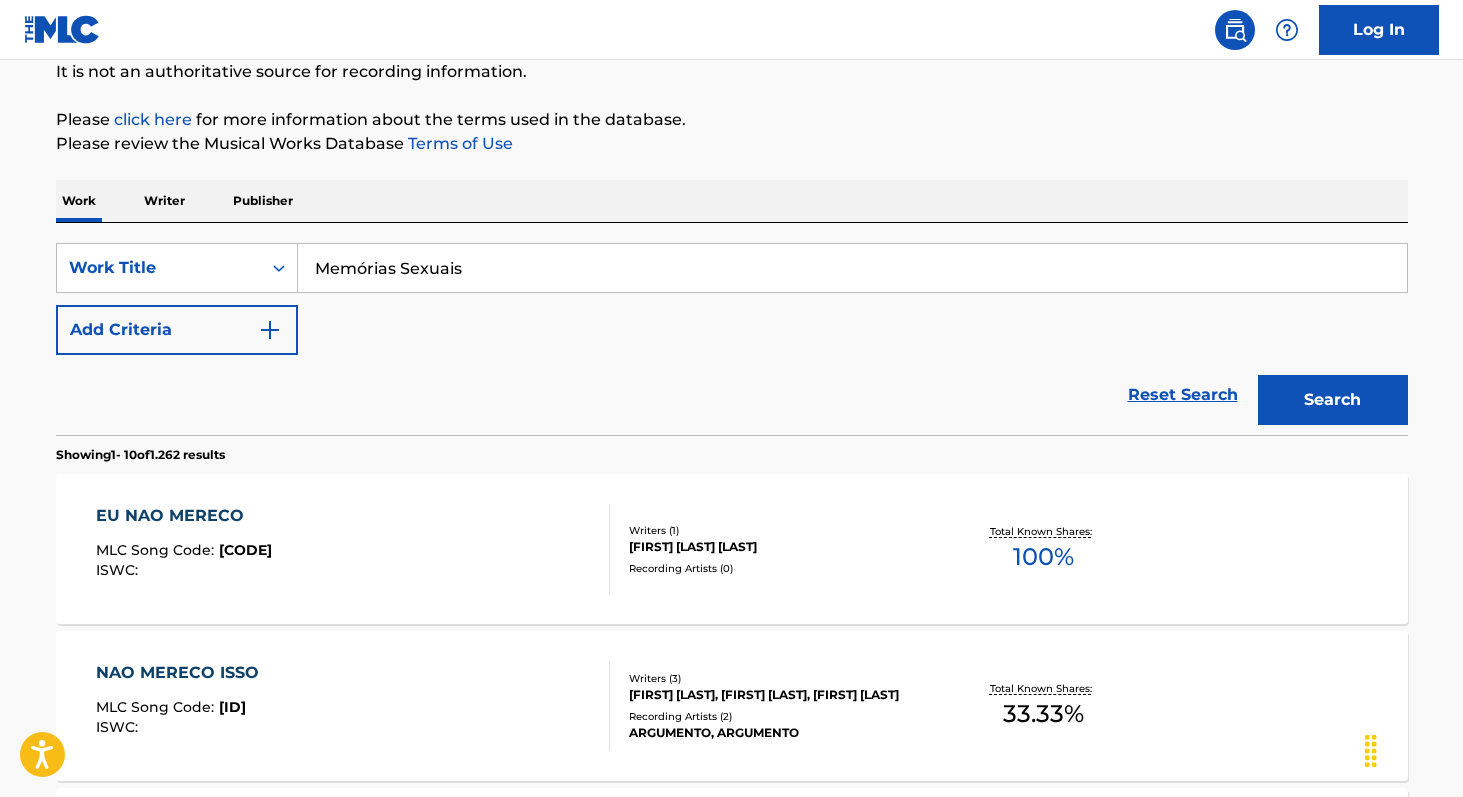 click on "Memórias Sexuais" at bounding box center [852, 268] 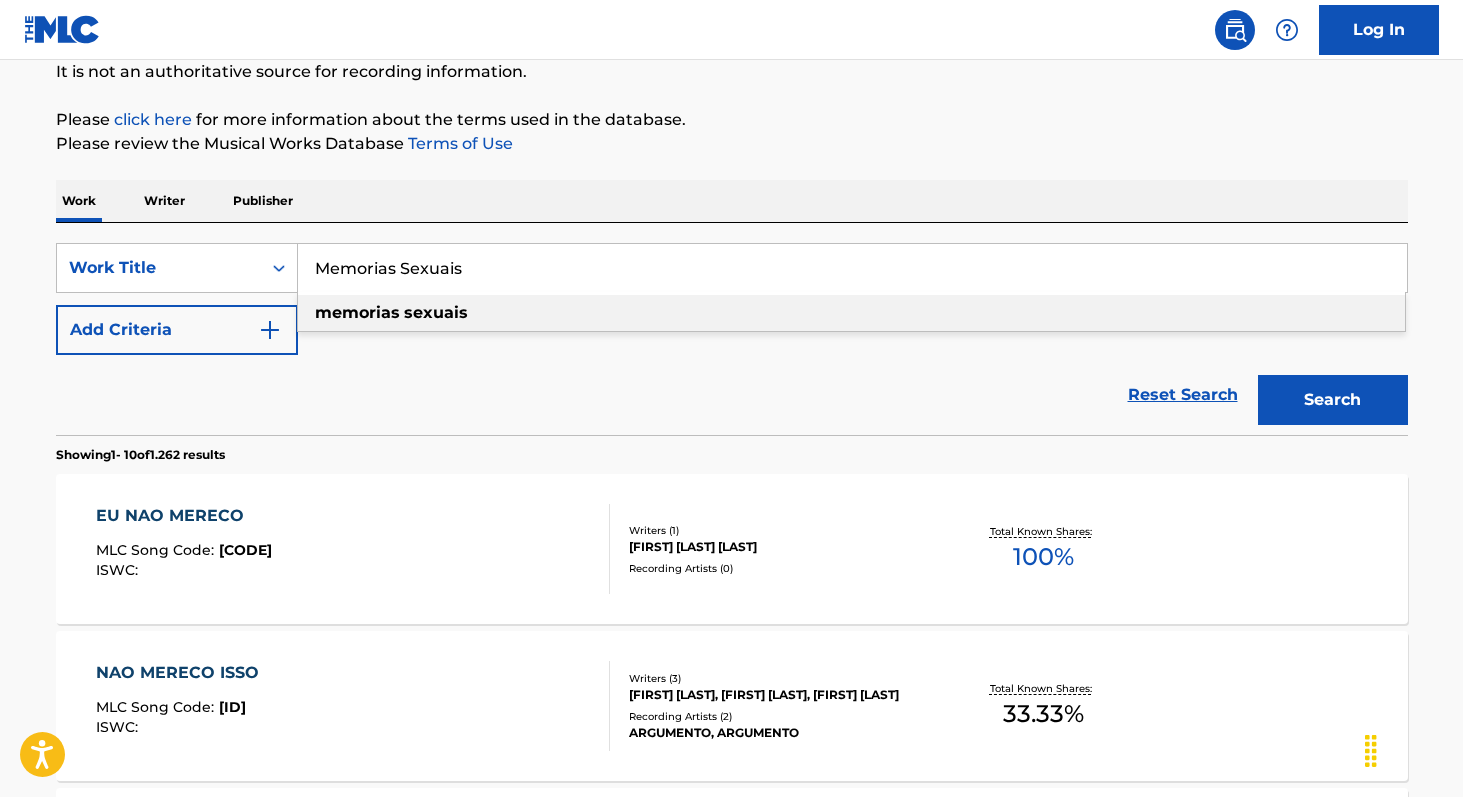 click on "memorias   sexuais" at bounding box center [851, 313] 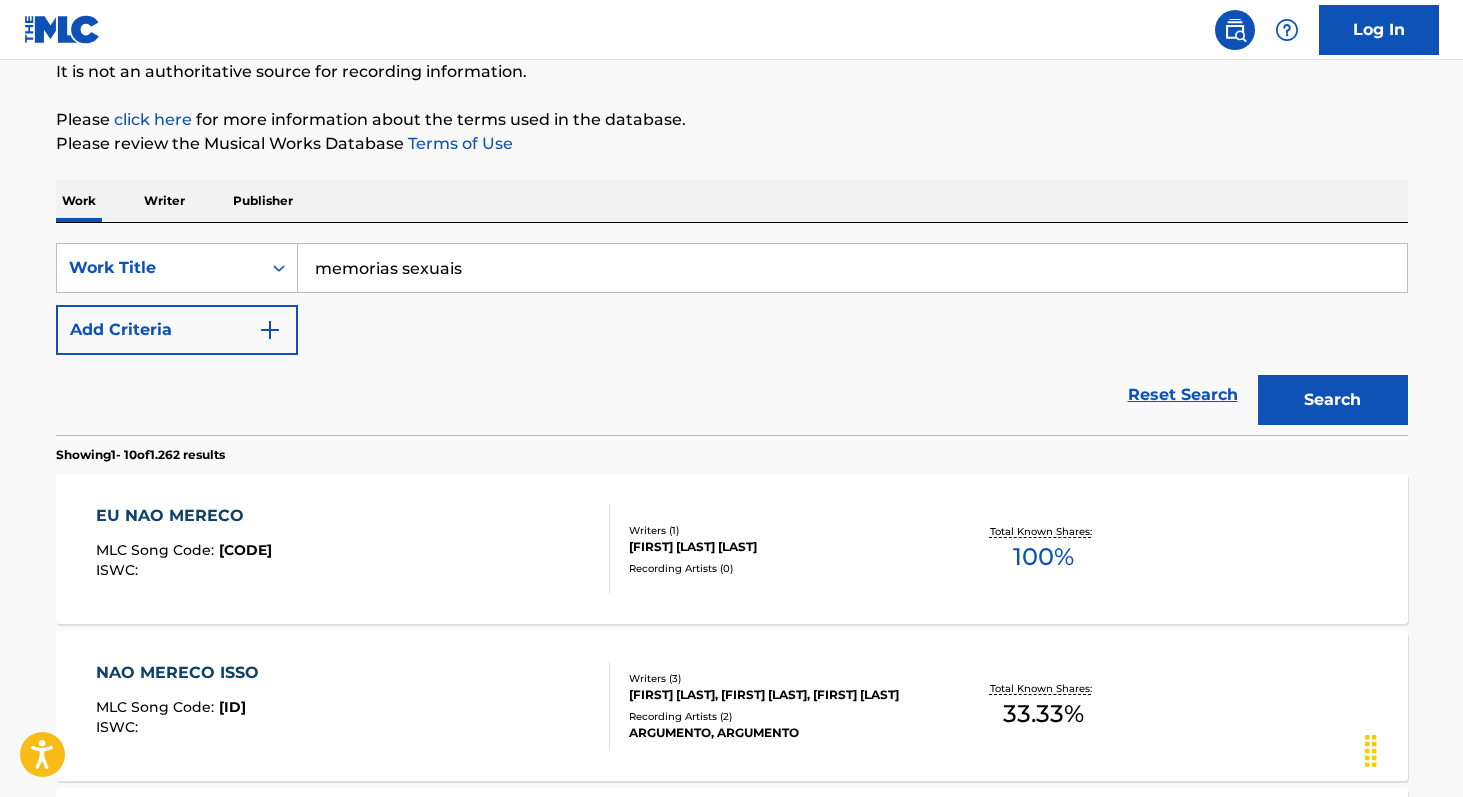 click on "Search" at bounding box center [1333, 400] 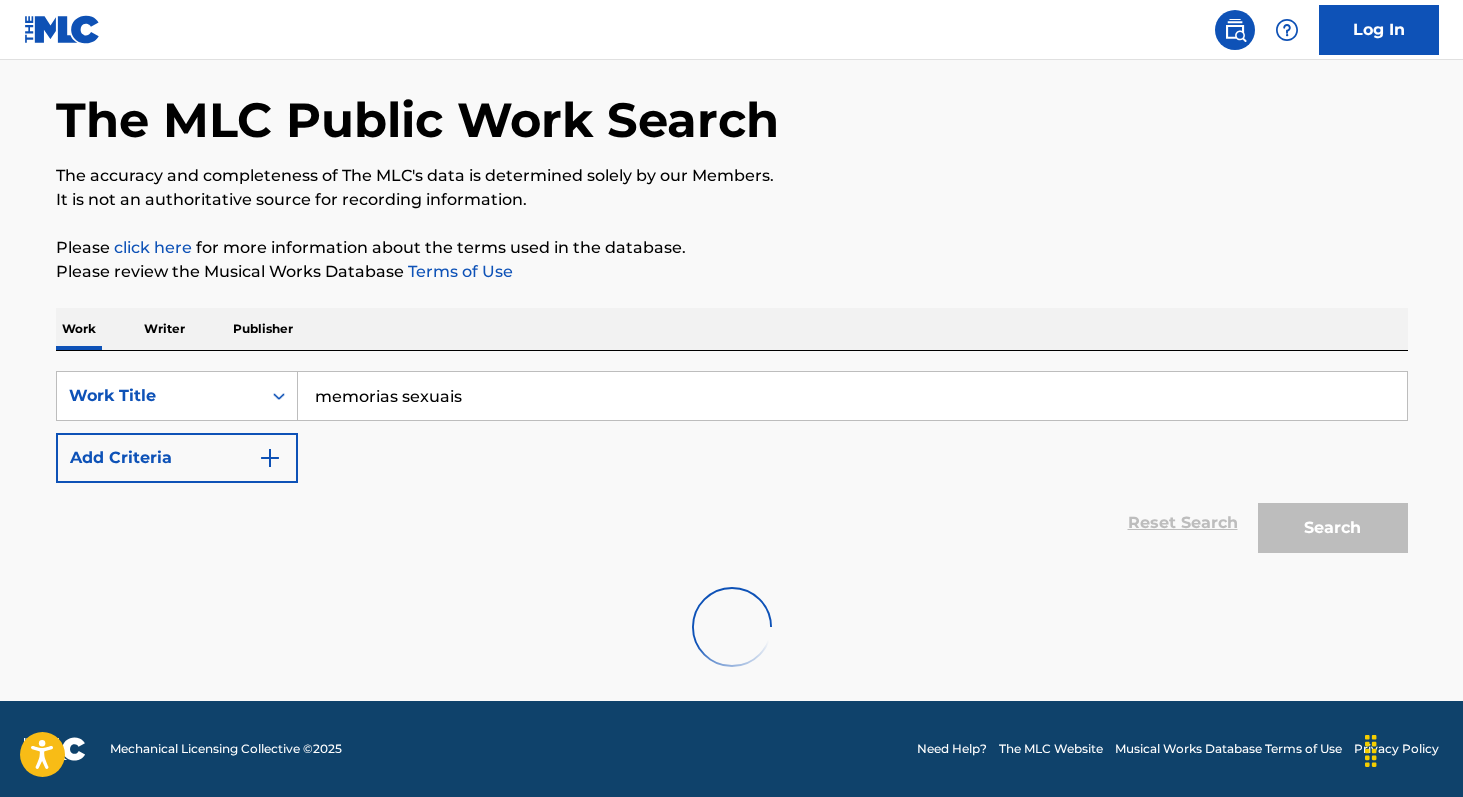 scroll, scrollTop: 202, scrollLeft: 0, axis: vertical 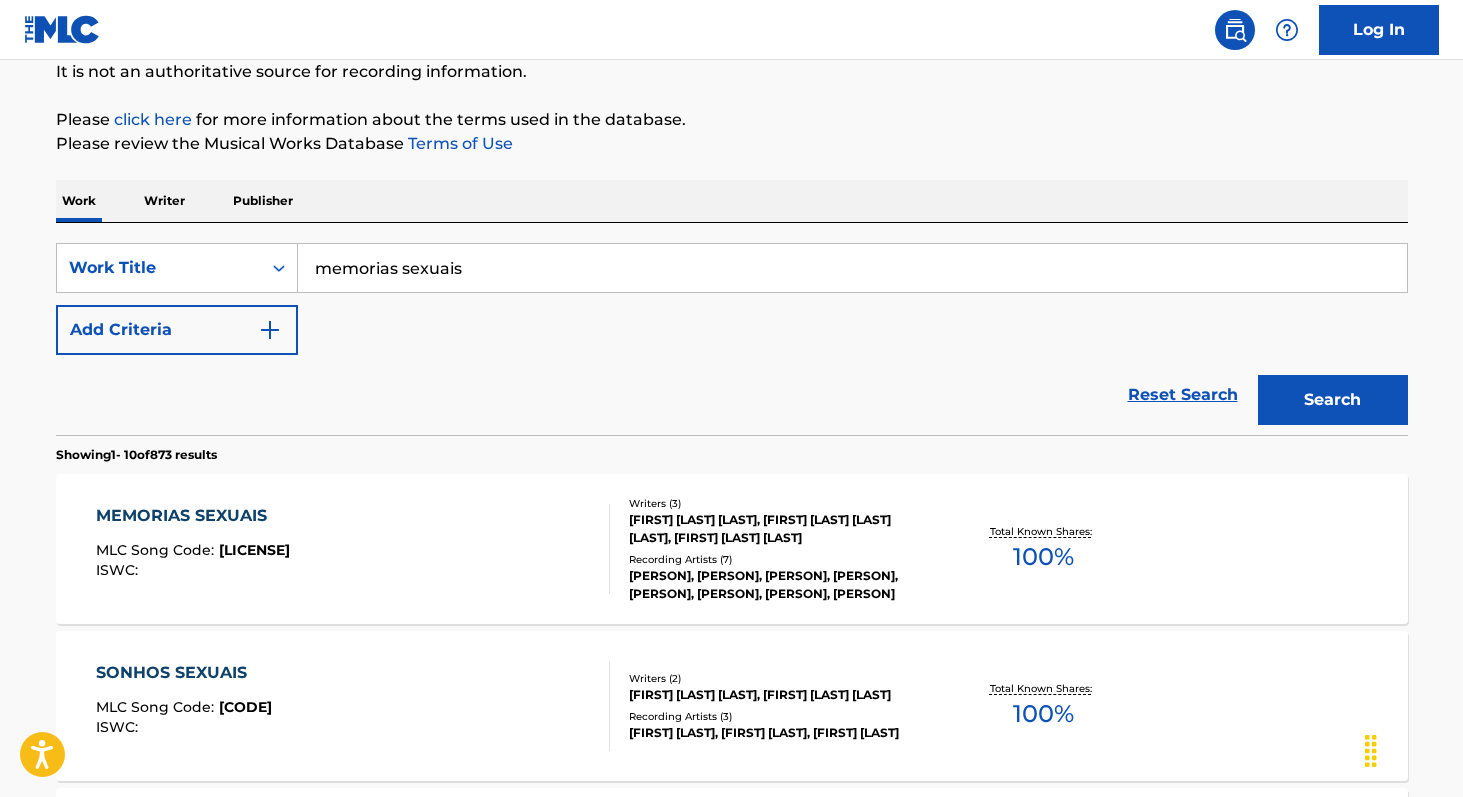 click on "100 %" at bounding box center [1043, 557] 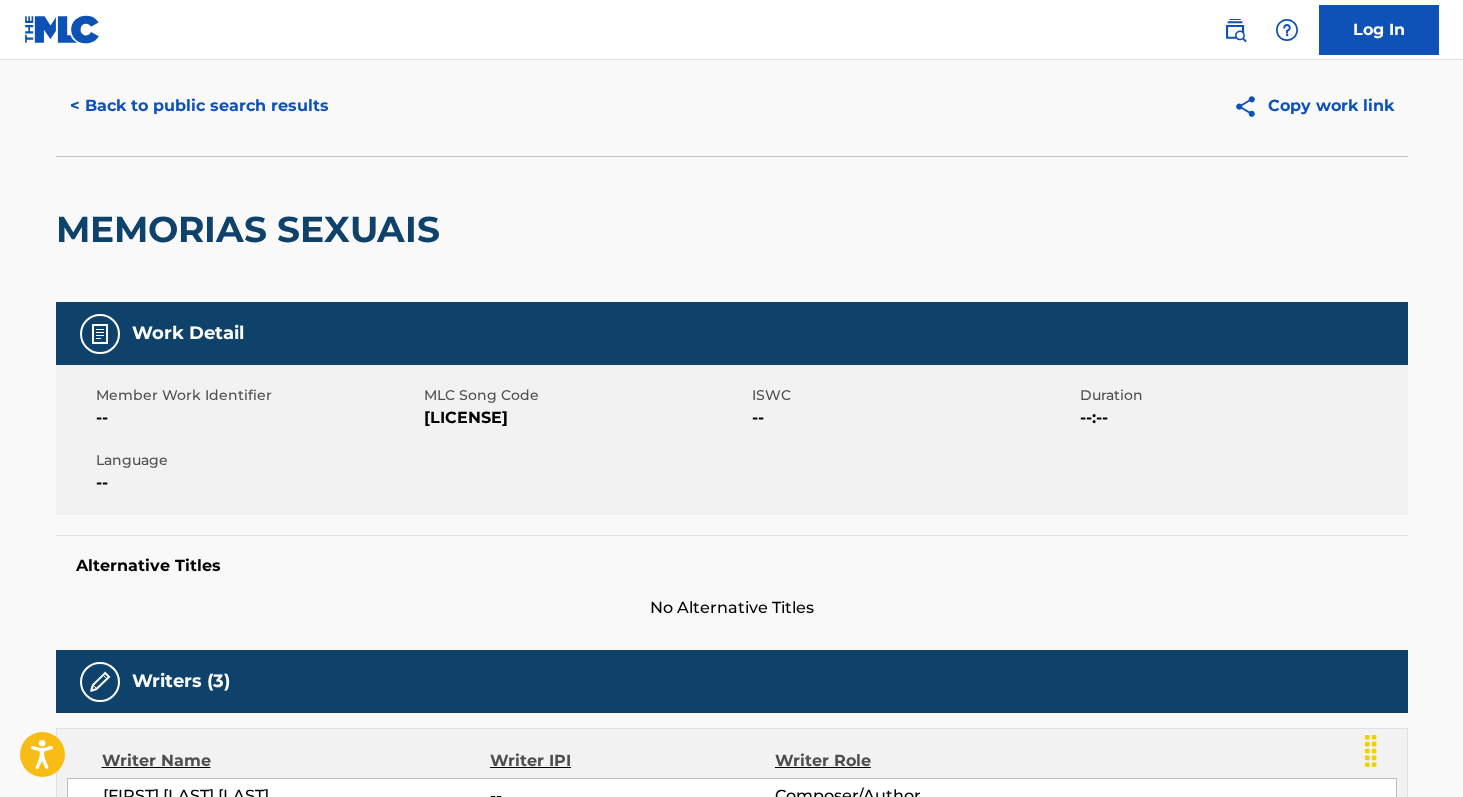 scroll, scrollTop: 0, scrollLeft: 0, axis: both 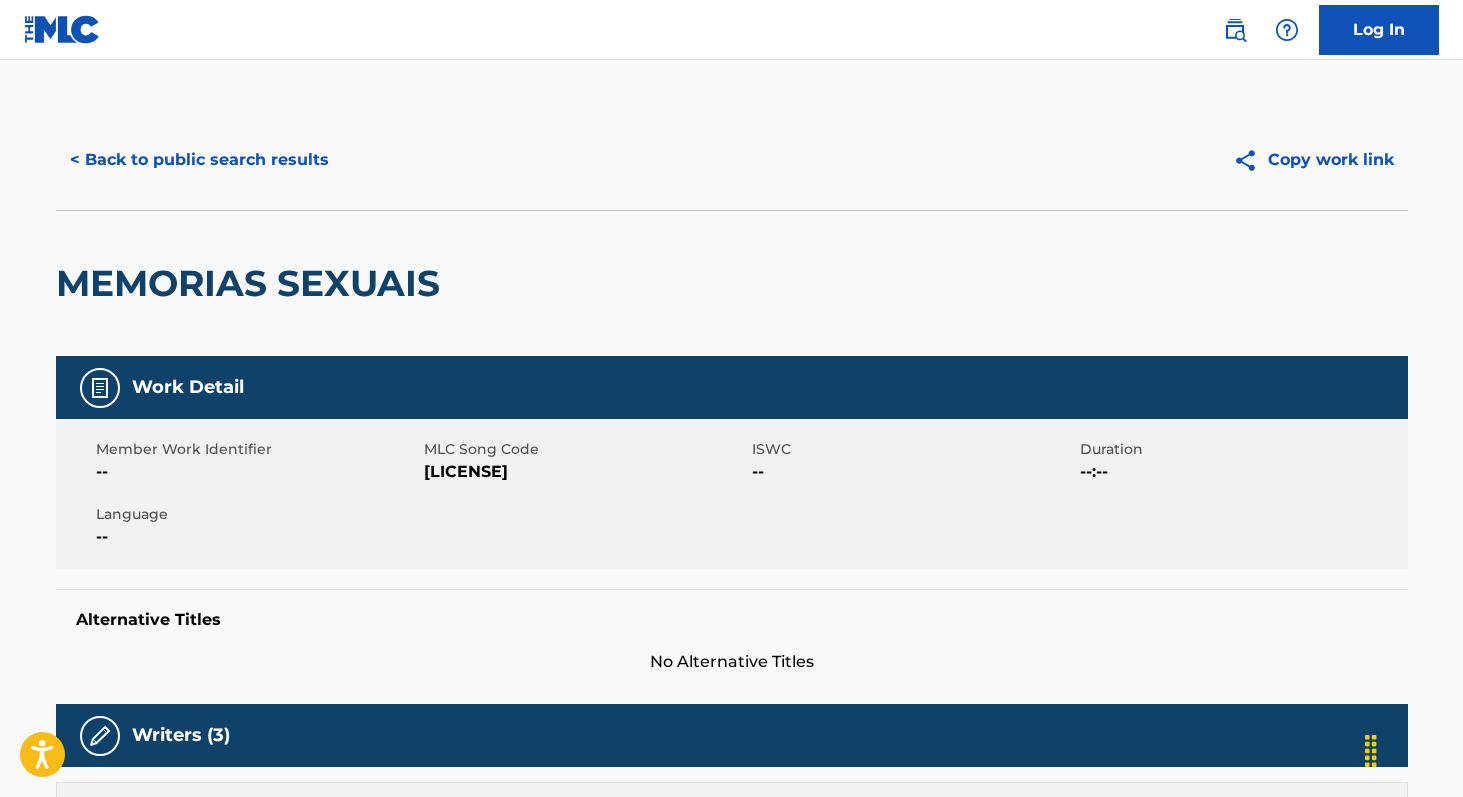 click on "MEMORIAS SEXUAIS" at bounding box center (253, 283) 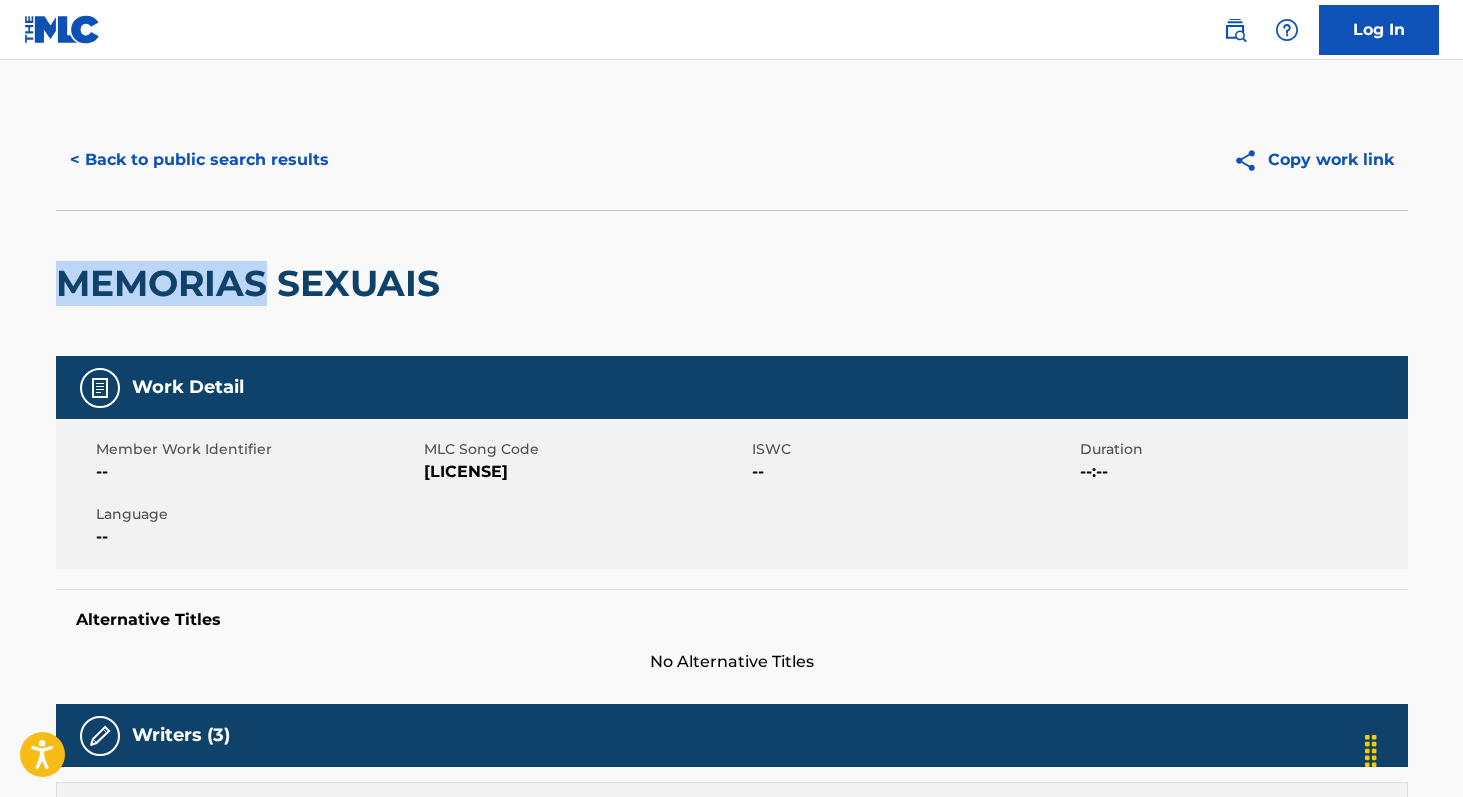 click on "MEMORIAS SEXUAIS" at bounding box center (253, 283) 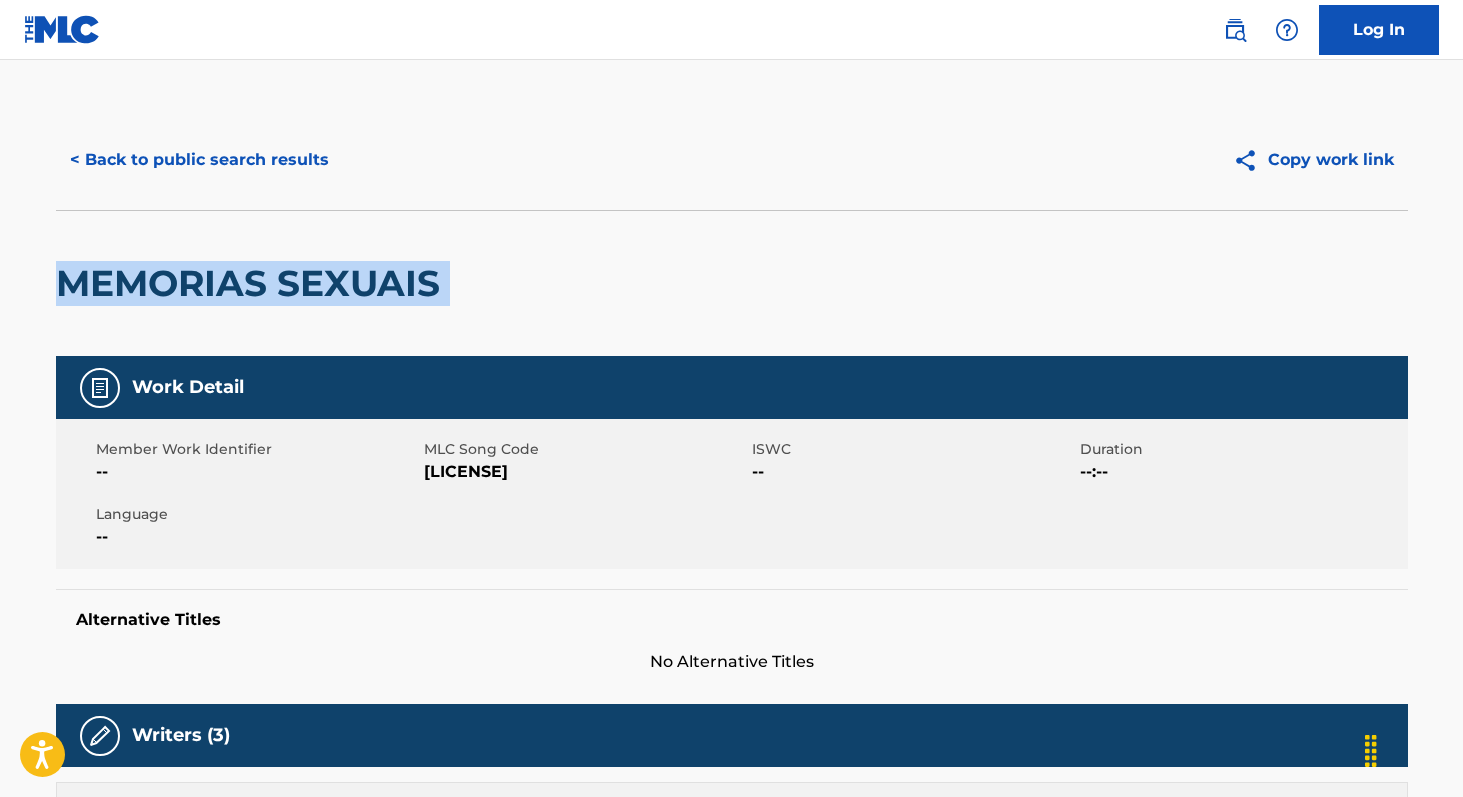 click on "MEMORIAS SEXUAIS" at bounding box center (253, 283) 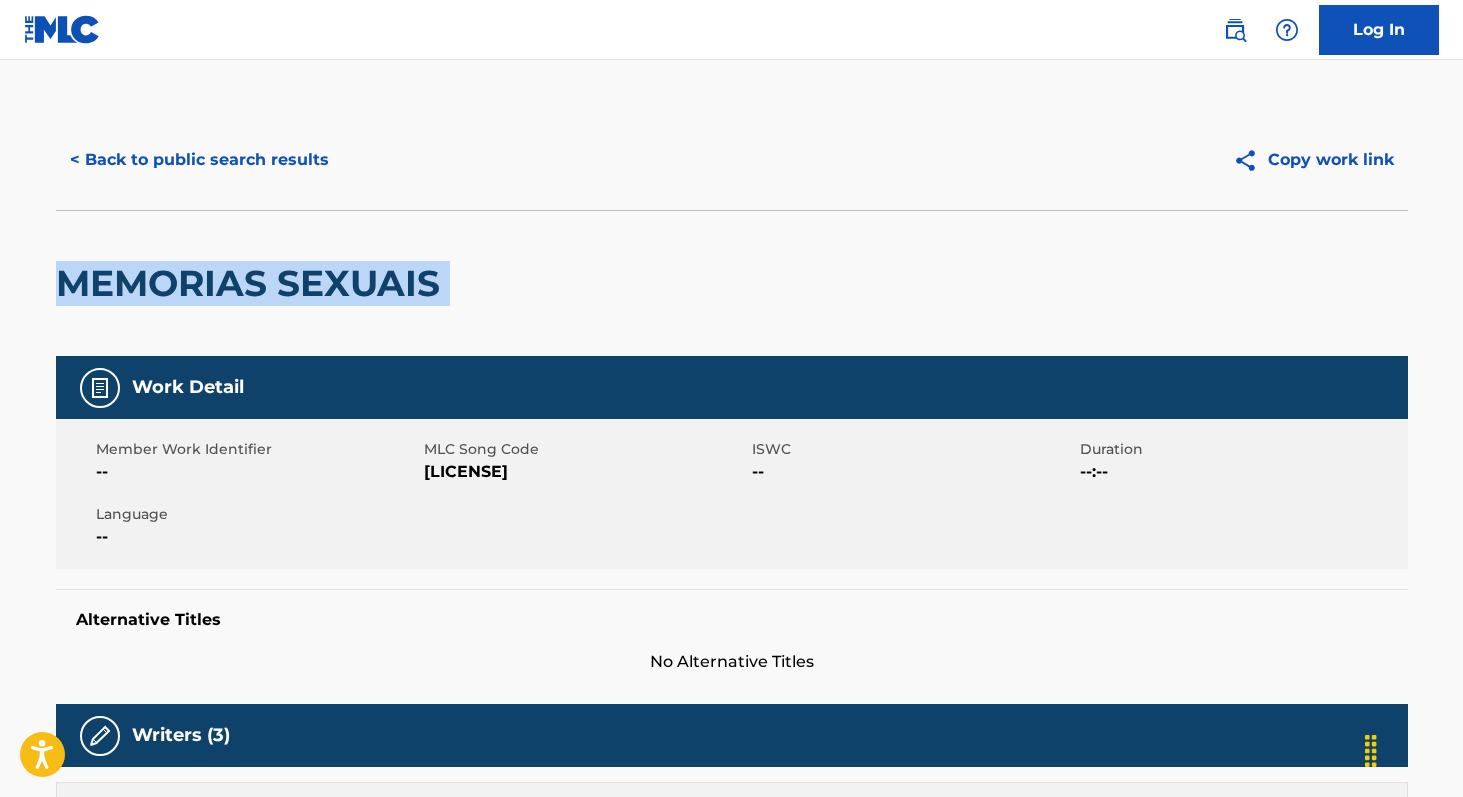 copy on "MEMORIAS SEXUAIS" 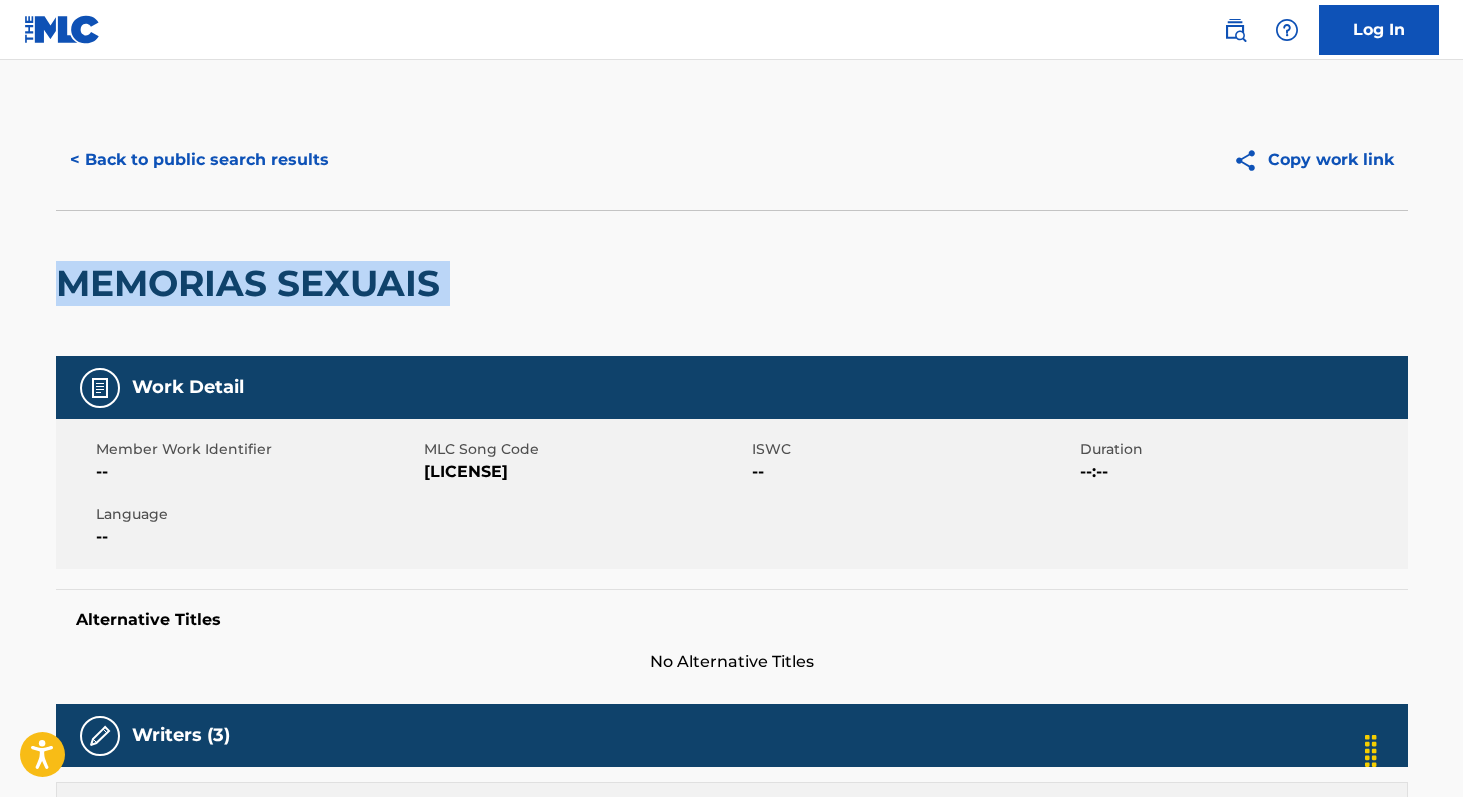 copy on "MEMORIAS SEXUAIS" 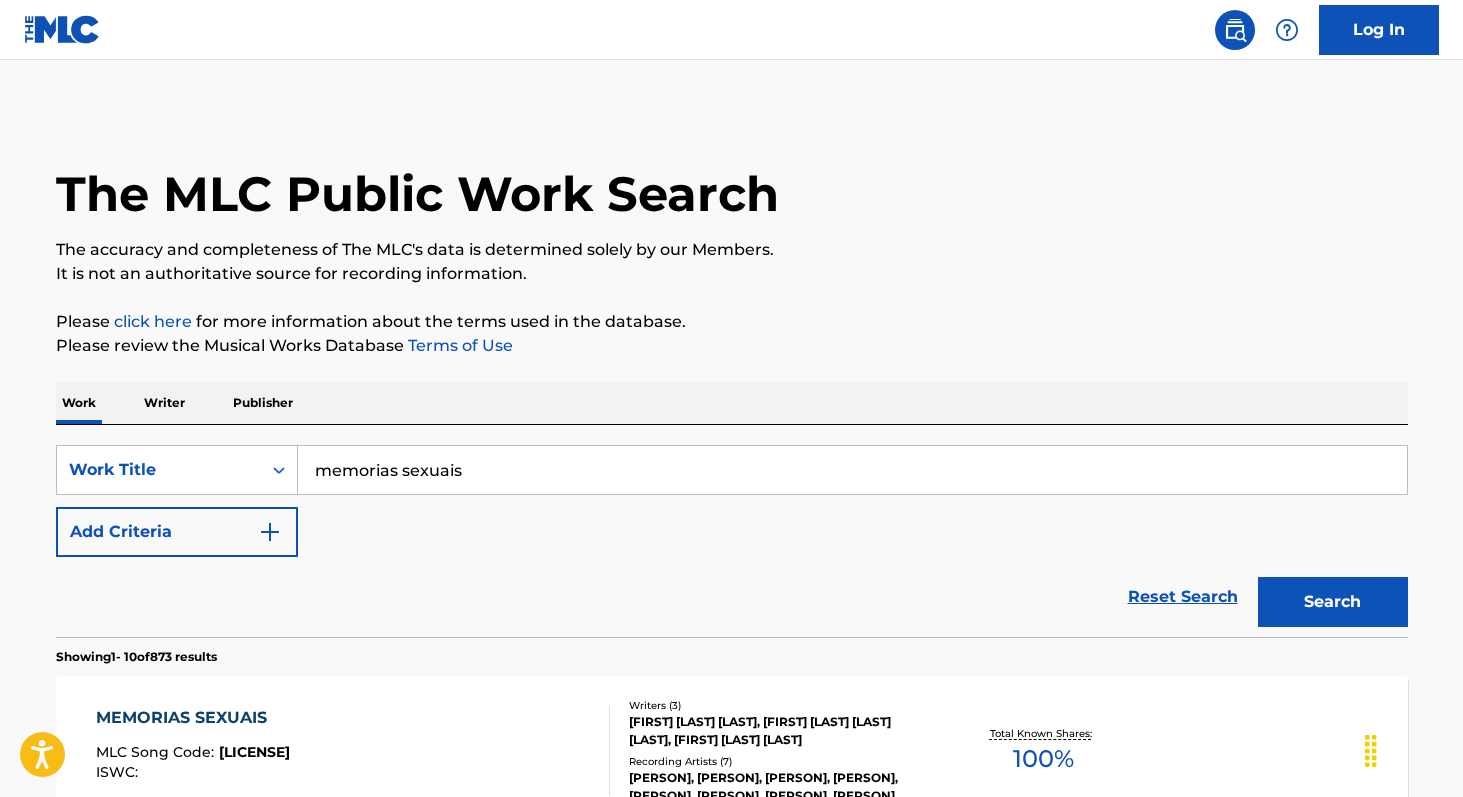 scroll, scrollTop: 202, scrollLeft: 0, axis: vertical 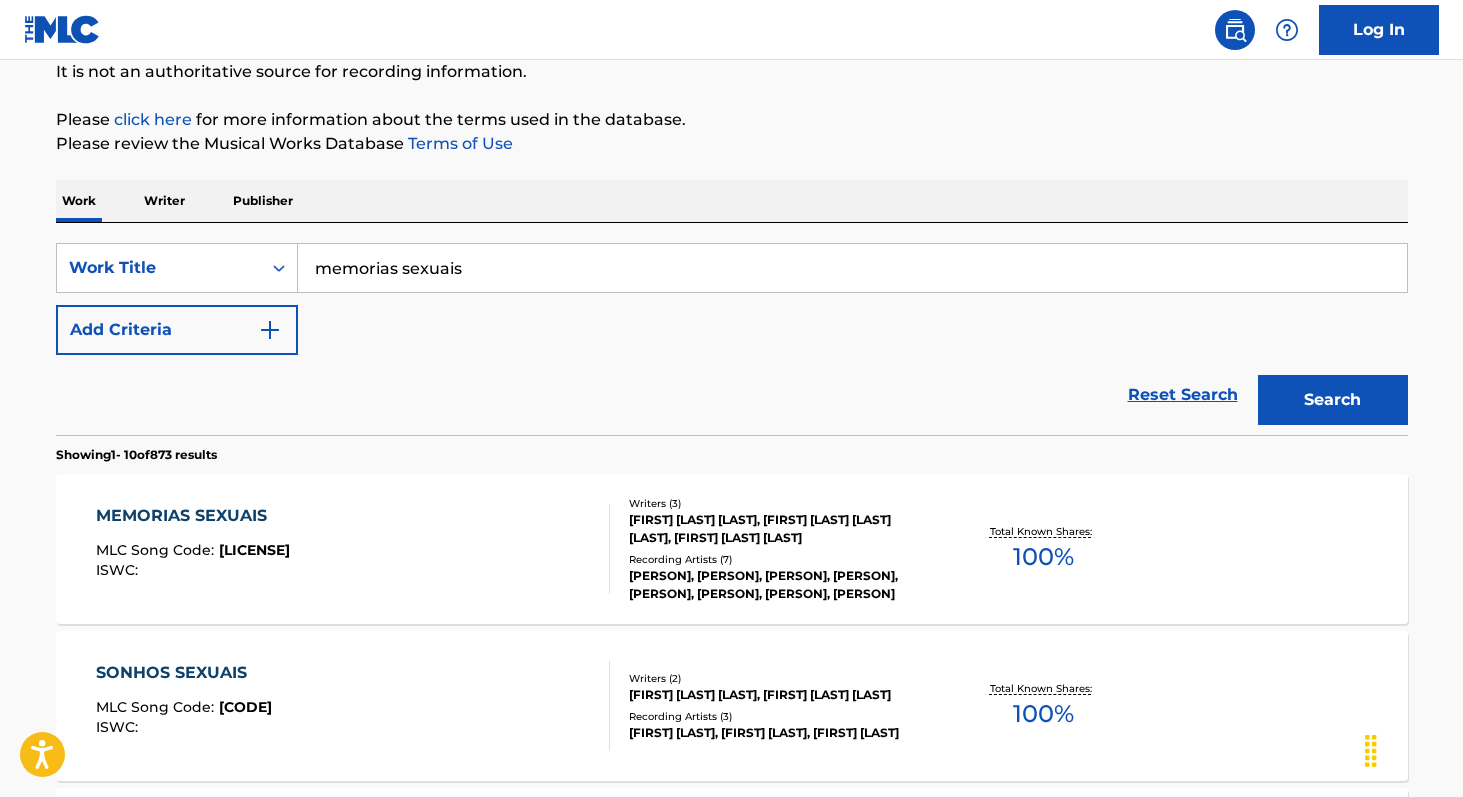 click on "Writer" at bounding box center (164, 201) 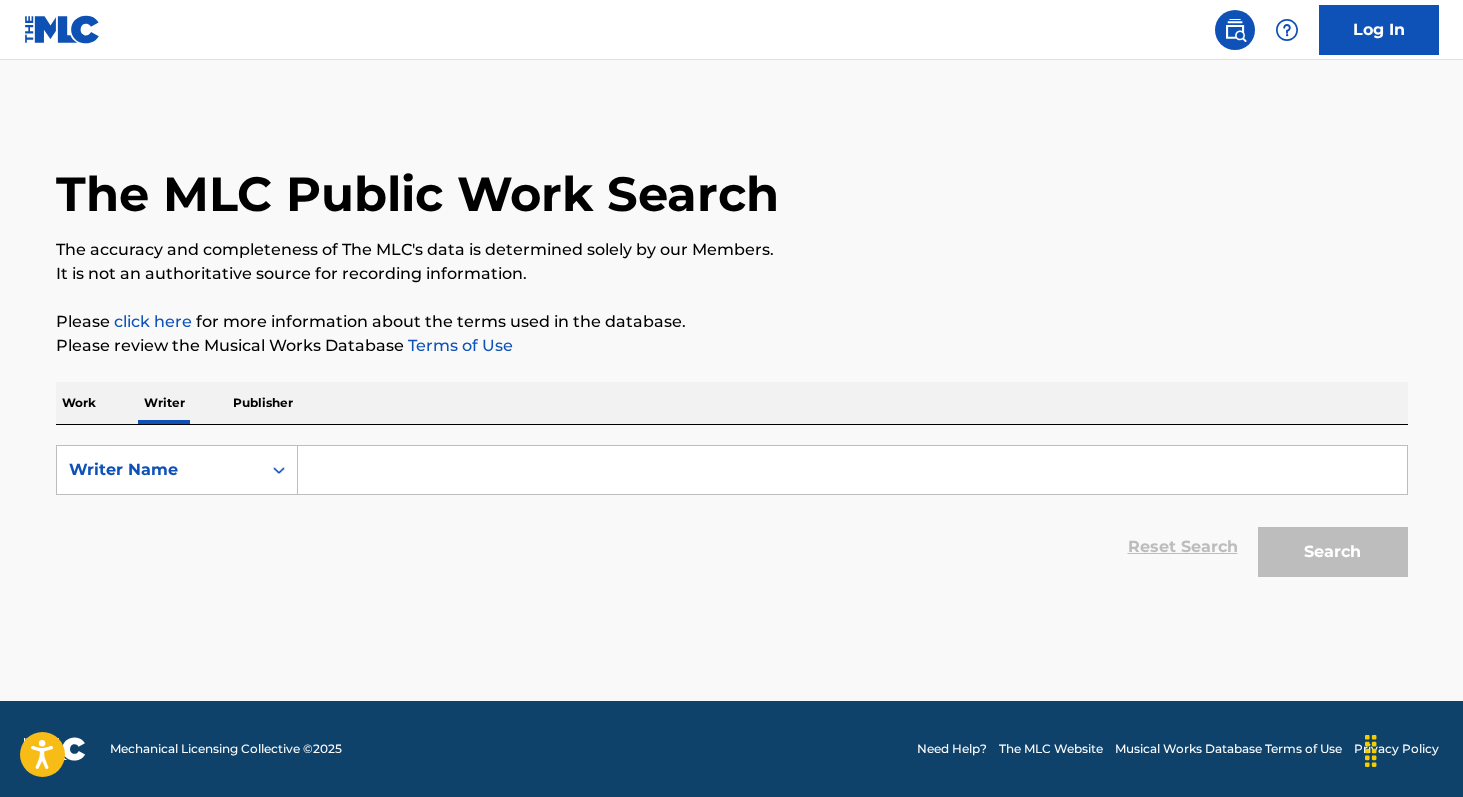 click at bounding box center [852, 470] 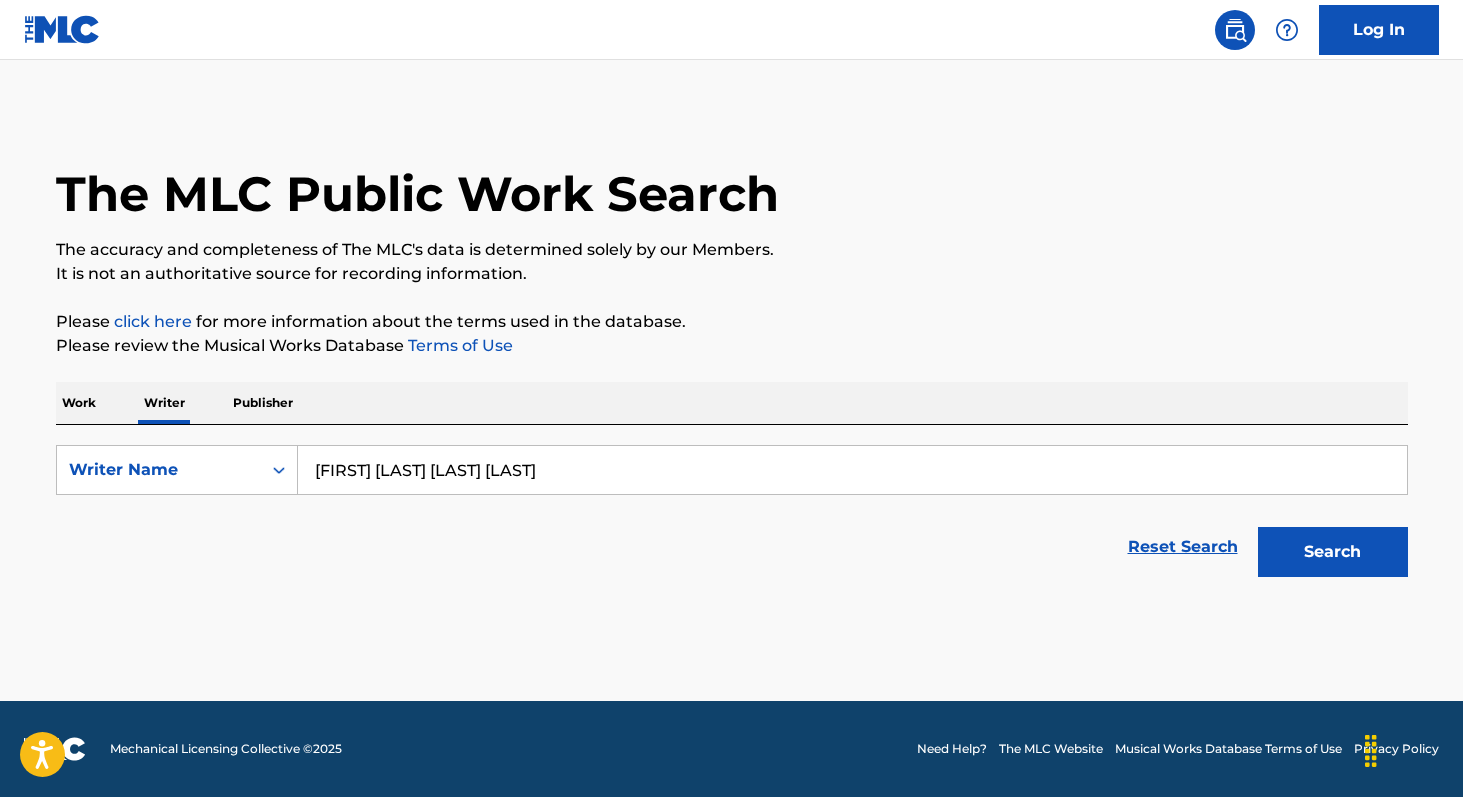click on "Search" at bounding box center [1333, 552] 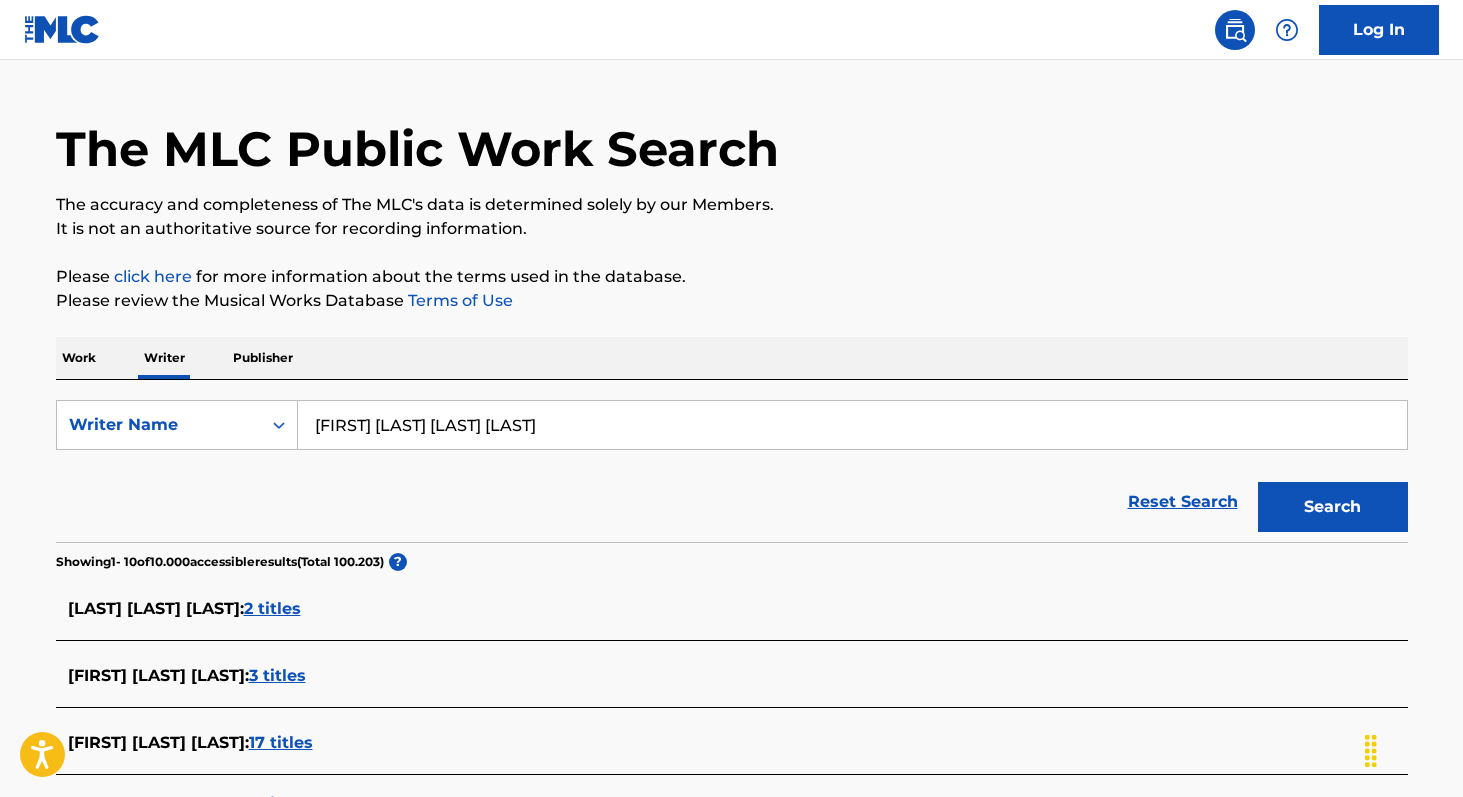 scroll, scrollTop: 40, scrollLeft: 0, axis: vertical 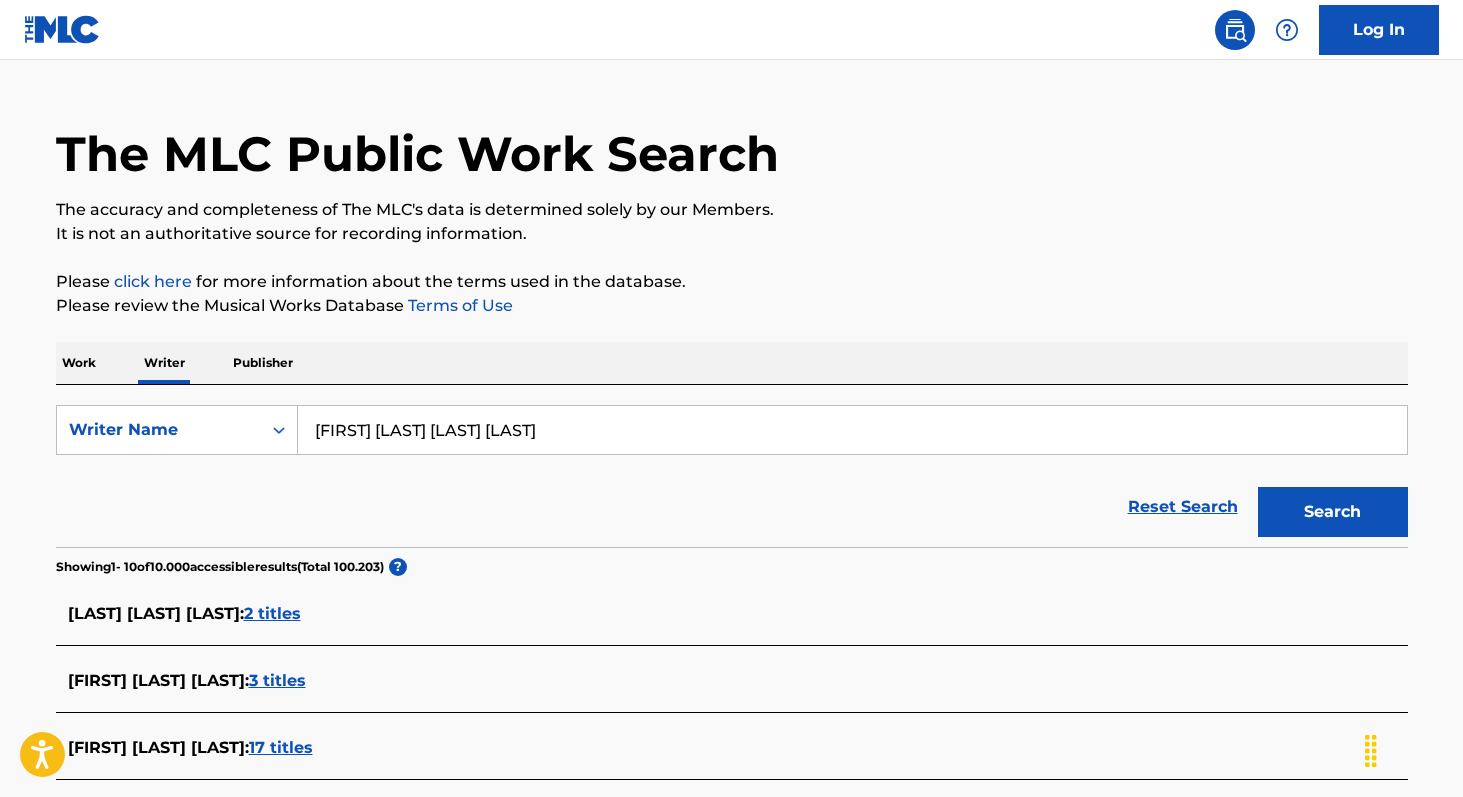 click on "[FIRST] [LAST] [LAST] [LAST]" at bounding box center (852, 430) 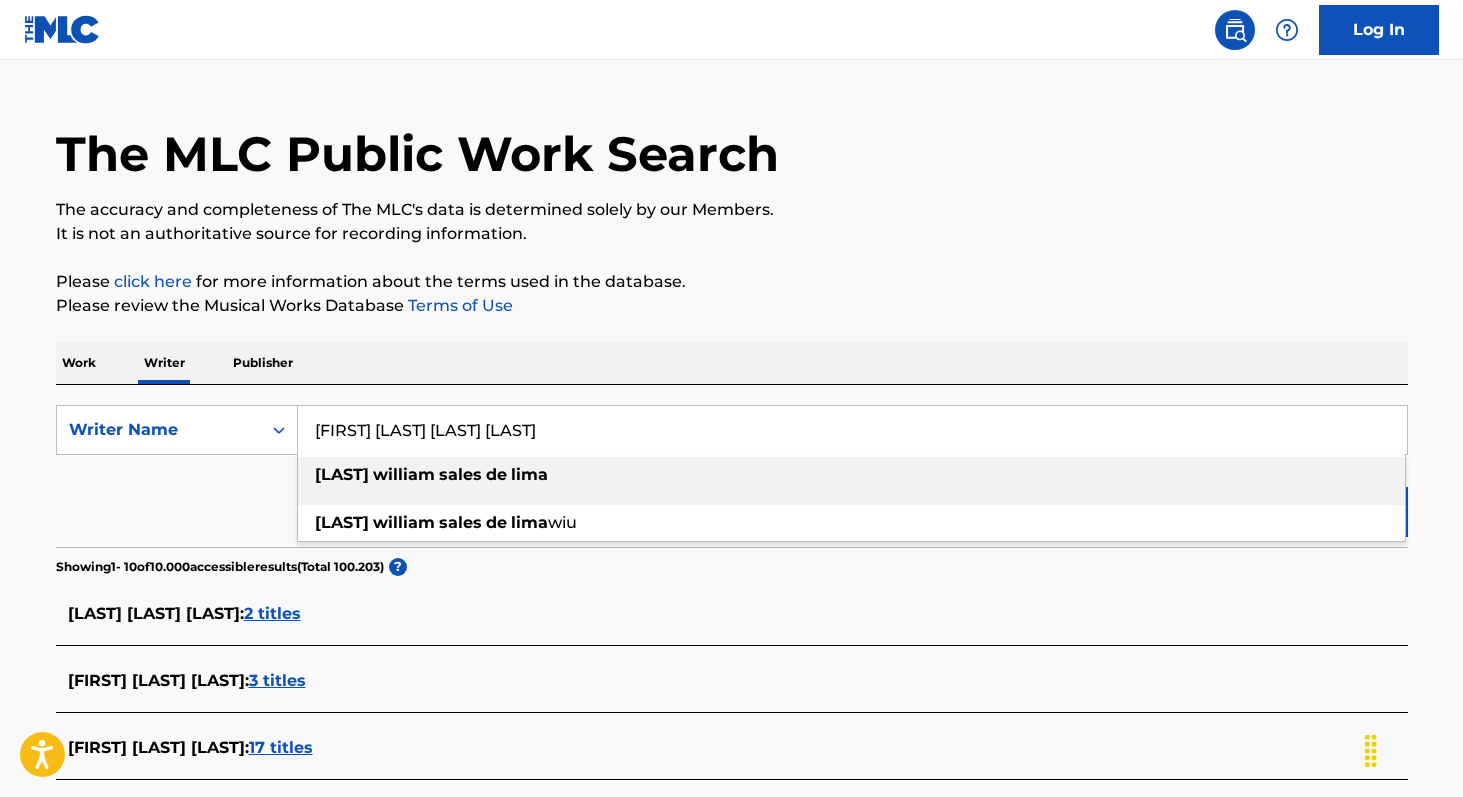 click on "[FIRST] [LAST] [LAST] [LAST]" at bounding box center (851, 475) 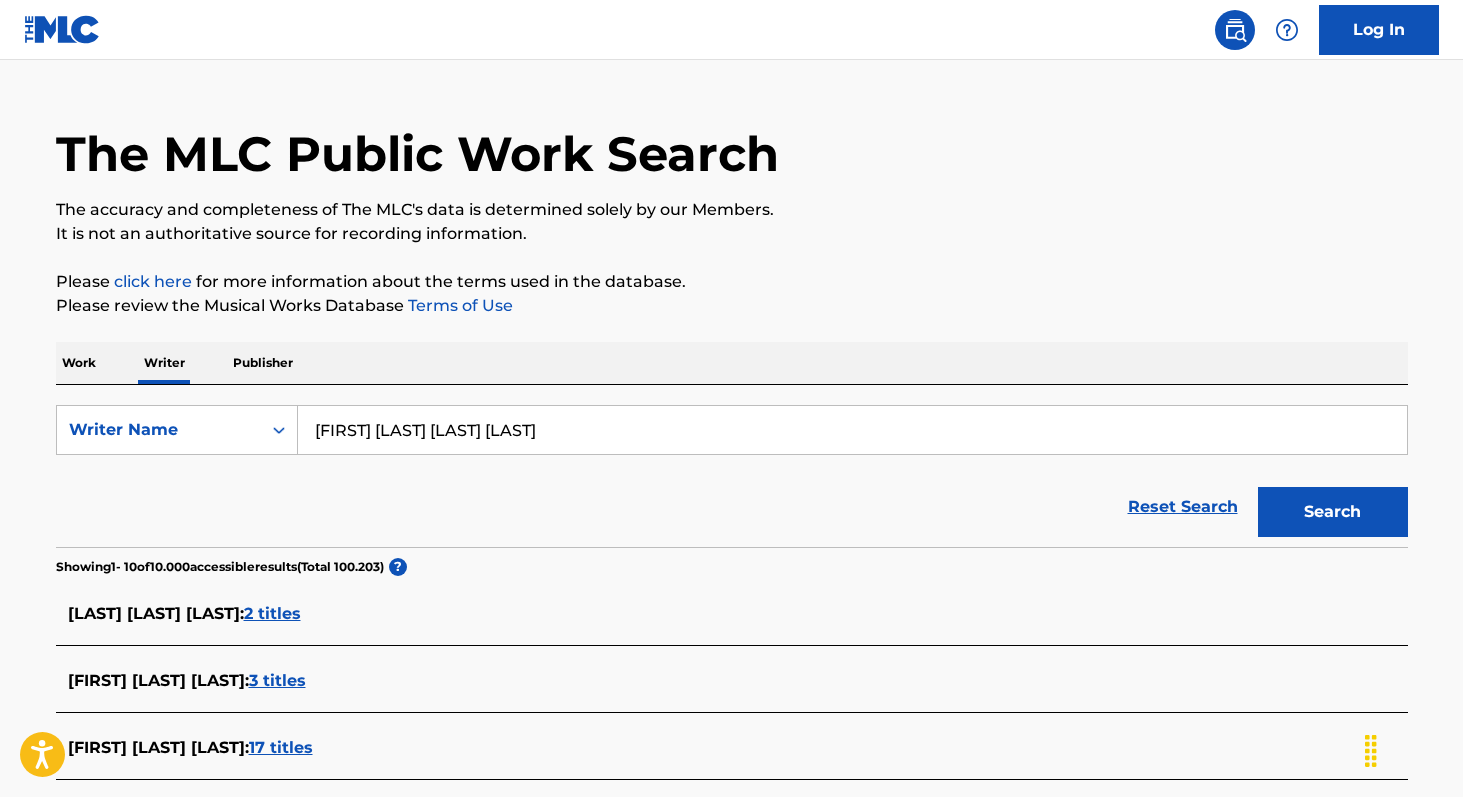 click on "Search" at bounding box center [1333, 512] 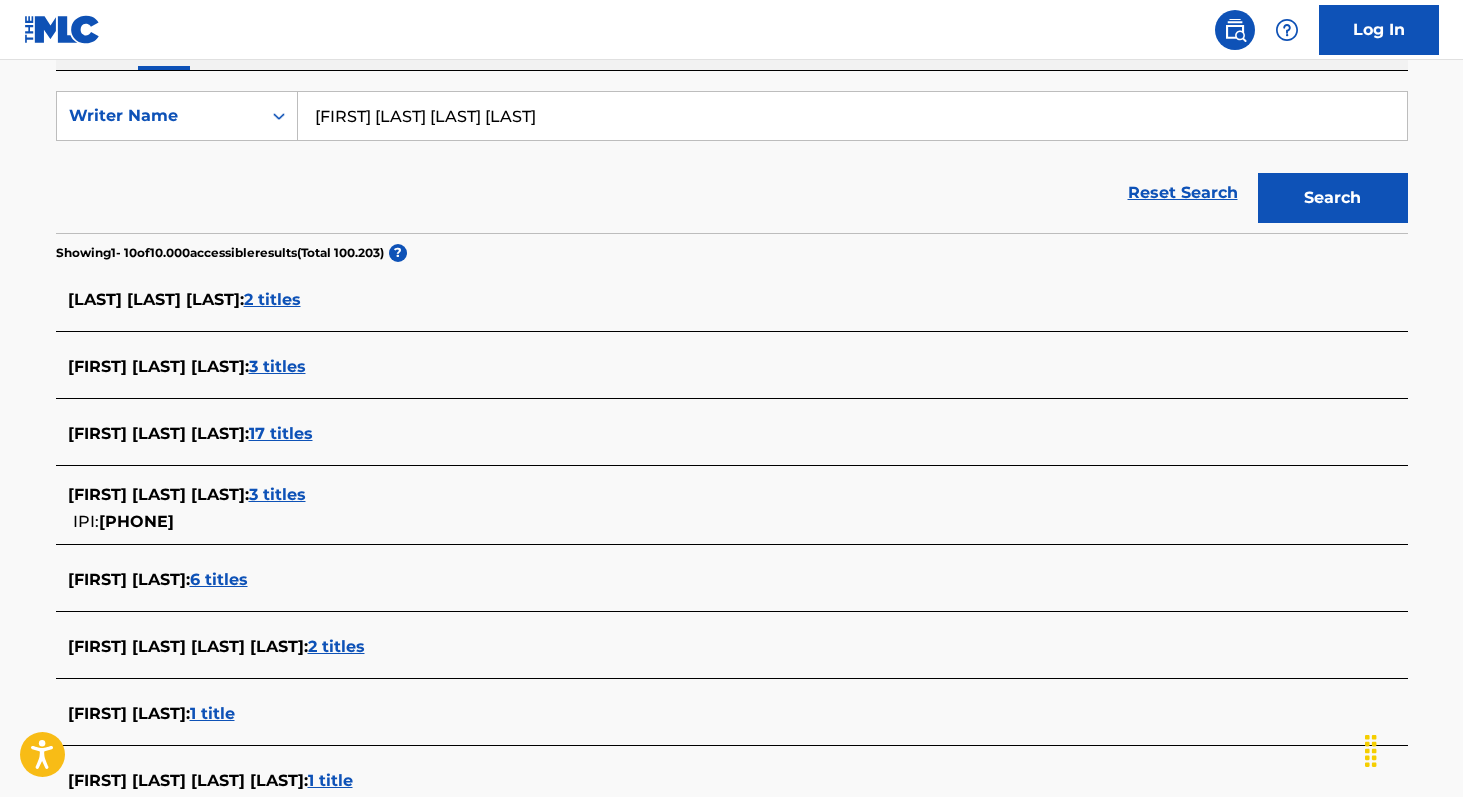 scroll, scrollTop: 359, scrollLeft: 0, axis: vertical 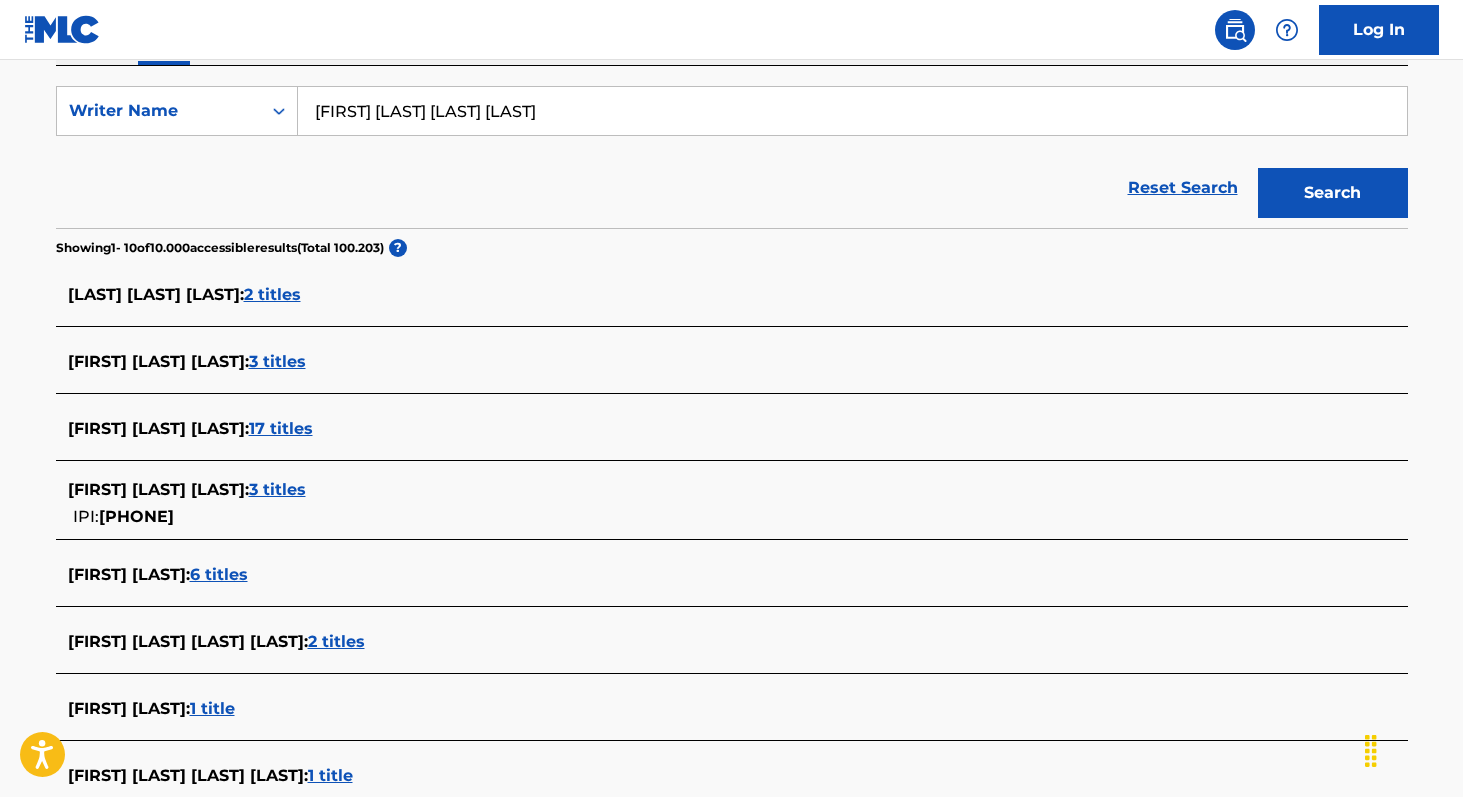 copy on "[PHONE]" 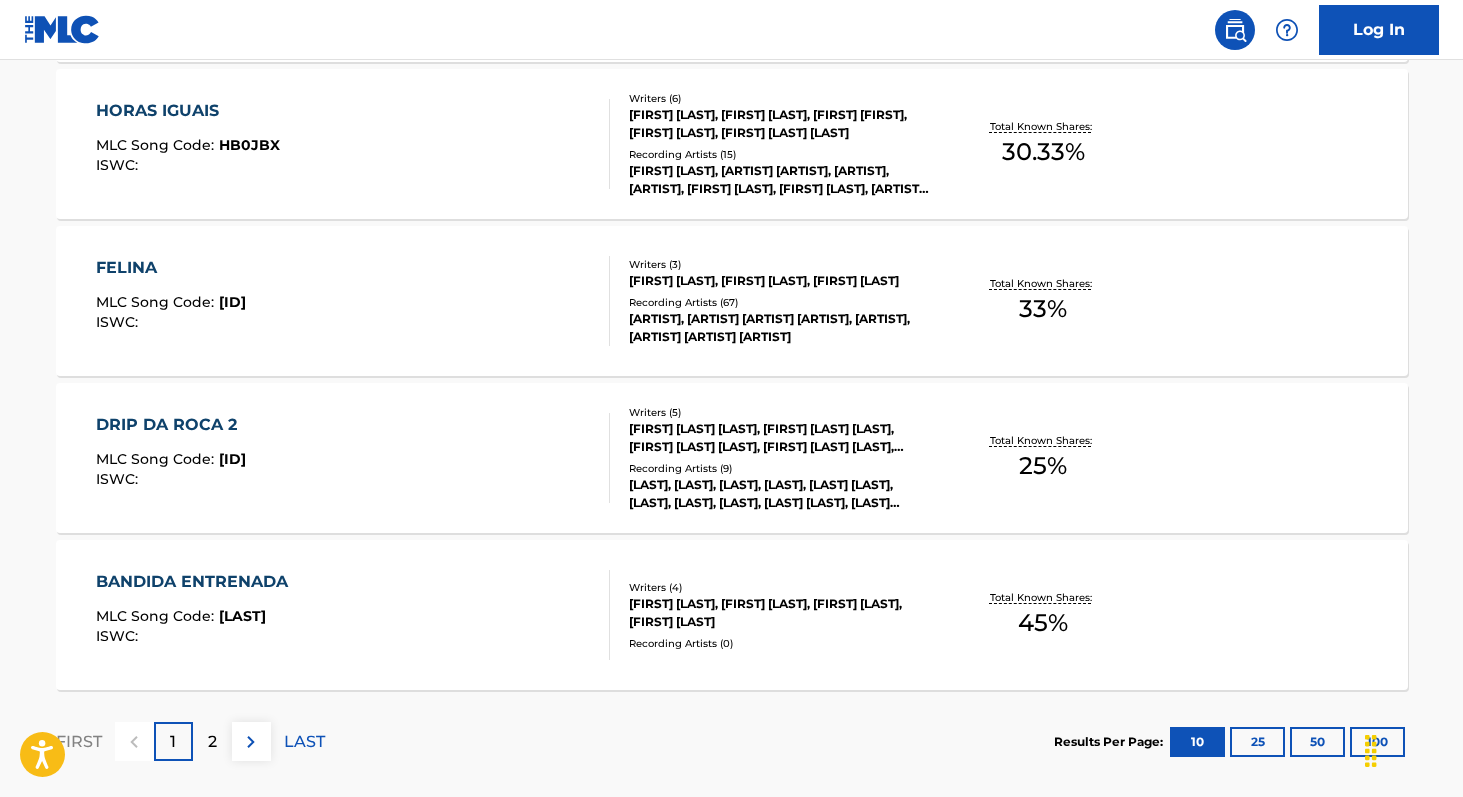 scroll, scrollTop: 1651, scrollLeft: 0, axis: vertical 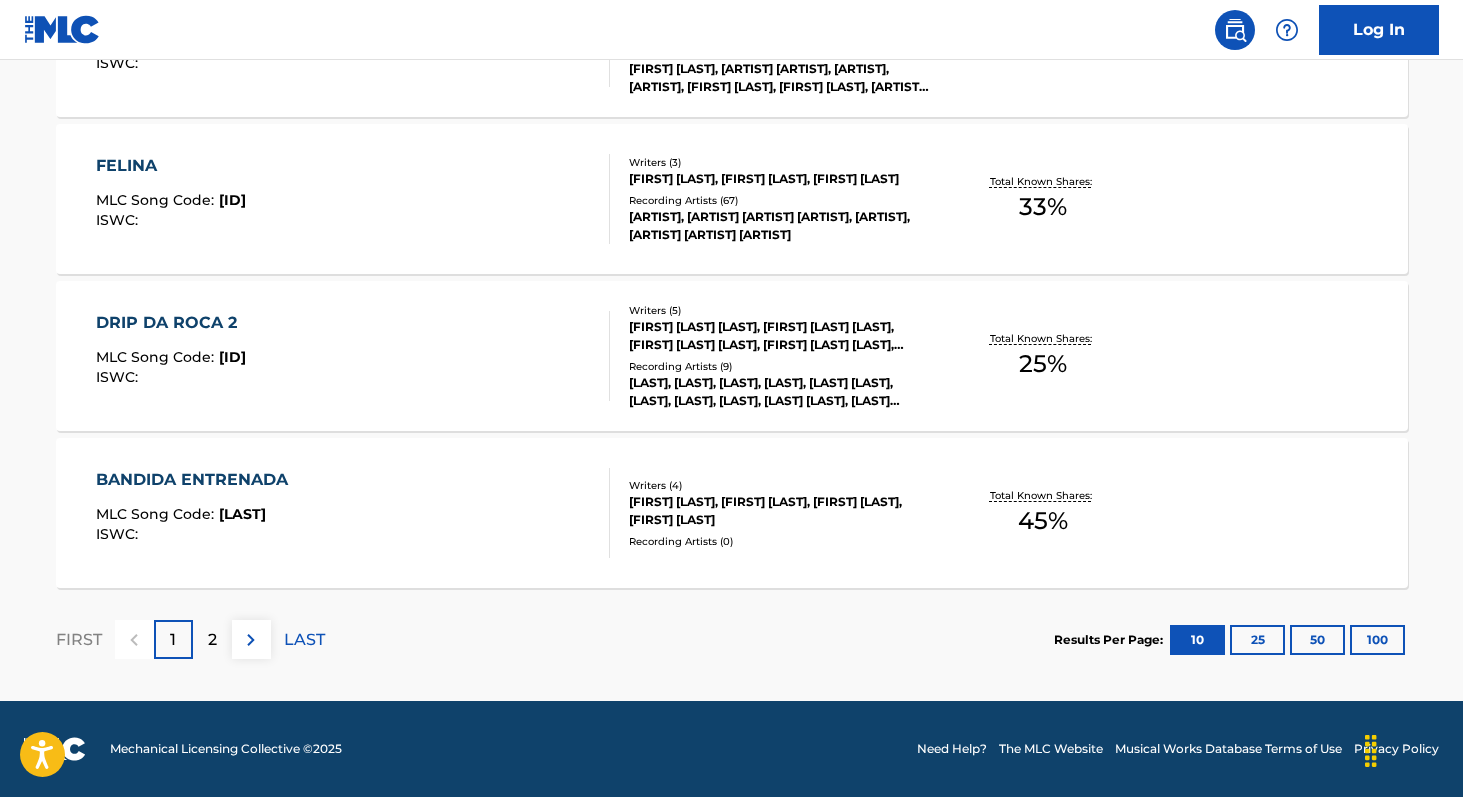 click on "100" at bounding box center (1377, 640) 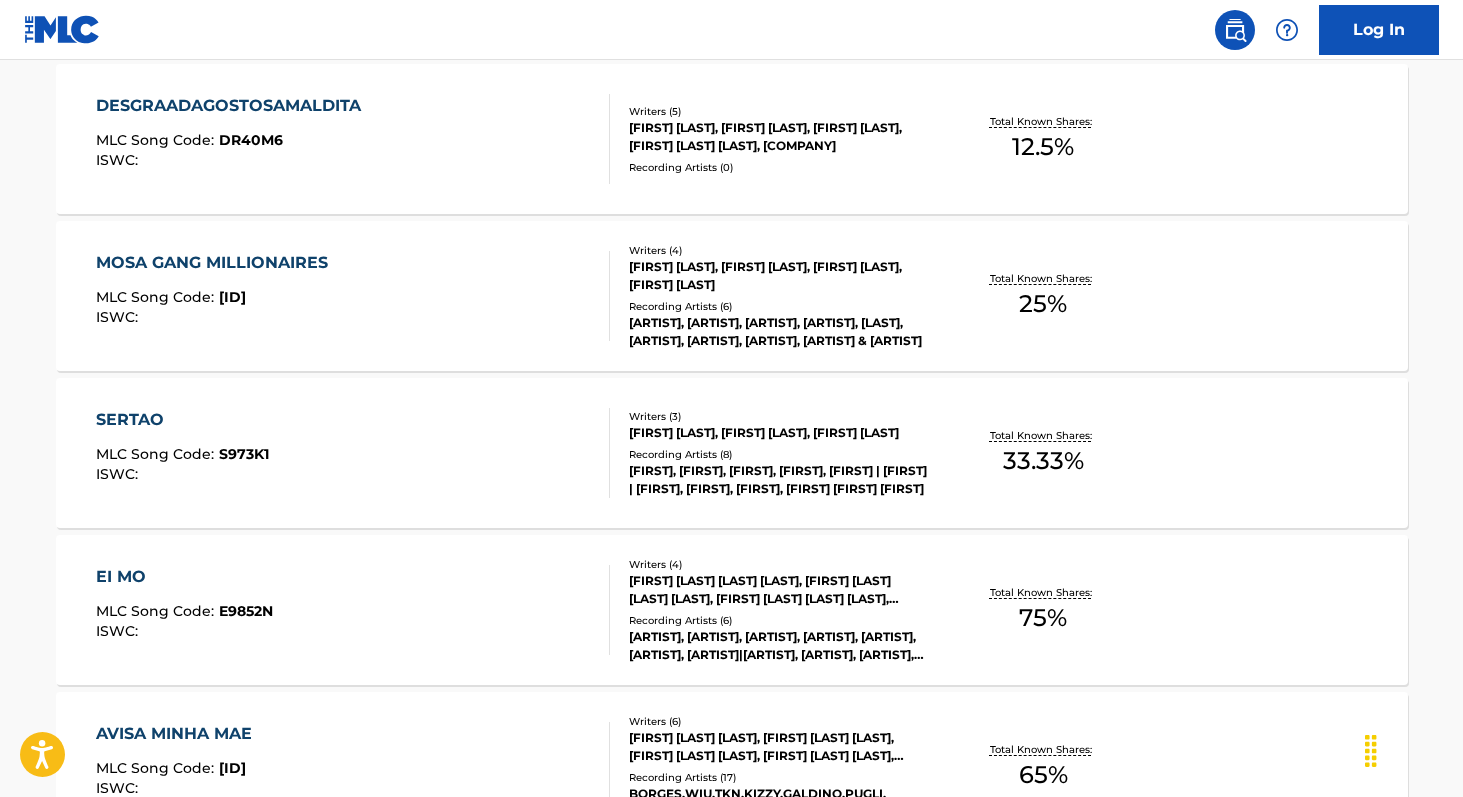 scroll, scrollTop: 0, scrollLeft: 0, axis: both 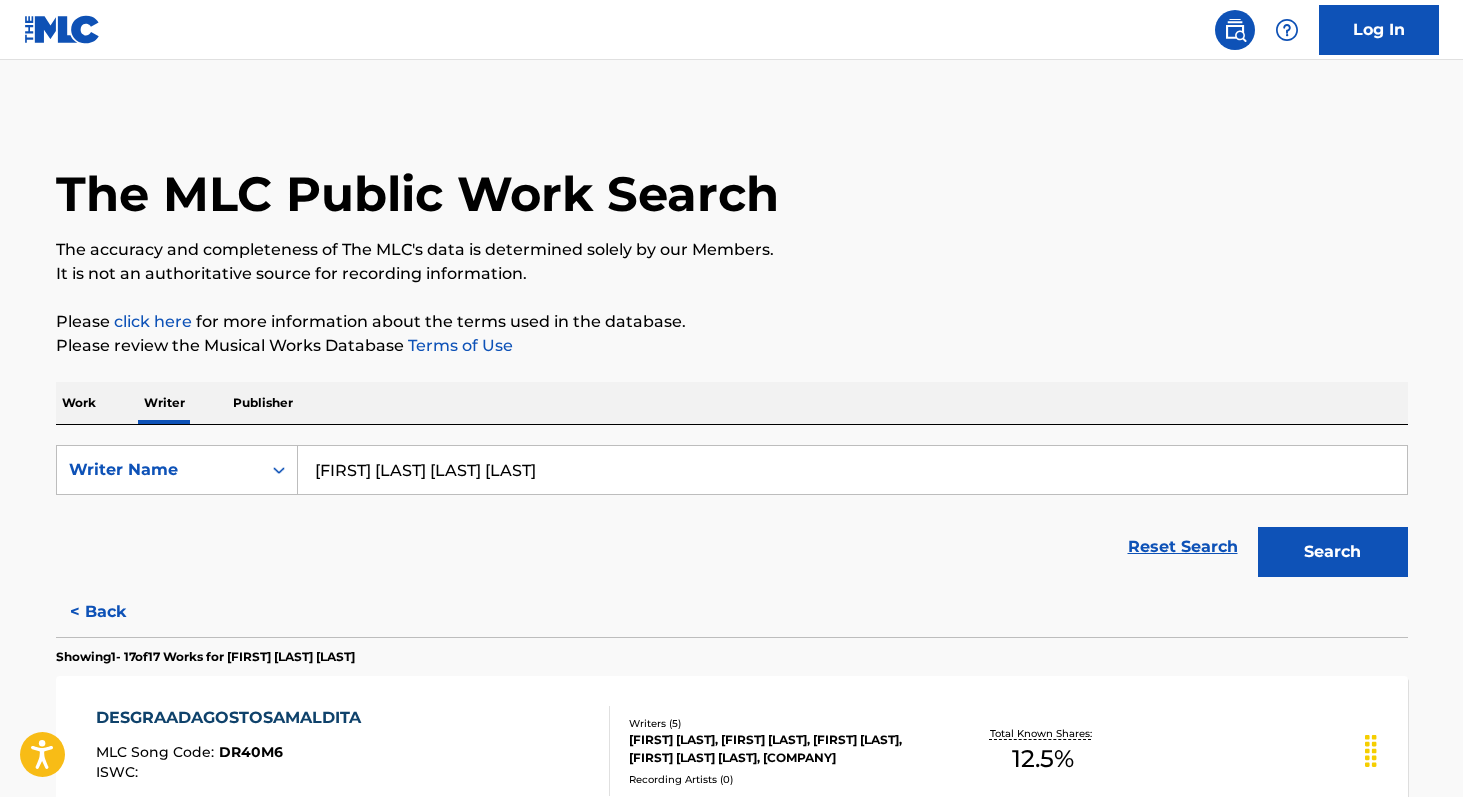 click on "[FIRST] [LAST] [LAST] [LAST]" at bounding box center (852, 470) 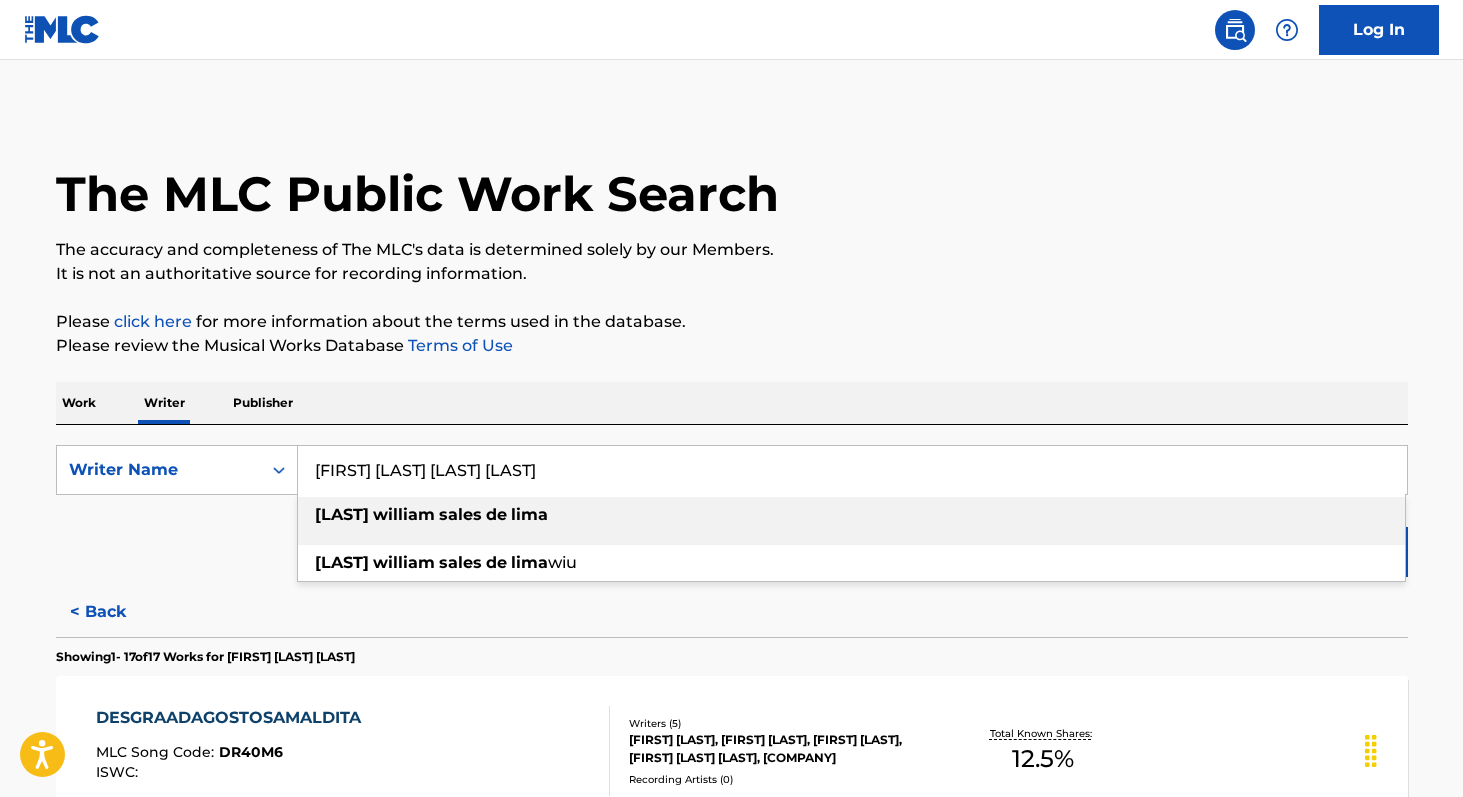 paste on "[CODE]" 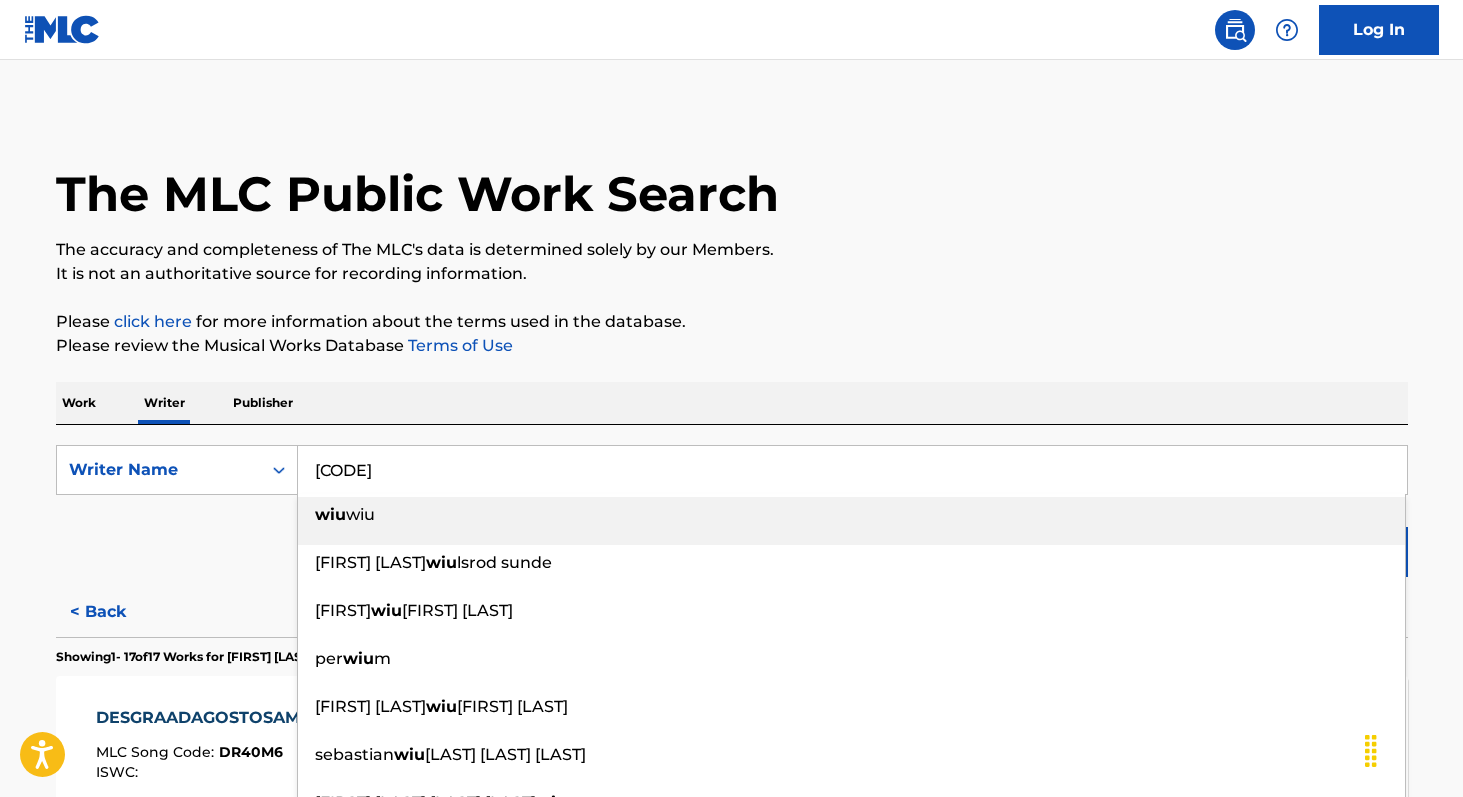 type on "[CODE]" 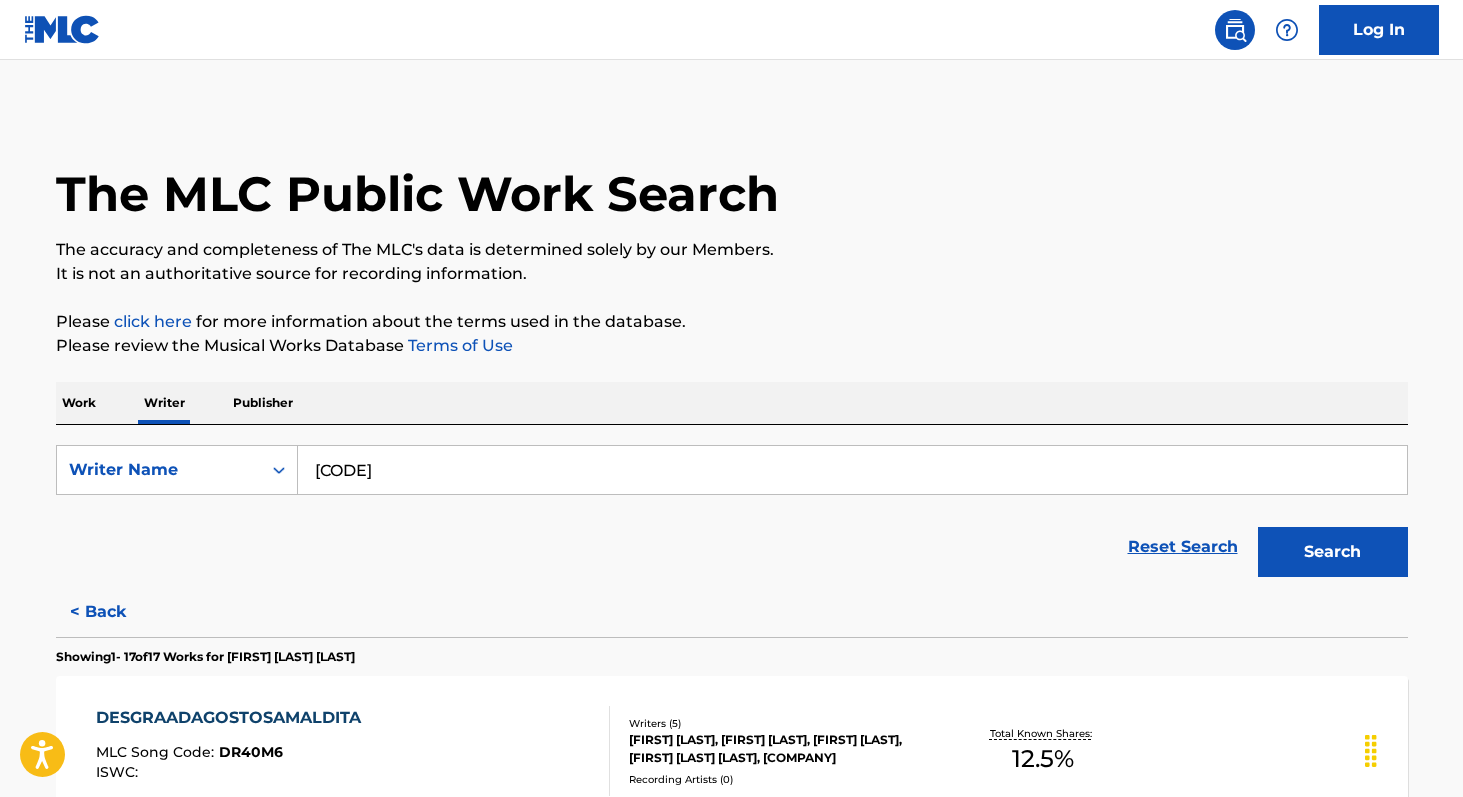 click on "Works for [PERSON] [PERSON] Code : [CODE] ISWC : Writers ( 5 ) [FIRST] [LAST], [PERSON], [FIRST] [LAST], [FIRST] [LAST], [PERSON] Recording Artists ( 0 ) Works for [FIRST] [LAST], [FIRST] [LAST], [PERSON], [PERSON], [PERSON], [PERSON] & [PERSON]" at bounding box center (732, 1771) 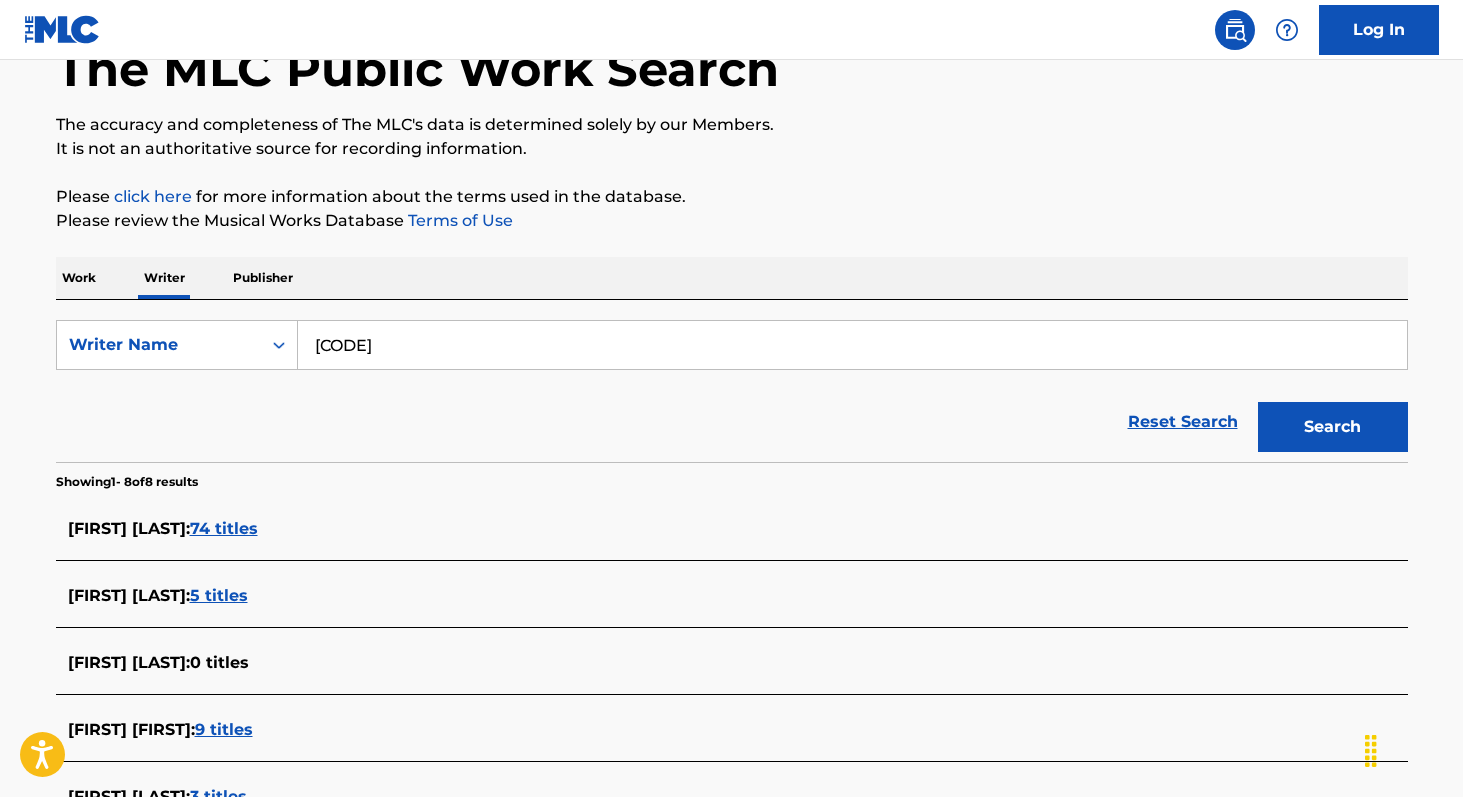 scroll, scrollTop: 136, scrollLeft: 0, axis: vertical 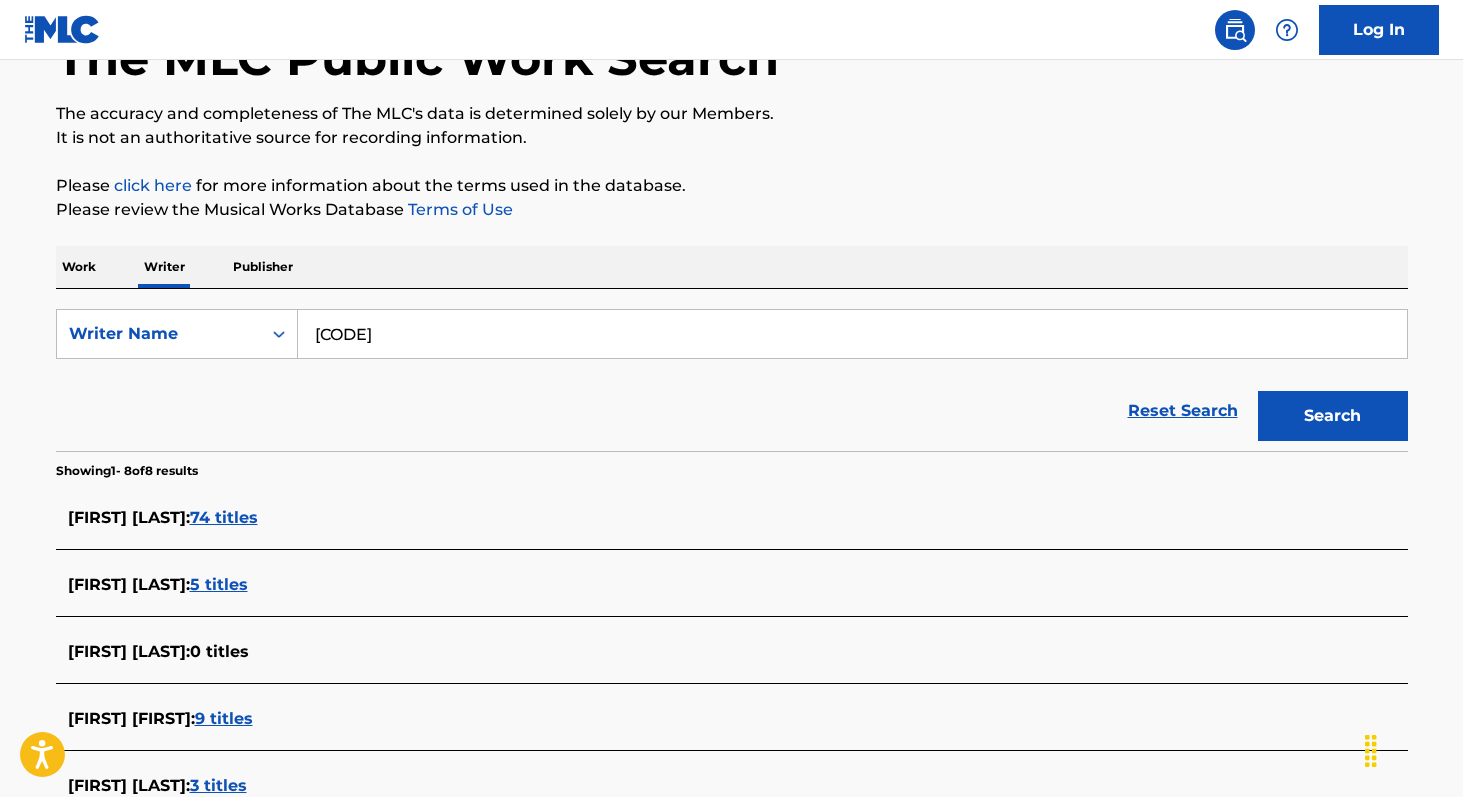 click on "[FIRST] [LAST] : 74 titles" at bounding box center (706, 518) 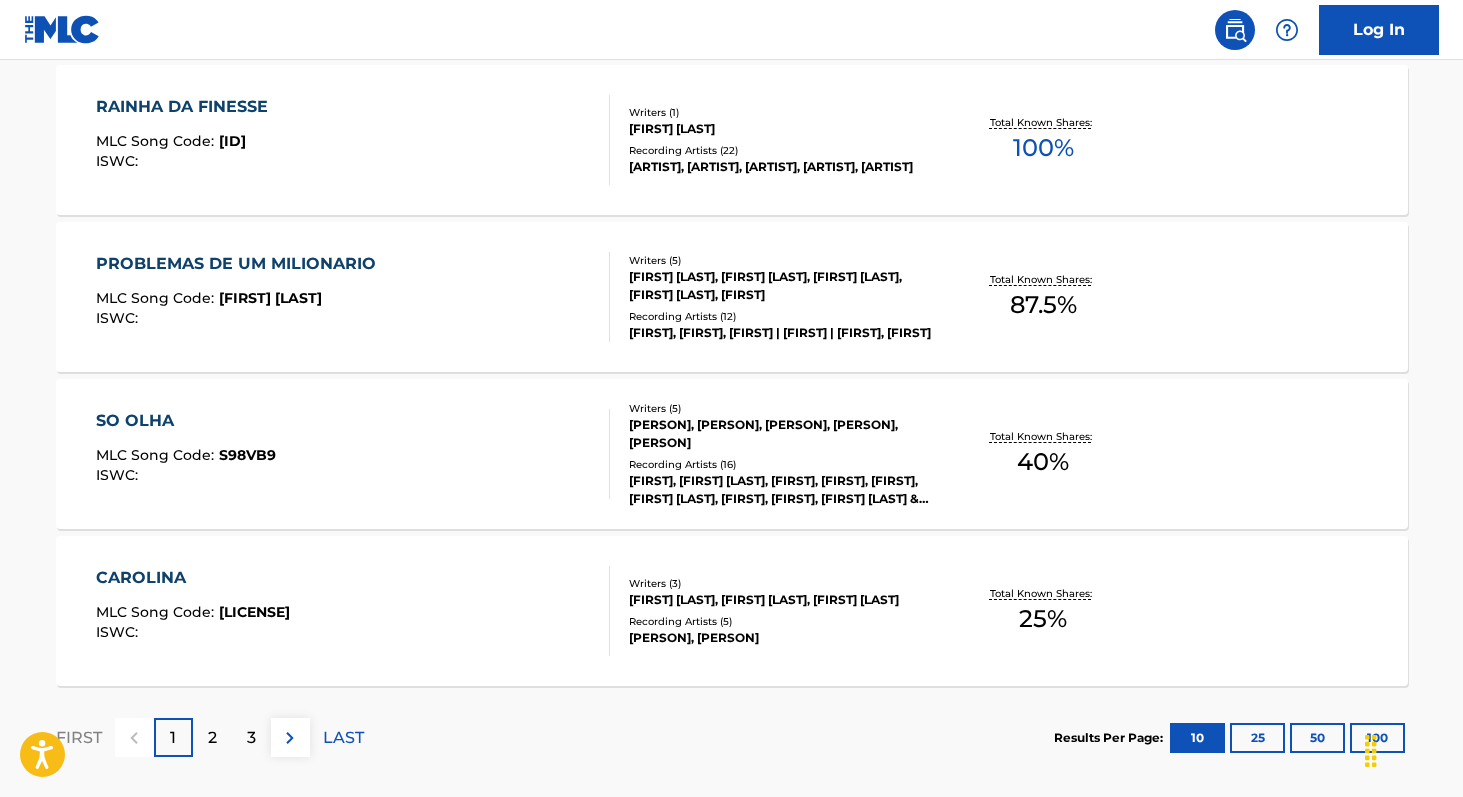 scroll, scrollTop: 1651, scrollLeft: 0, axis: vertical 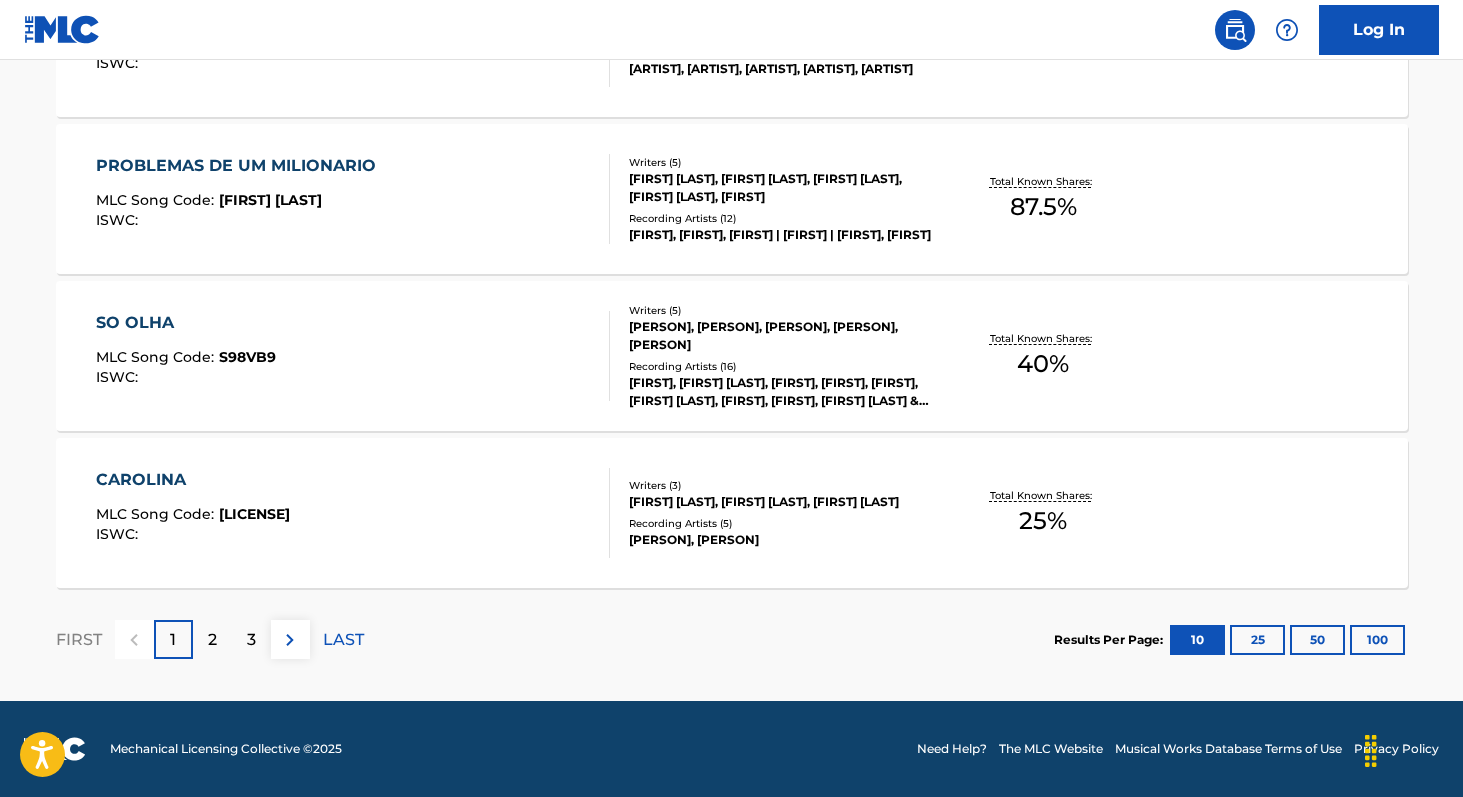 click on "100" at bounding box center [1377, 640] 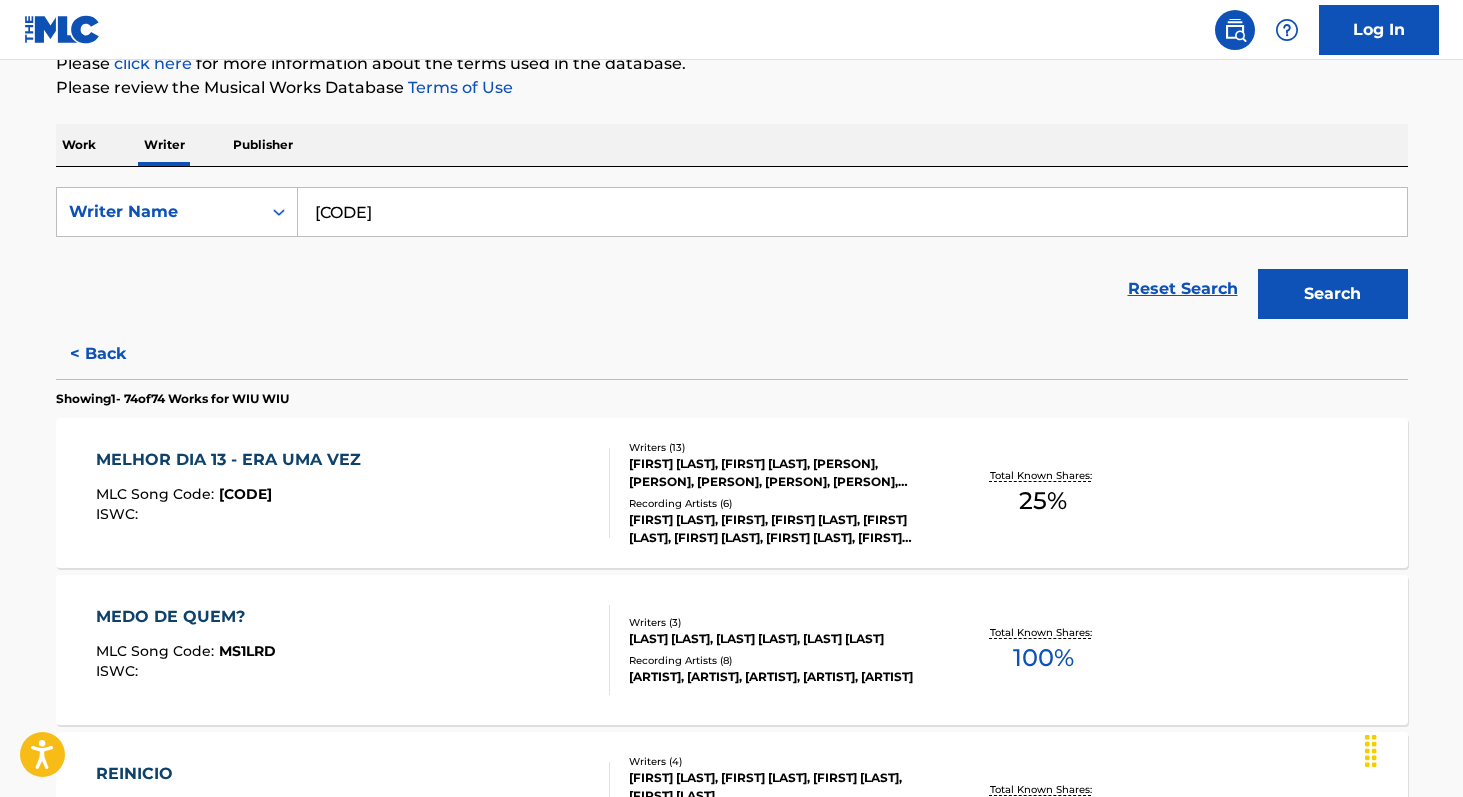 scroll, scrollTop: 5576, scrollLeft: 0, axis: vertical 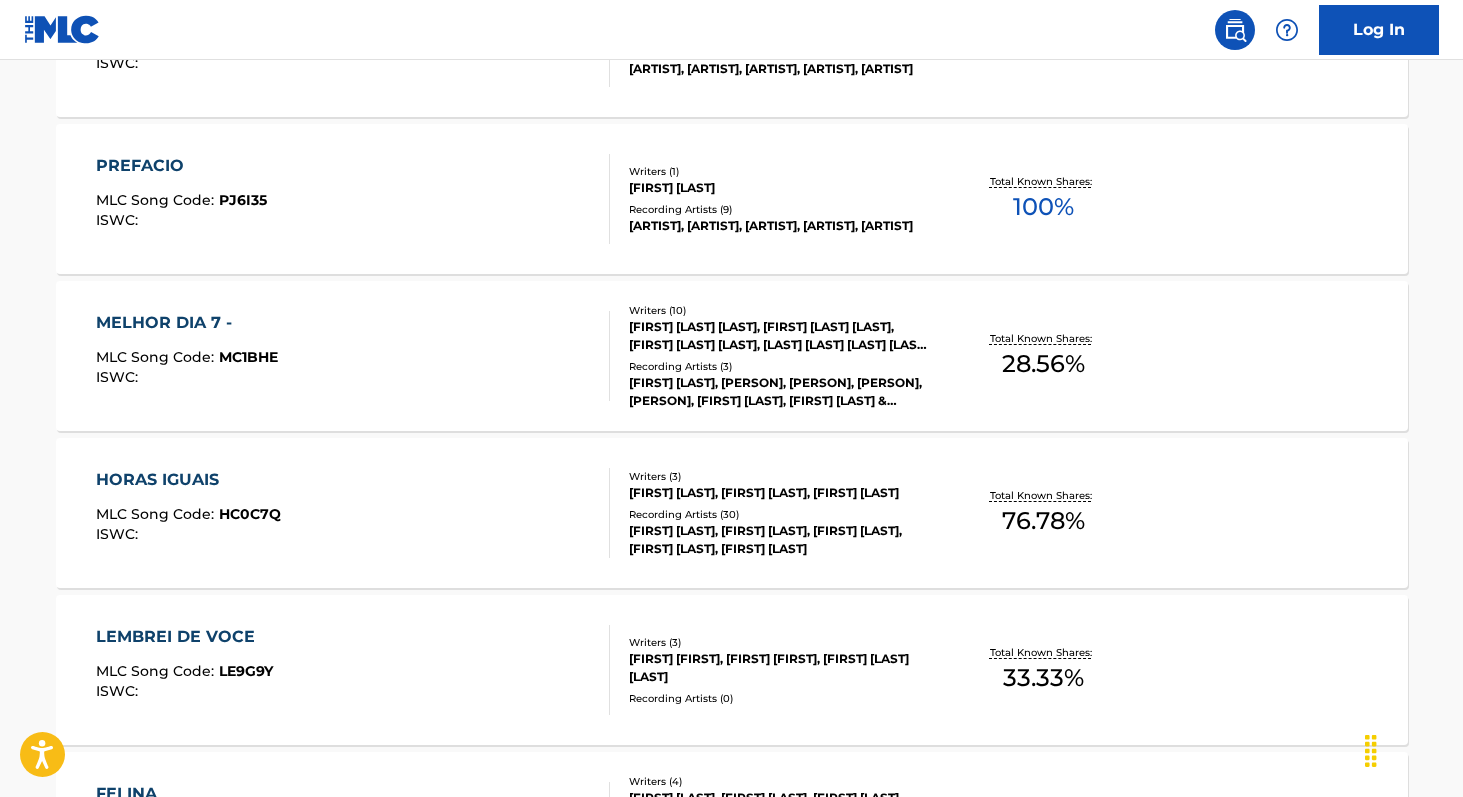 click on "100 %" at bounding box center [1043, 207] 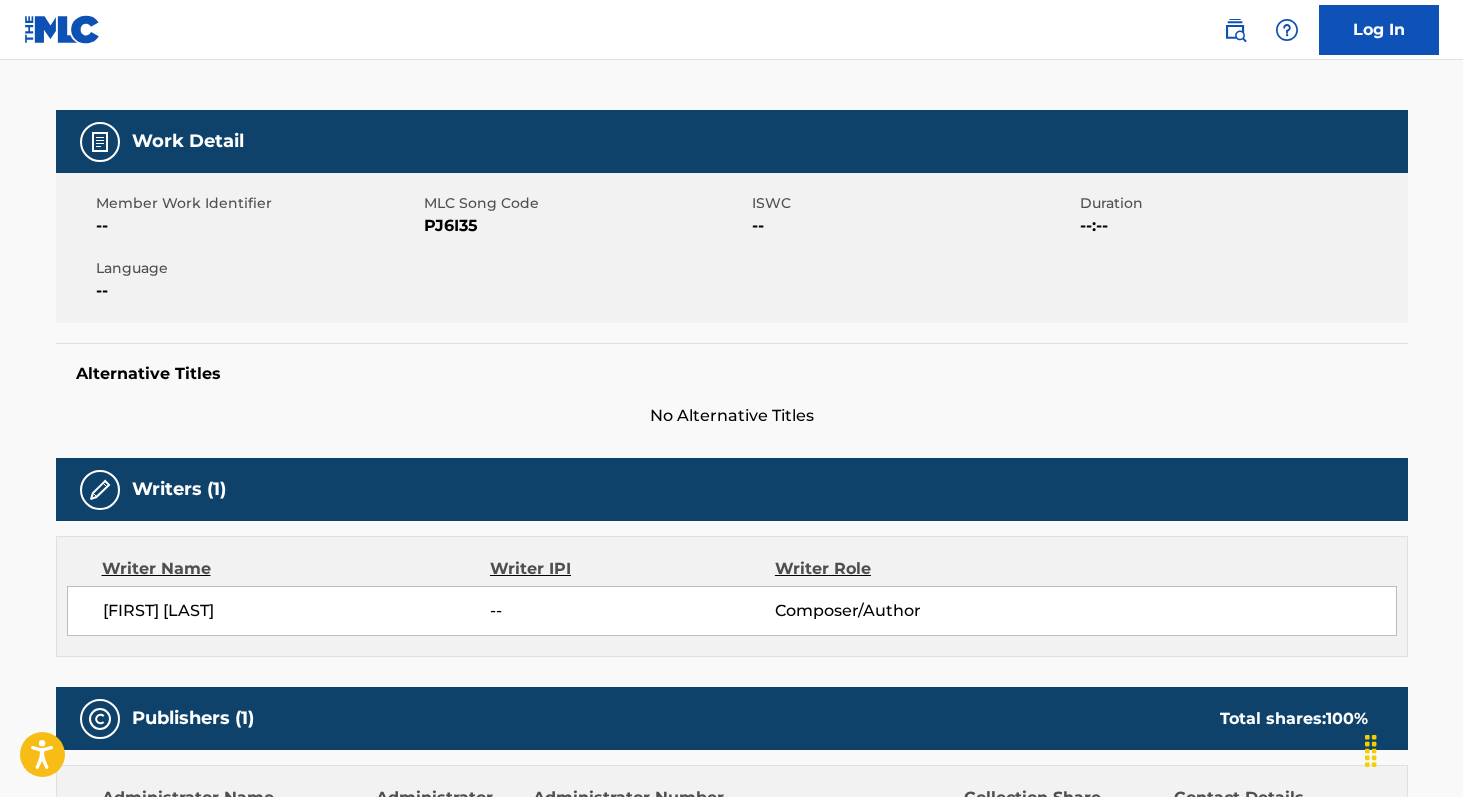 scroll, scrollTop: 244, scrollLeft: 0, axis: vertical 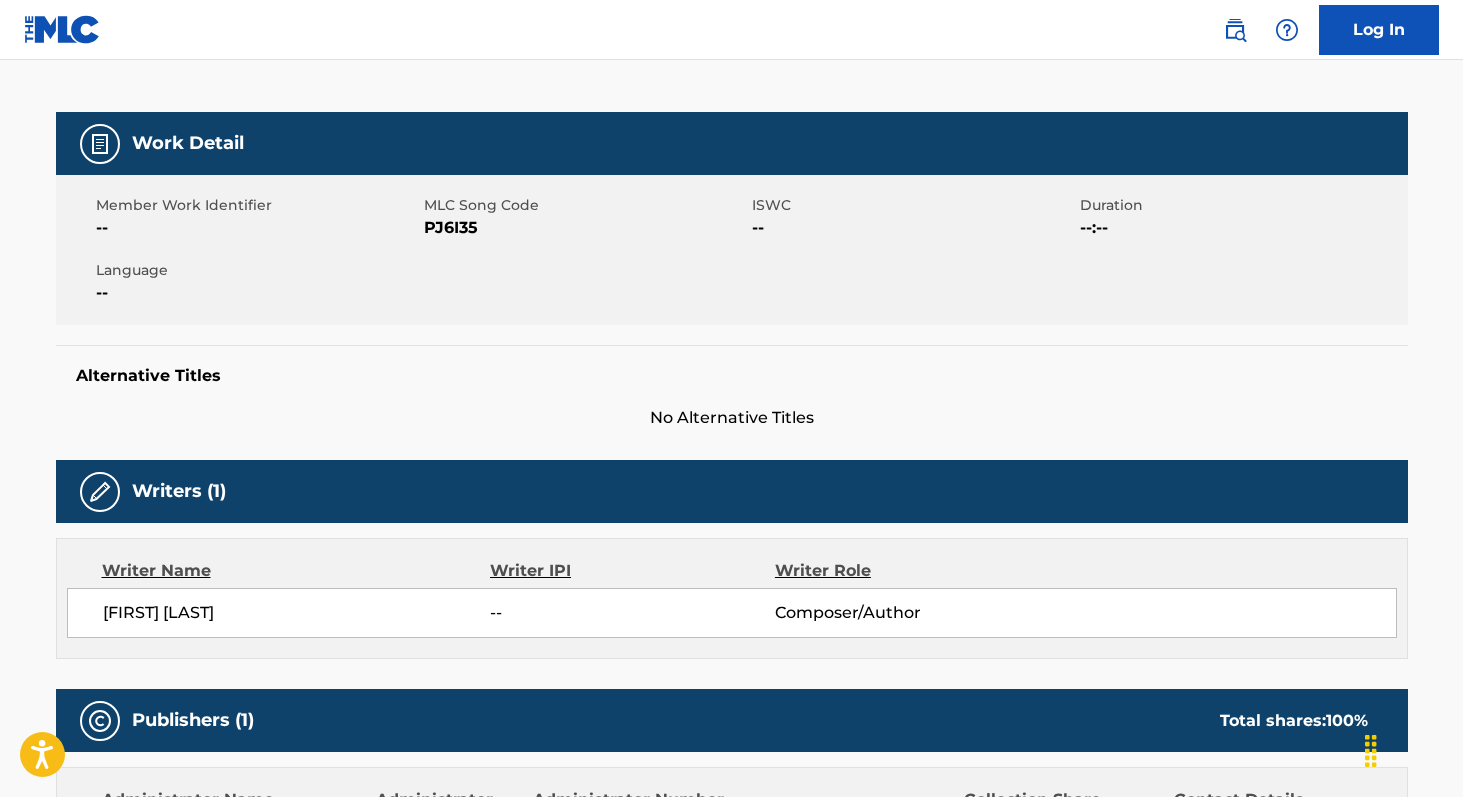 click on "PJ6I35" at bounding box center (585, 228) 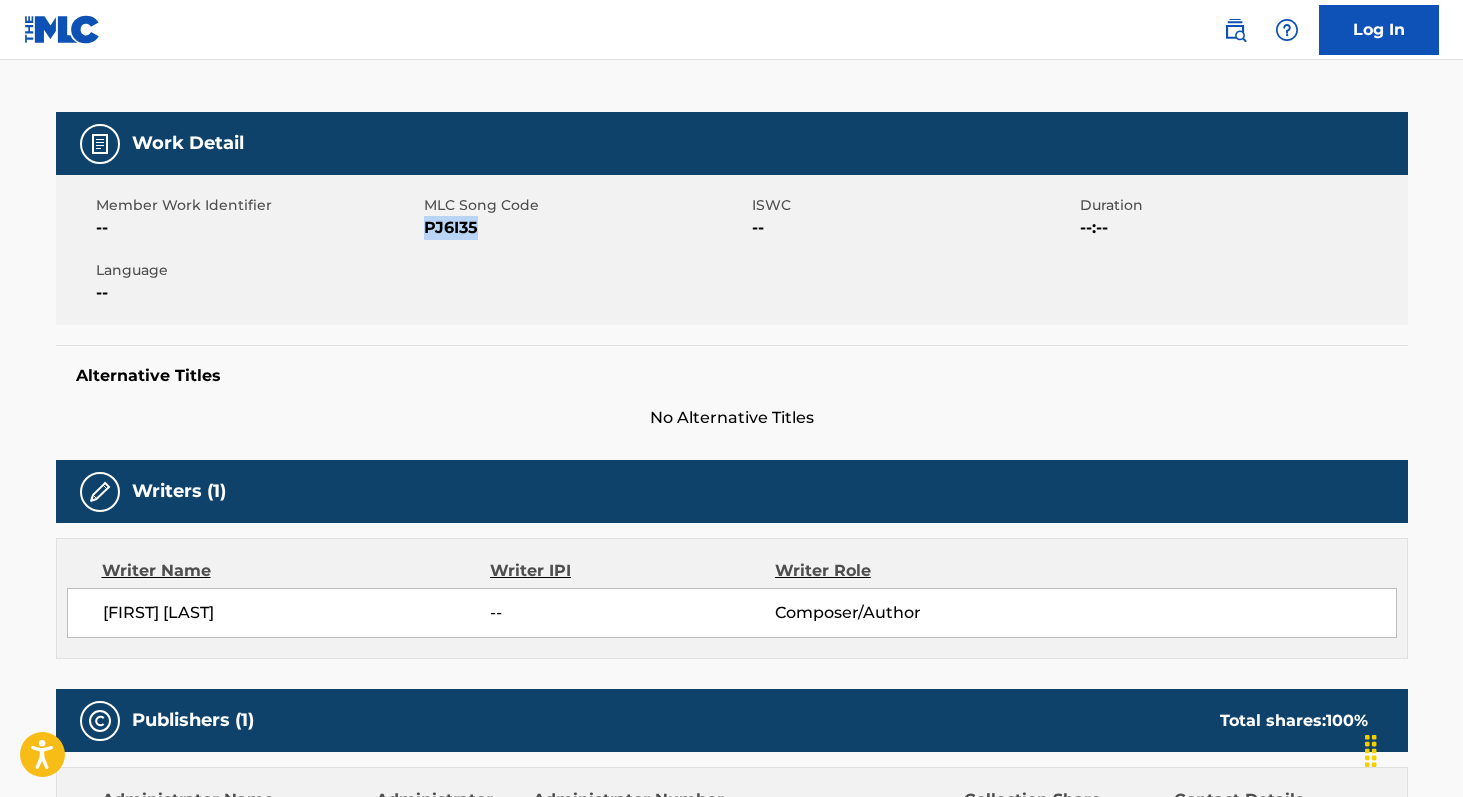 click on "PJ6I35" at bounding box center (585, 228) 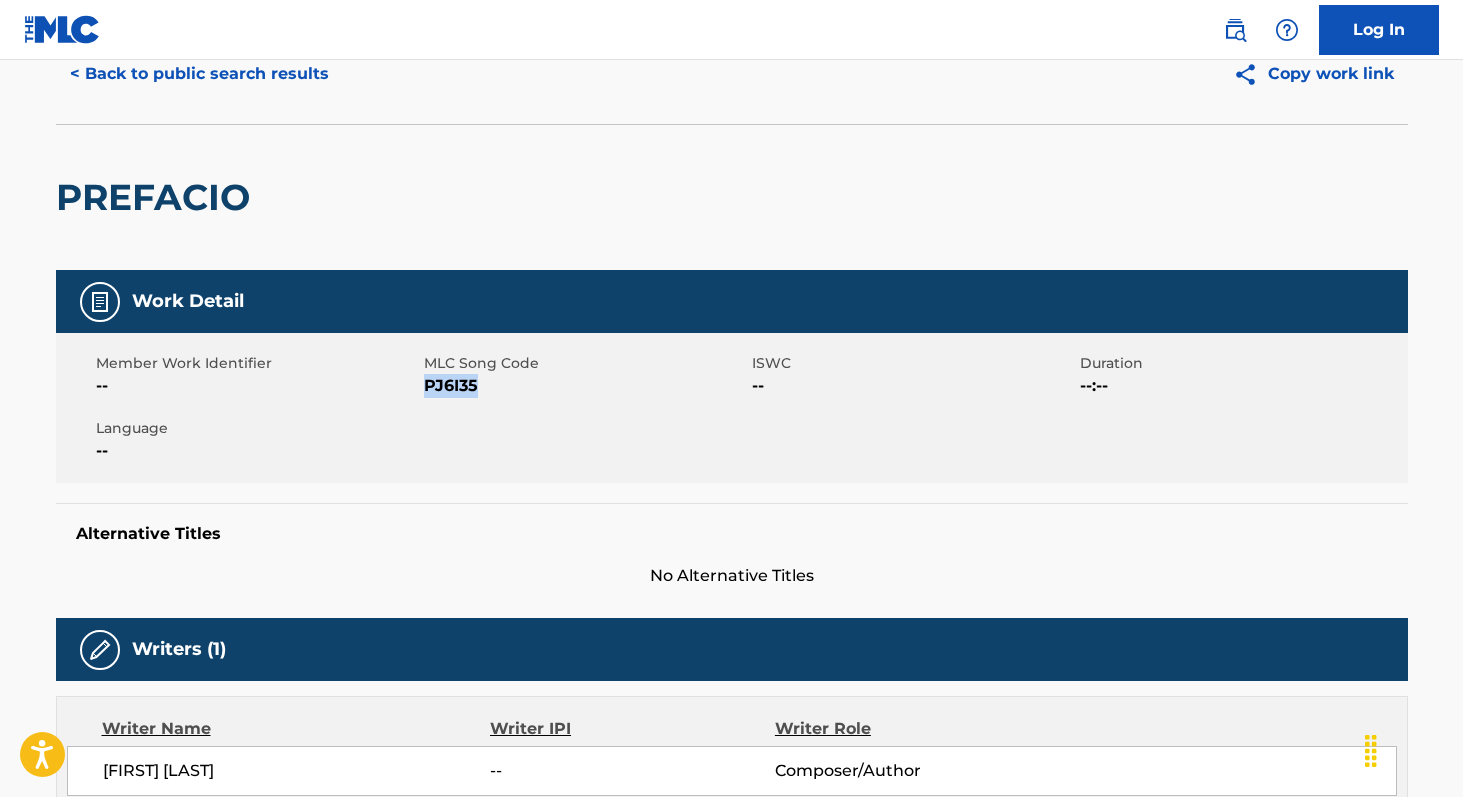 scroll, scrollTop: 0, scrollLeft: 0, axis: both 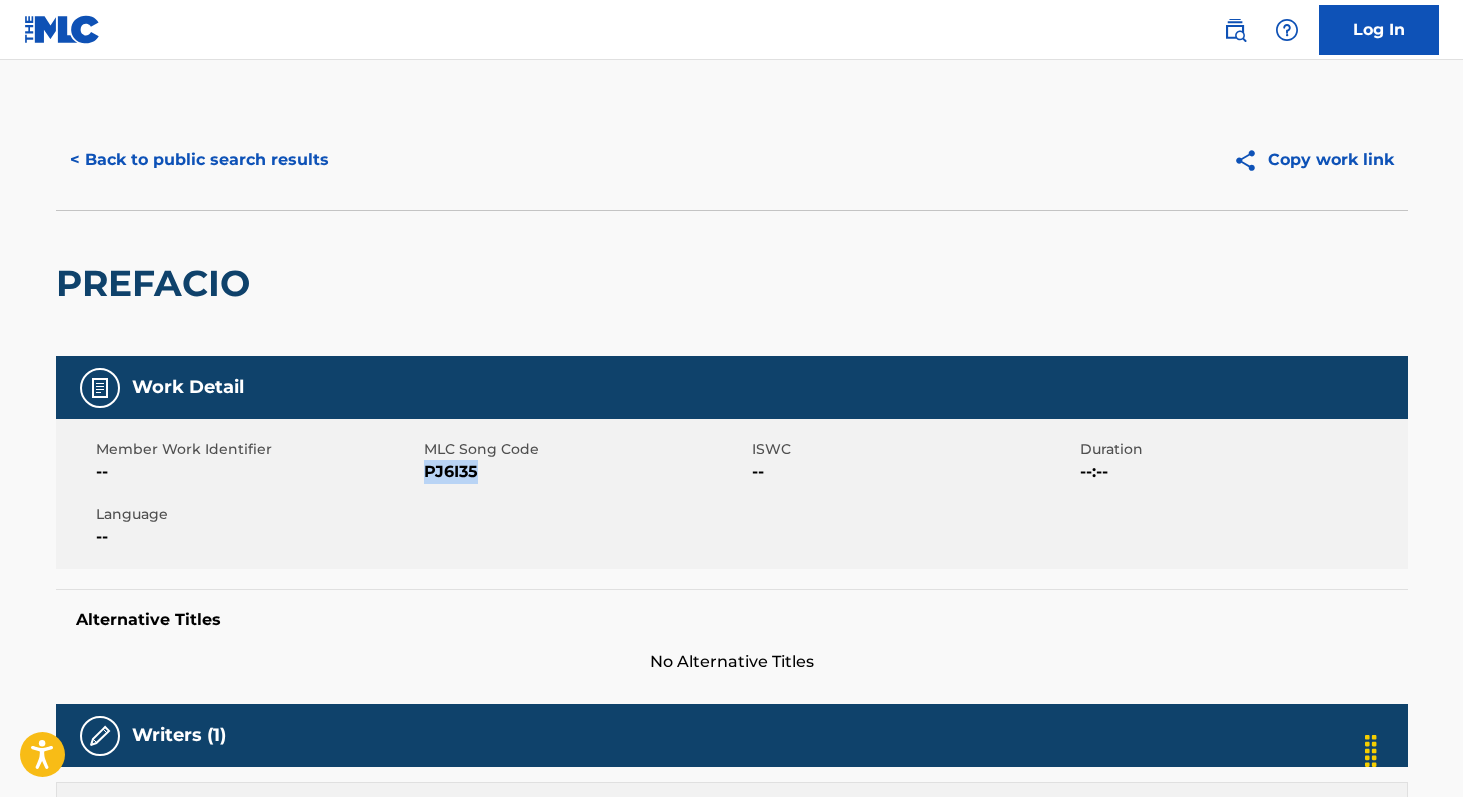 click on "< Back to public search results" at bounding box center [199, 160] 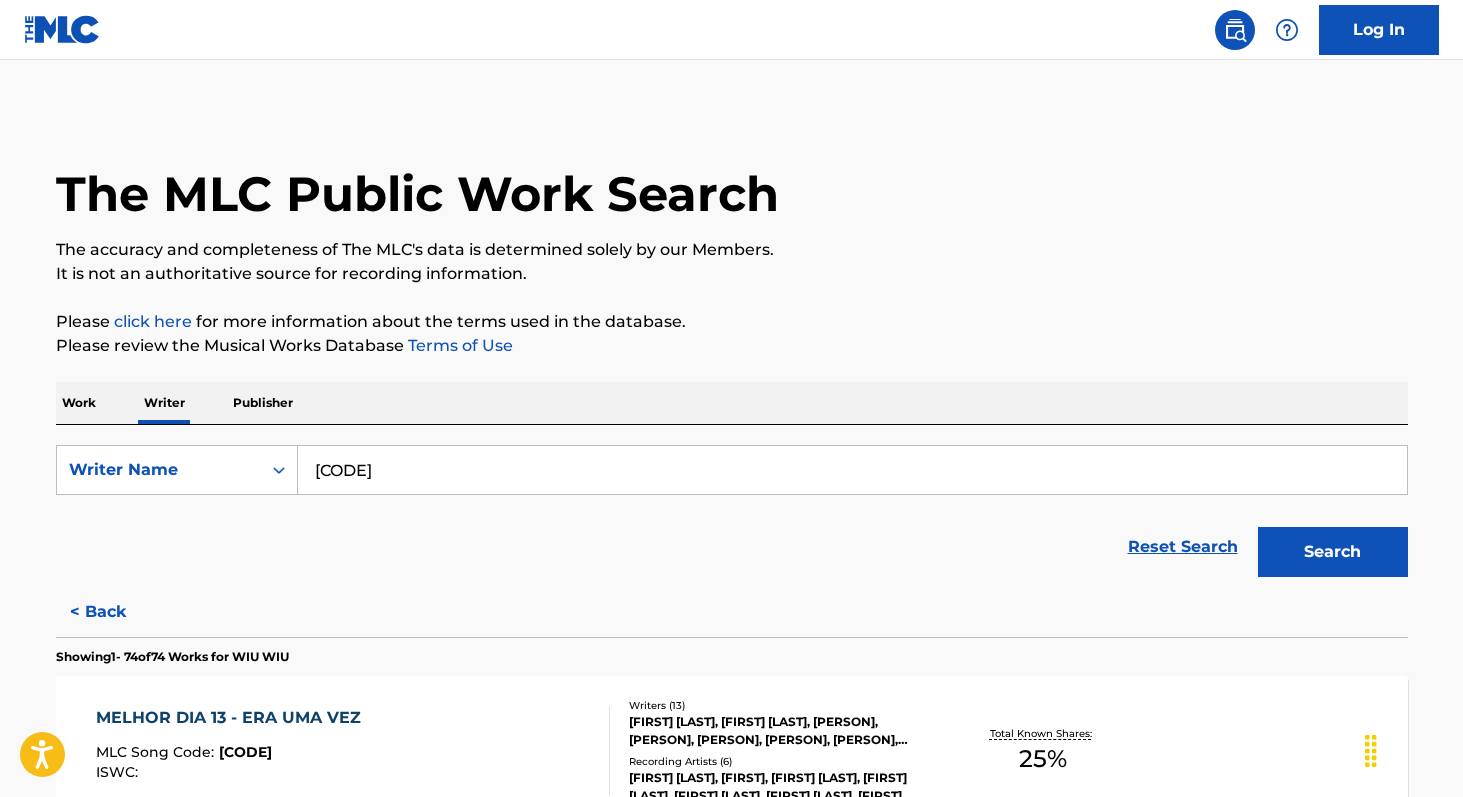 click on "[CODE]" at bounding box center (852, 470) 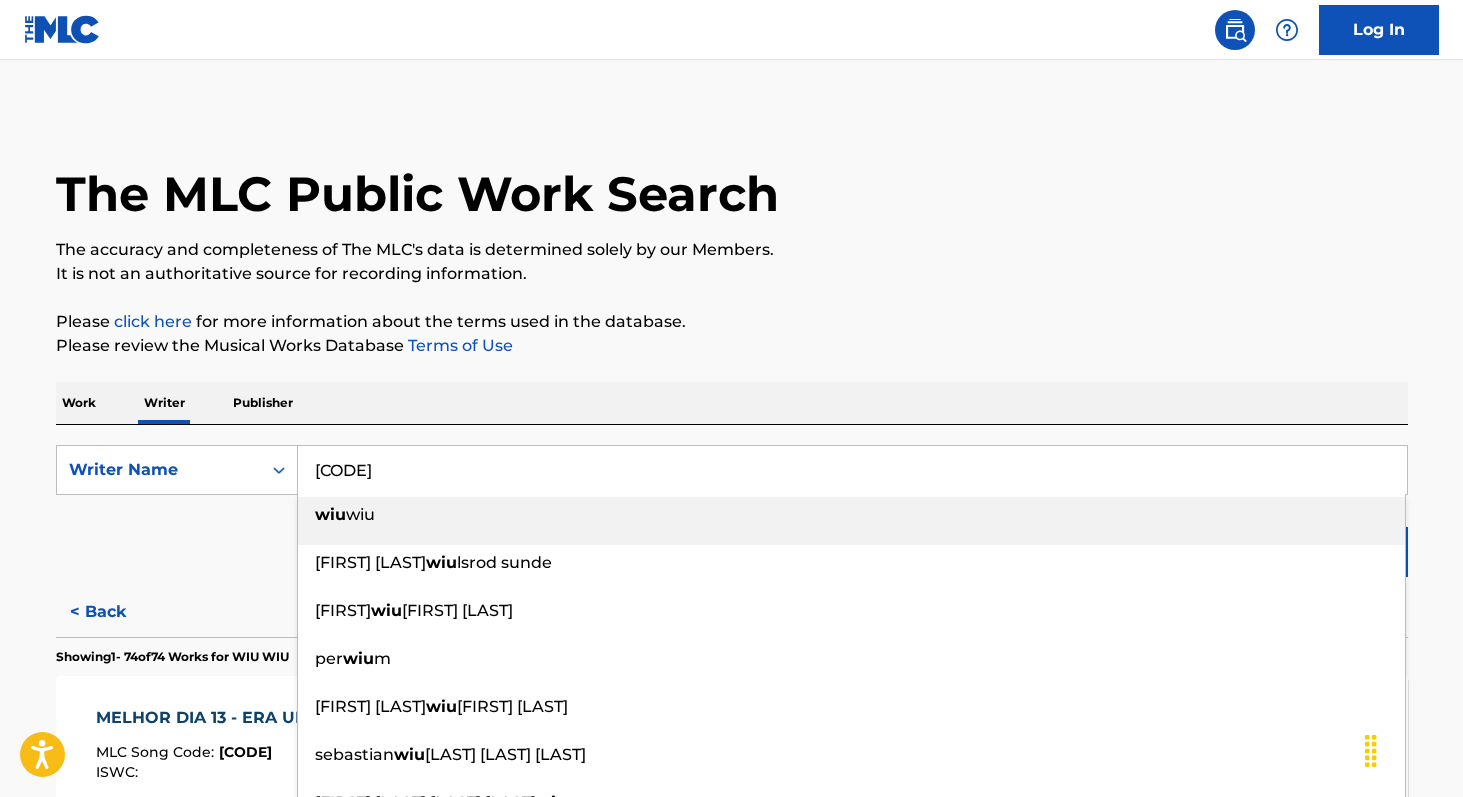 paste on "[FIRST] [LAST]" 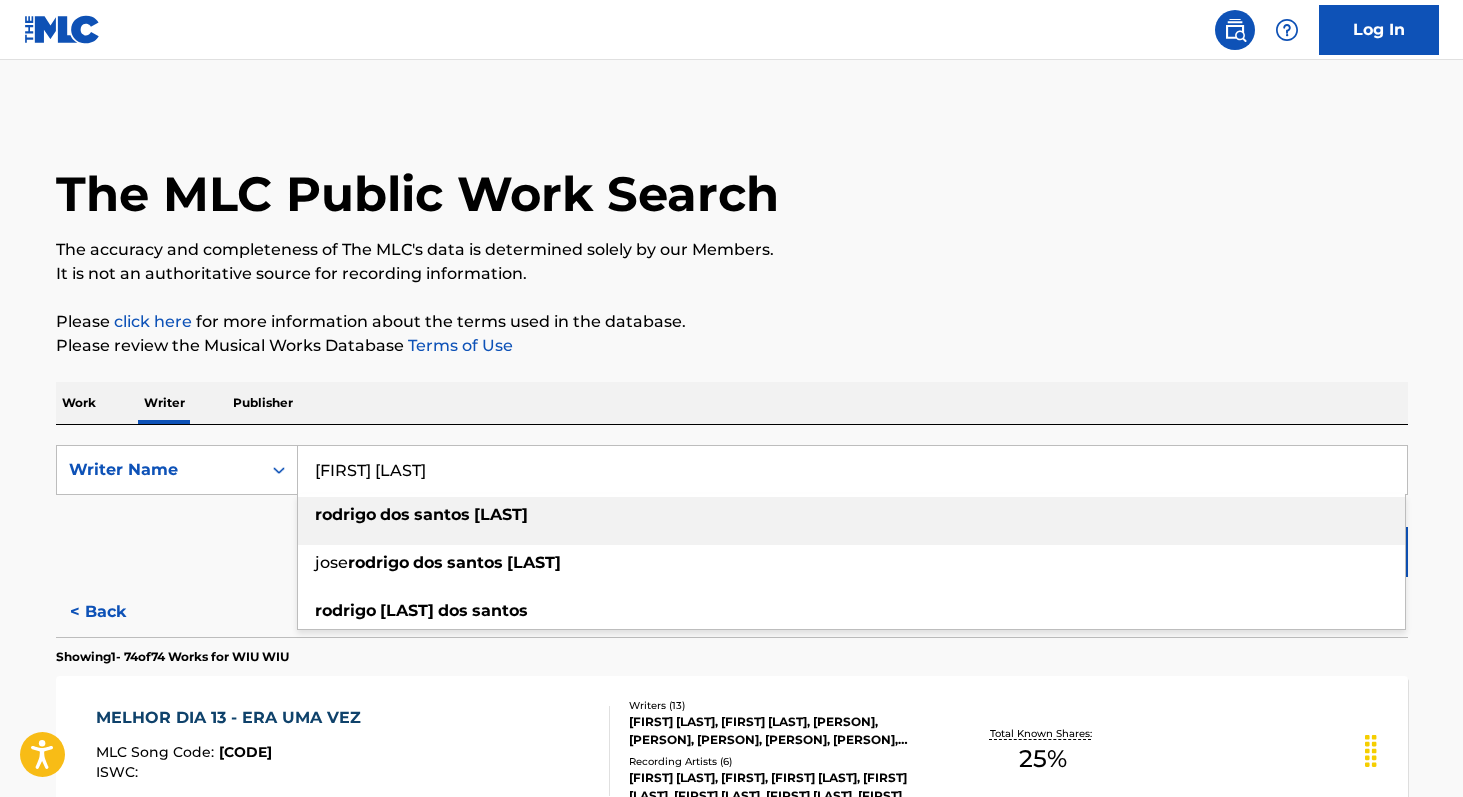 click on "santos" at bounding box center (442, 514) 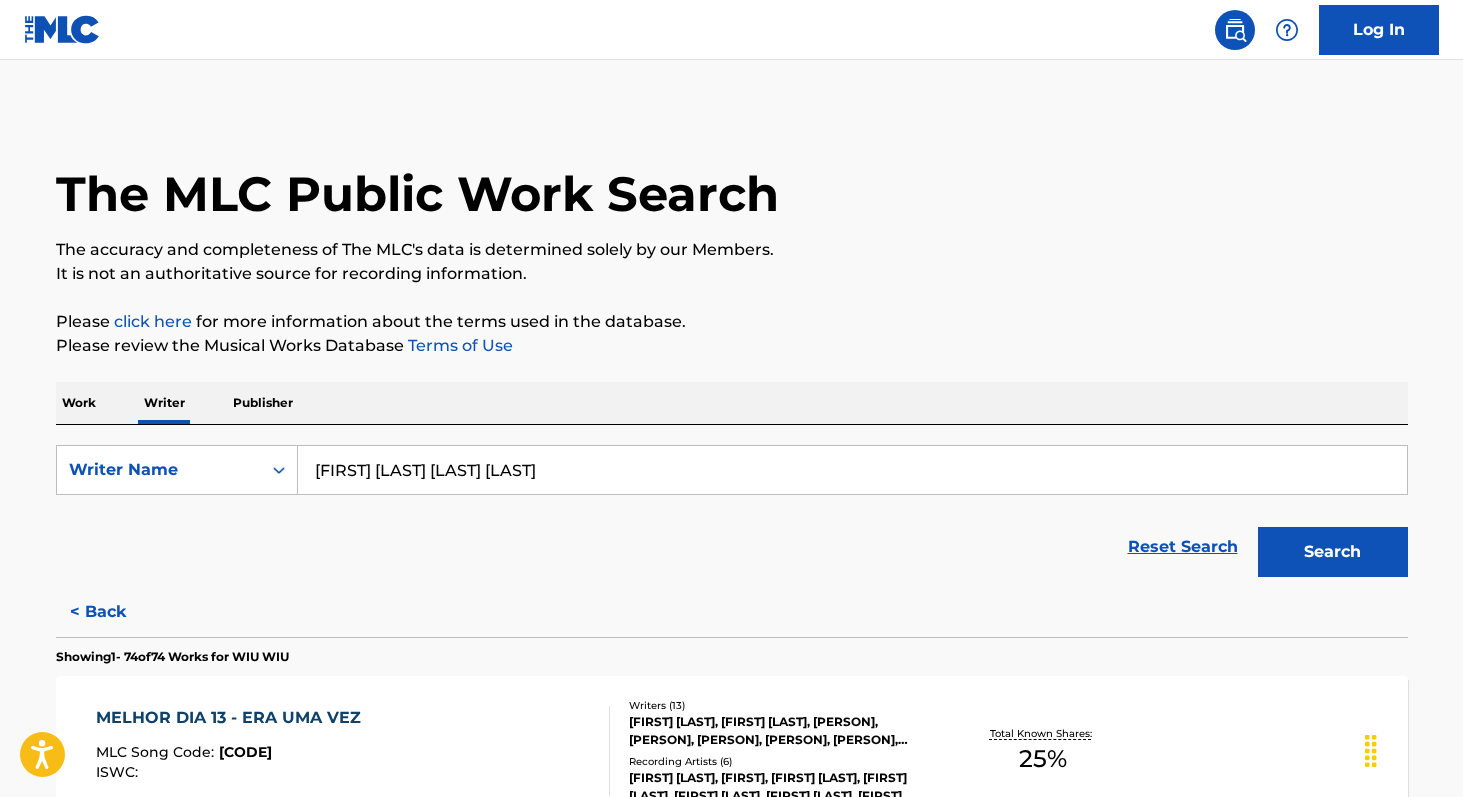 click on "Search" at bounding box center [1333, 552] 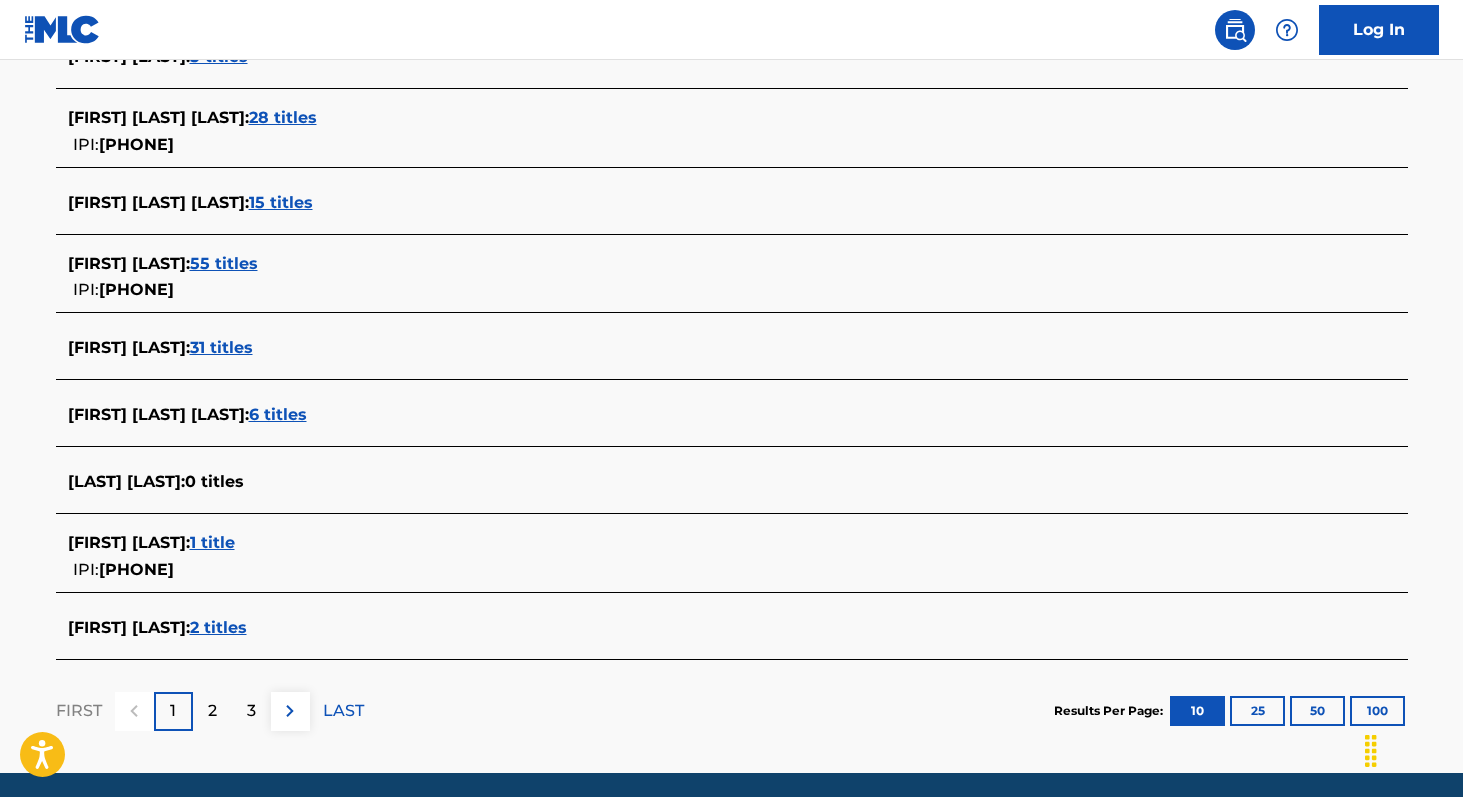 scroll, scrollTop: 645, scrollLeft: 0, axis: vertical 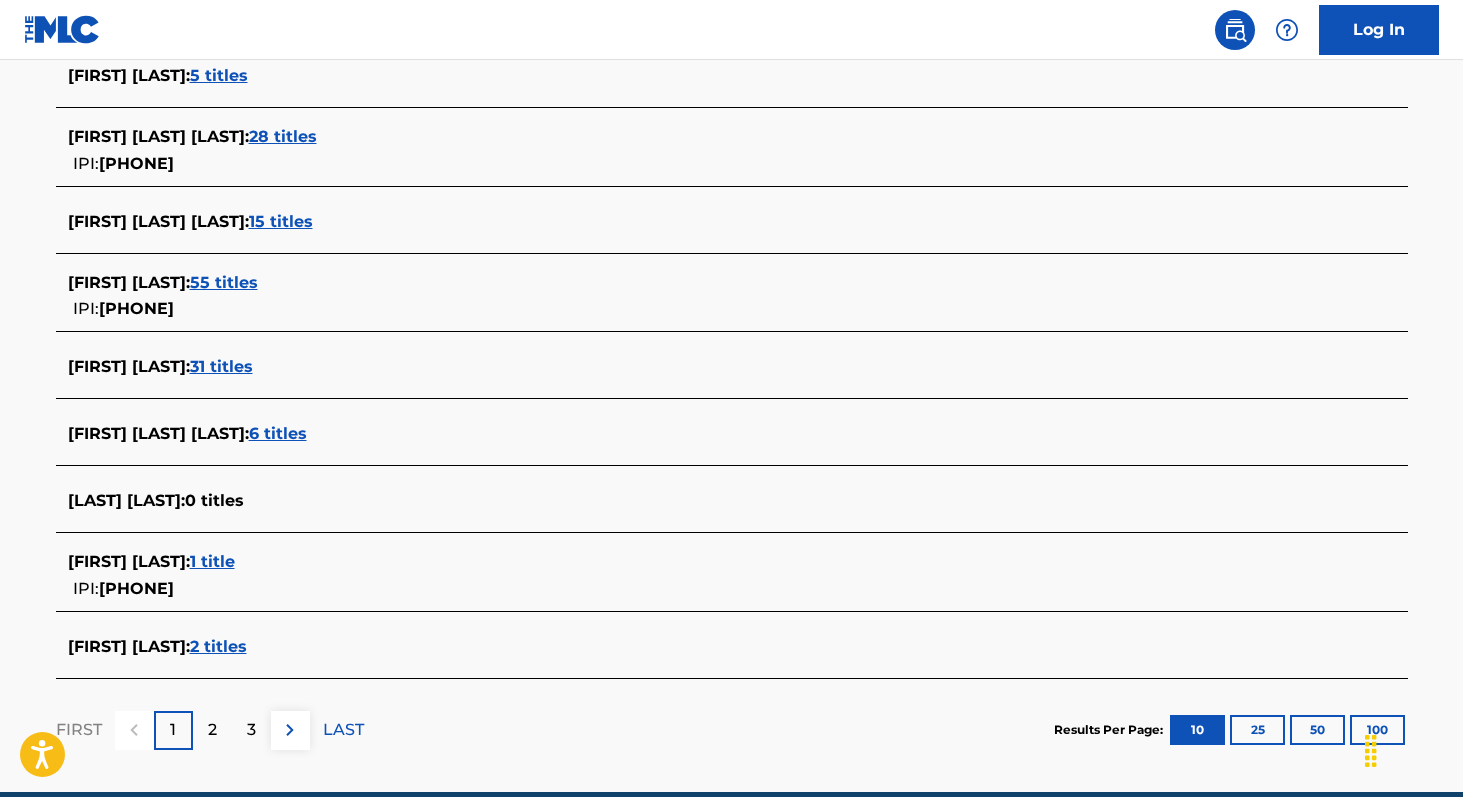 click on "6 titles" at bounding box center [278, 433] 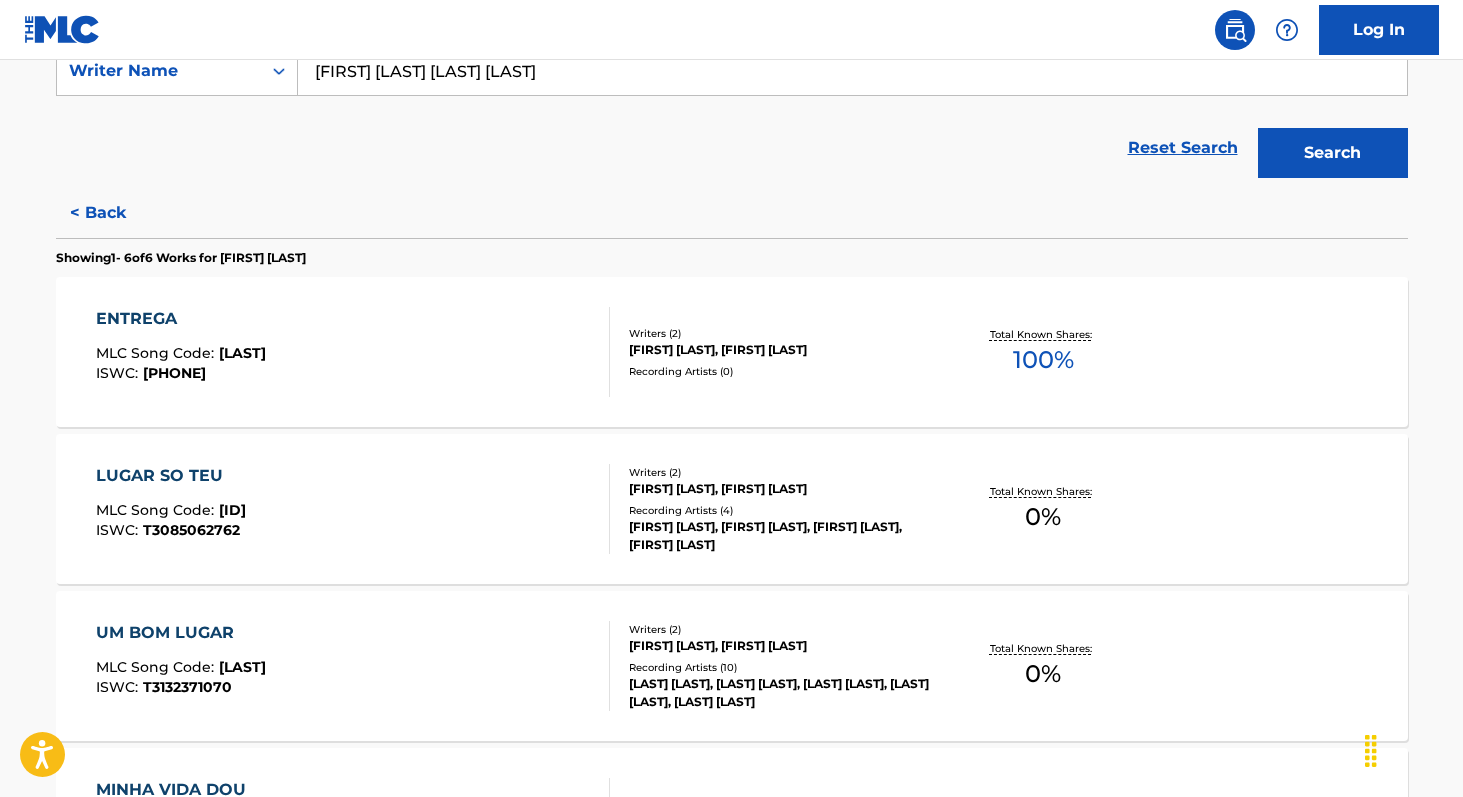 scroll, scrollTop: 391, scrollLeft: 0, axis: vertical 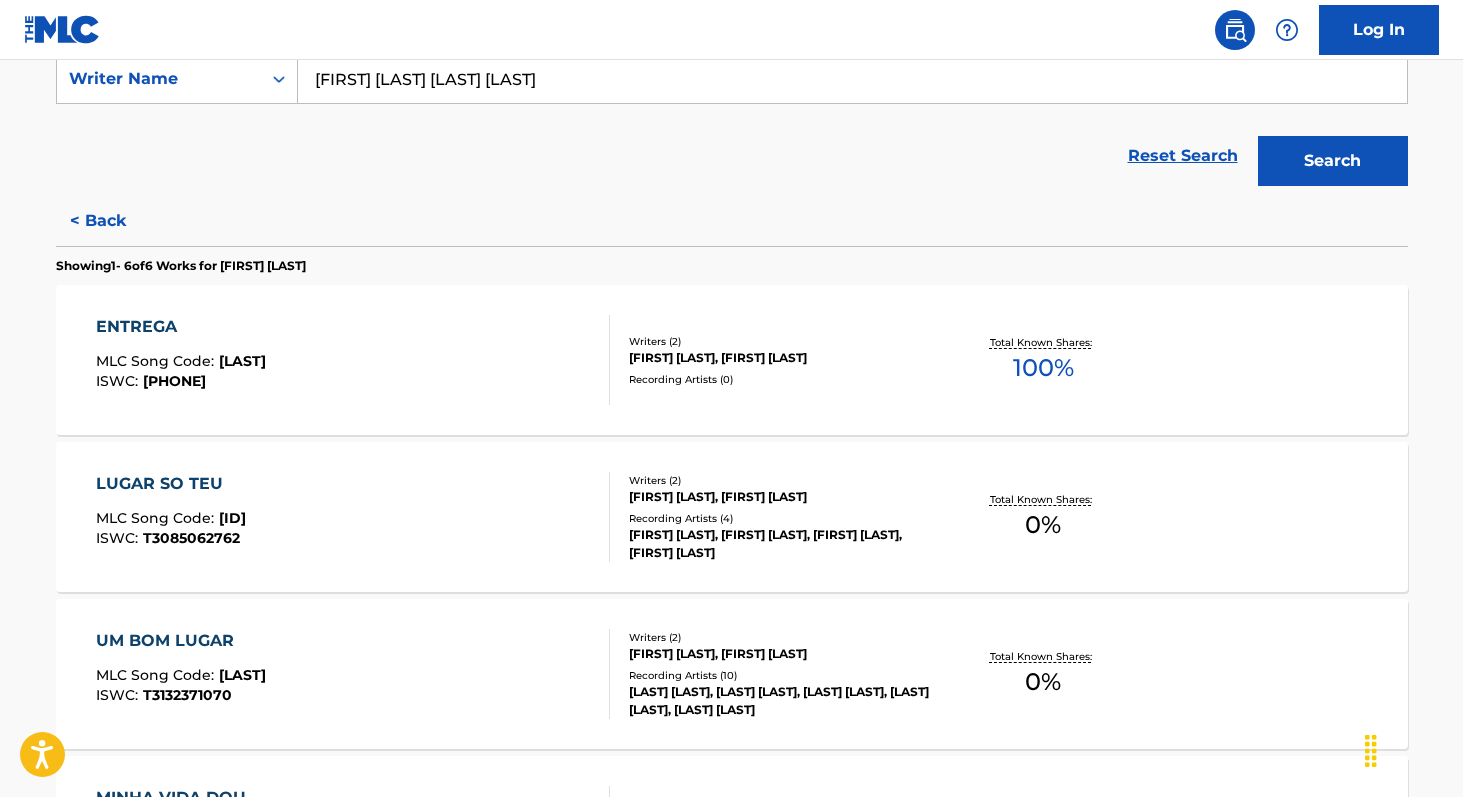 click on "100 %" at bounding box center [1043, 368] 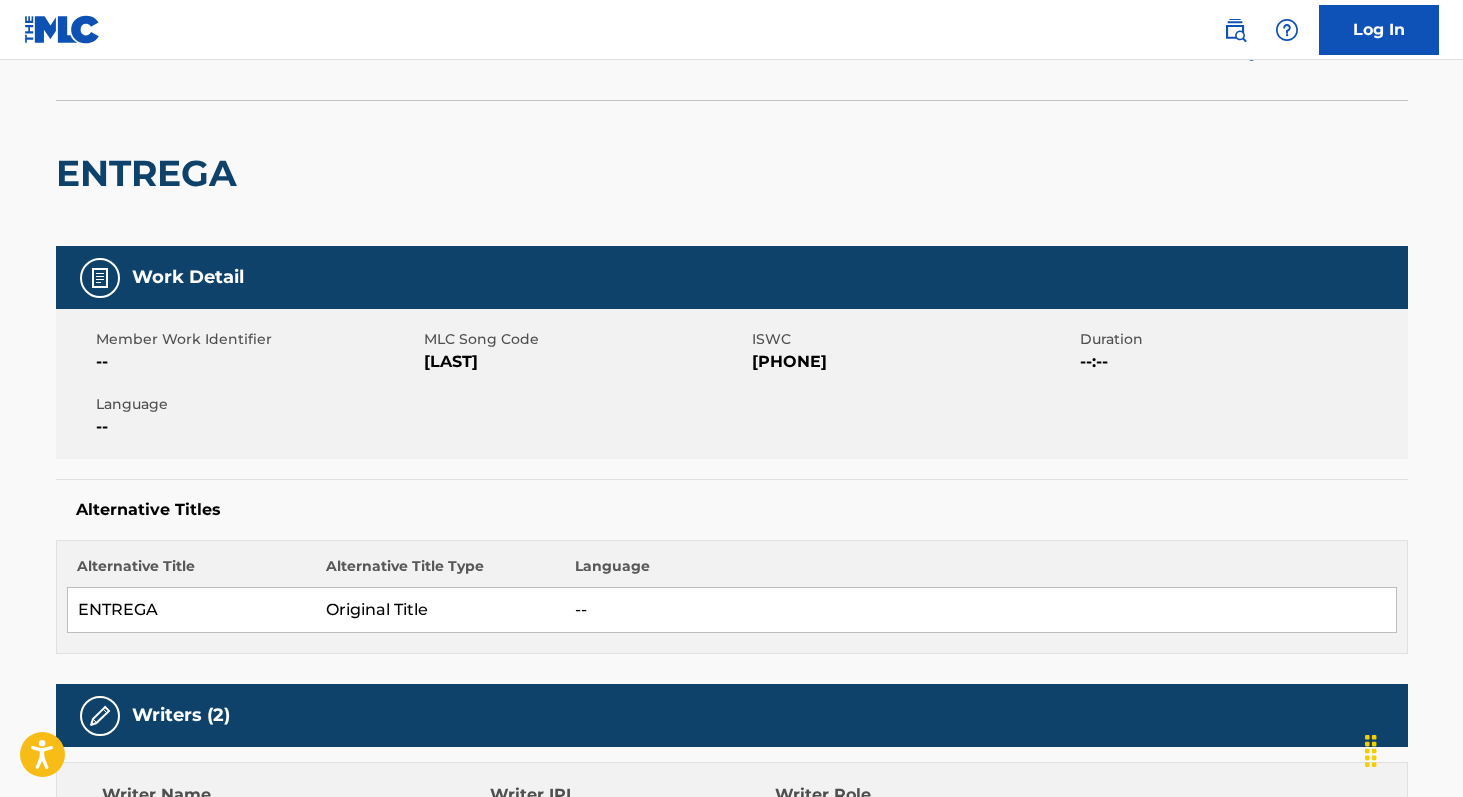 scroll, scrollTop: 83, scrollLeft: 0, axis: vertical 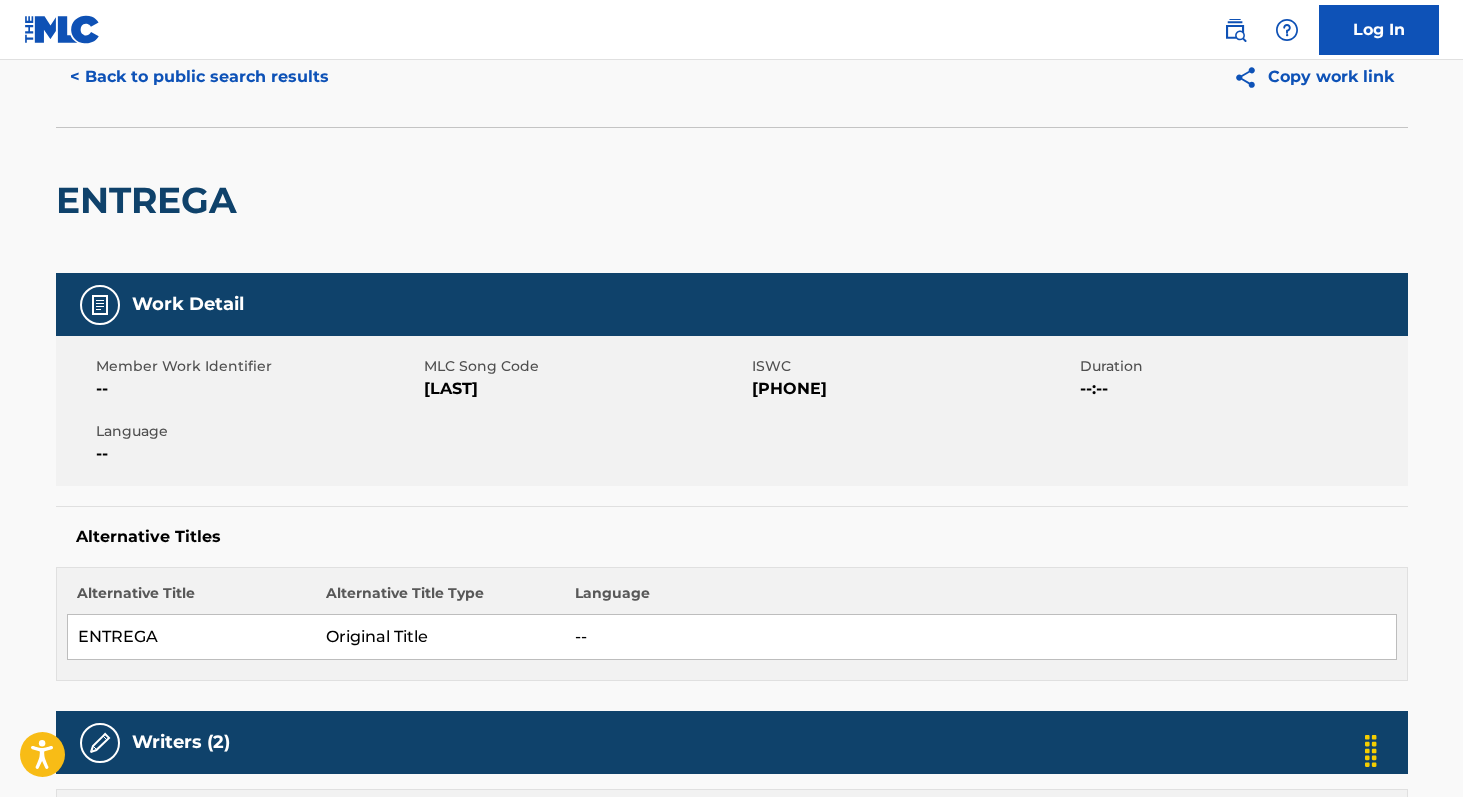 click on "[LAST]" at bounding box center (585, 389) 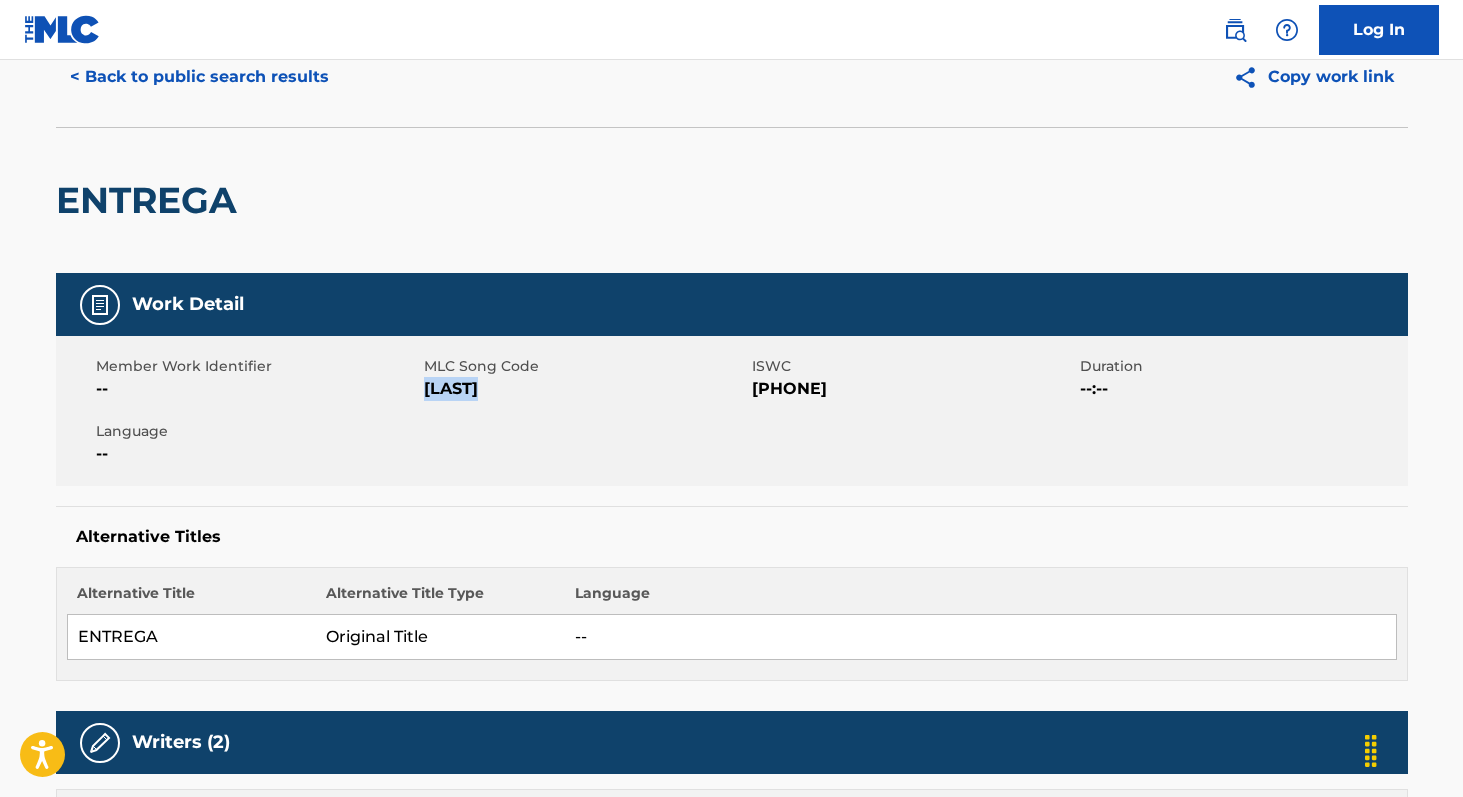 click on "[LAST]" at bounding box center (585, 389) 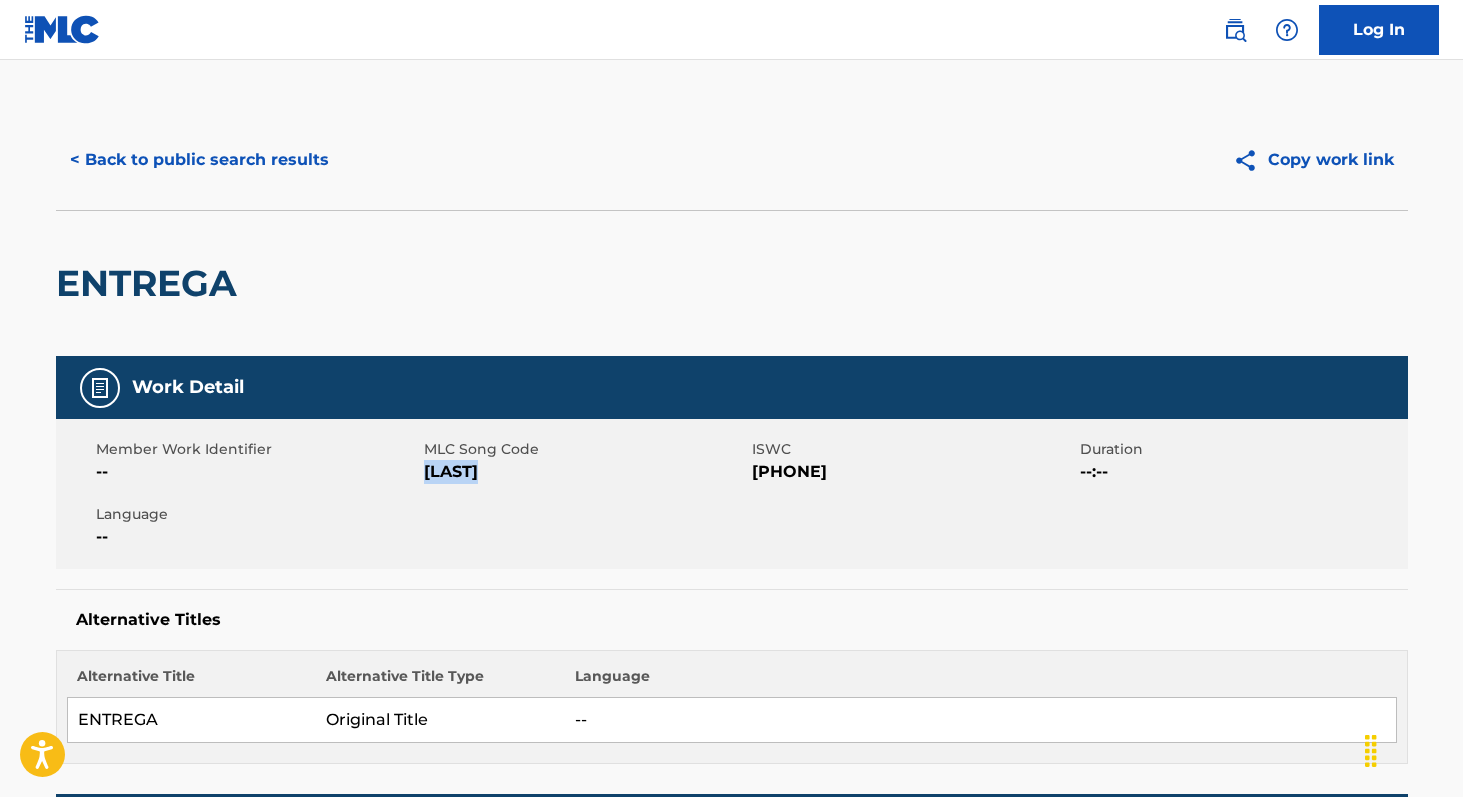 click on "< Back to public search results" at bounding box center [199, 160] 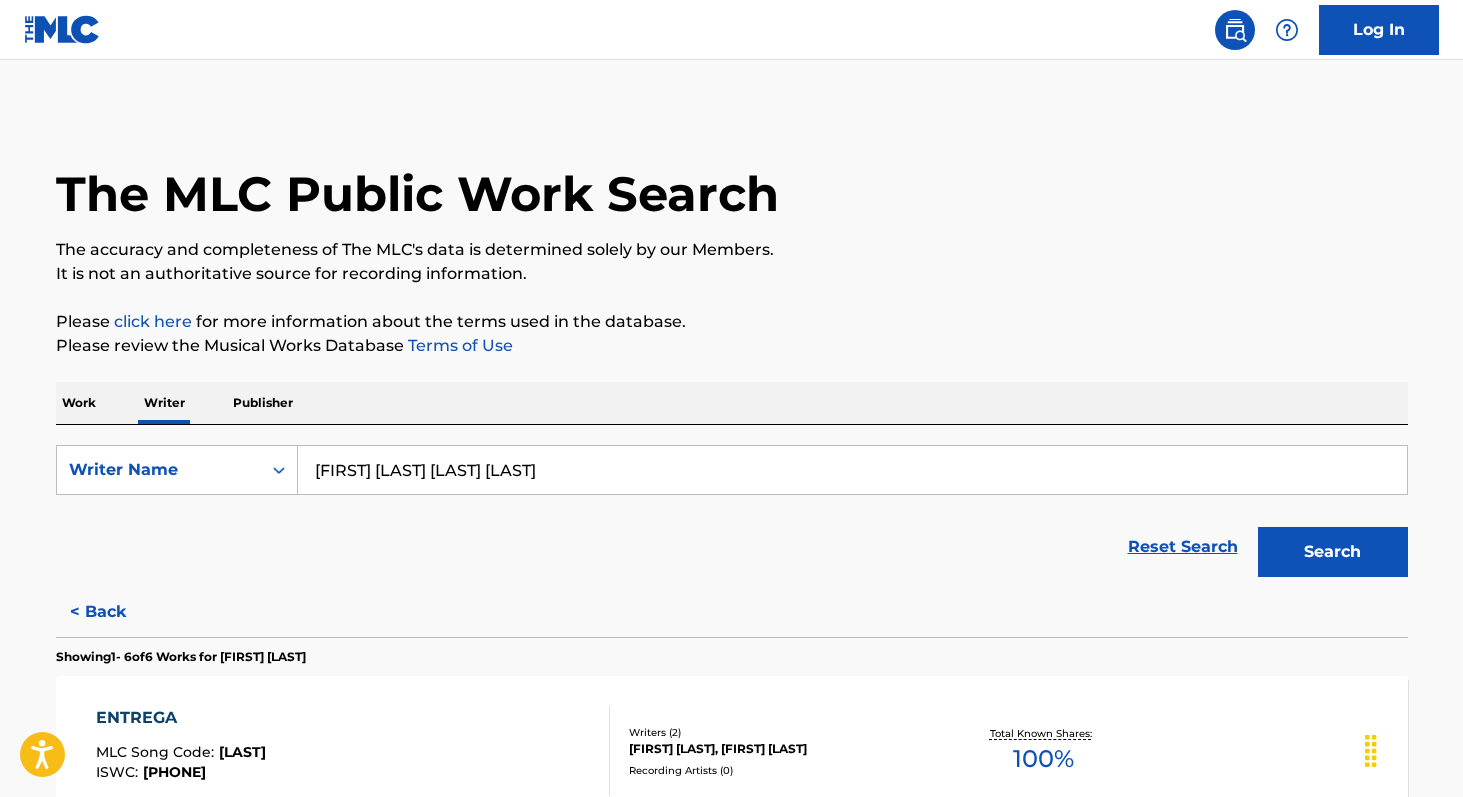 click on "Work" at bounding box center (79, 403) 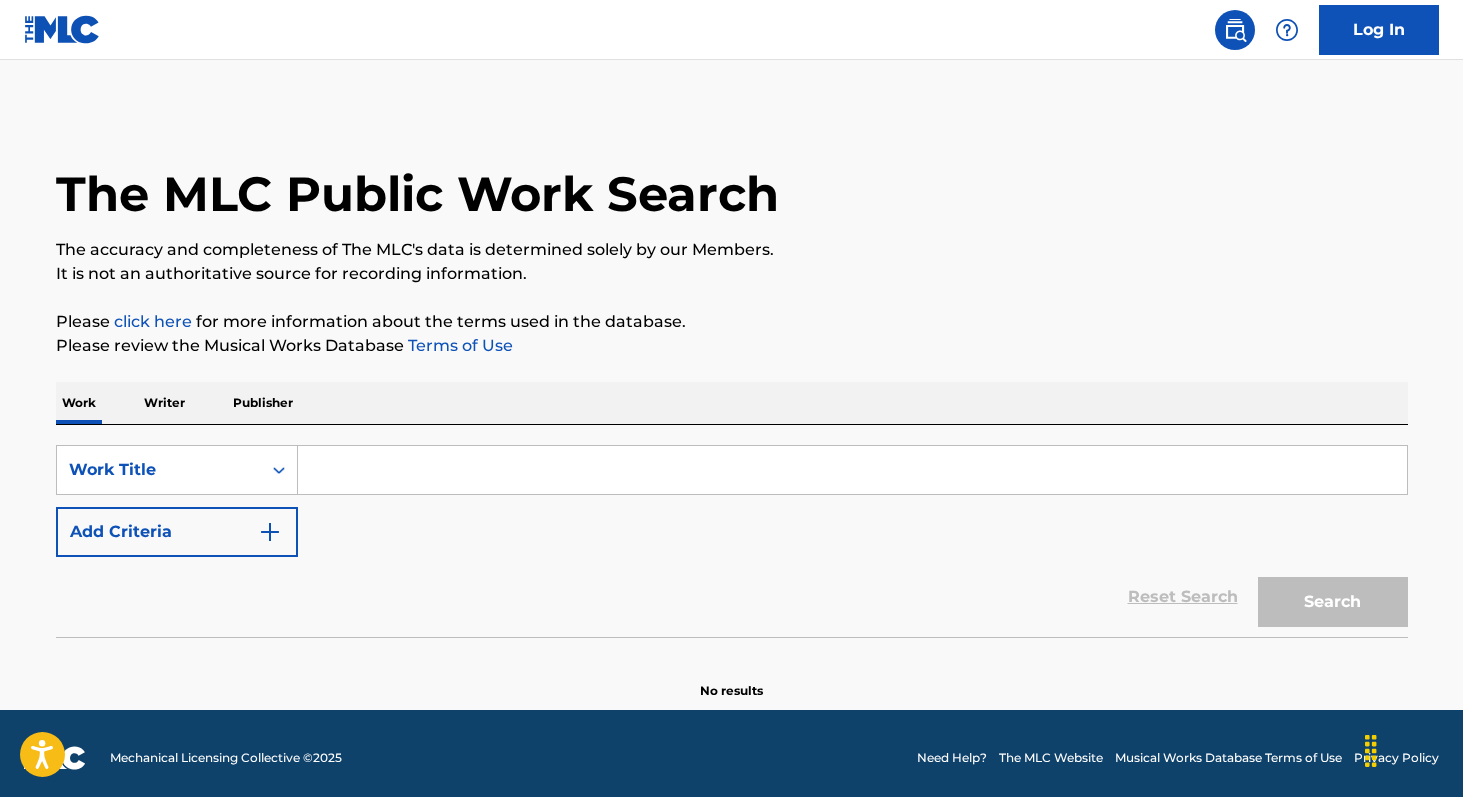 click at bounding box center (852, 470) 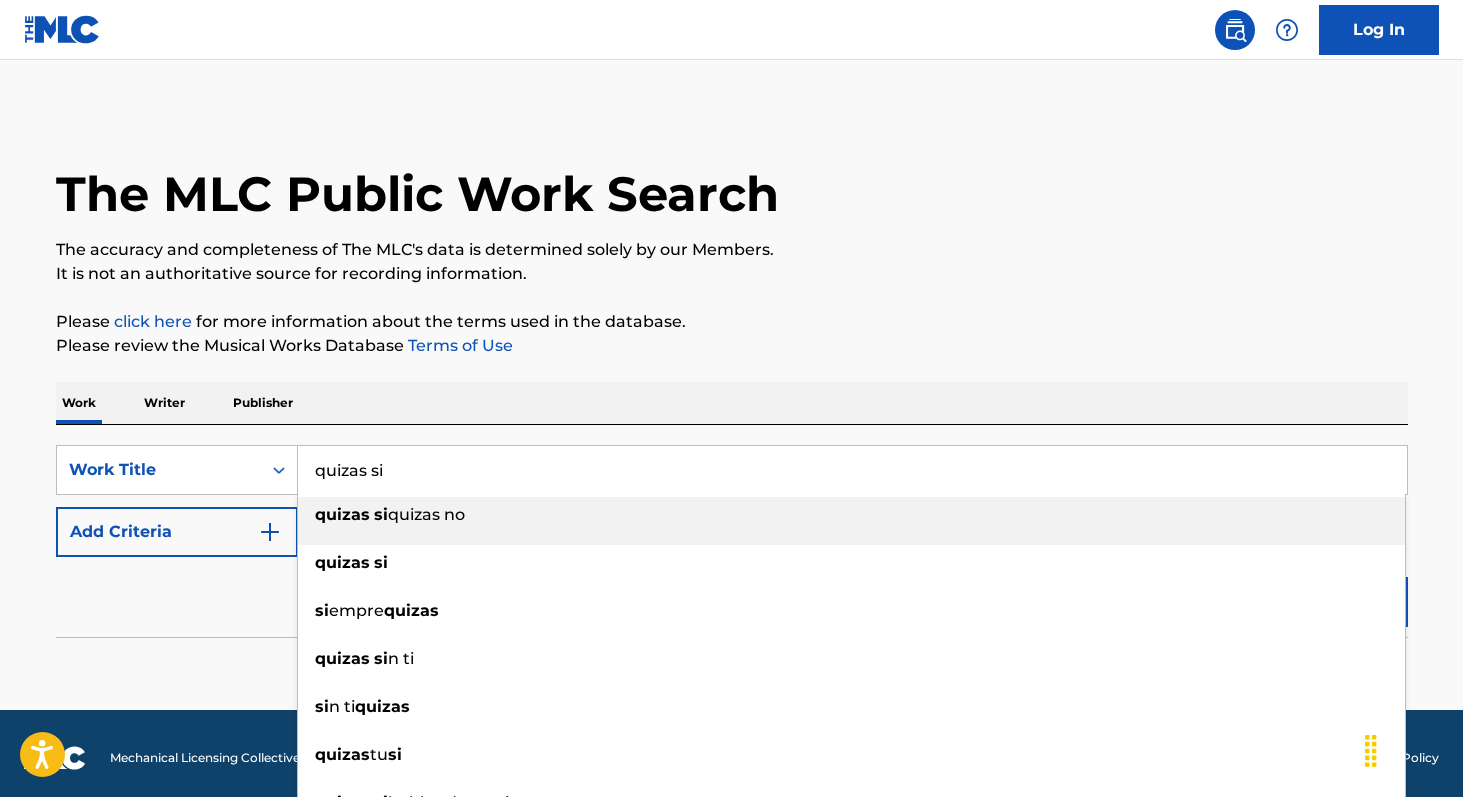 click on "quizas no" at bounding box center (426, 514) 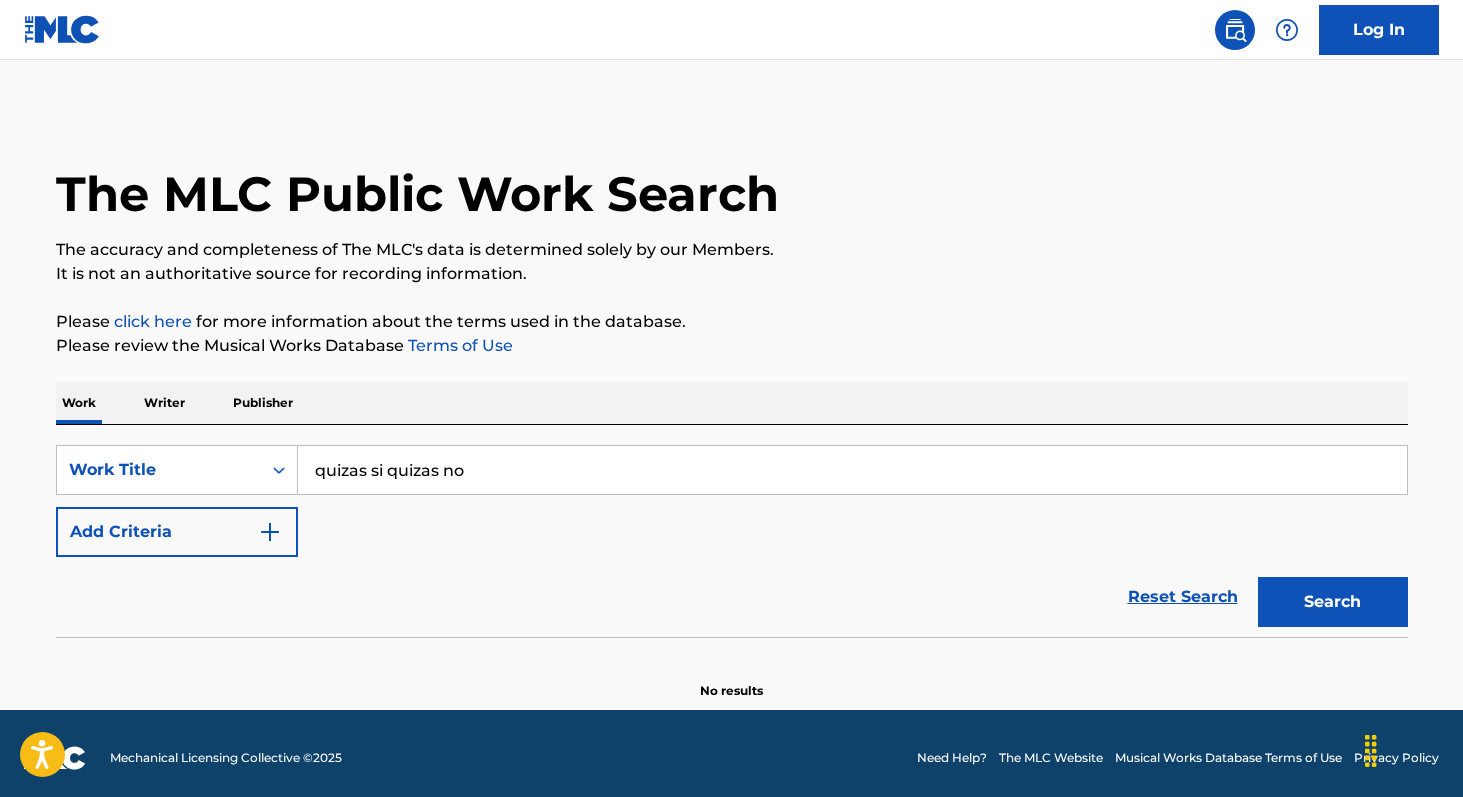 click at bounding box center [270, 532] 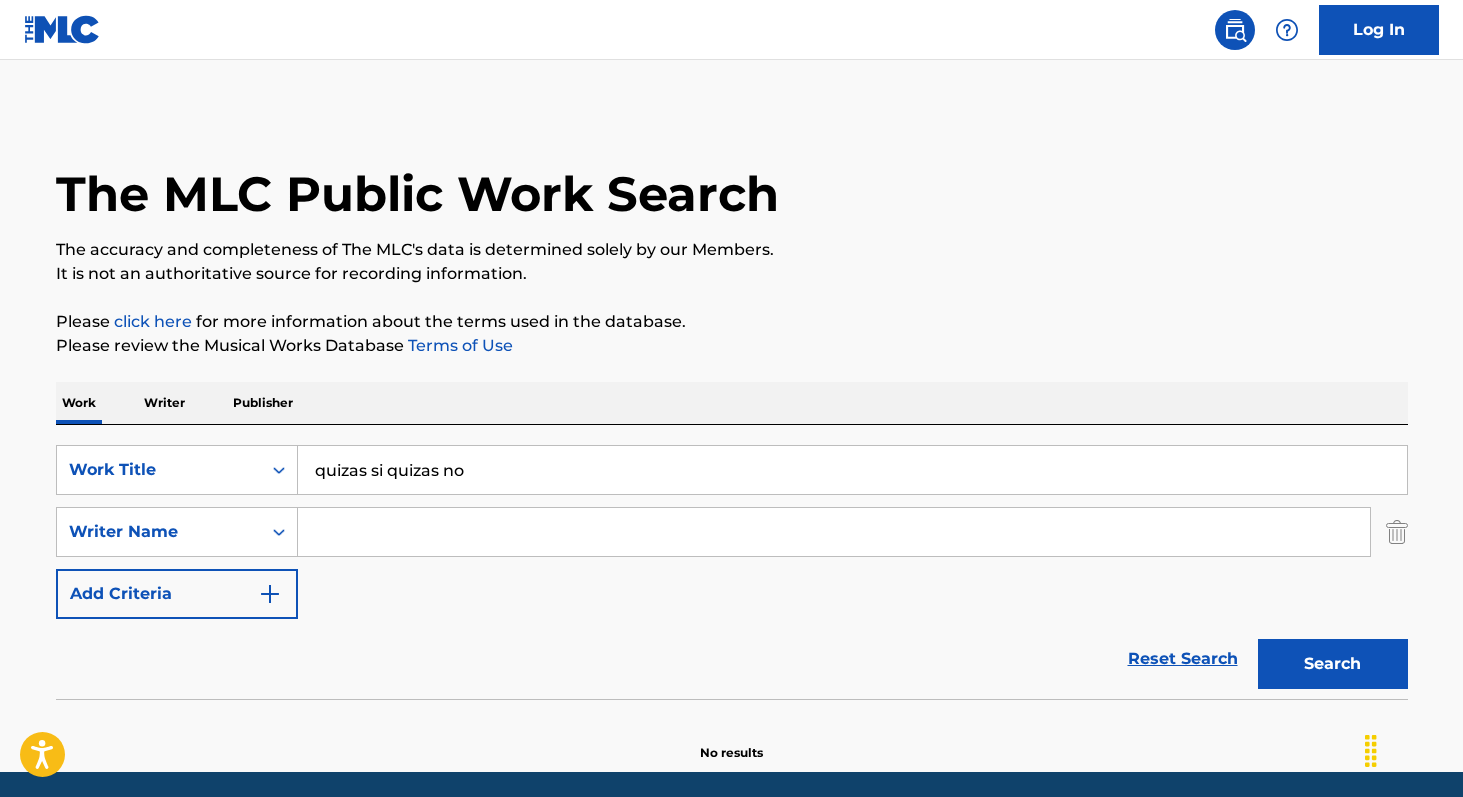 click at bounding box center [834, 532] 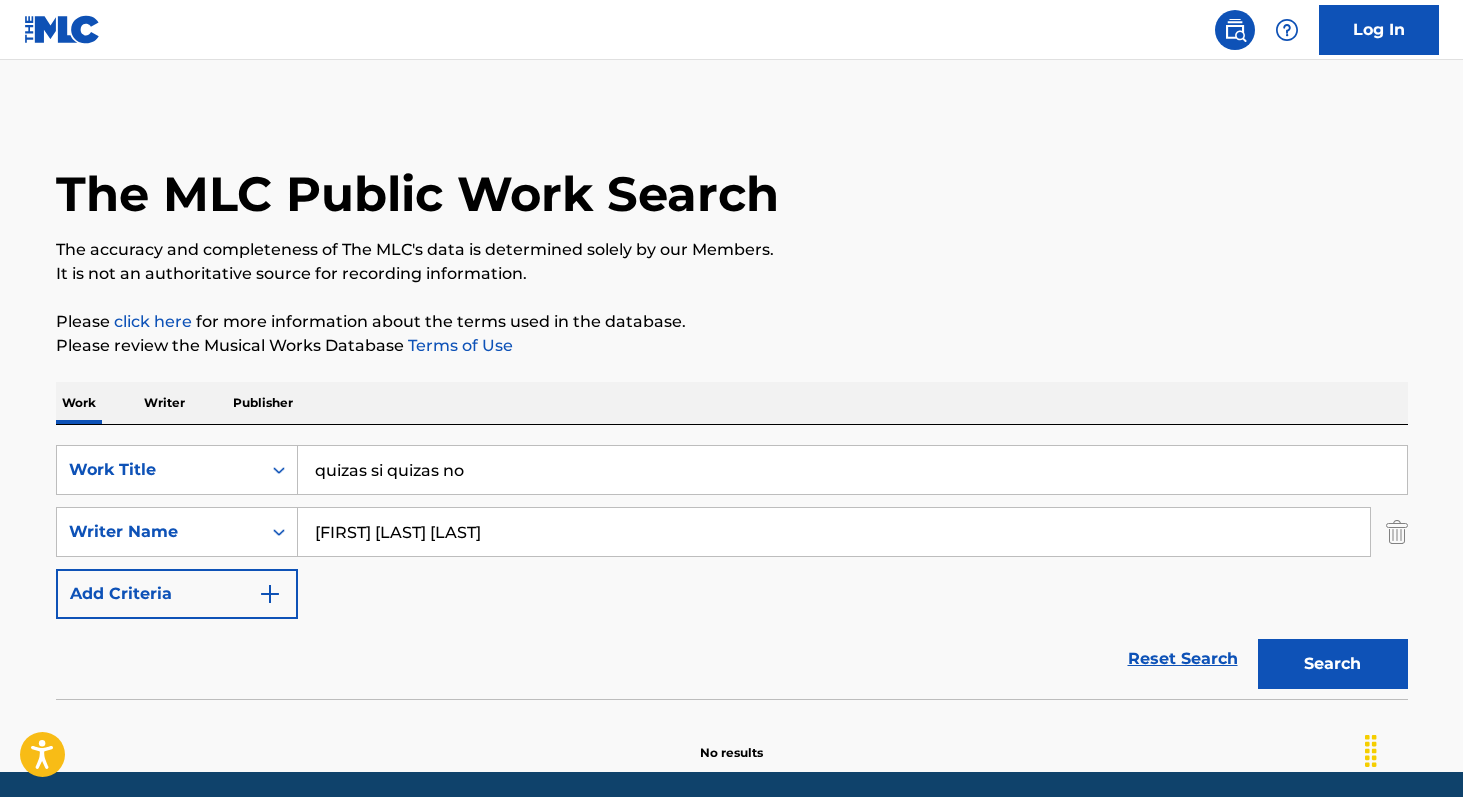 type on "[FIRST] [LAST] [LAST]" 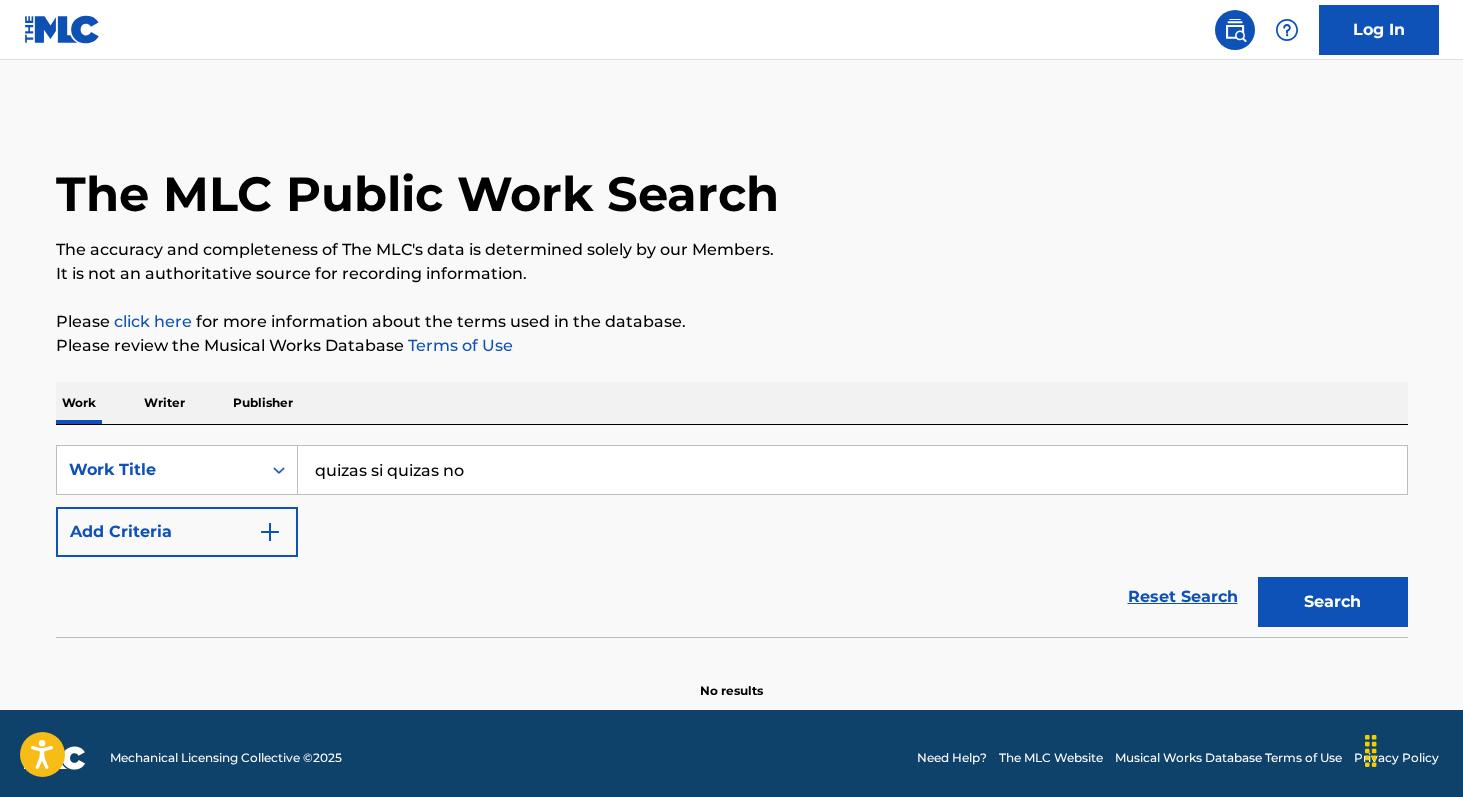 click on "Search" at bounding box center (1333, 602) 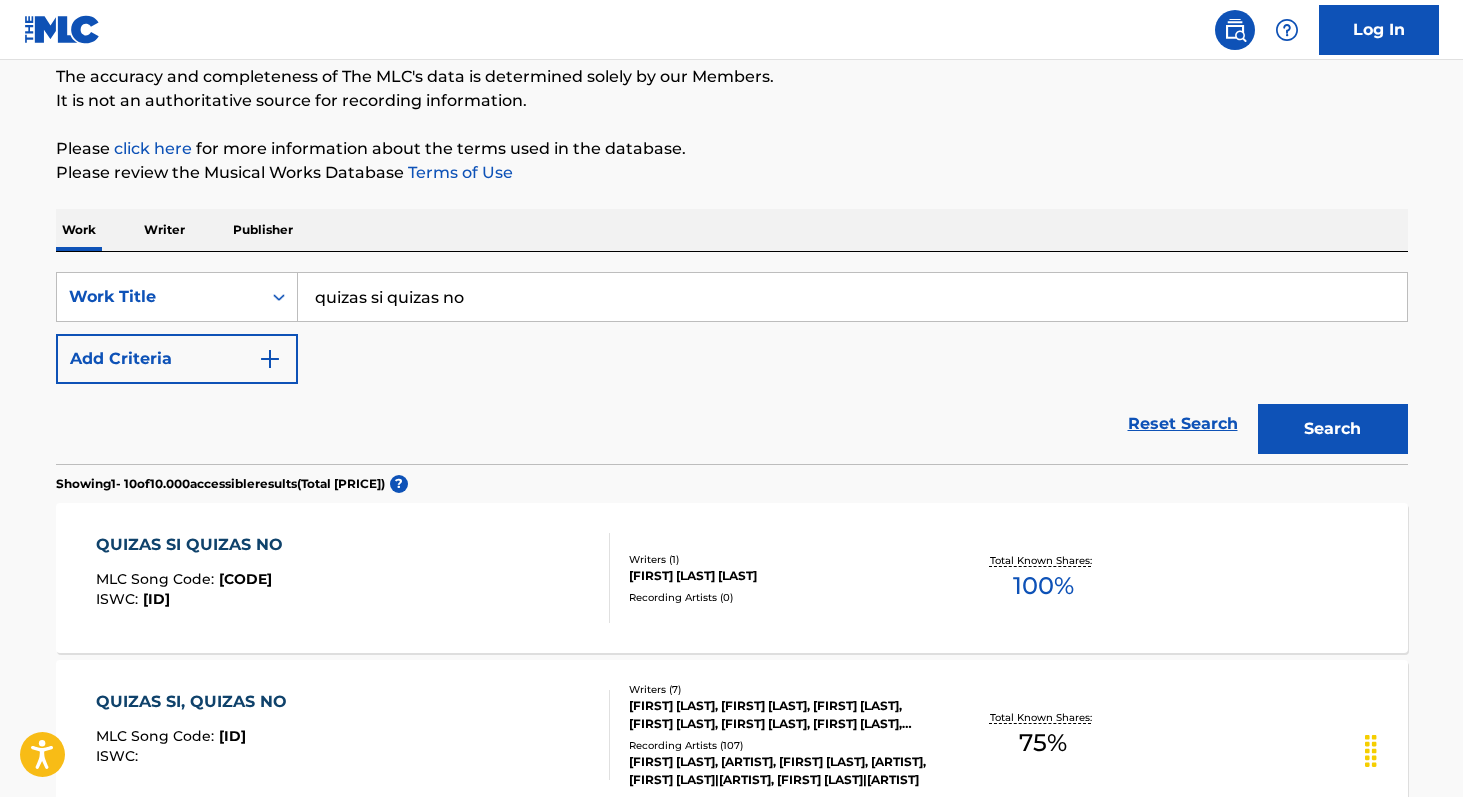 scroll, scrollTop: 0, scrollLeft: 0, axis: both 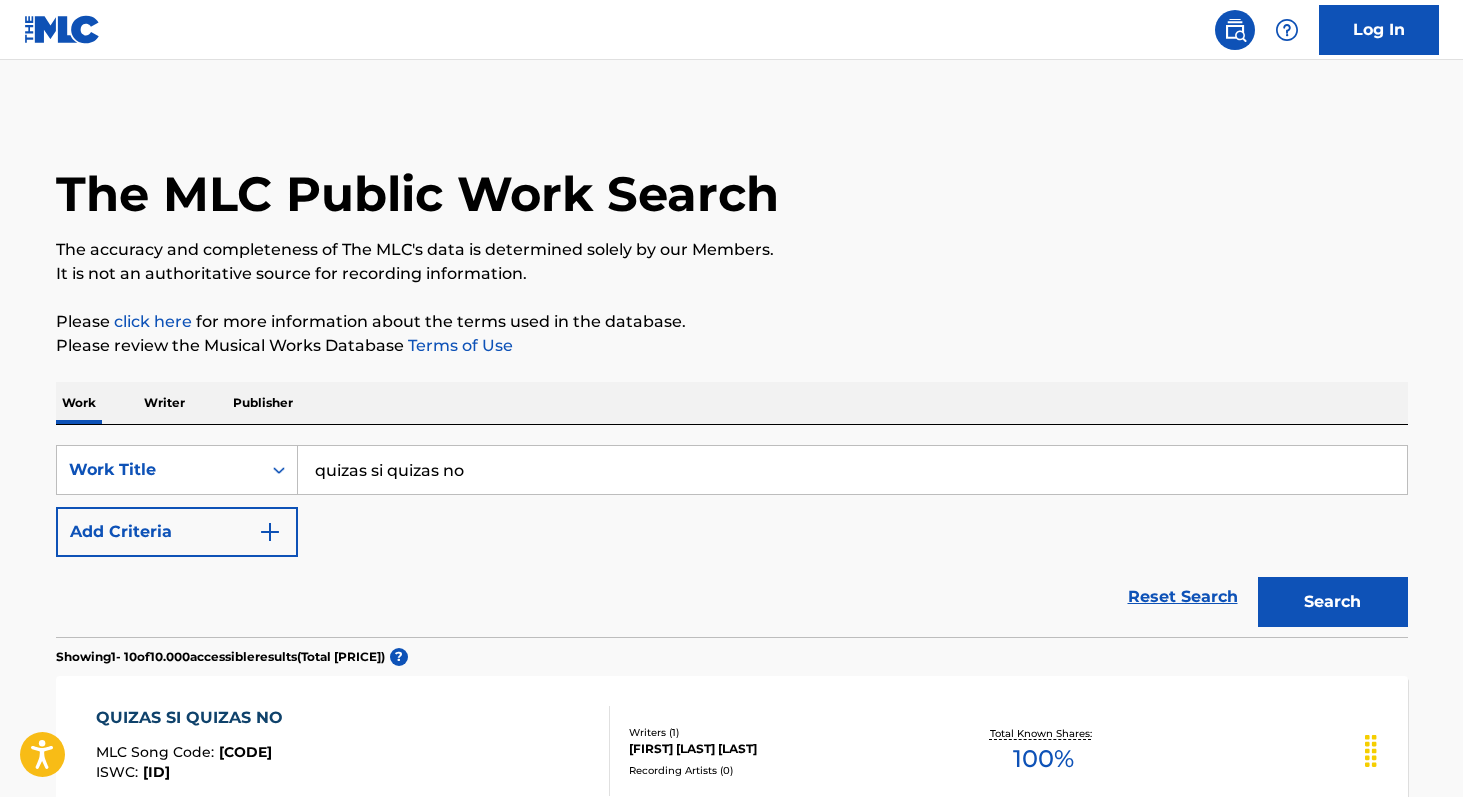 click on "Writer" at bounding box center (164, 403) 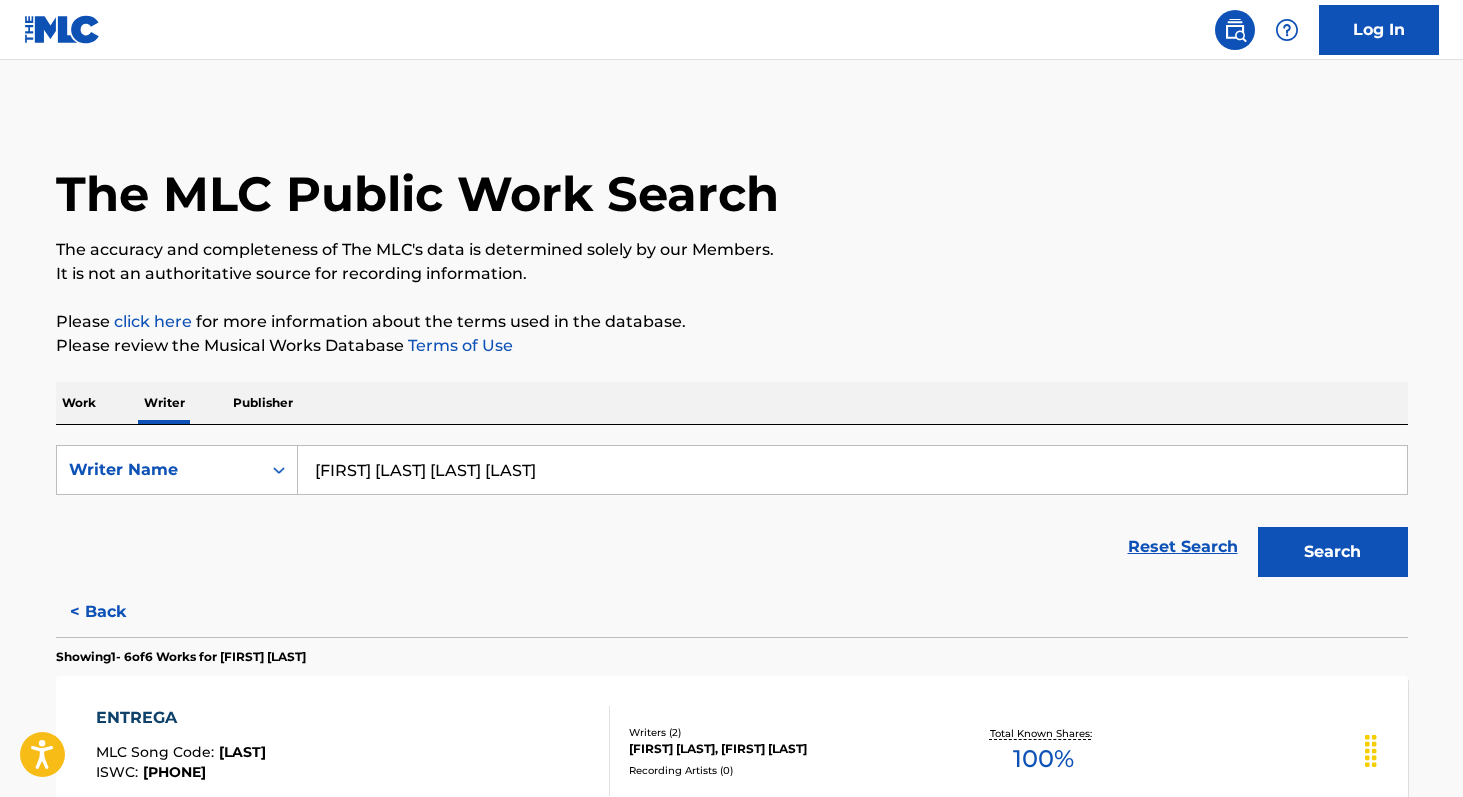 click on "[FIRST] [LAST] [LAST] [LAST]" at bounding box center [852, 470] 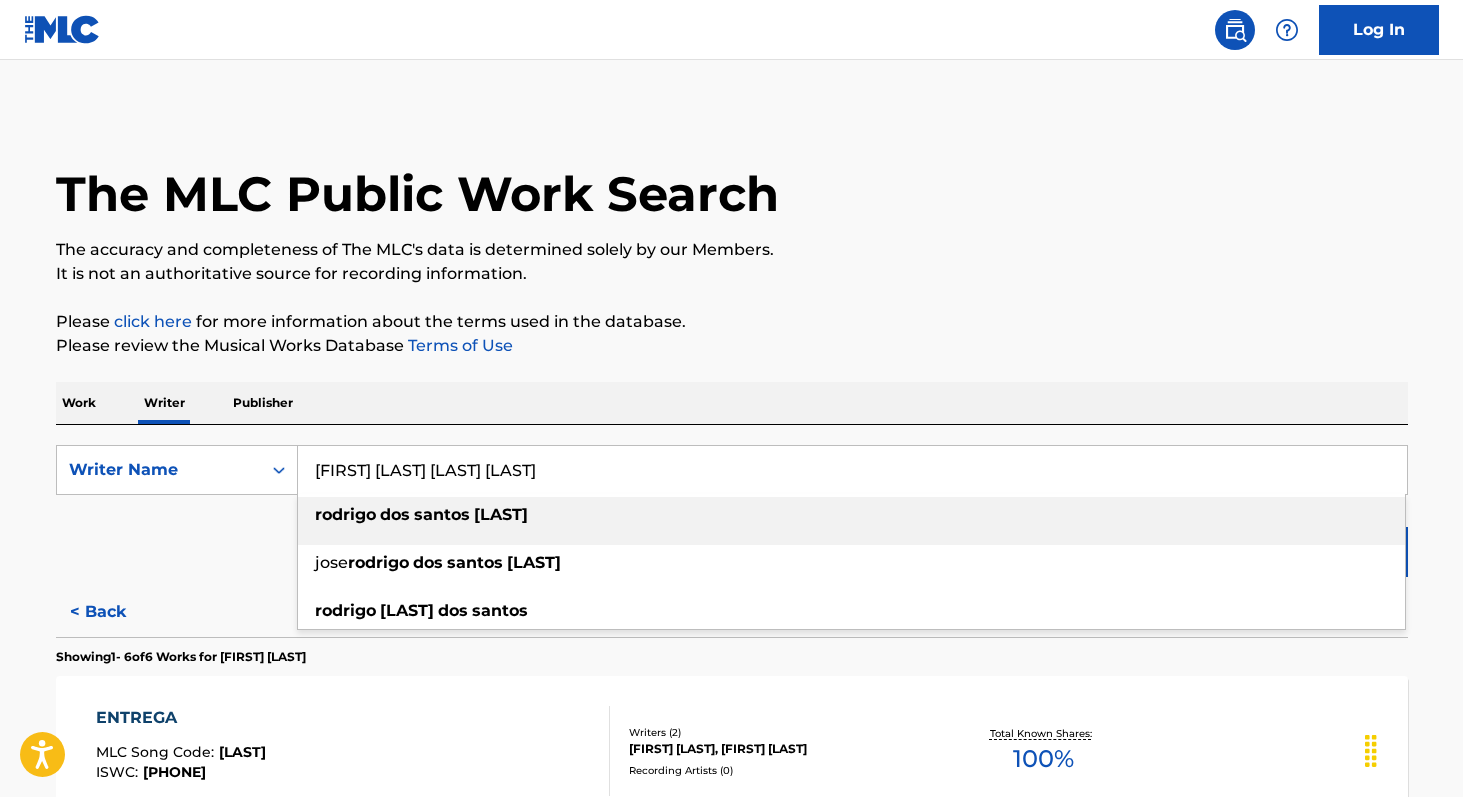 paste on "[FIRST] [LAST] [LAST]" 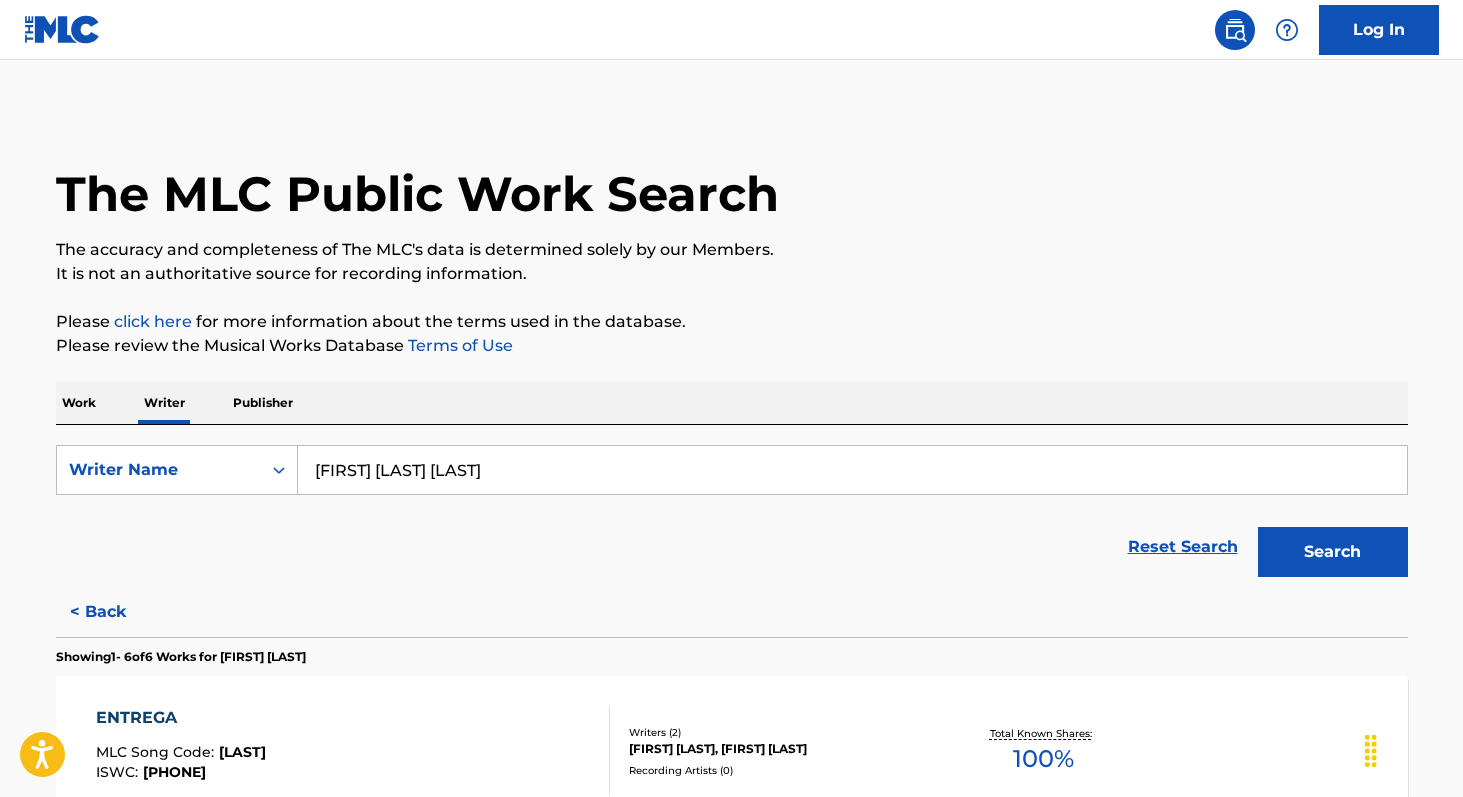 type on "[FIRST] [LAST] [LAST]" 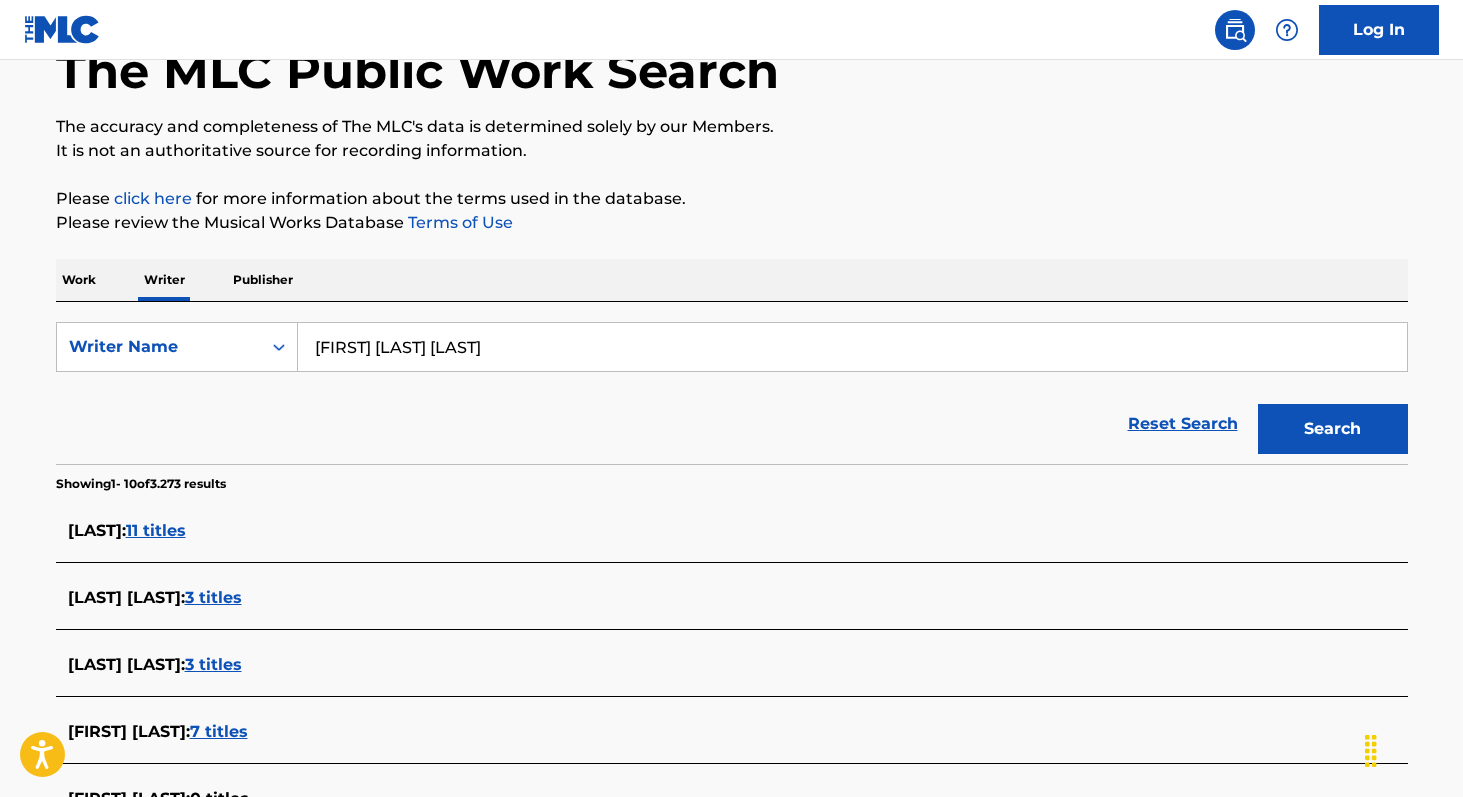 scroll, scrollTop: 0, scrollLeft: 0, axis: both 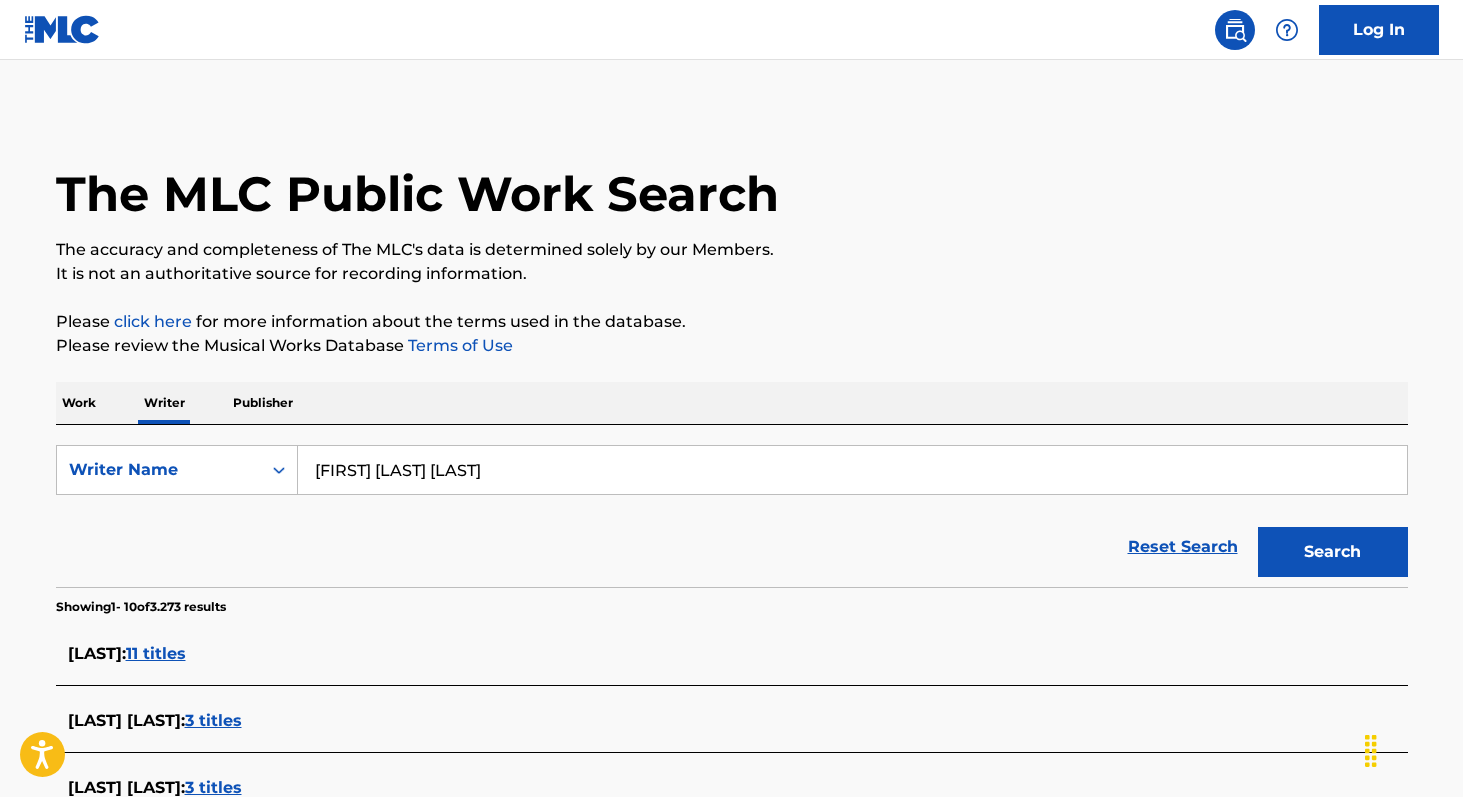 click on "Work" at bounding box center [79, 403] 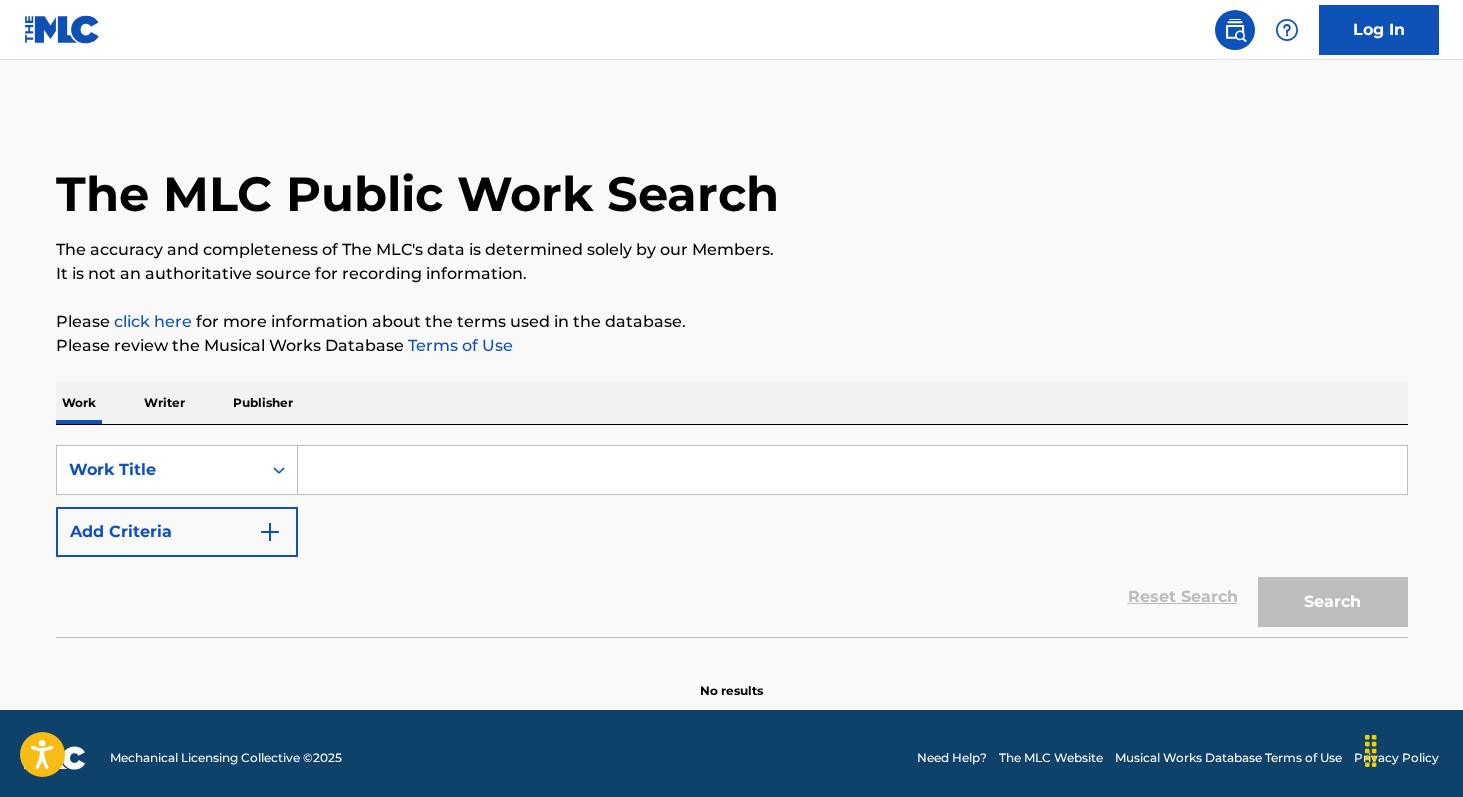 click at bounding box center (852, 470) 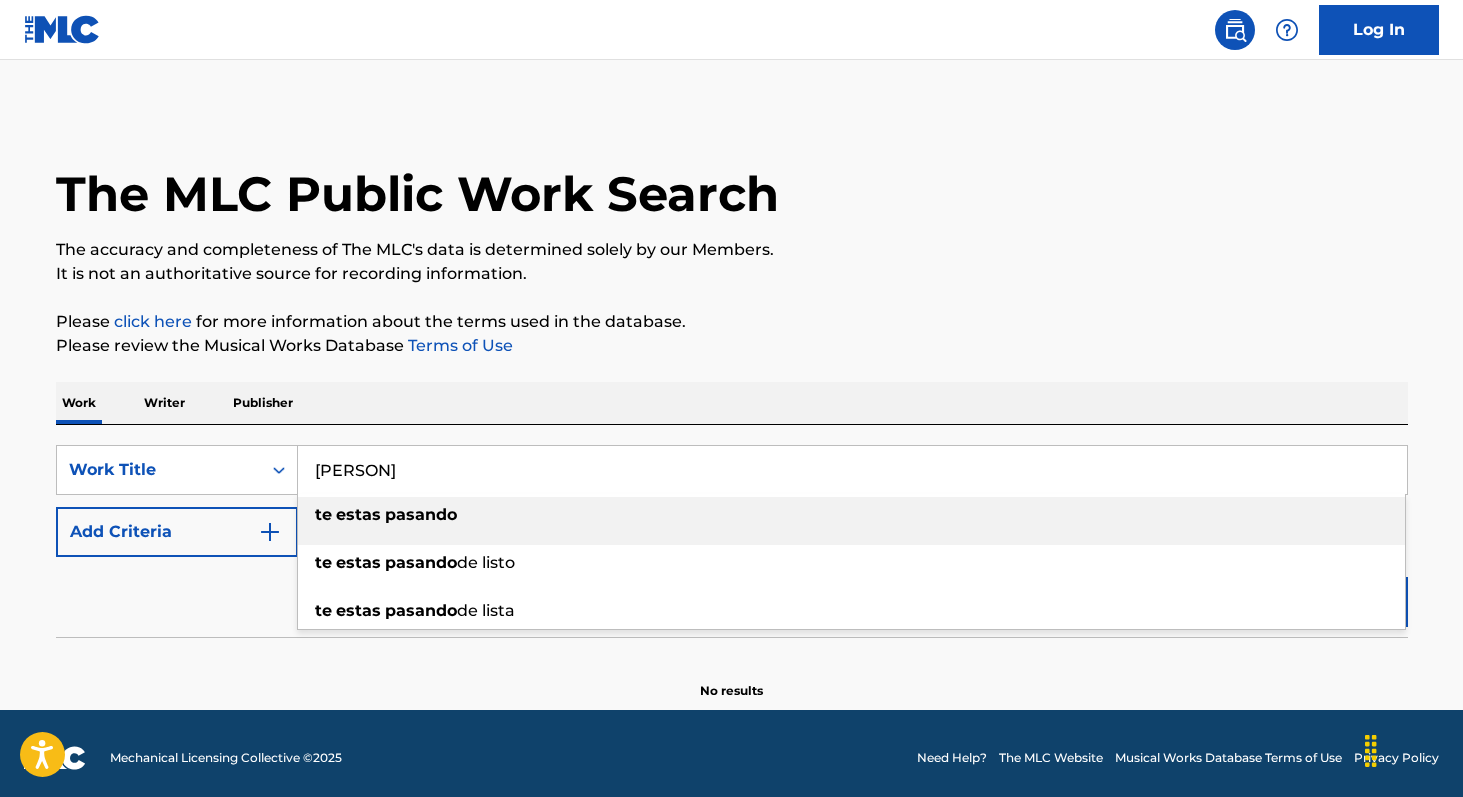 click on "pasando" at bounding box center [421, 514] 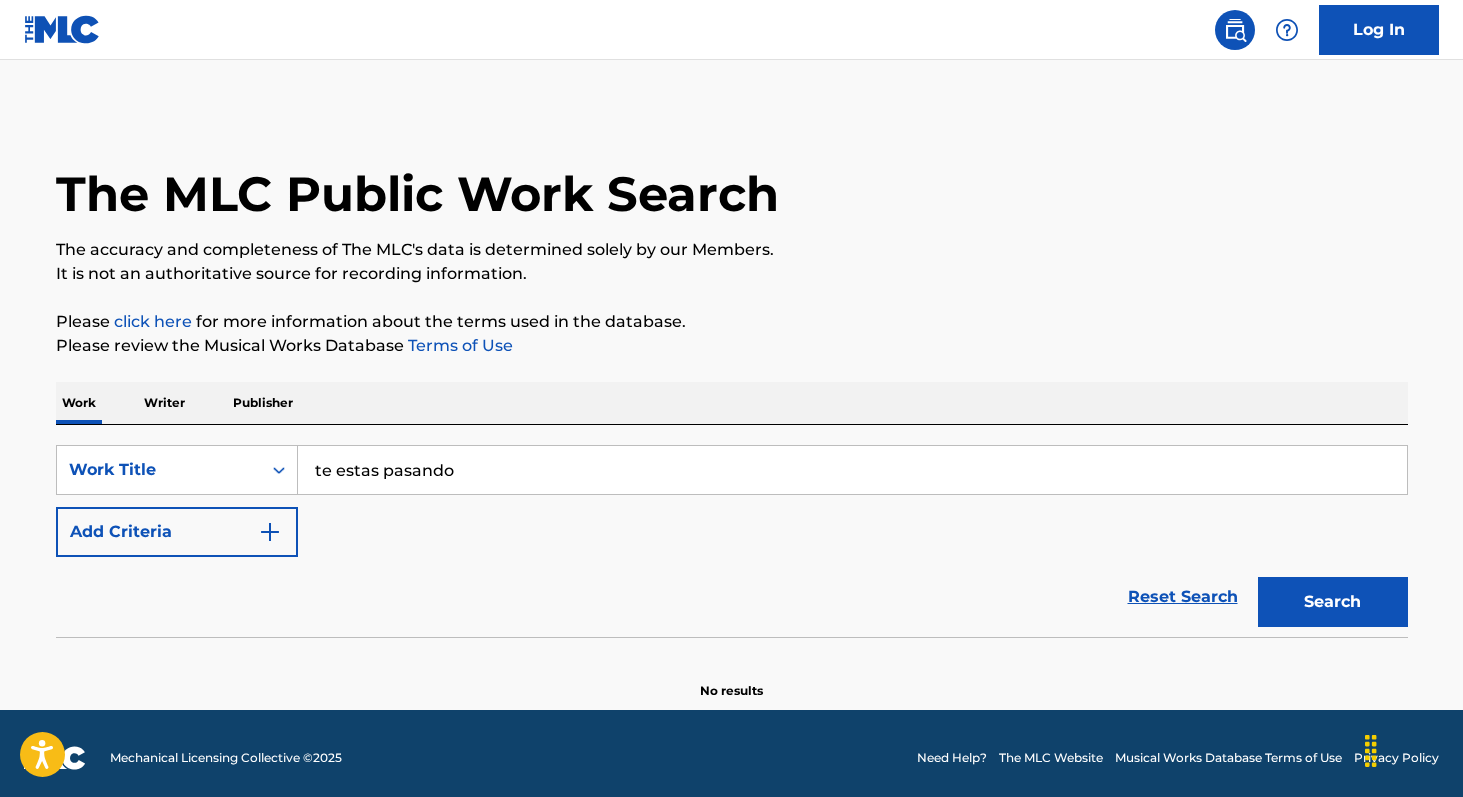 click on "Add Criteria" at bounding box center (177, 532) 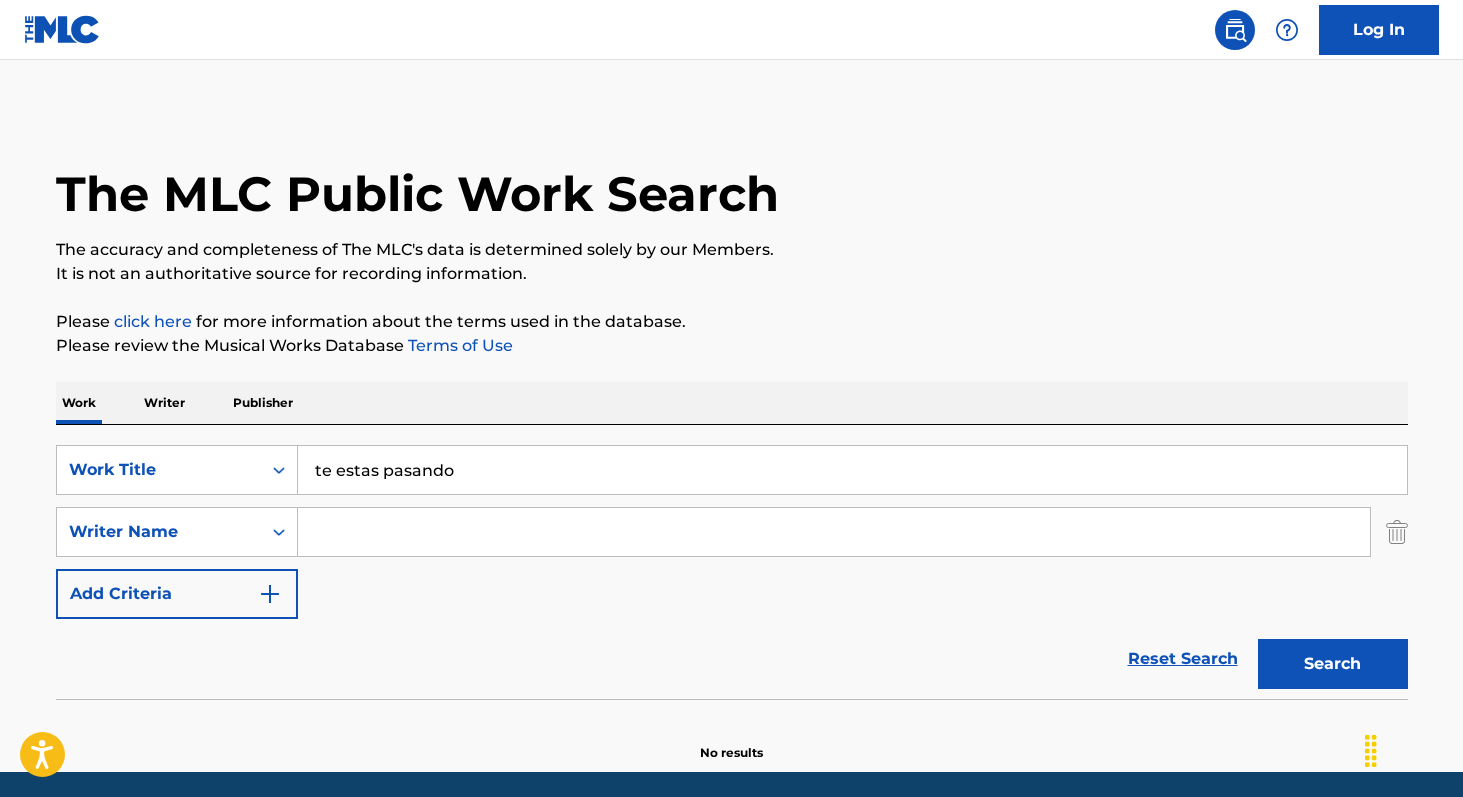 click at bounding box center (834, 532) 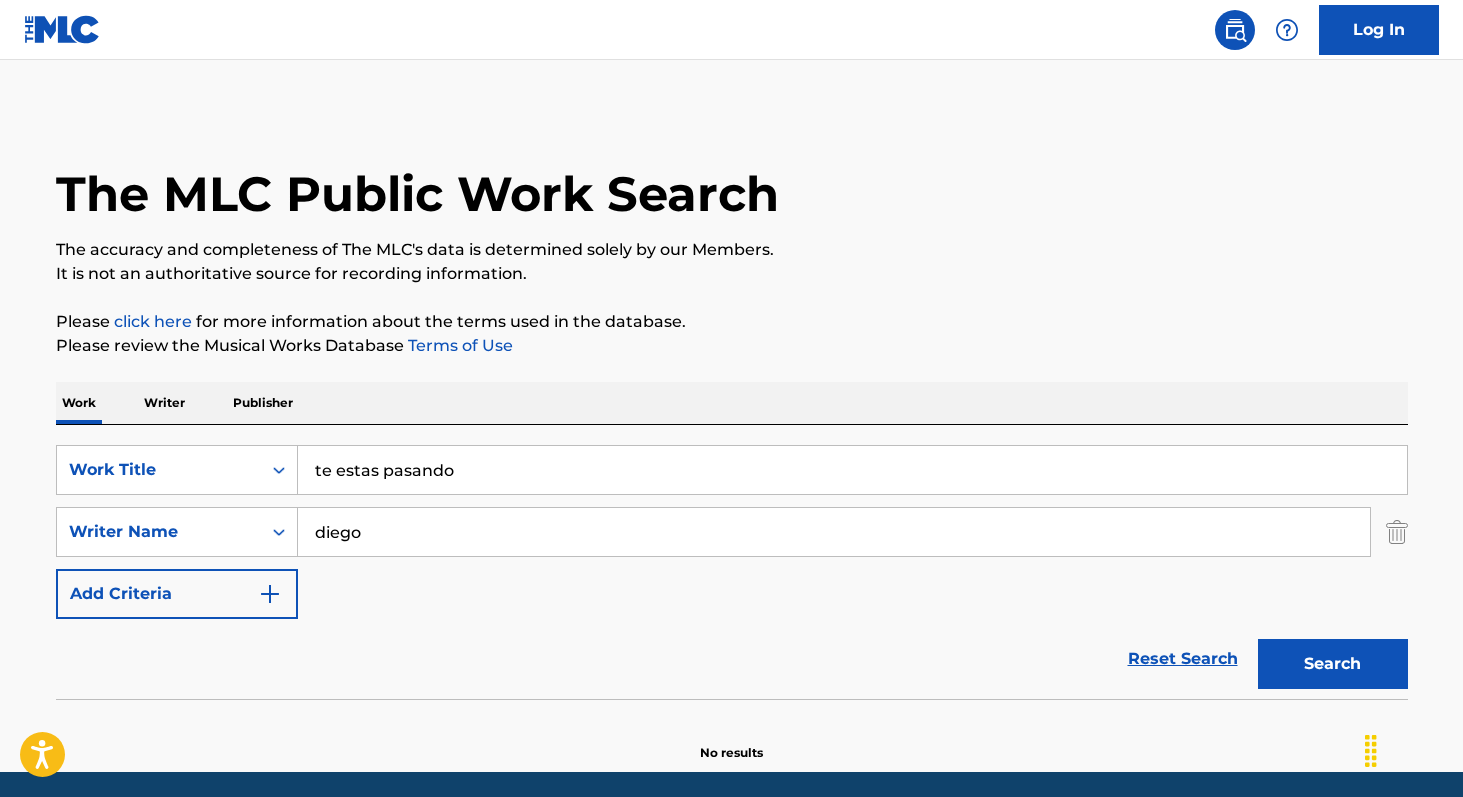 type on "diego" 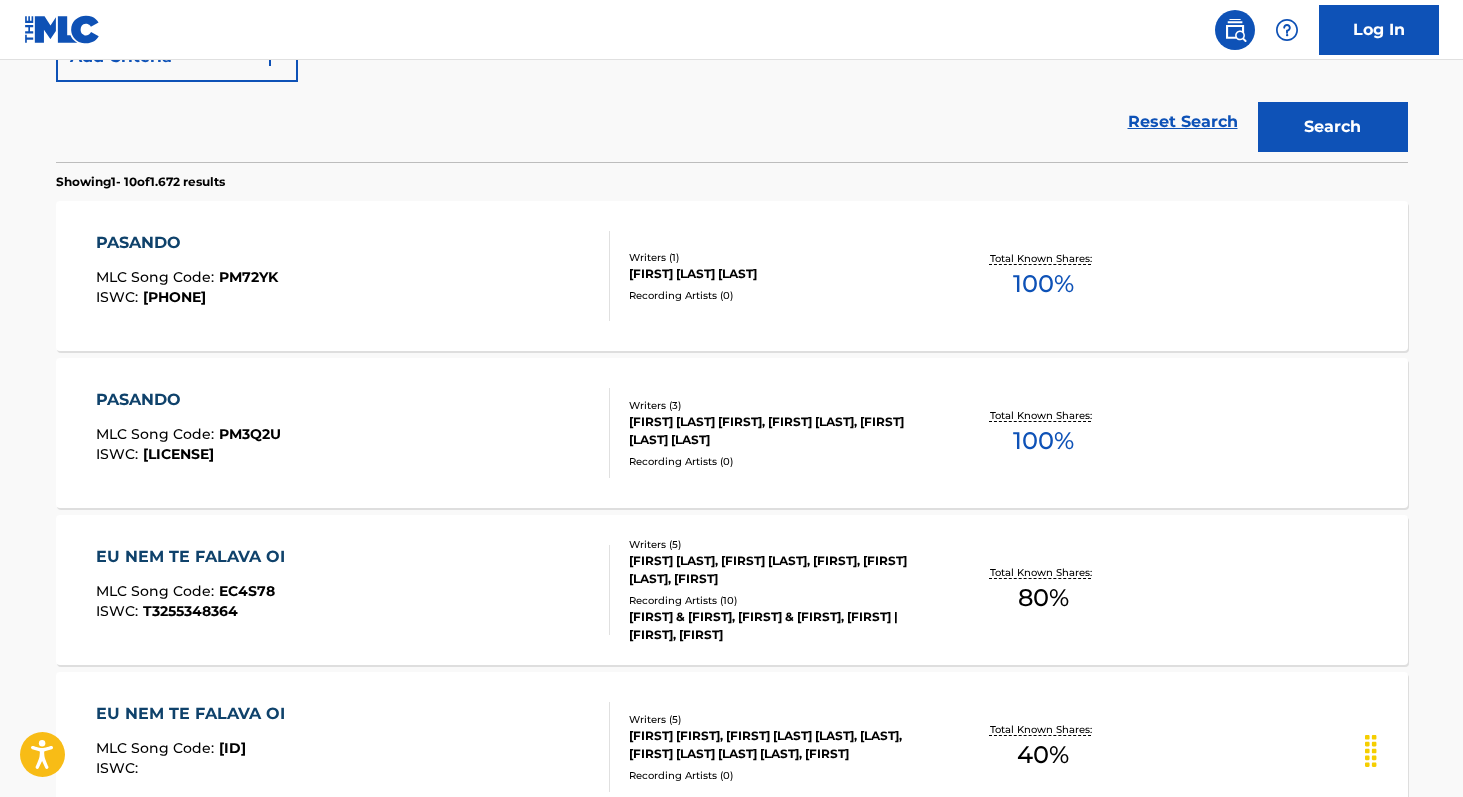 scroll, scrollTop: 542, scrollLeft: 0, axis: vertical 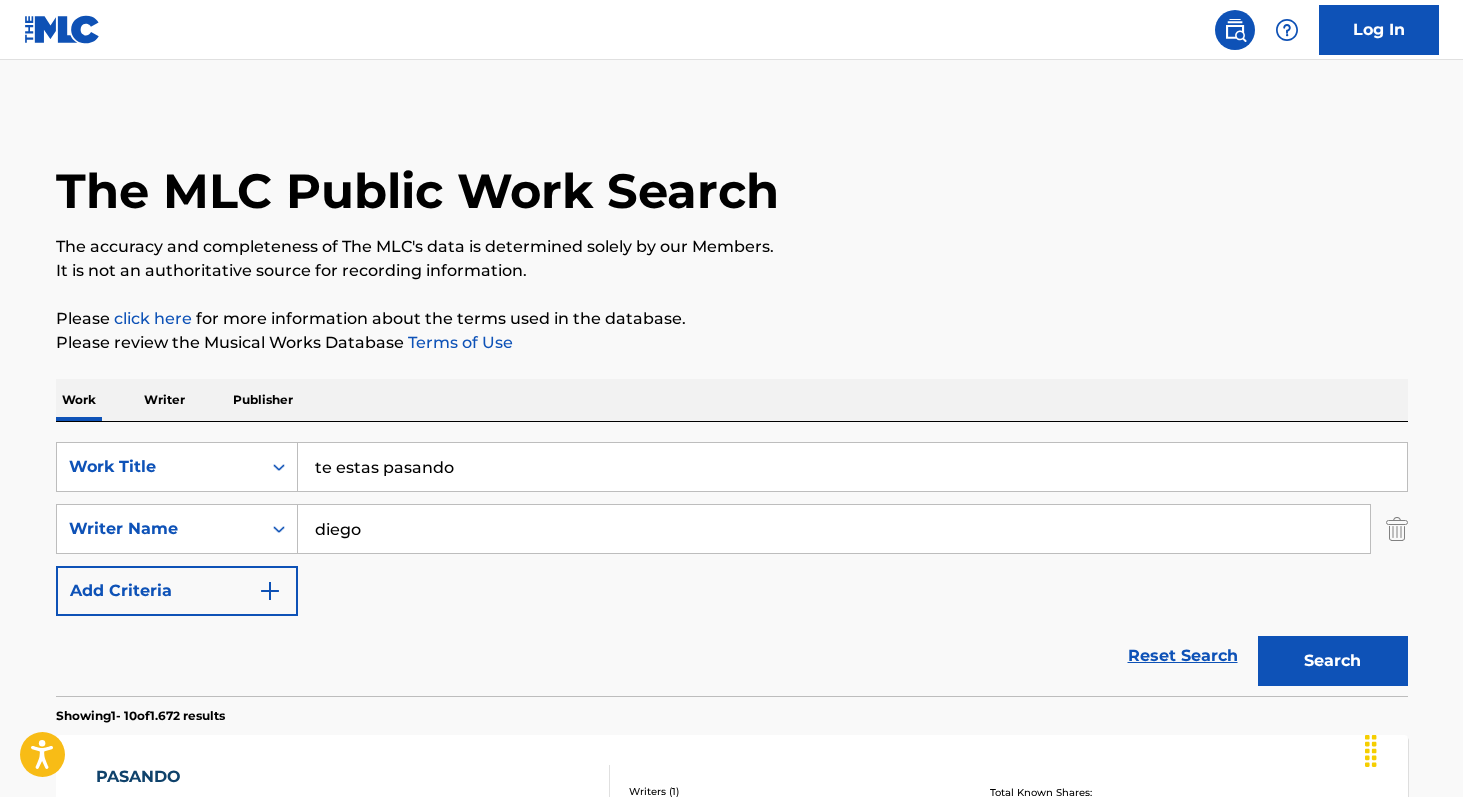 click on "Writer" at bounding box center [164, 400] 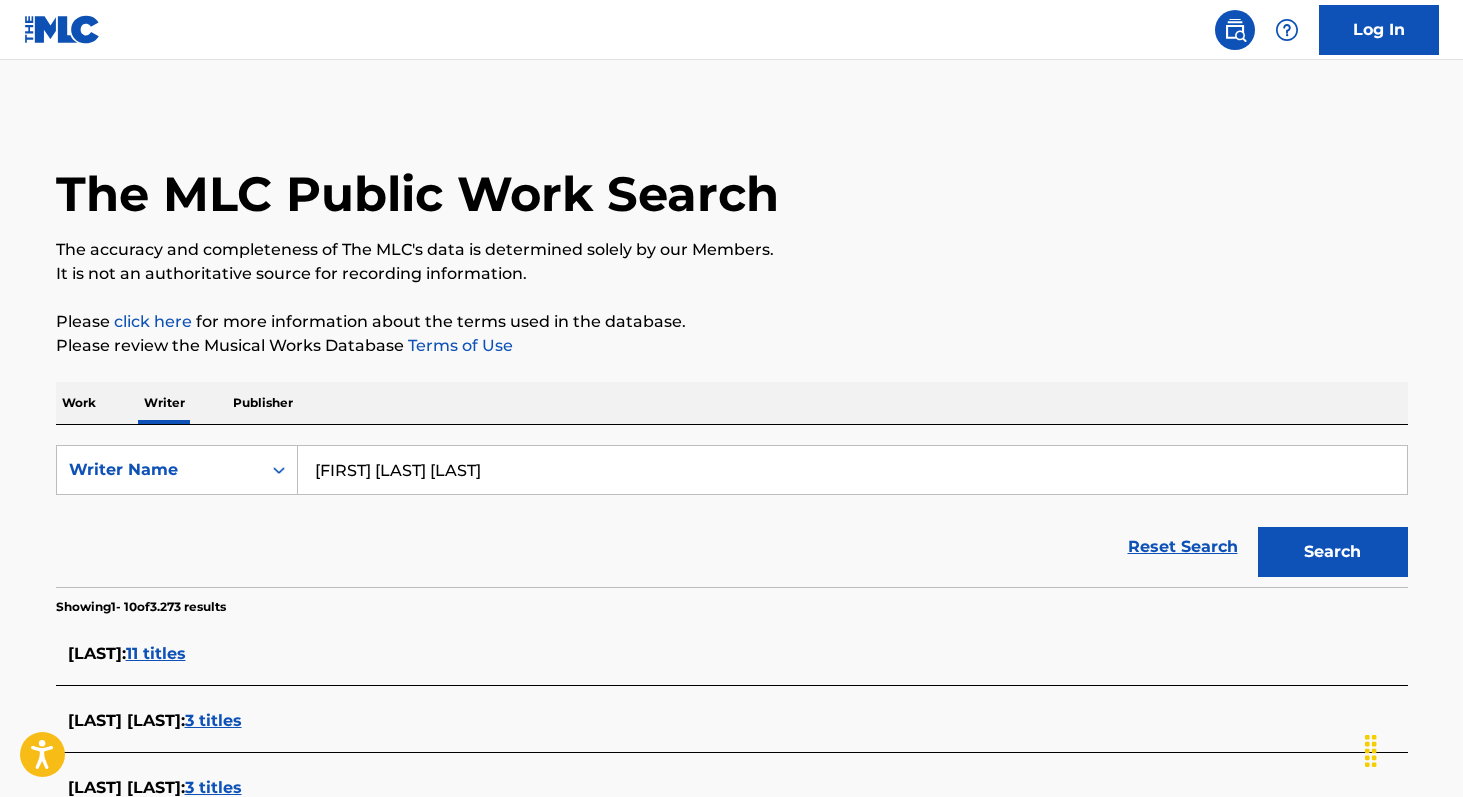 click on "[FIRST] [LAST] [LAST]" at bounding box center (852, 470) 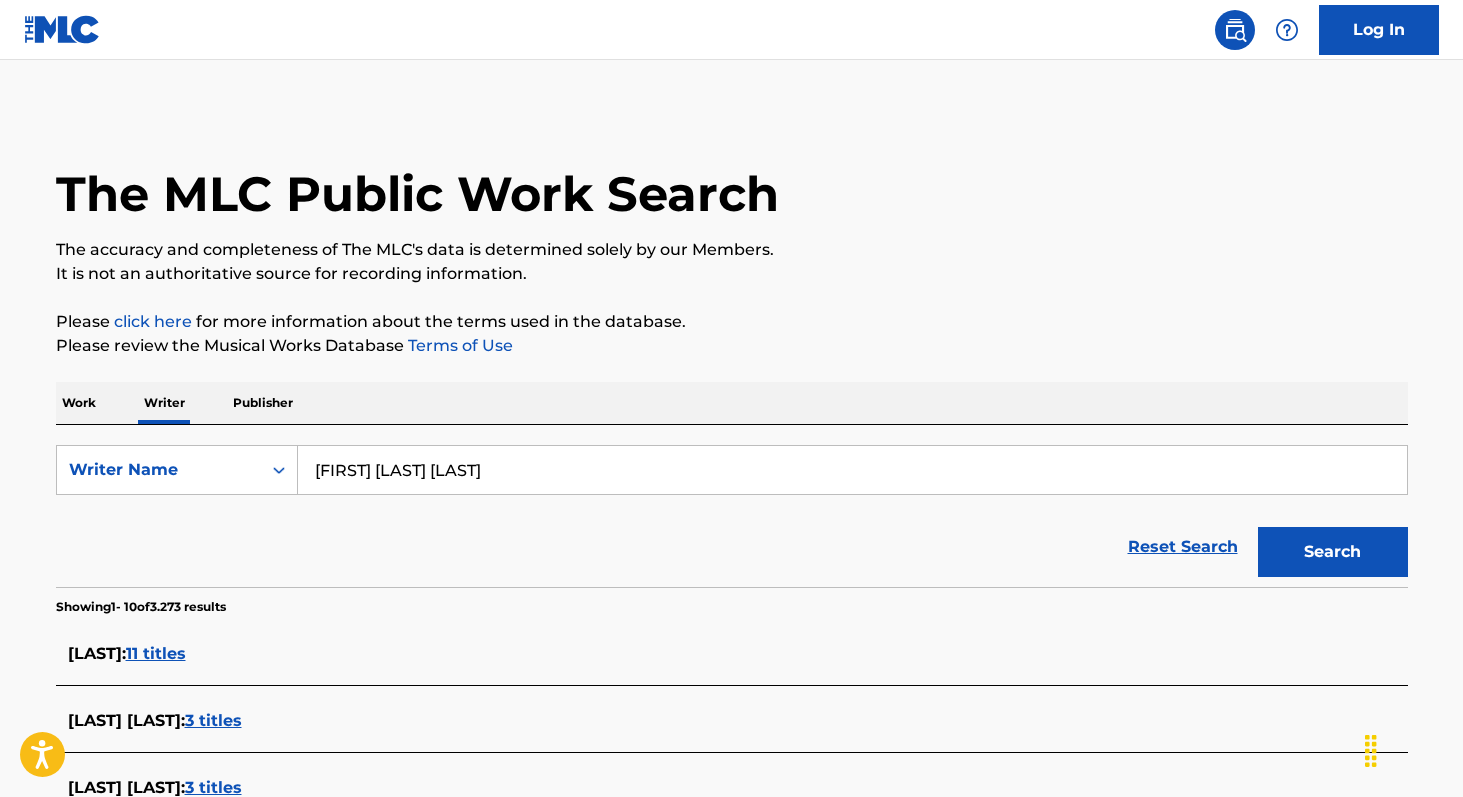 paste on "[FIRST] [LAST] [FIRST]" 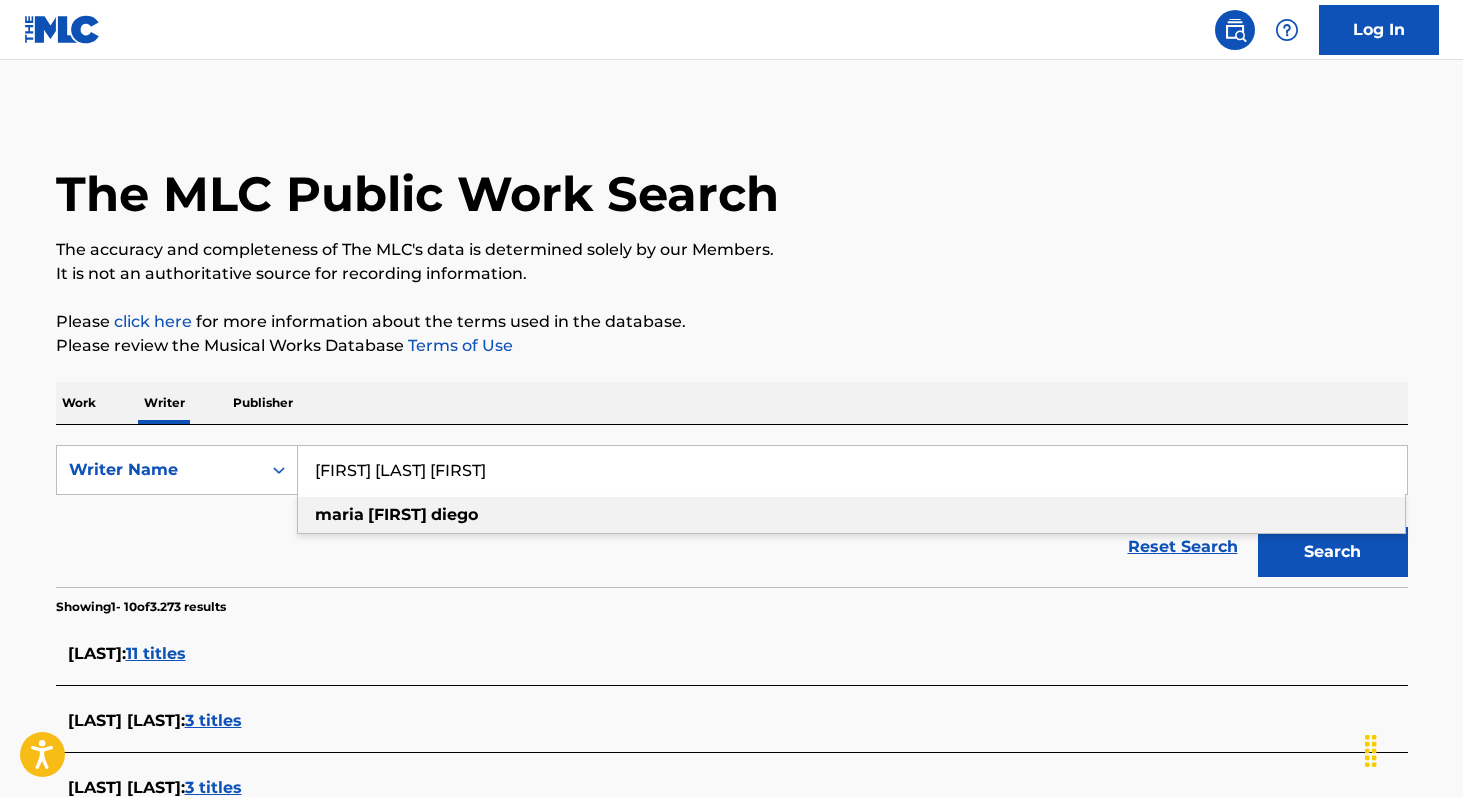 click on "diego" at bounding box center [454, 514] 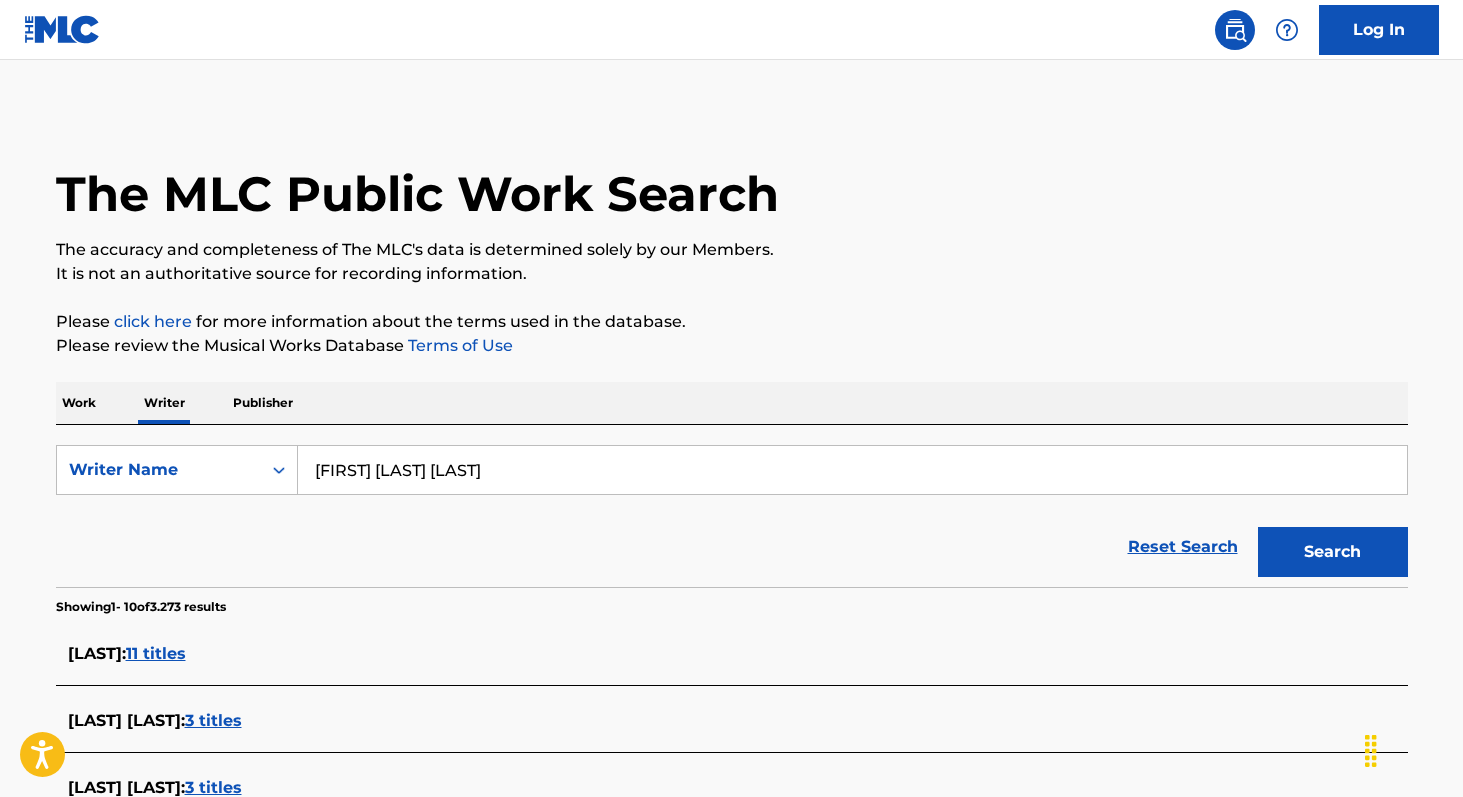 click on "Search" at bounding box center (1333, 552) 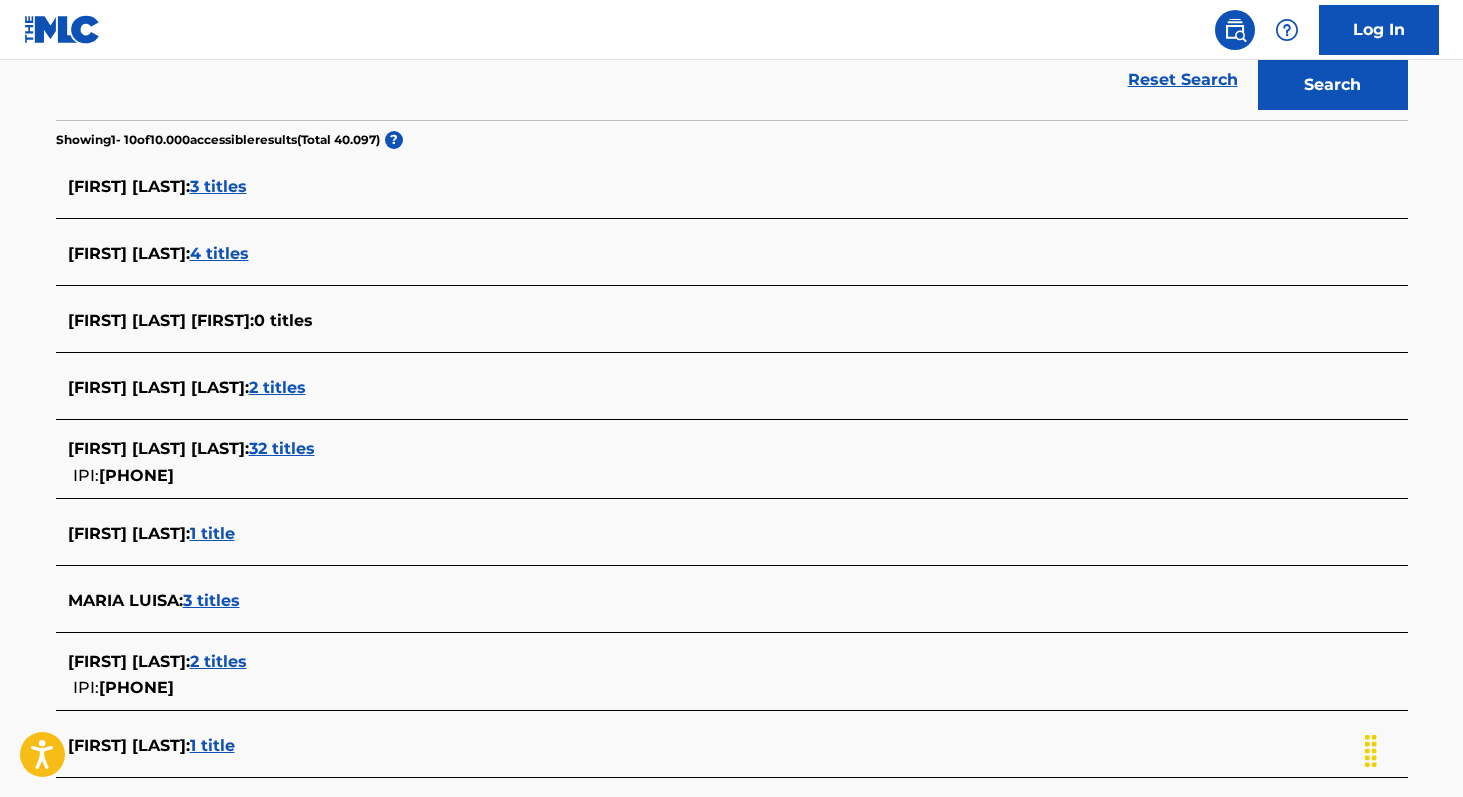 scroll, scrollTop: 459, scrollLeft: 0, axis: vertical 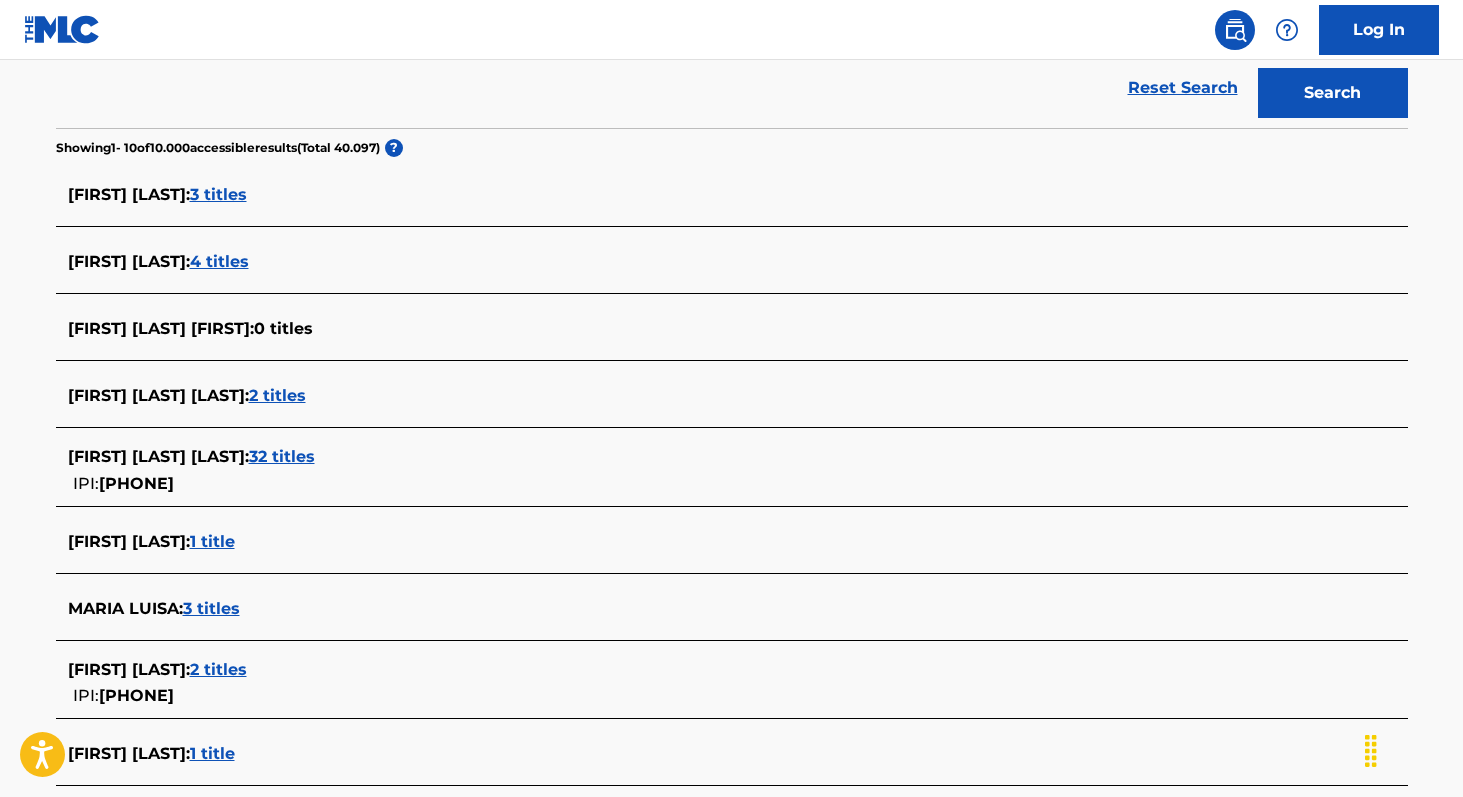 copy on "[PHONE]" 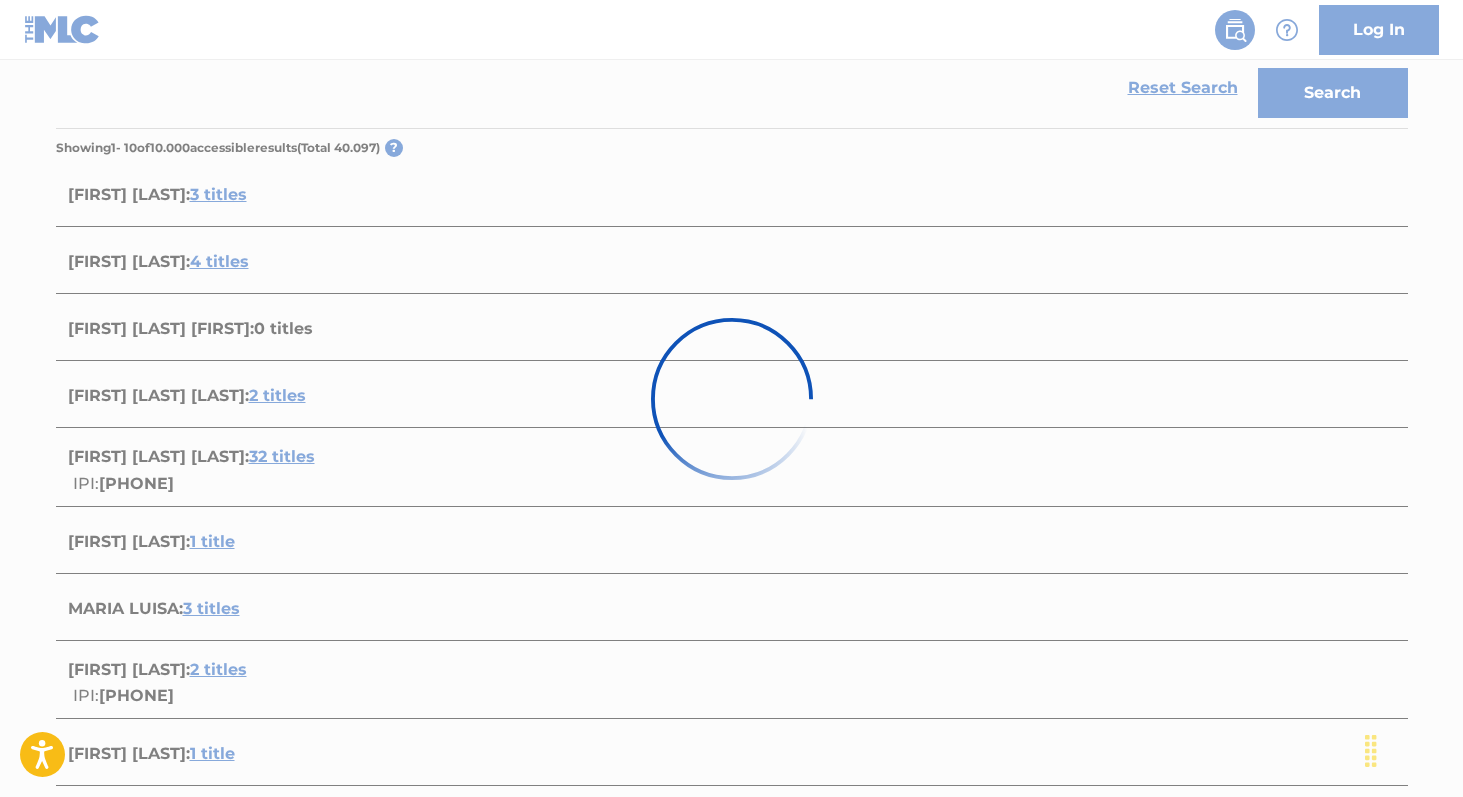 scroll, scrollTop: 386, scrollLeft: 0, axis: vertical 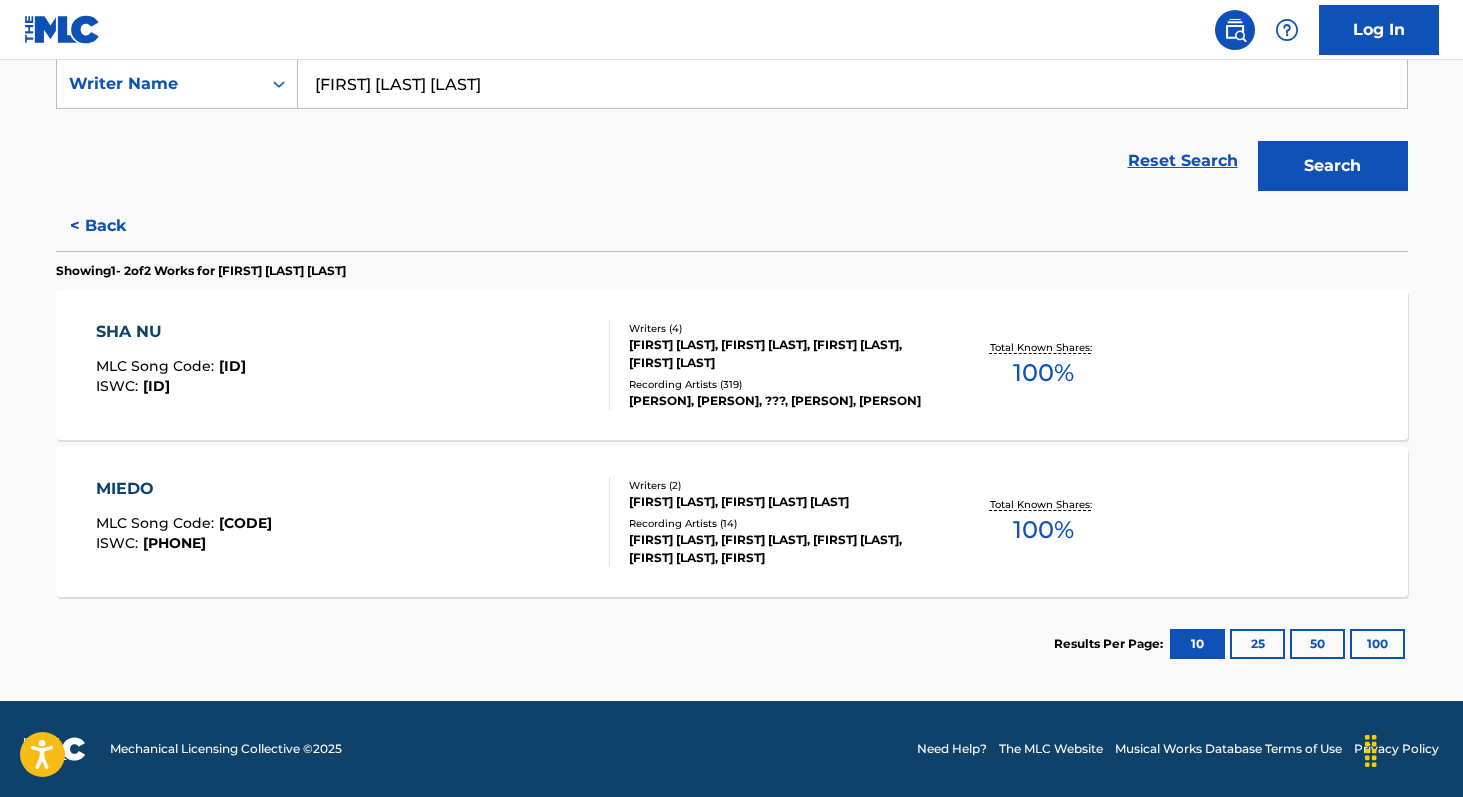 click on "100 %" at bounding box center (1043, 530) 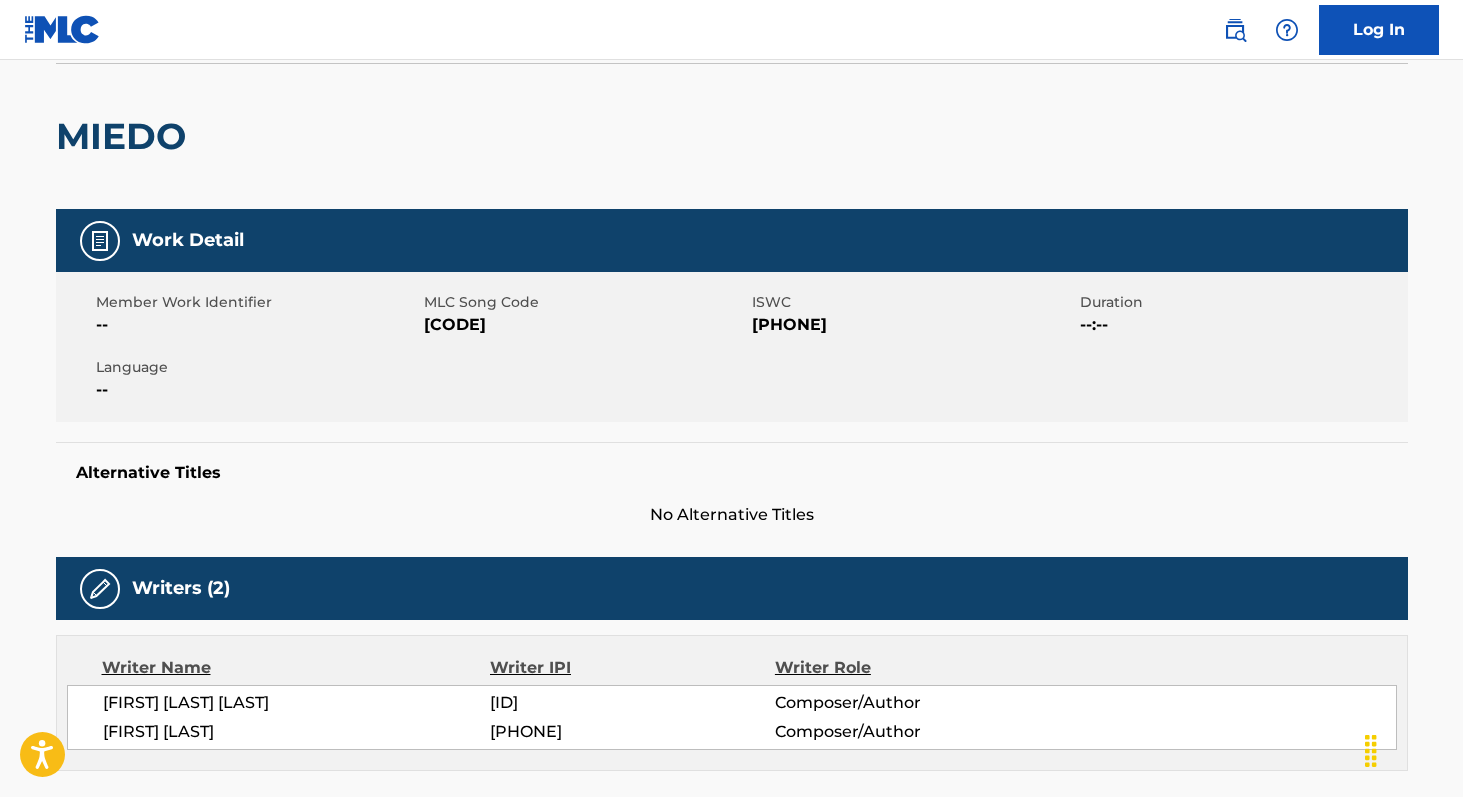 scroll, scrollTop: 144, scrollLeft: 0, axis: vertical 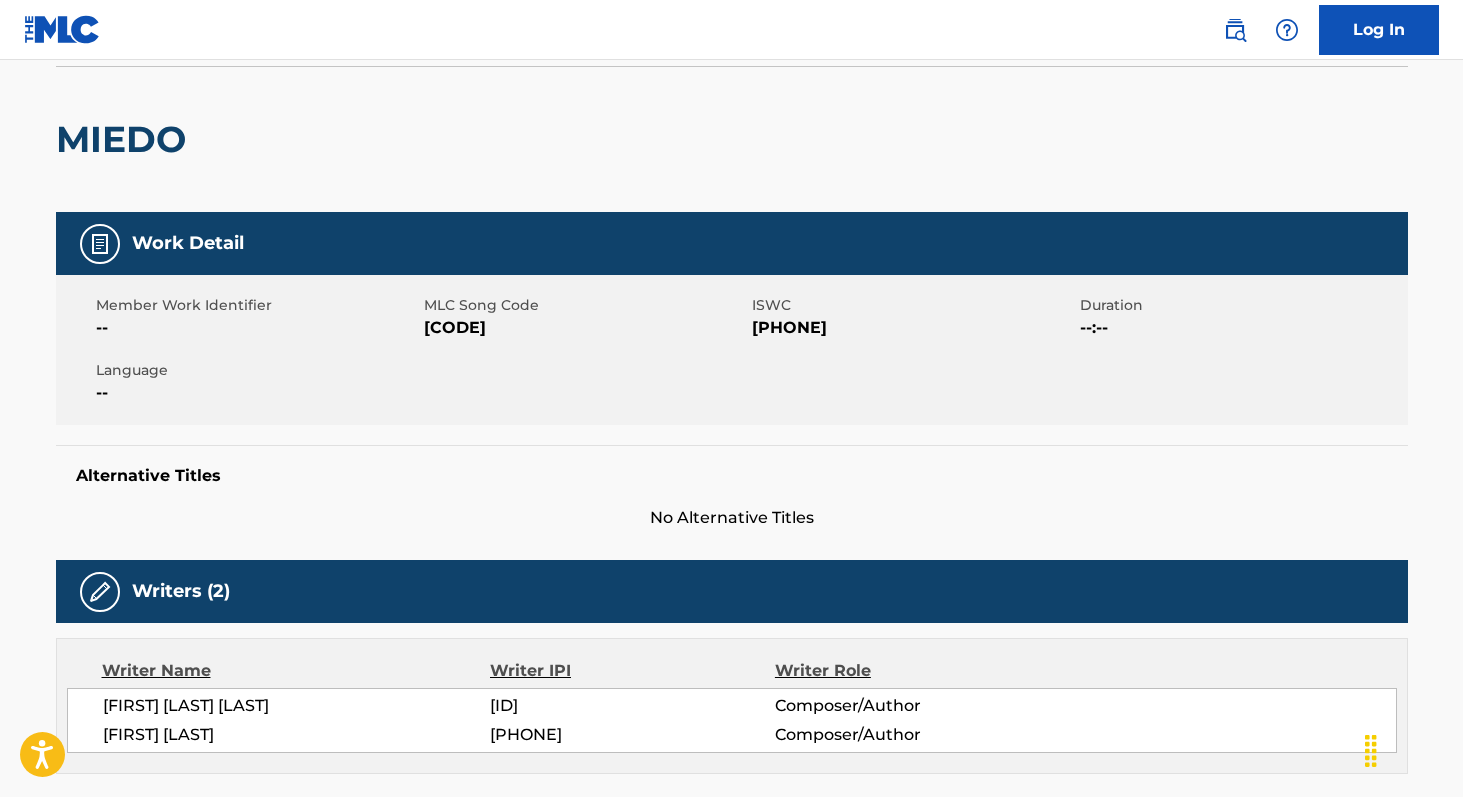 click on "[FIRST] [LAST] [LAST]" at bounding box center (297, 706) 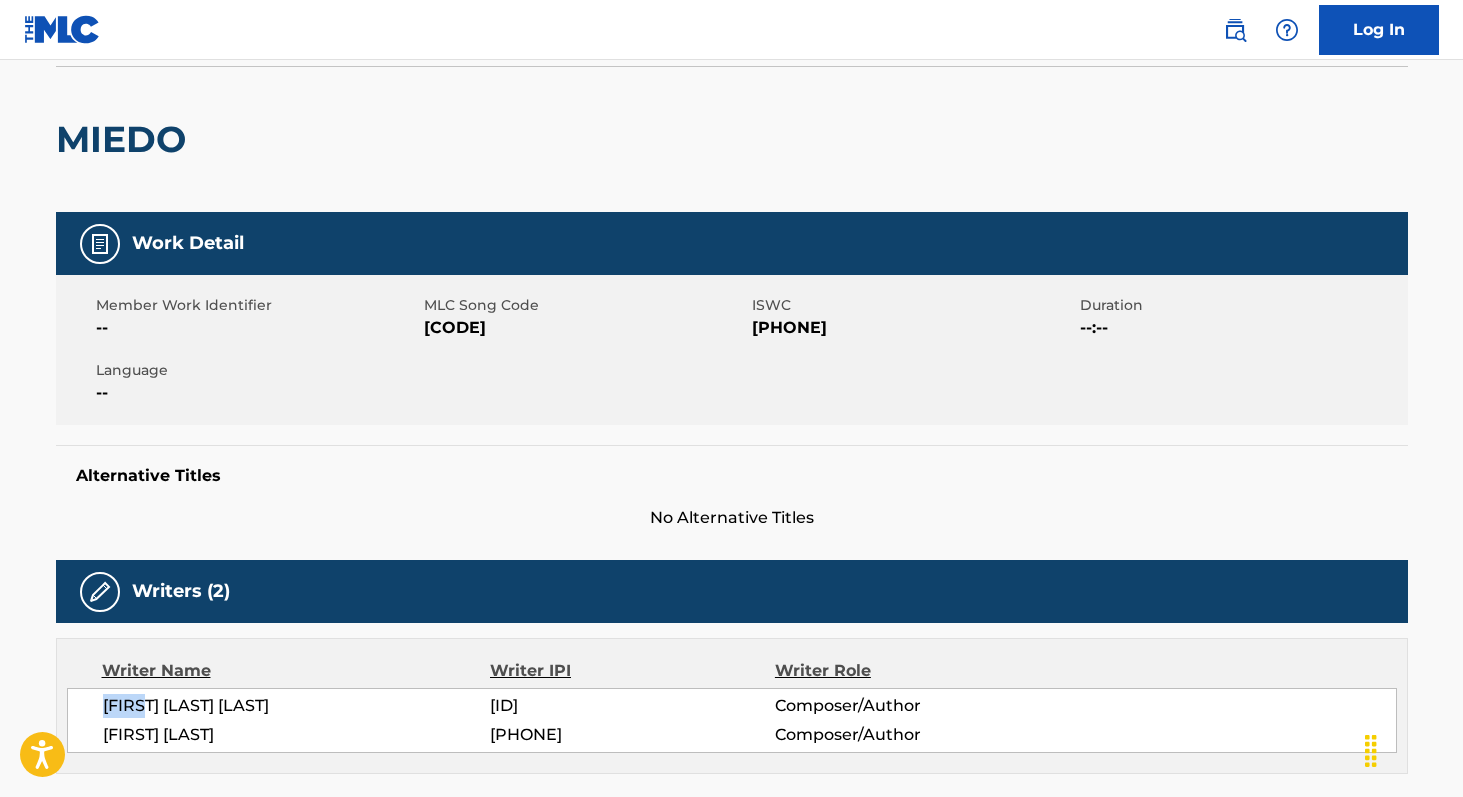 click on "[FIRST] [LAST] [LAST]" at bounding box center [297, 706] 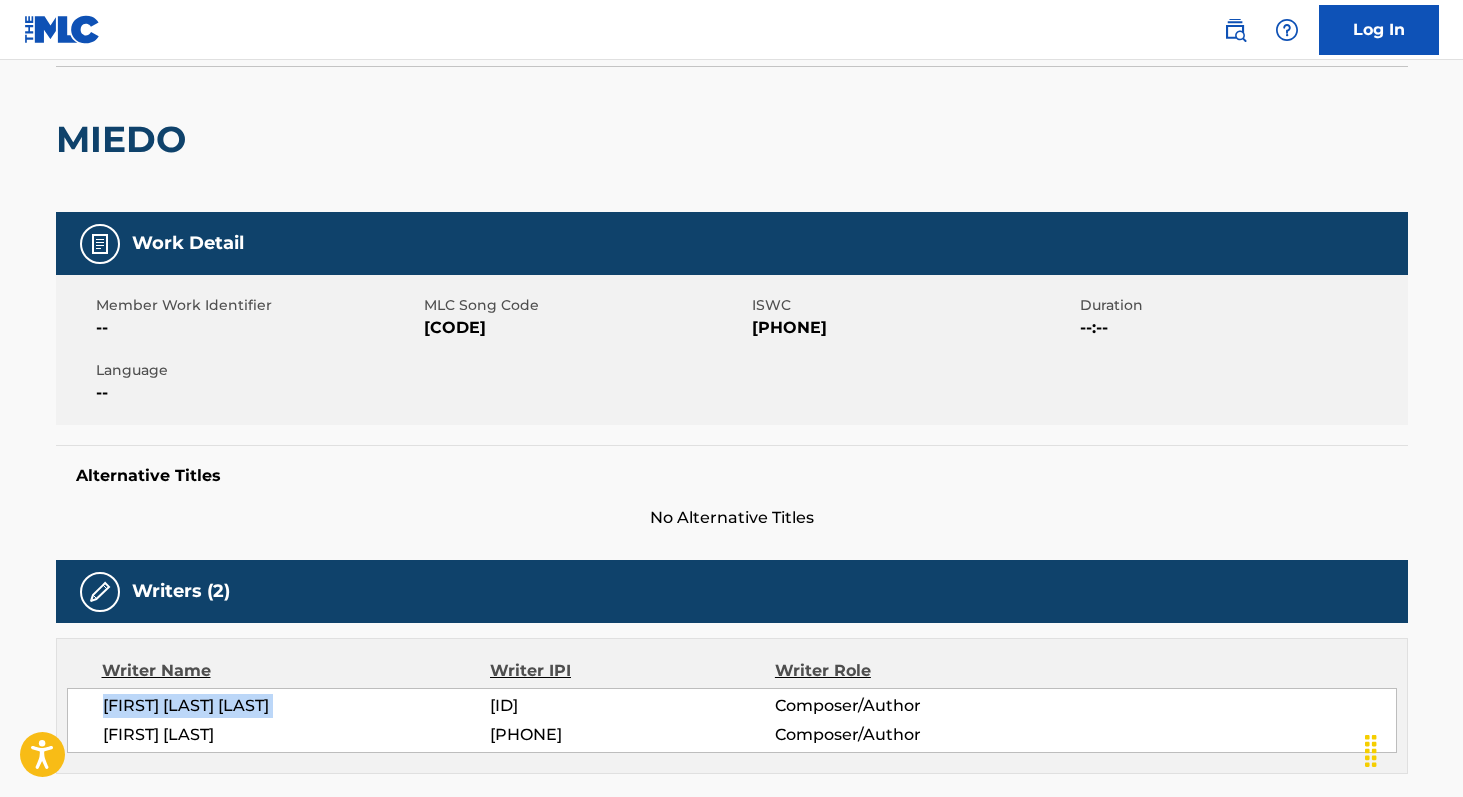 click on "[FIRST] [LAST] [LAST]" at bounding box center (297, 706) 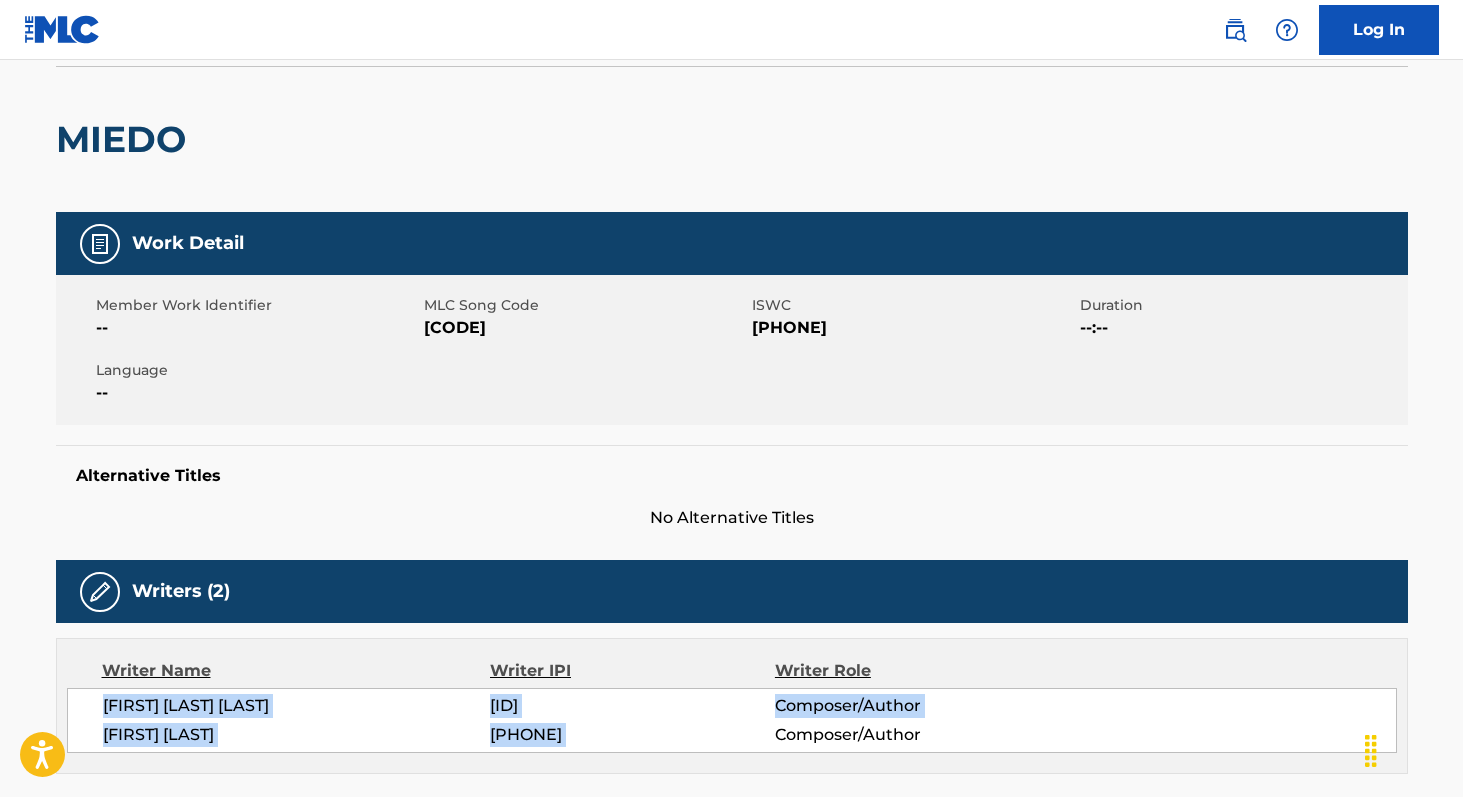 copy on "[FIRST] [LAST] [NUMBER] Composer/Author [FIRST] [LAST] [NUMBER]" 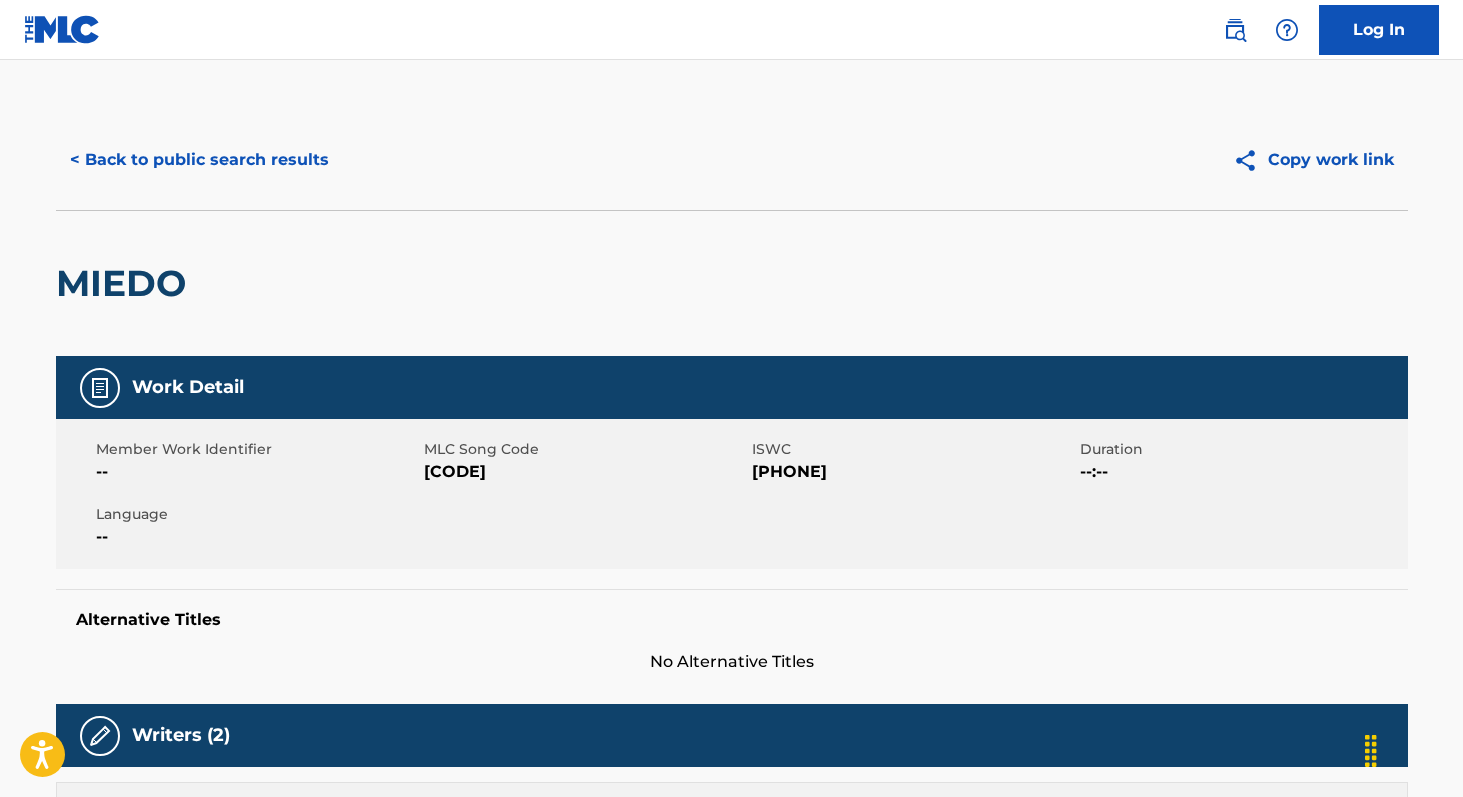 click on "< Back to public search results" at bounding box center [199, 160] 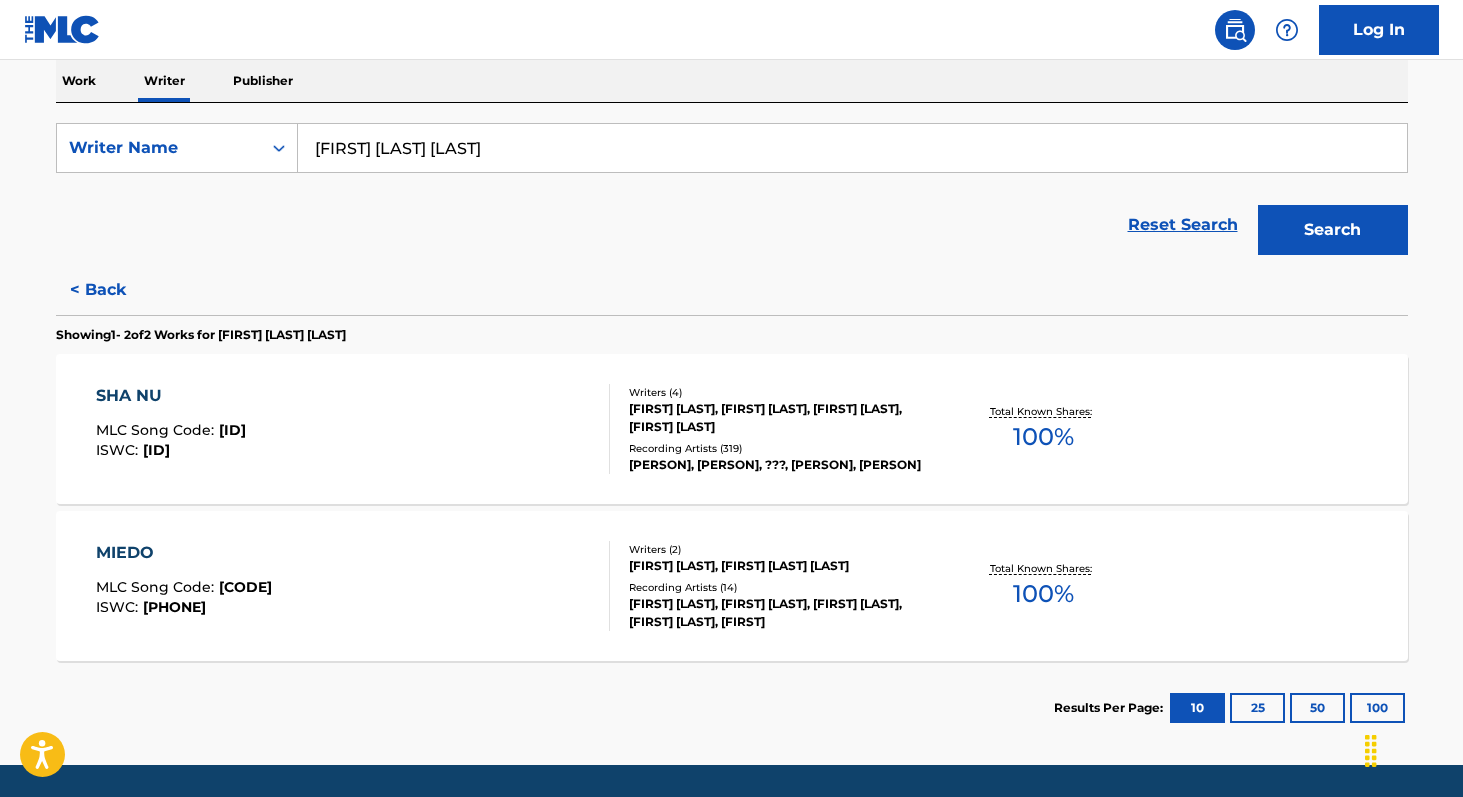 scroll, scrollTop: 340, scrollLeft: 0, axis: vertical 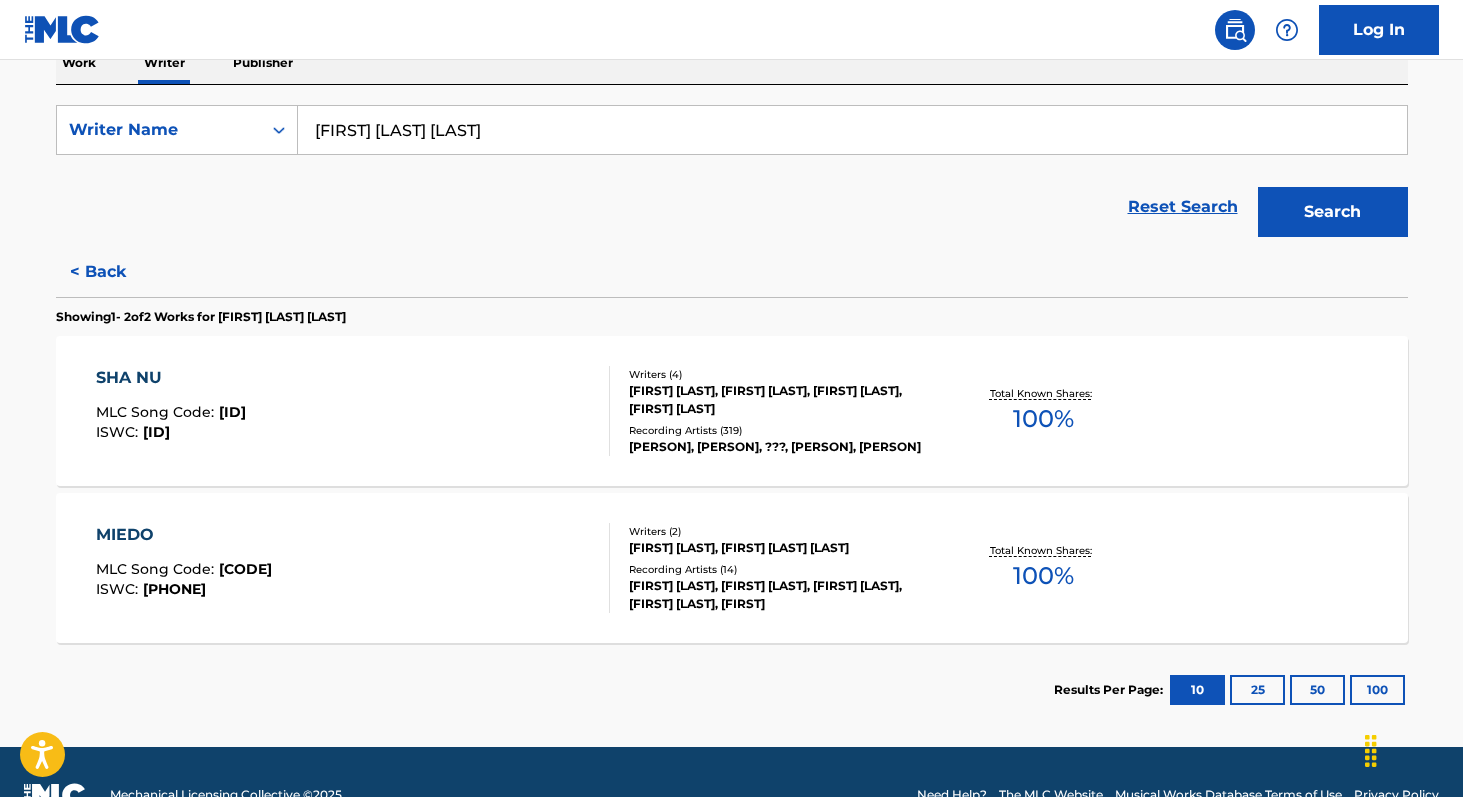 click on "100 %" at bounding box center (1043, 419) 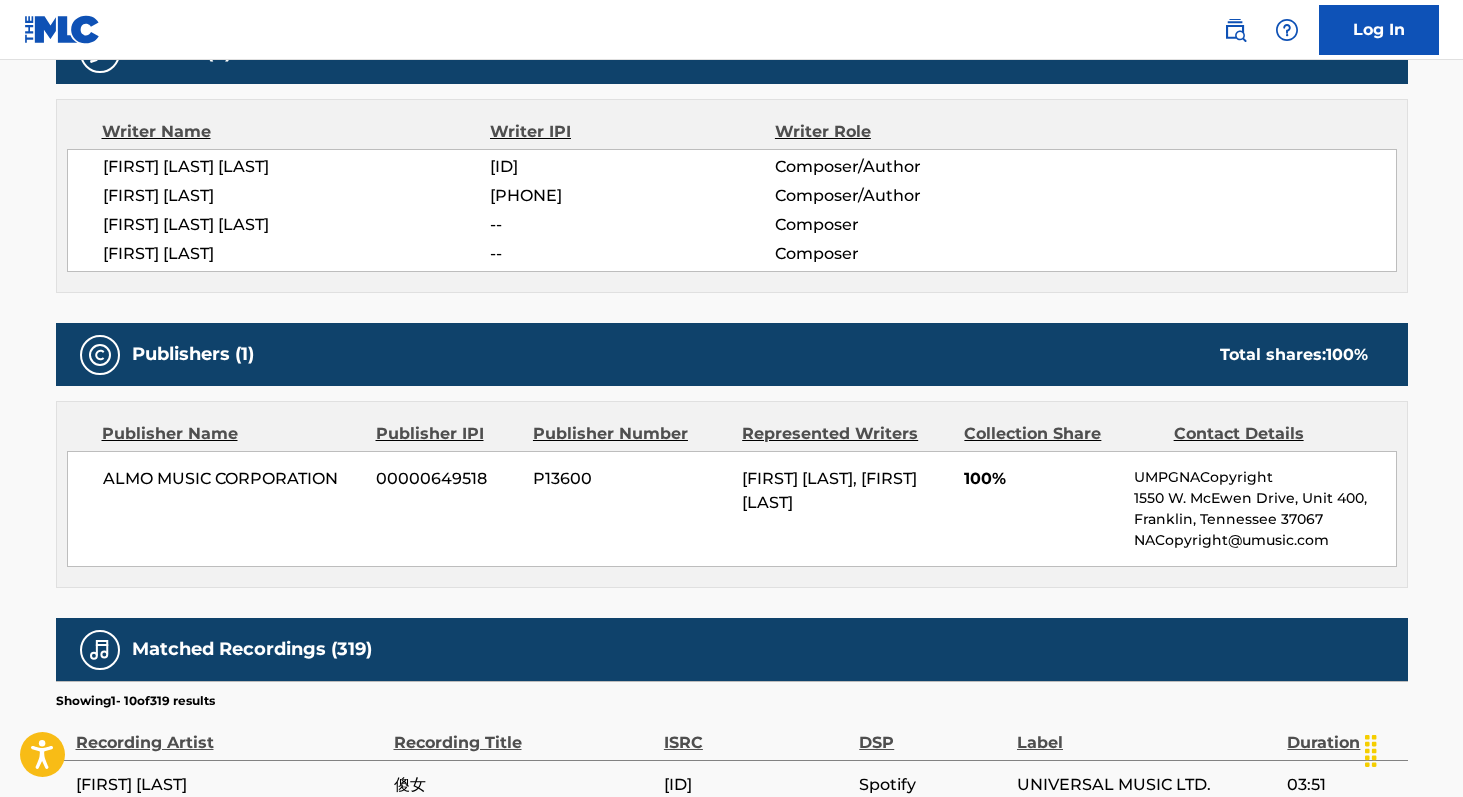 scroll, scrollTop: 681, scrollLeft: 0, axis: vertical 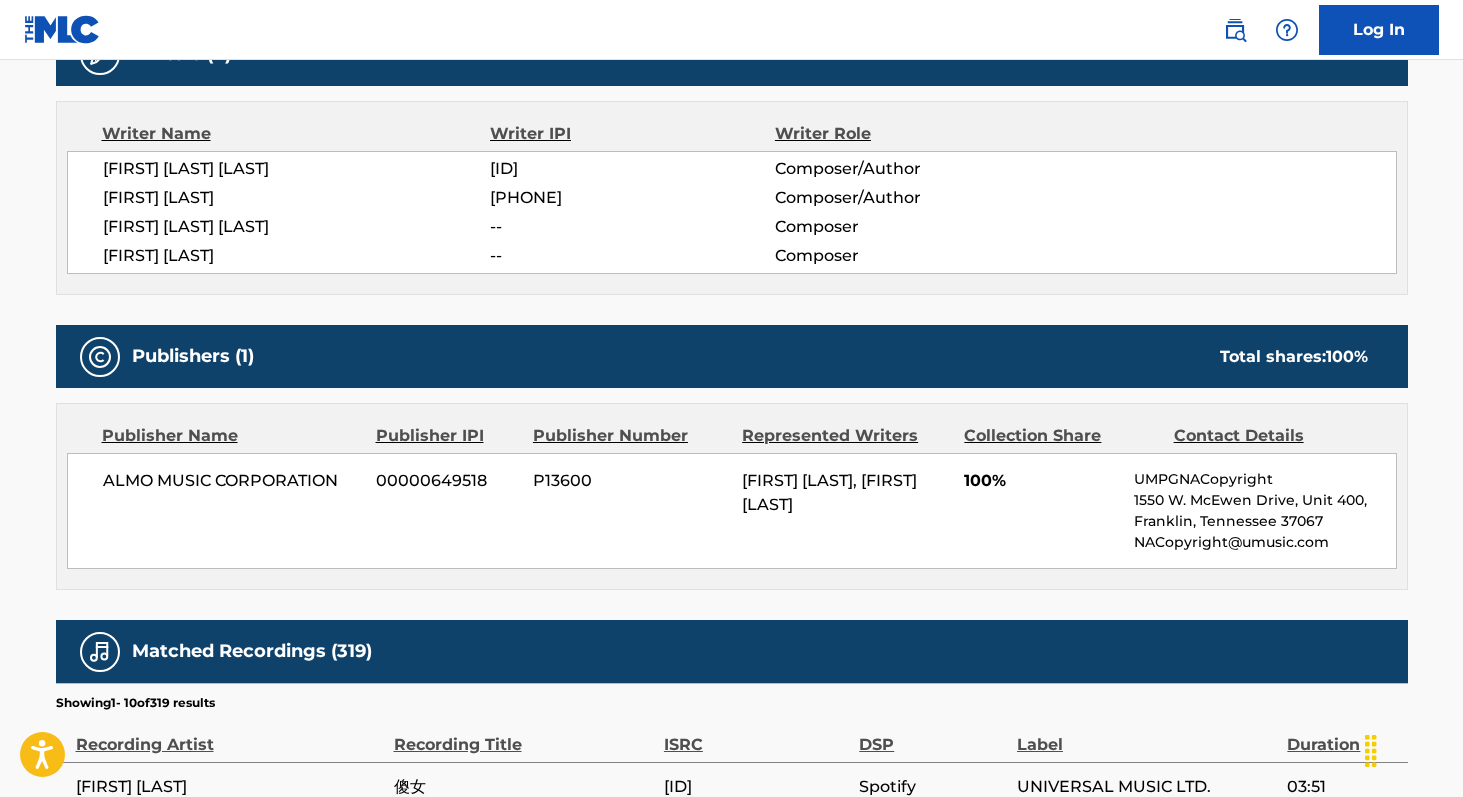 click on "ALMO MUSIC CORPORATION" at bounding box center [232, 481] 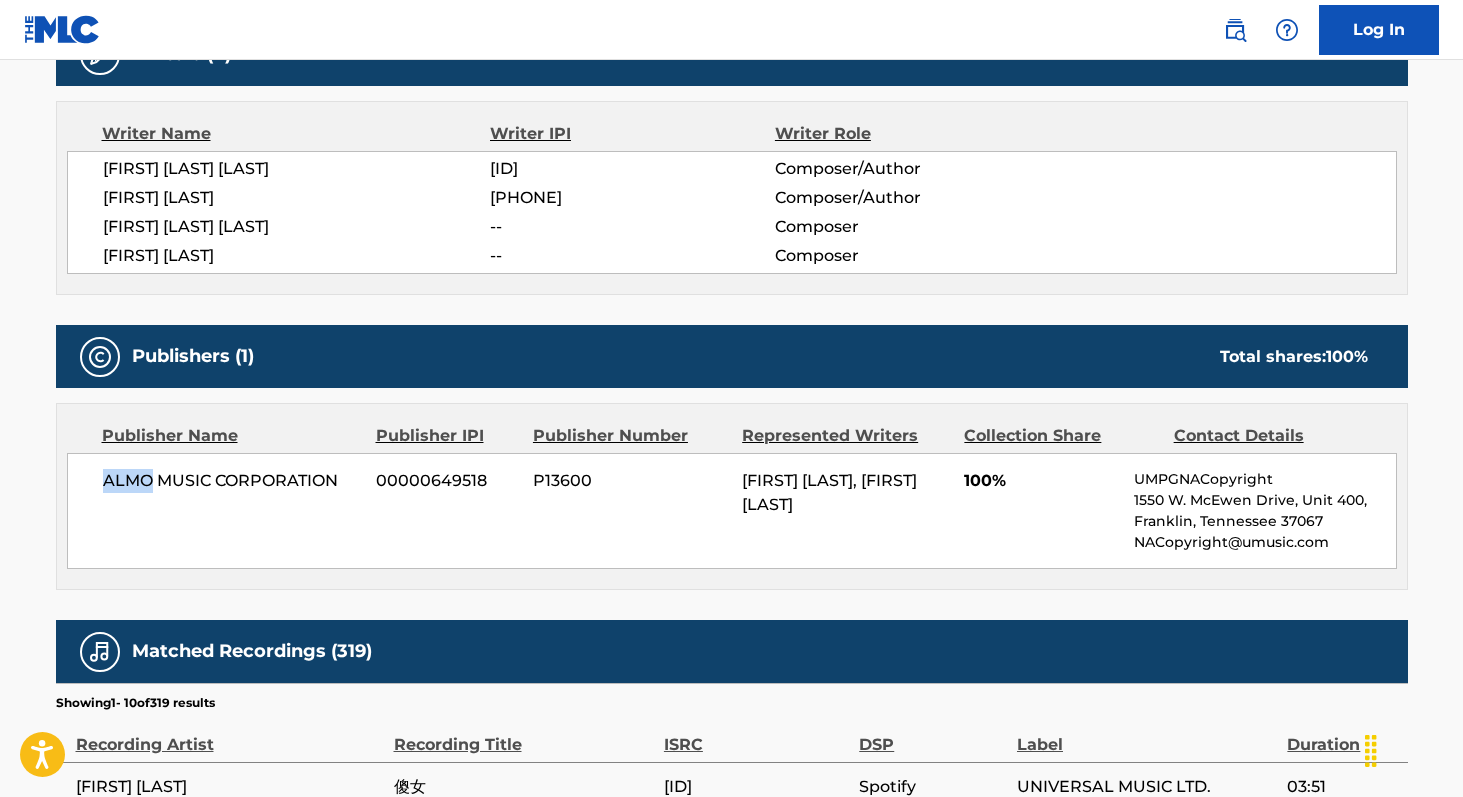 click on "ALMO MUSIC CORPORATION" at bounding box center [232, 481] 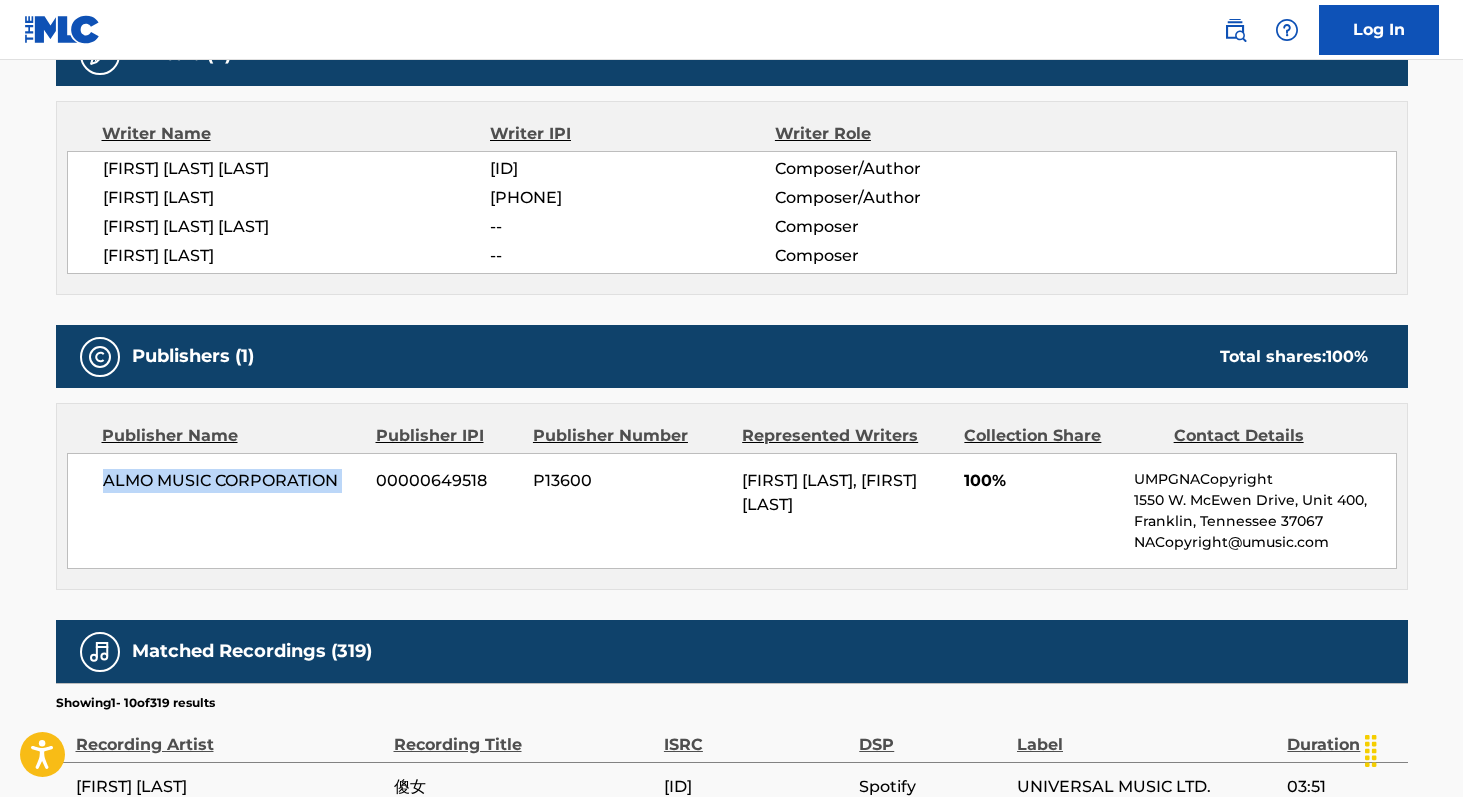 click on "ALMO MUSIC CORPORATION" at bounding box center (232, 481) 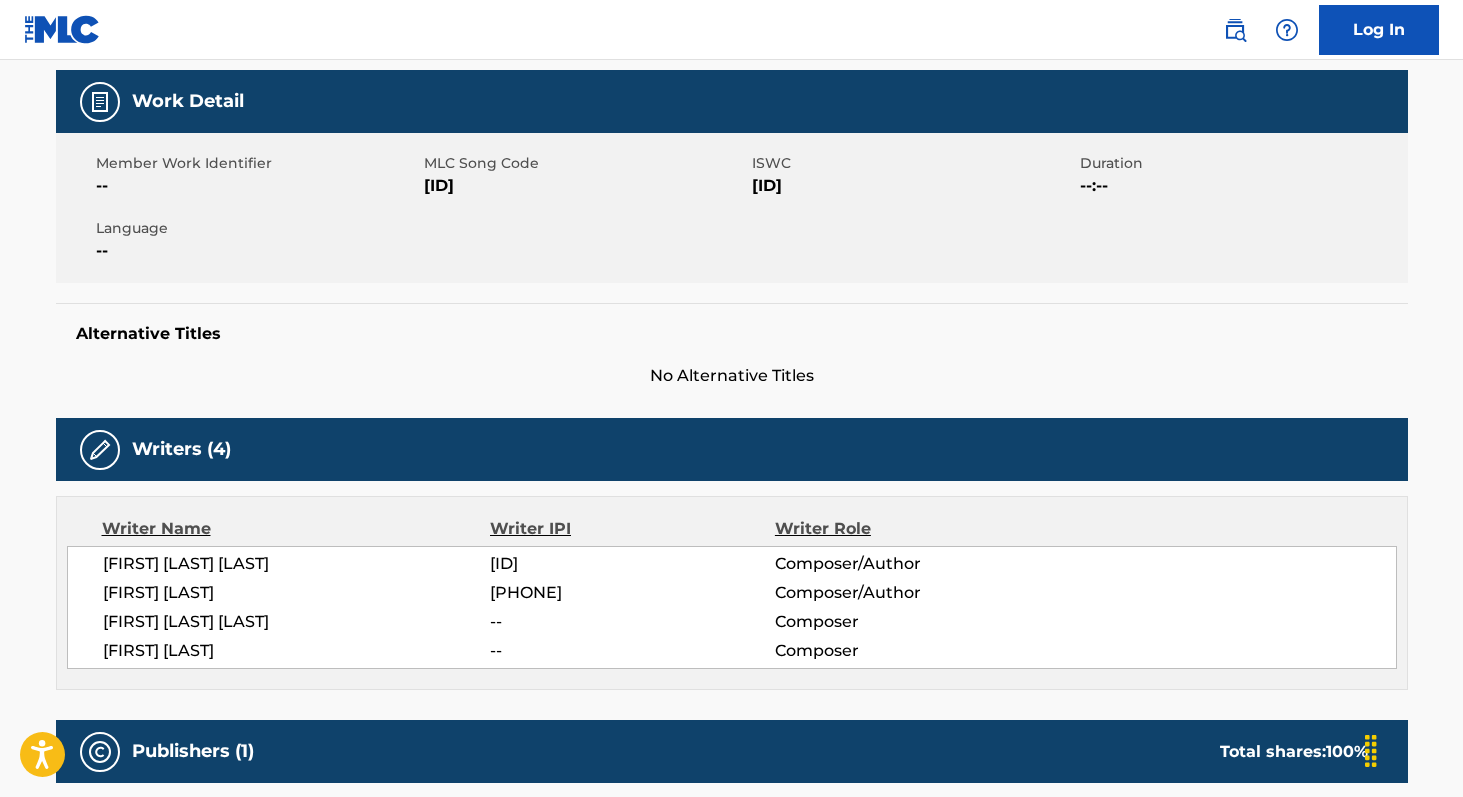 scroll, scrollTop: 280, scrollLeft: 0, axis: vertical 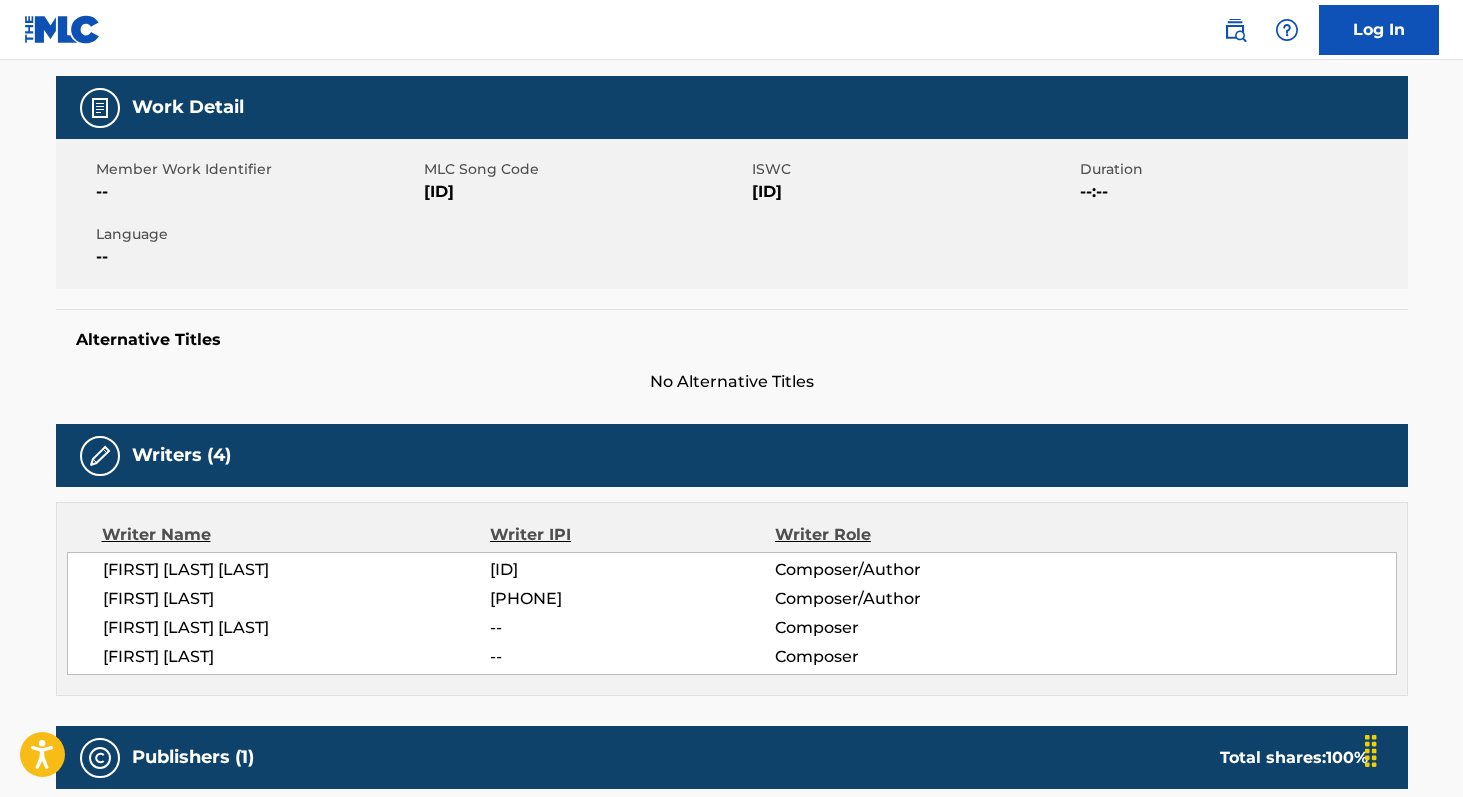click on "[ID]" at bounding box center (585, 192) 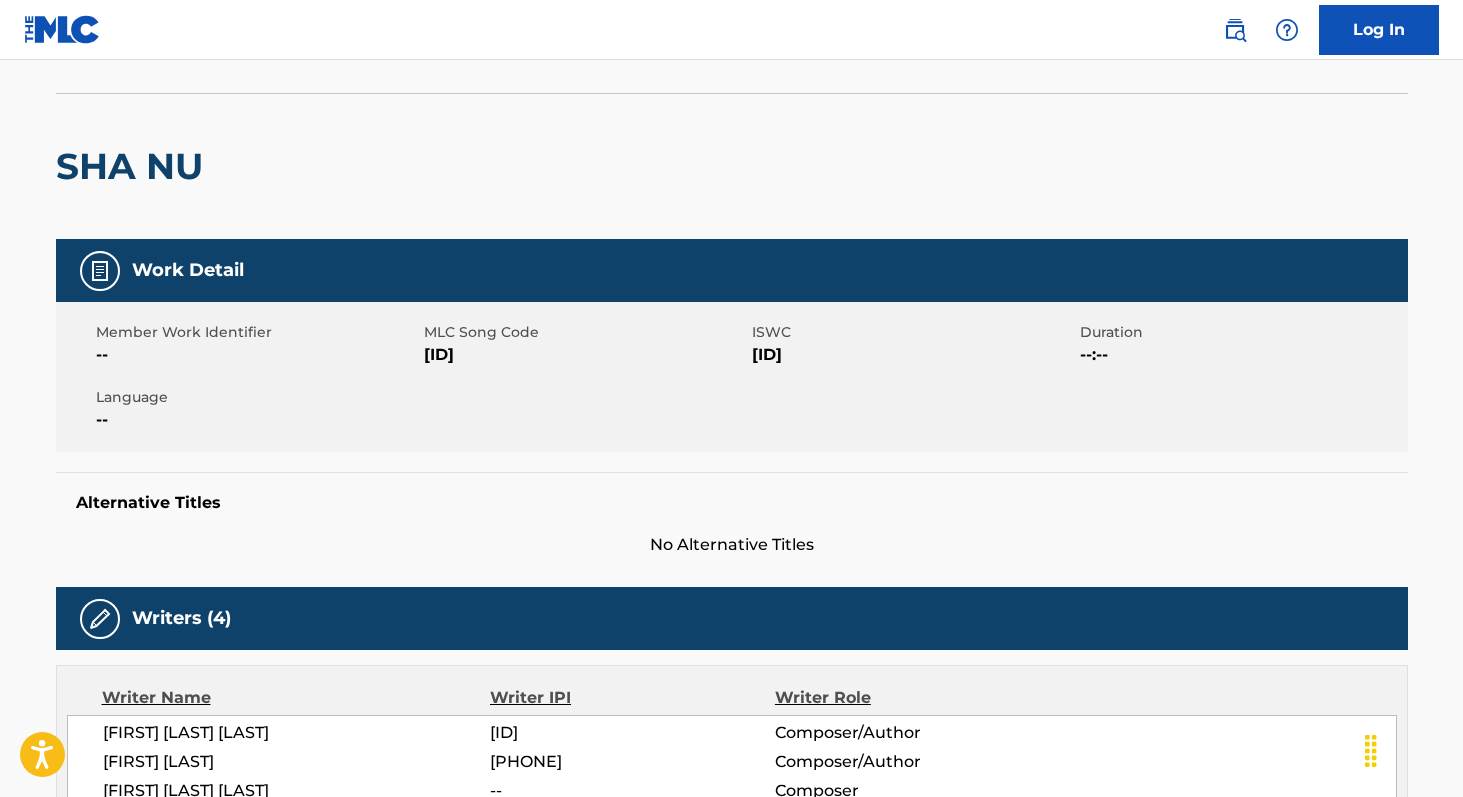 scroll, scrollTop: 0, scrollLeft: 0, axis: both 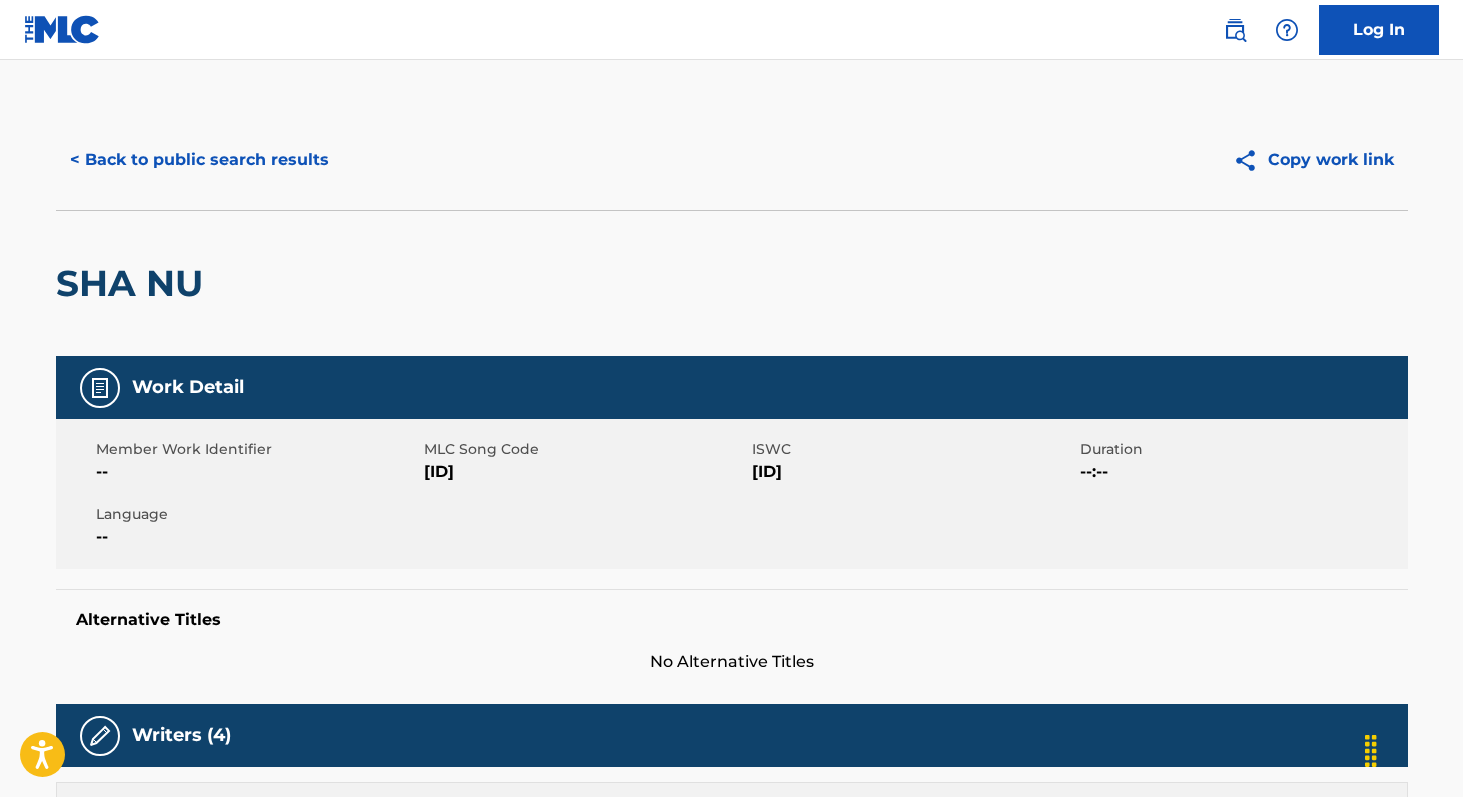 click on "< Back to public search results" at bounding box center (199, 160) 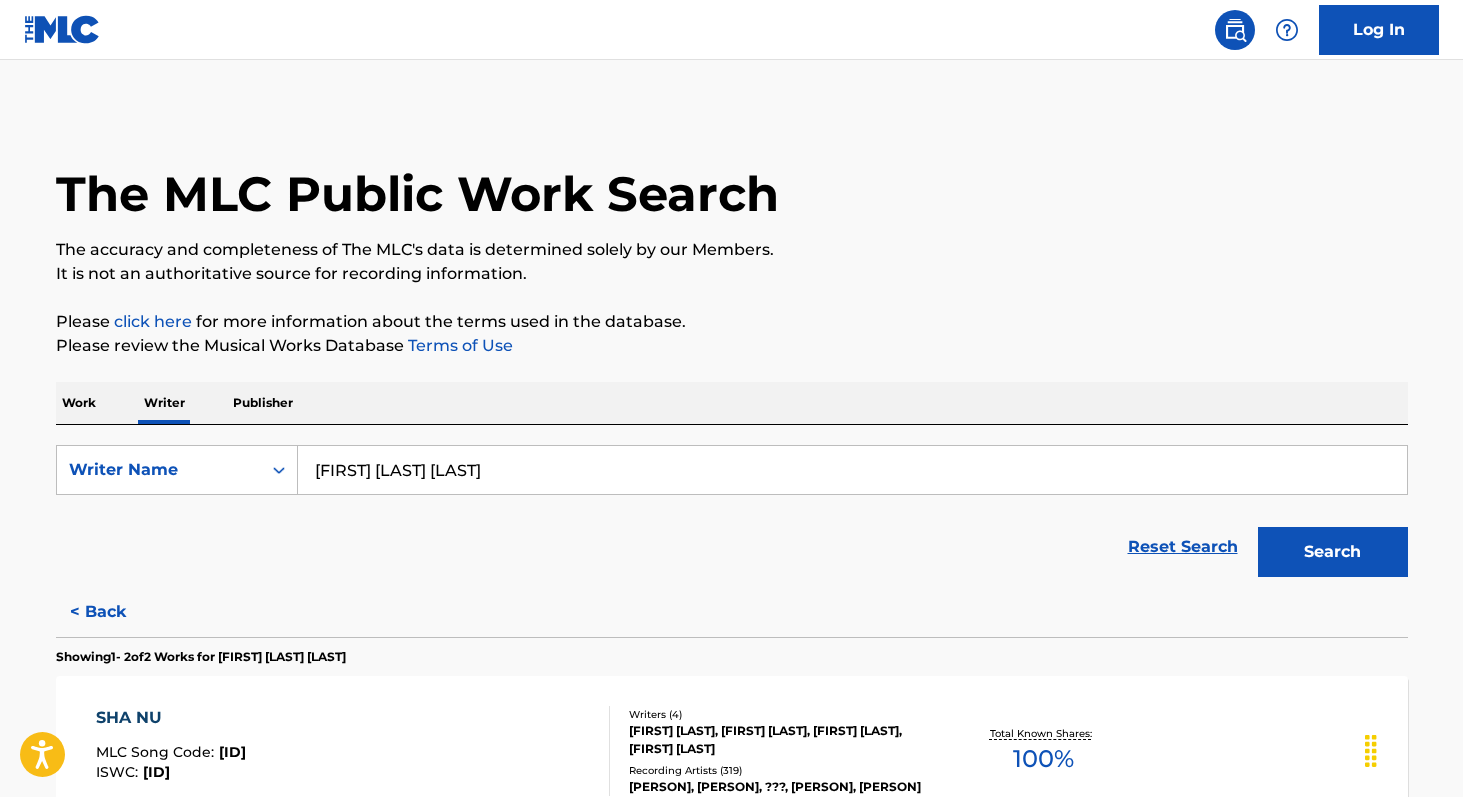 click on "Work" at bounding box center [79, 403] 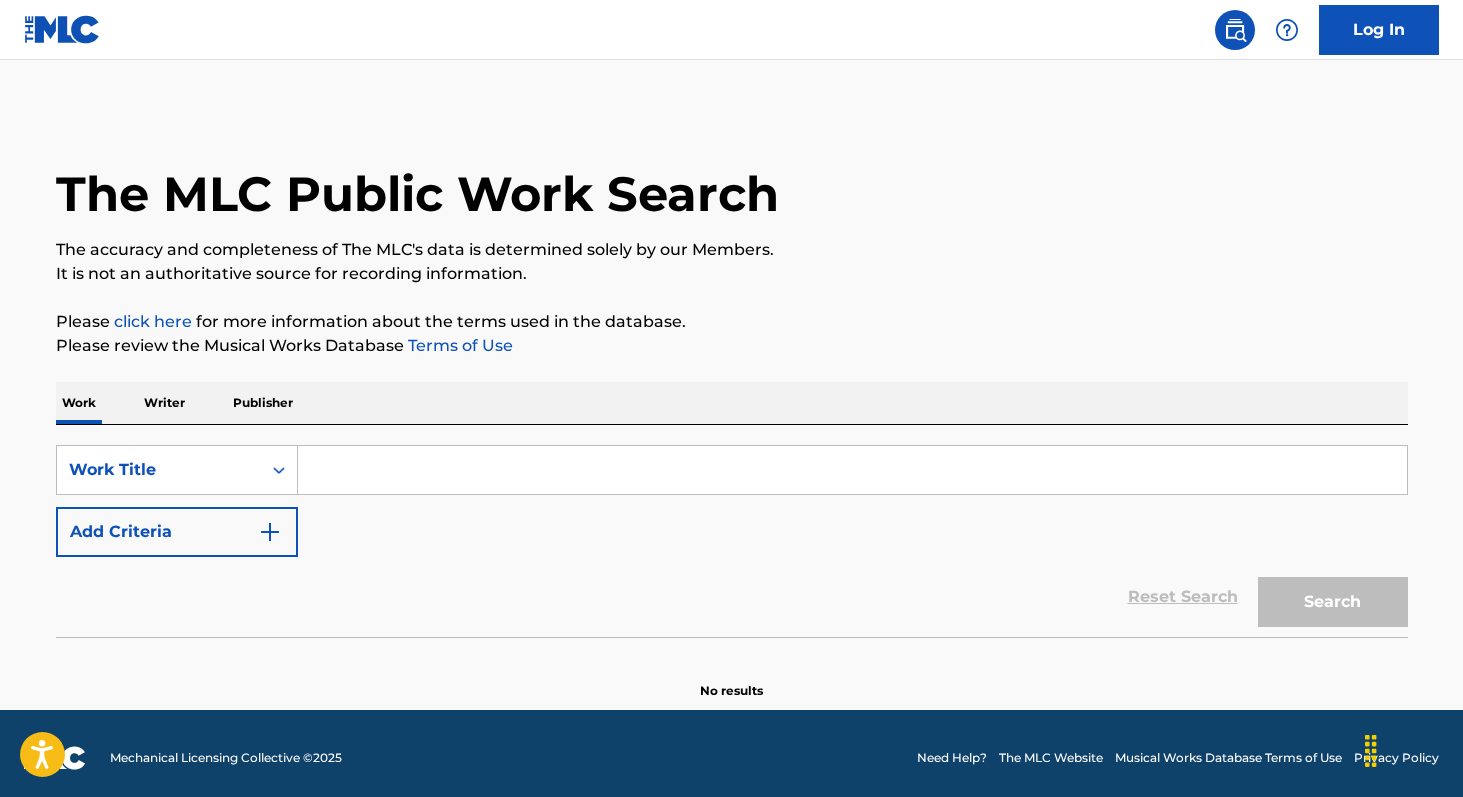 click at bounding box center [852, 470] 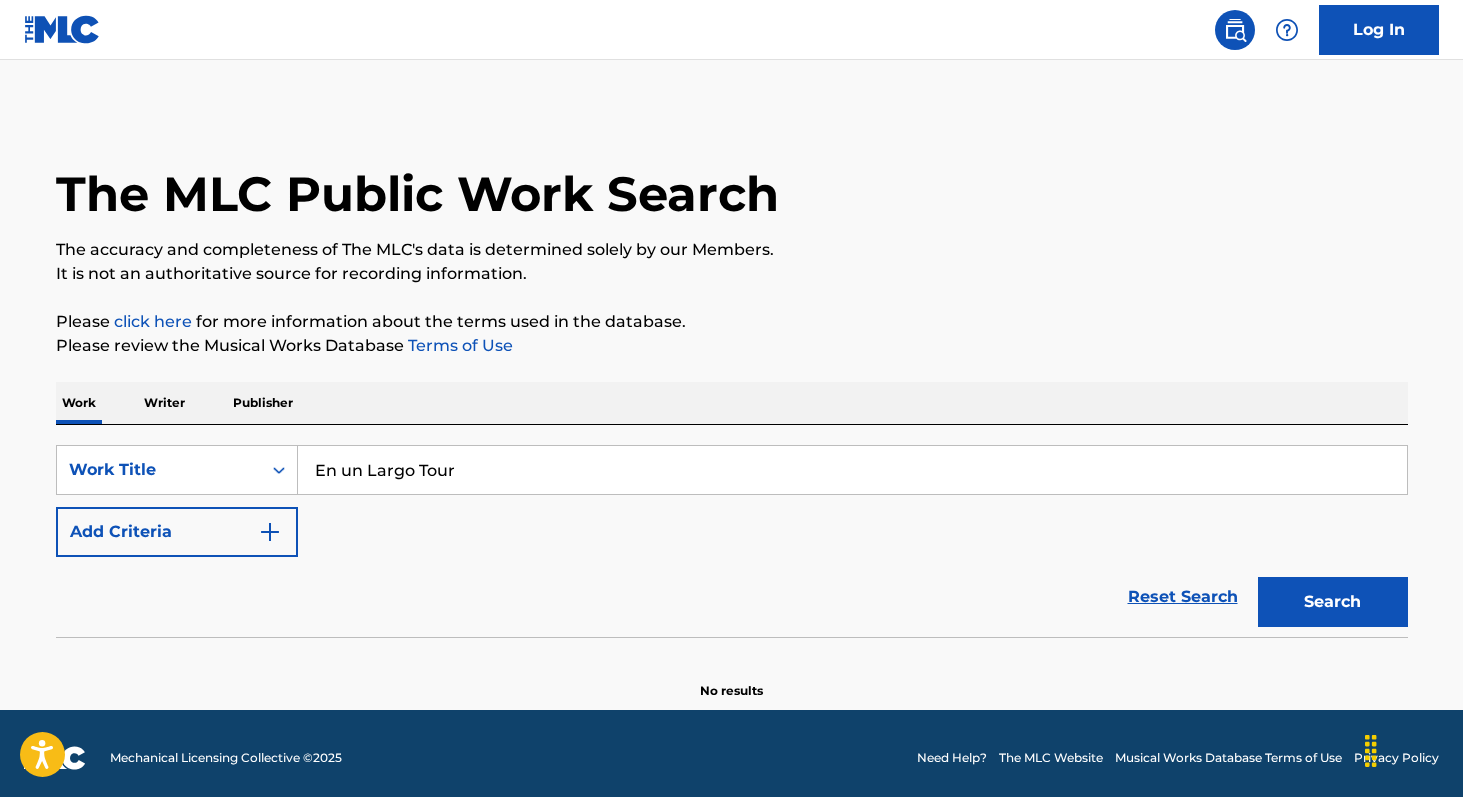 type on "En un Largo Tour" 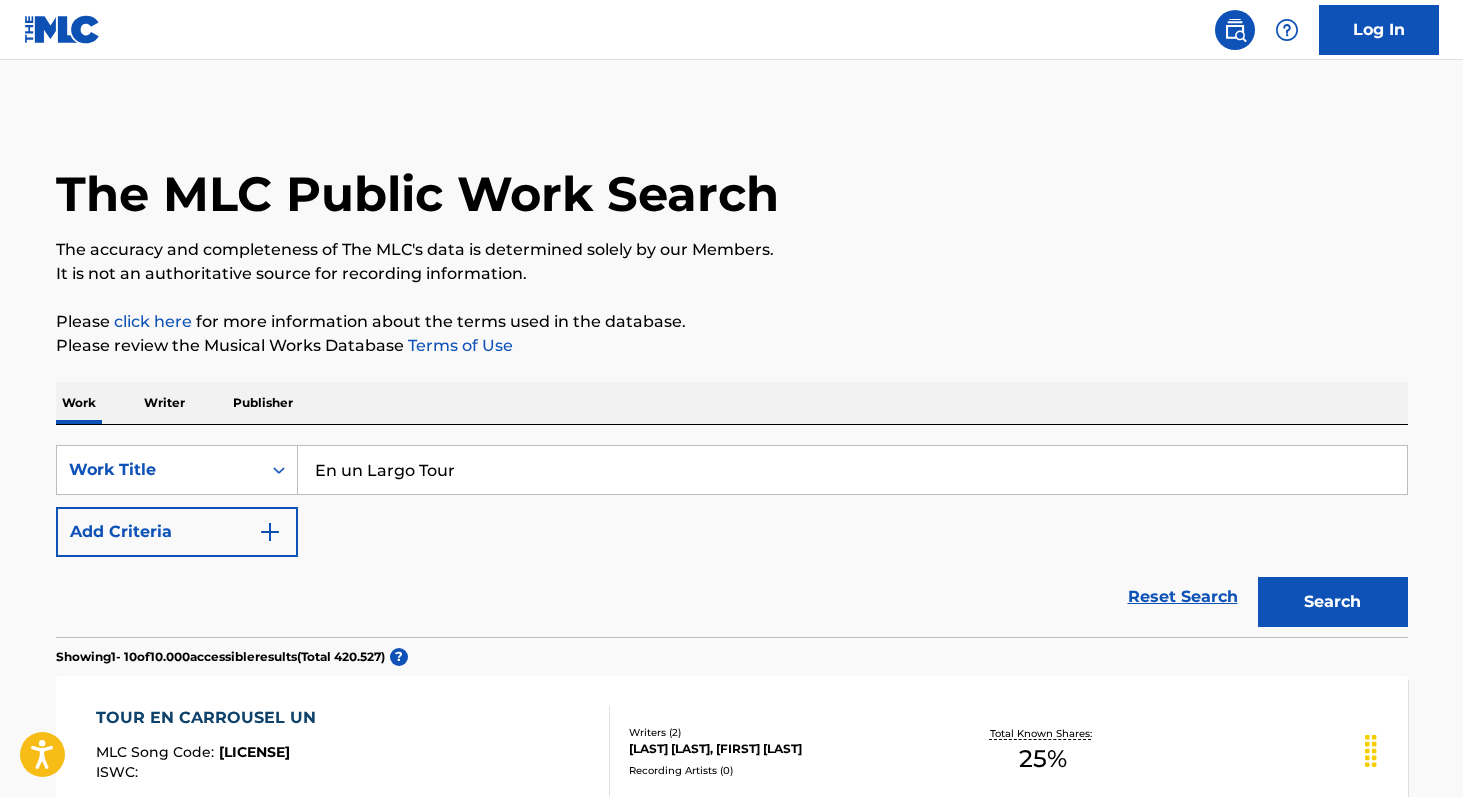 click on "Writer" at bounding box center [164, 403] 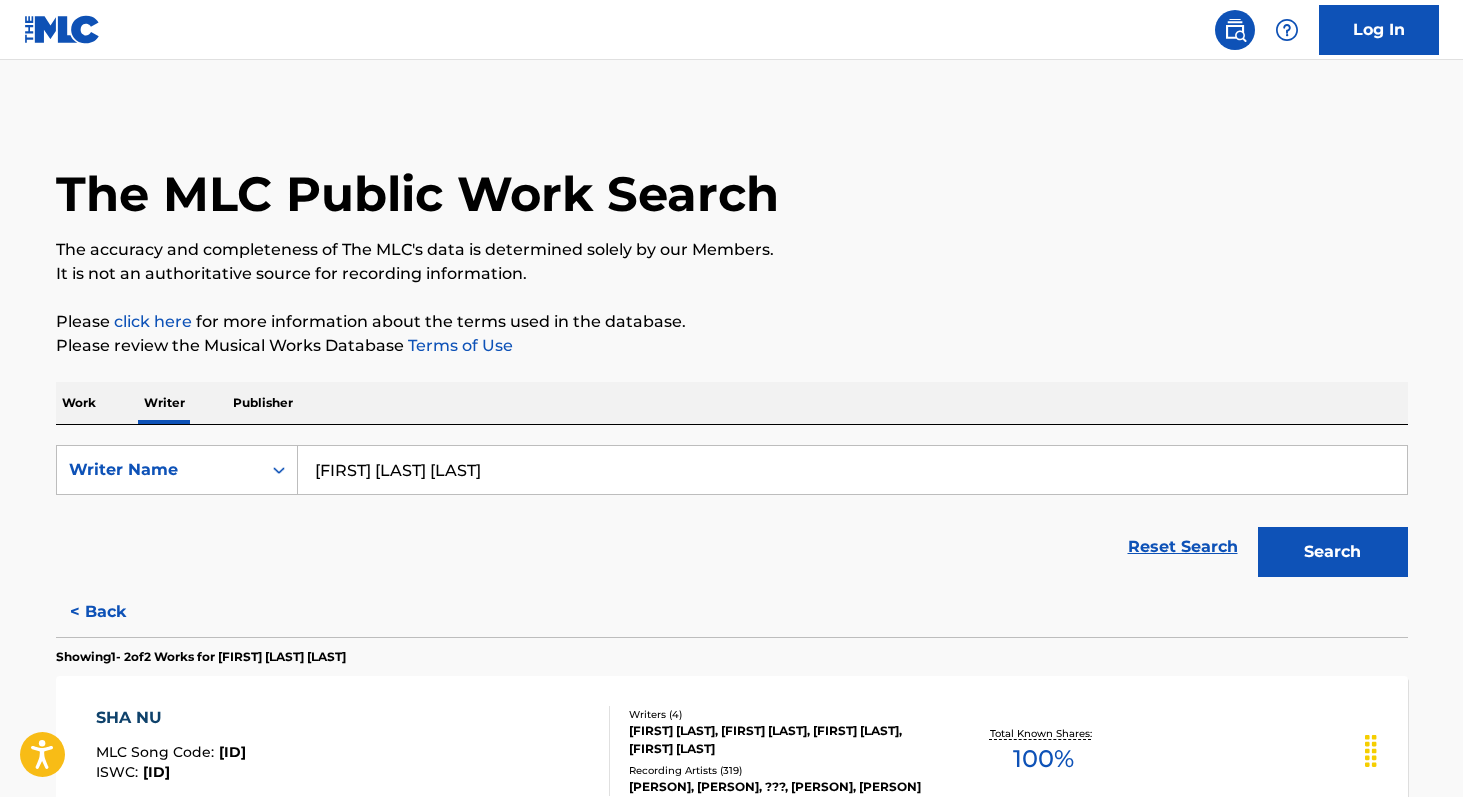 click on "[FIRST] [LAST] [LAST]" at bounding box center (852, 470) 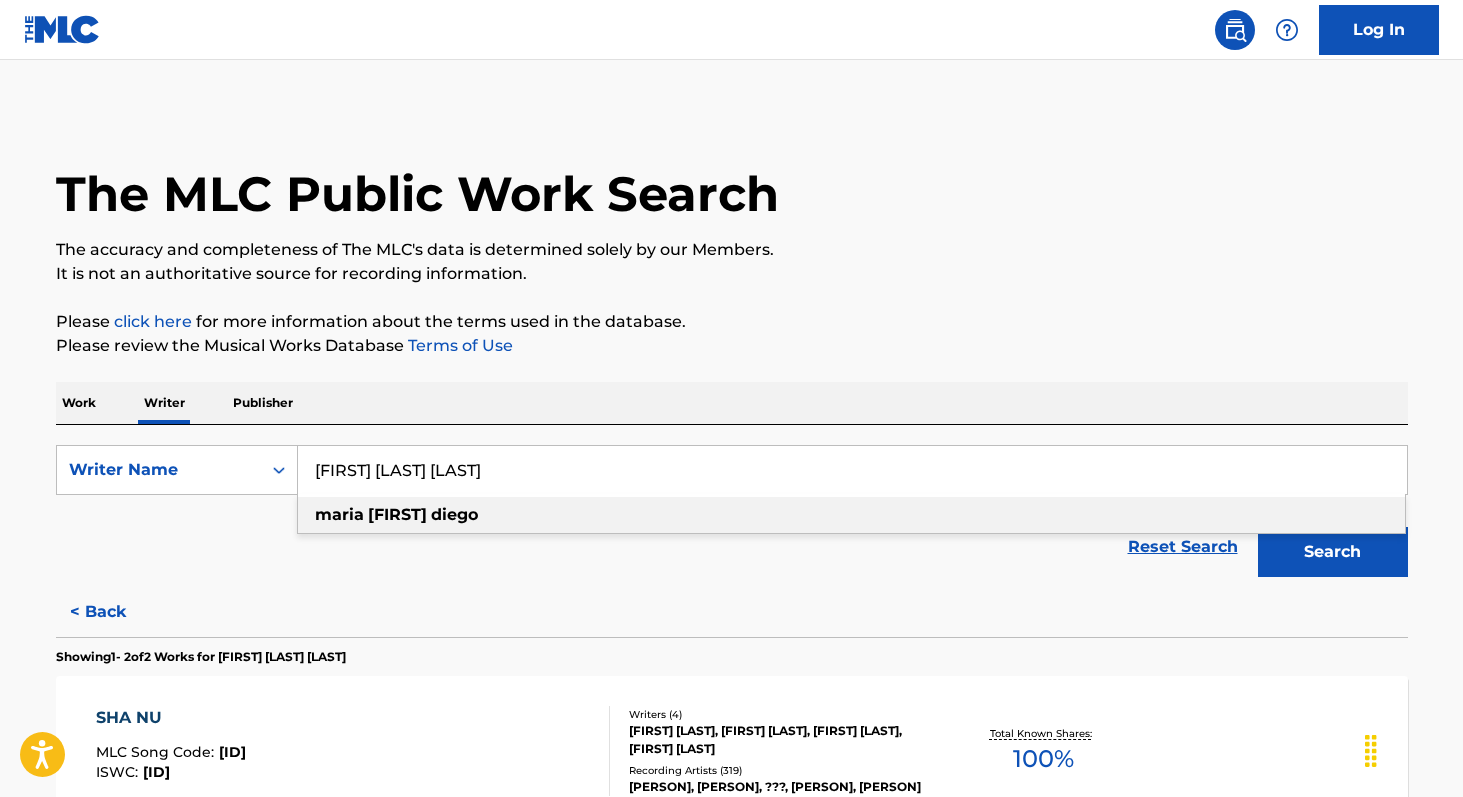 paste on "[FIRST] [LAST]" 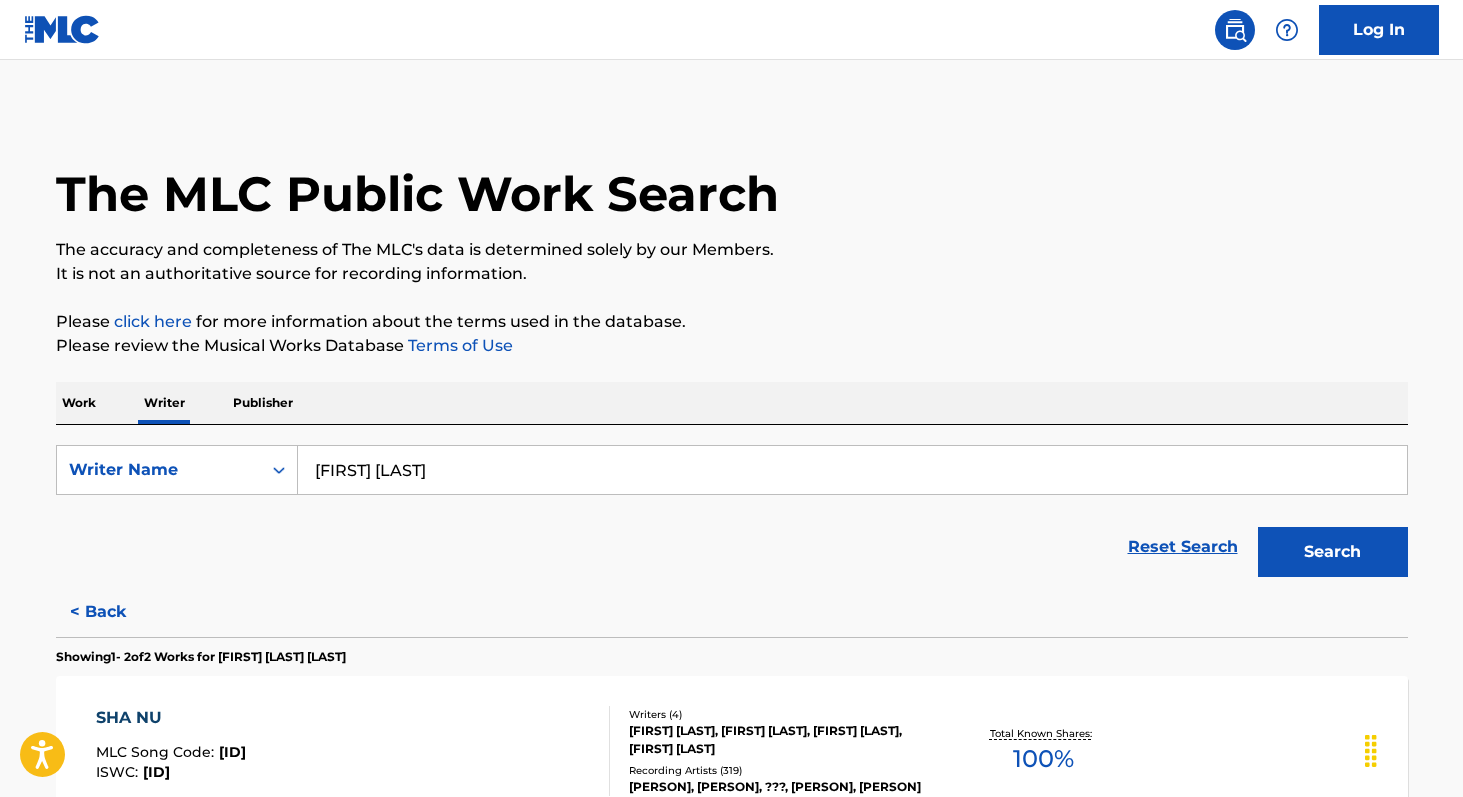 type on "[FIRST] [LAST]" 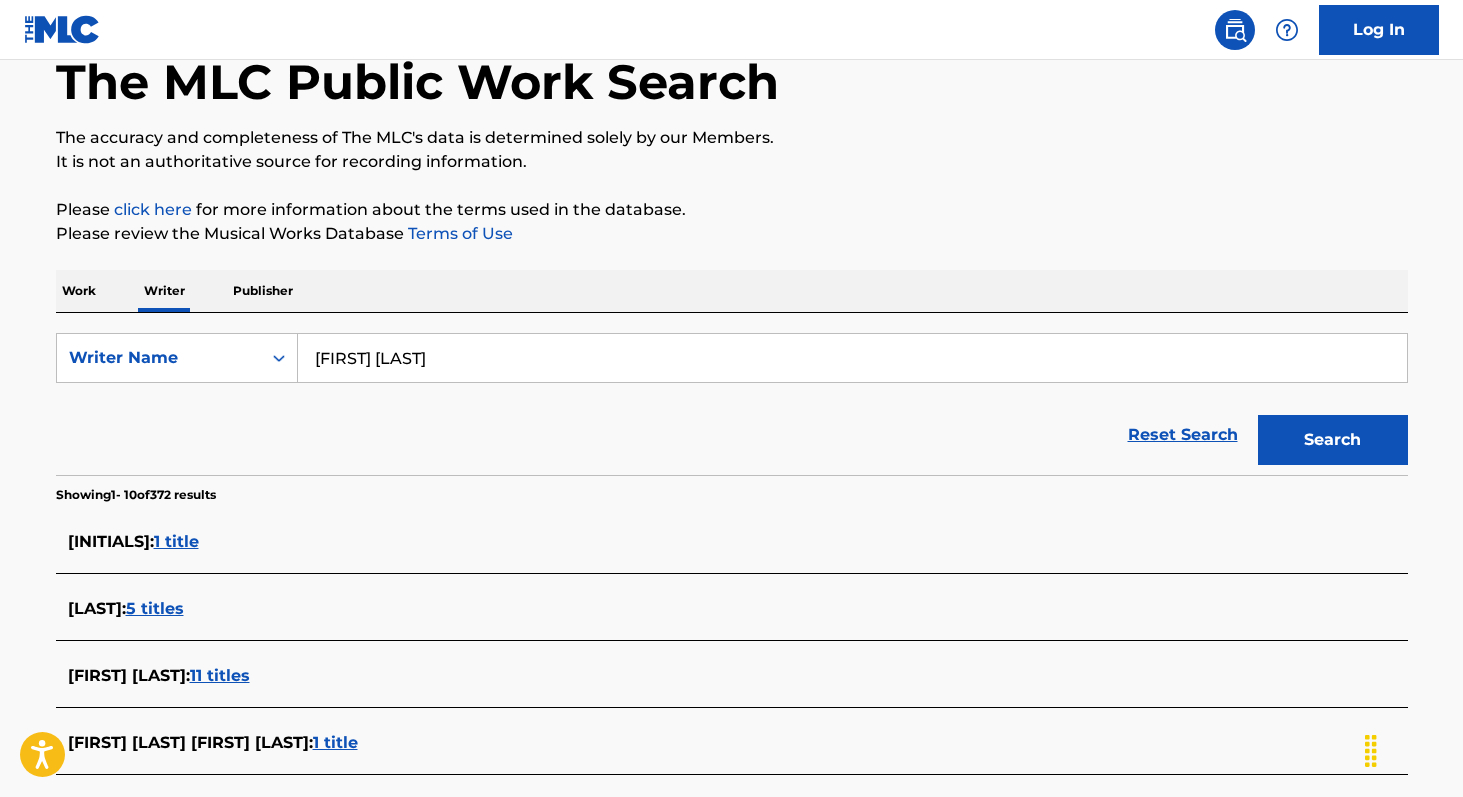 scroll, scrollTop: 0, scrollLeft: 0, axis: both 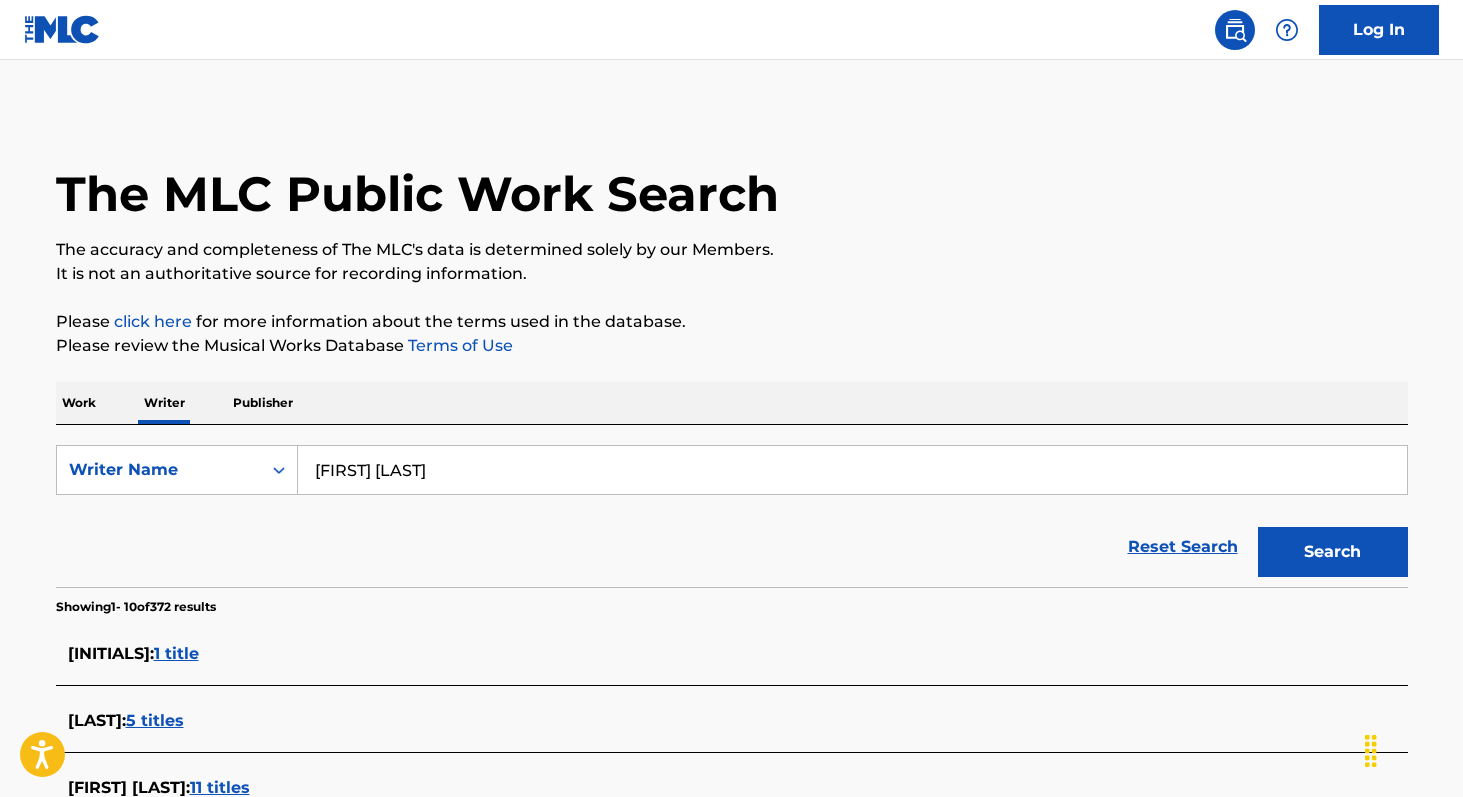 click on "Work" at bounding box center [79, 403] 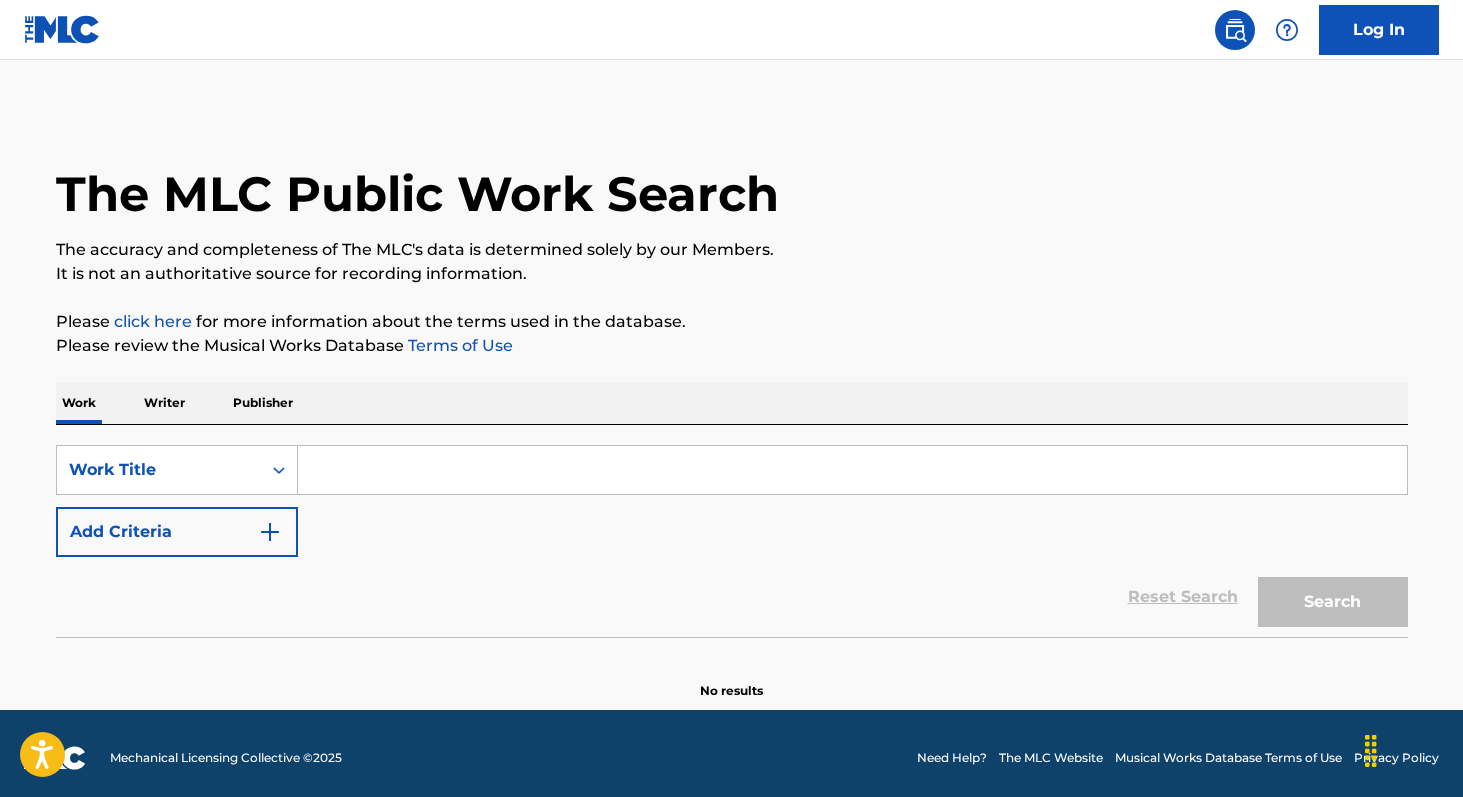 click at bounding box center [852, 470] 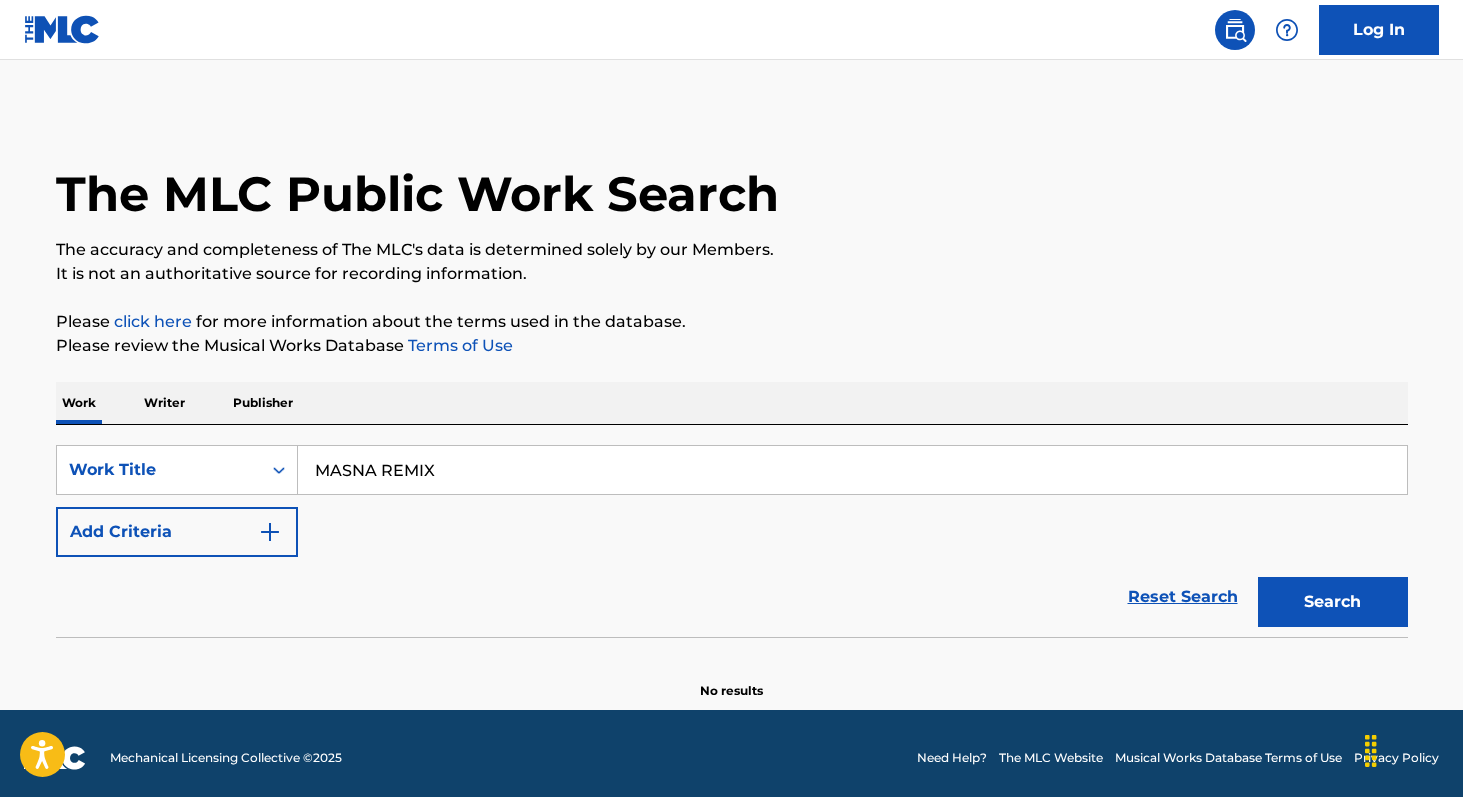 type on "MASNA REMIX" 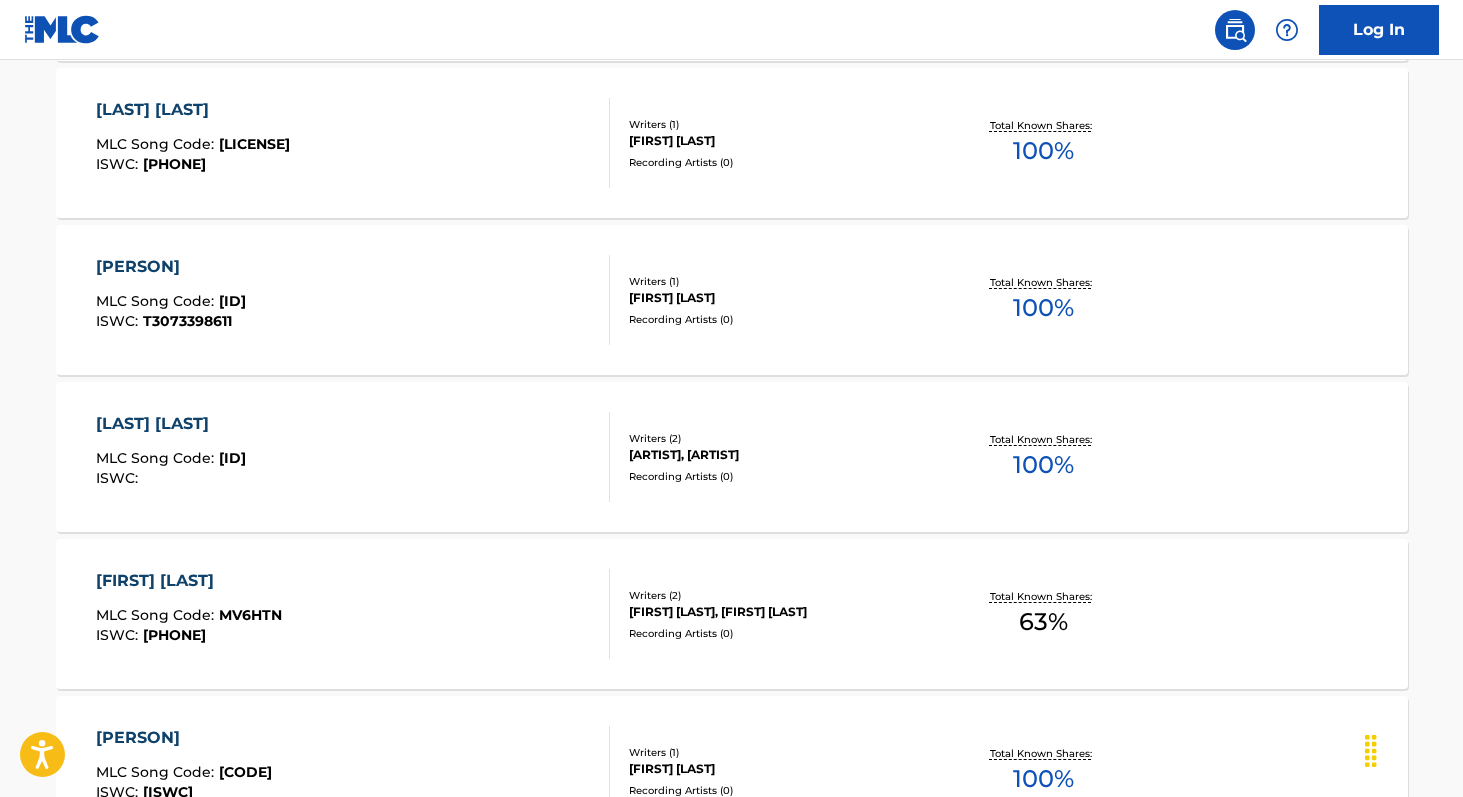 scroll, scrollTop: 1081, scrollLeft: 0, axis: vertical 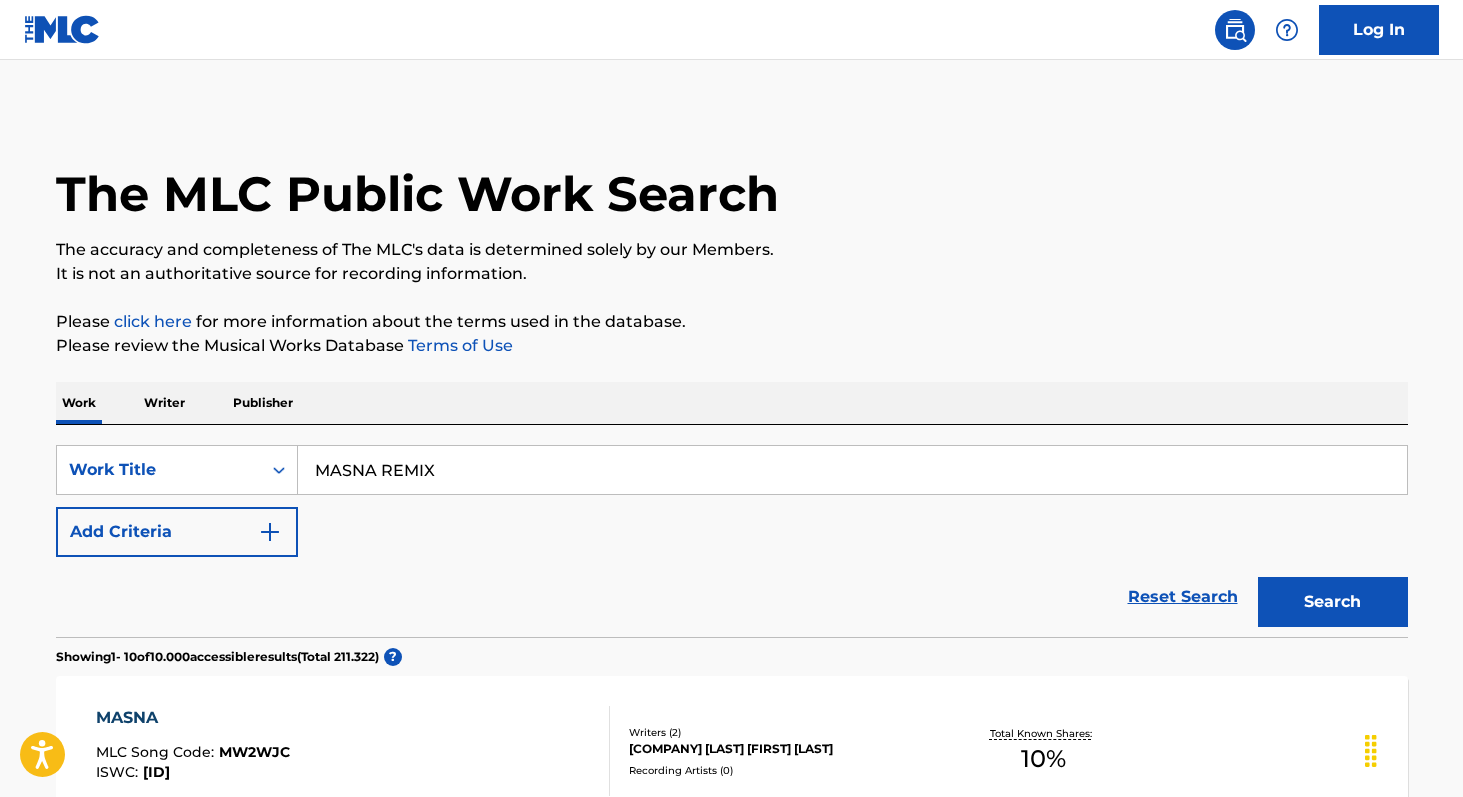 click on "Add Criteria" at bounding box center (177, 532) 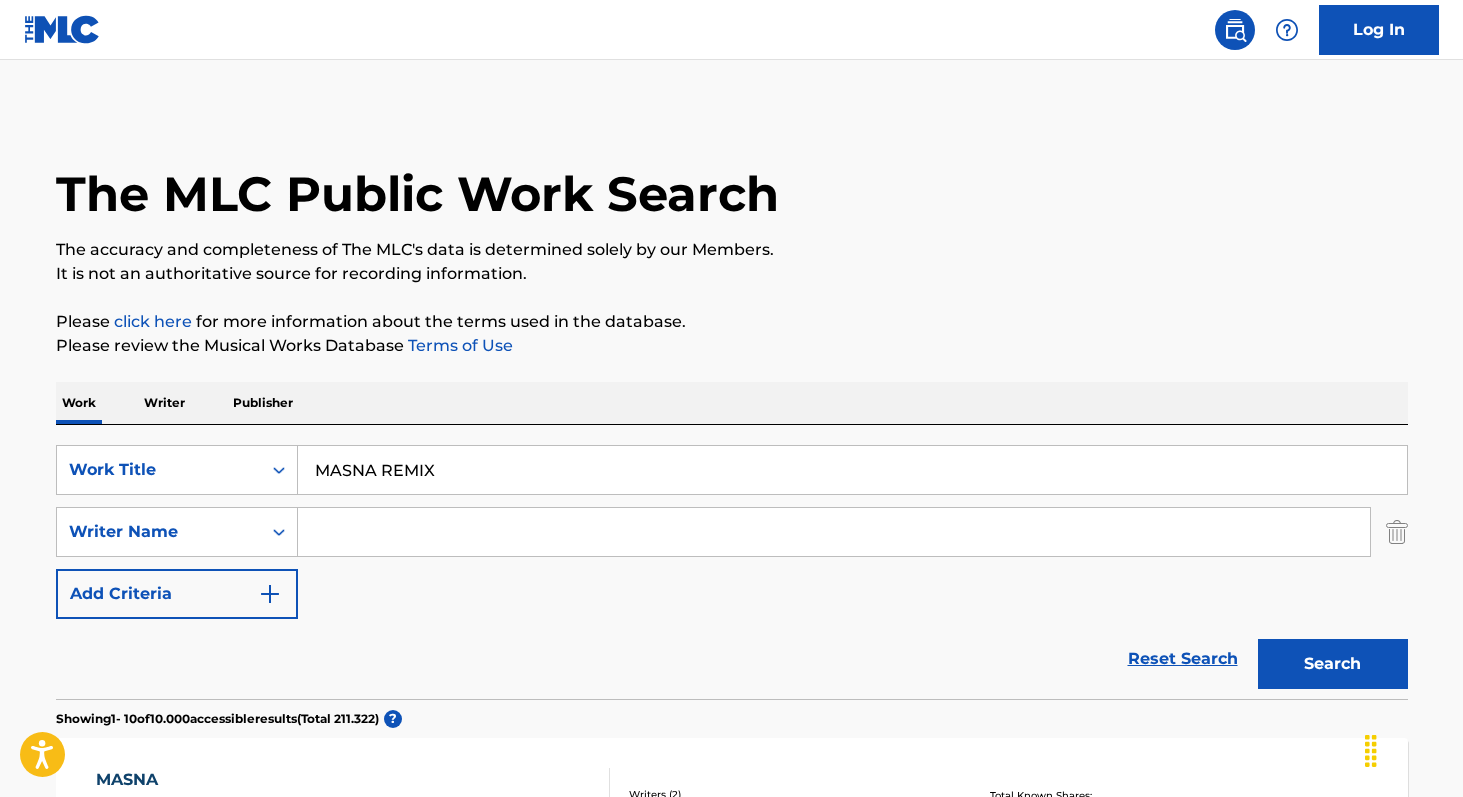 click at bounding box center (834, 532) 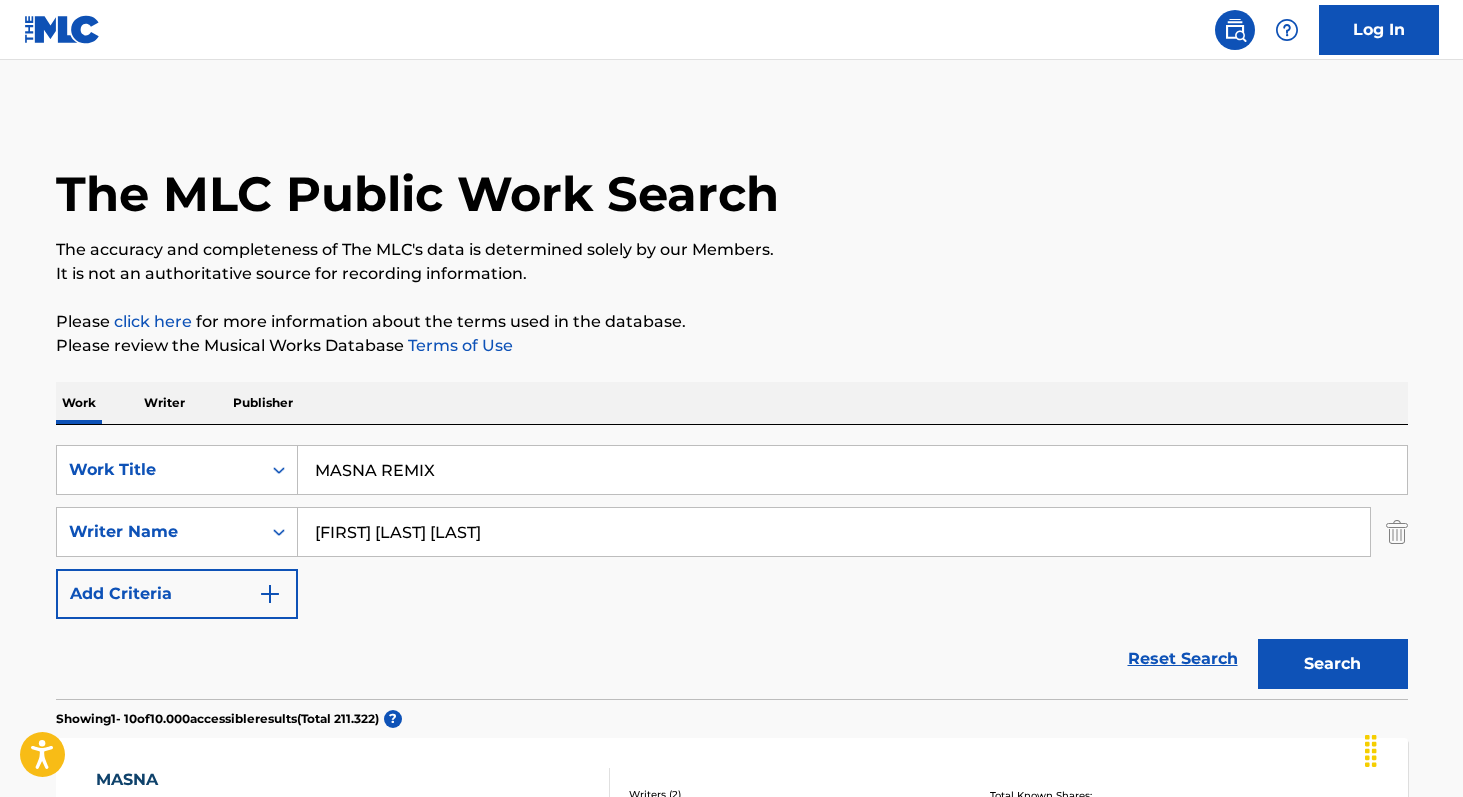 type on "[FIRST] [LAST] [LAST]" 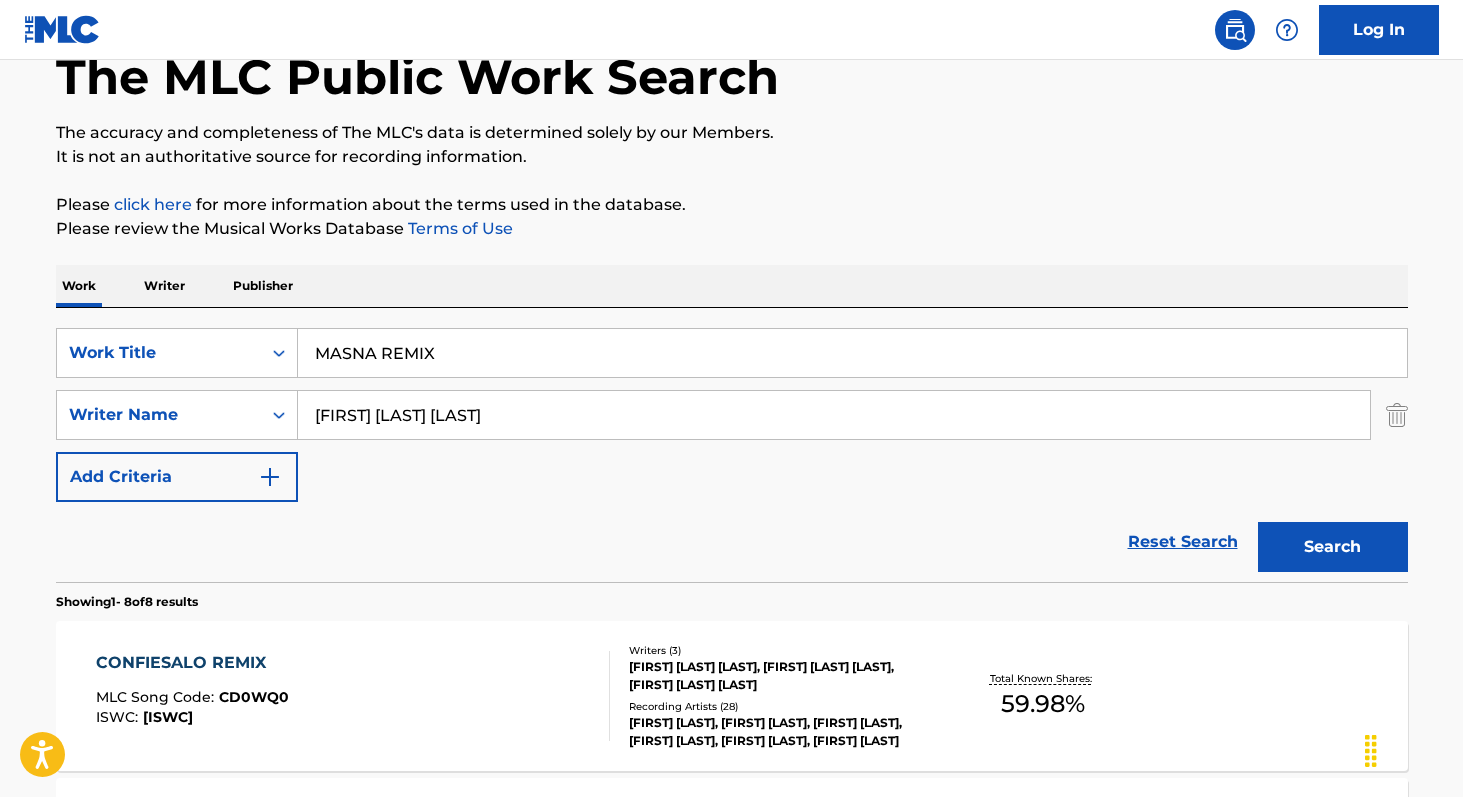 scroll, scrollTop: 0, scrollLeft: 0, axis: both 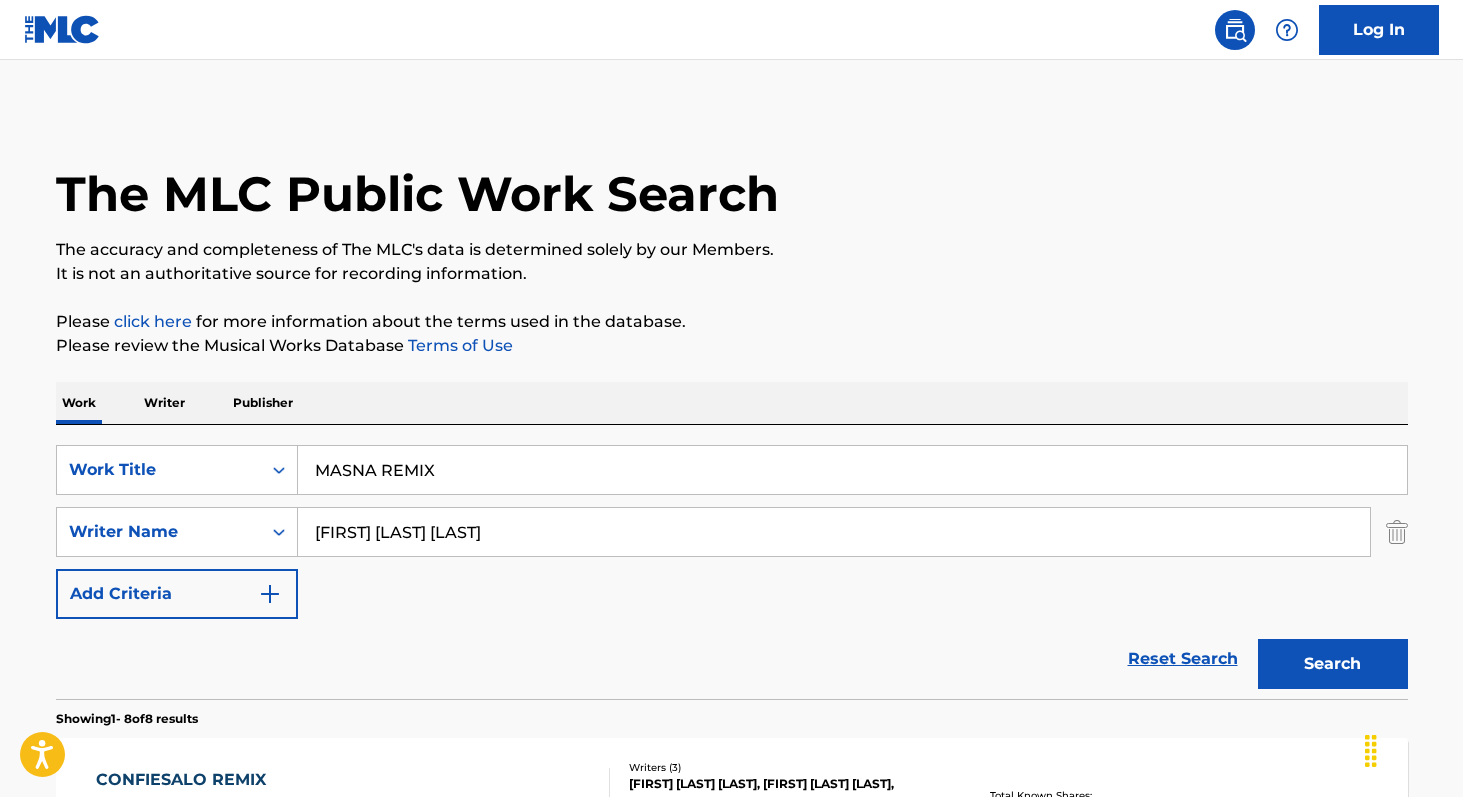 click on "Writer" at bounding box center (164, 403) 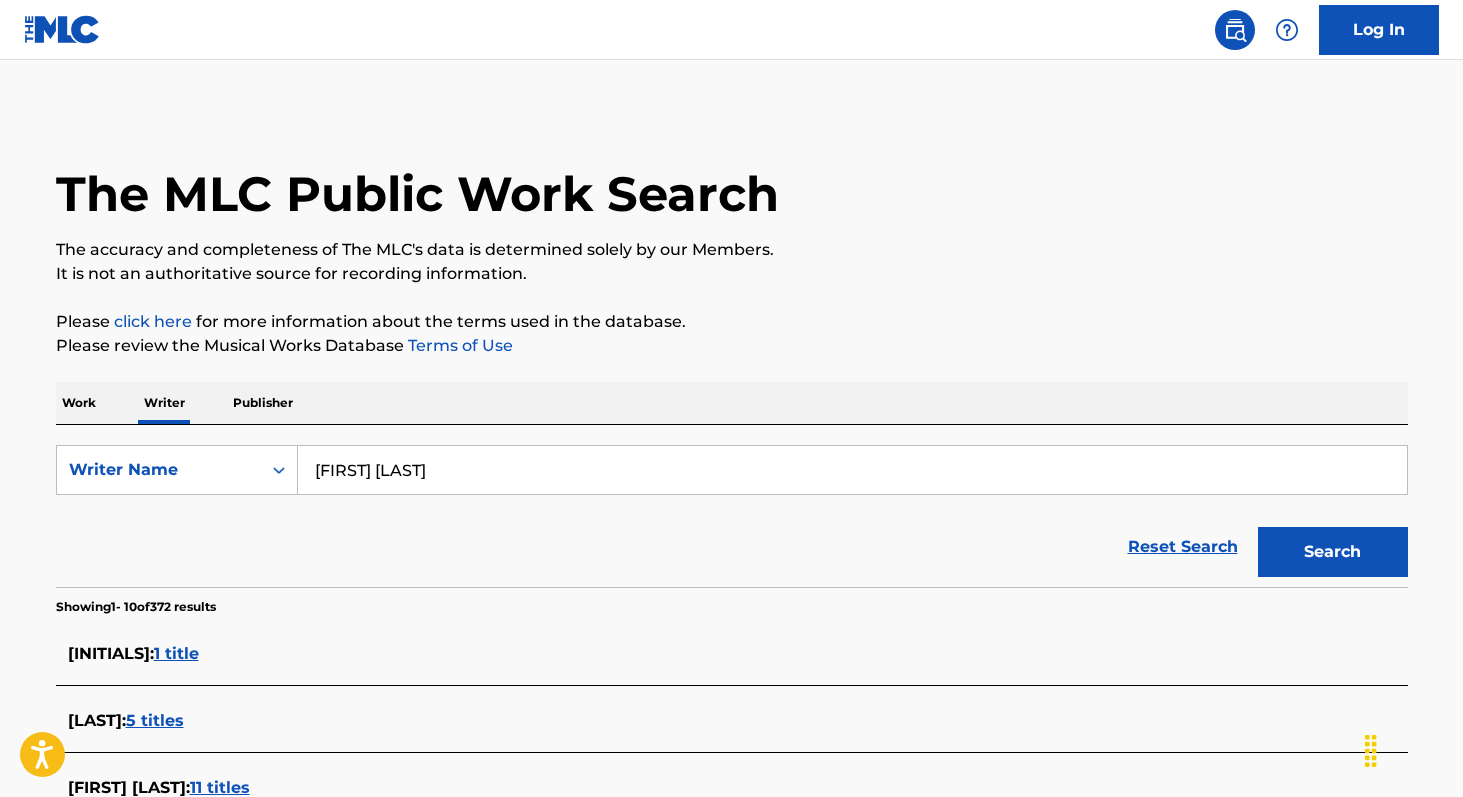click on "[FIRST] [LAST]" at bounding box center (852, 470) 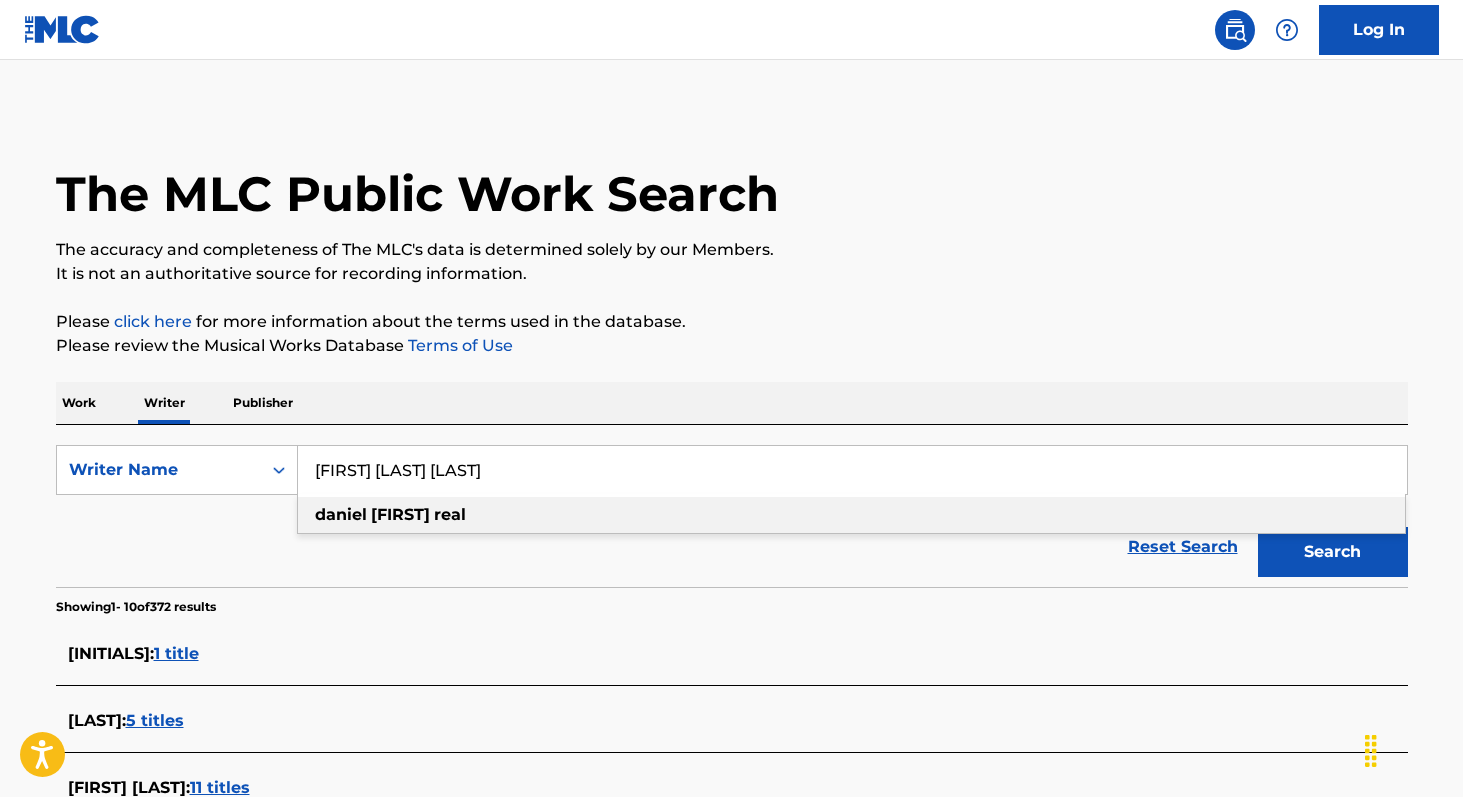 click on "[FIRST]" at bounding box center (400, 514) 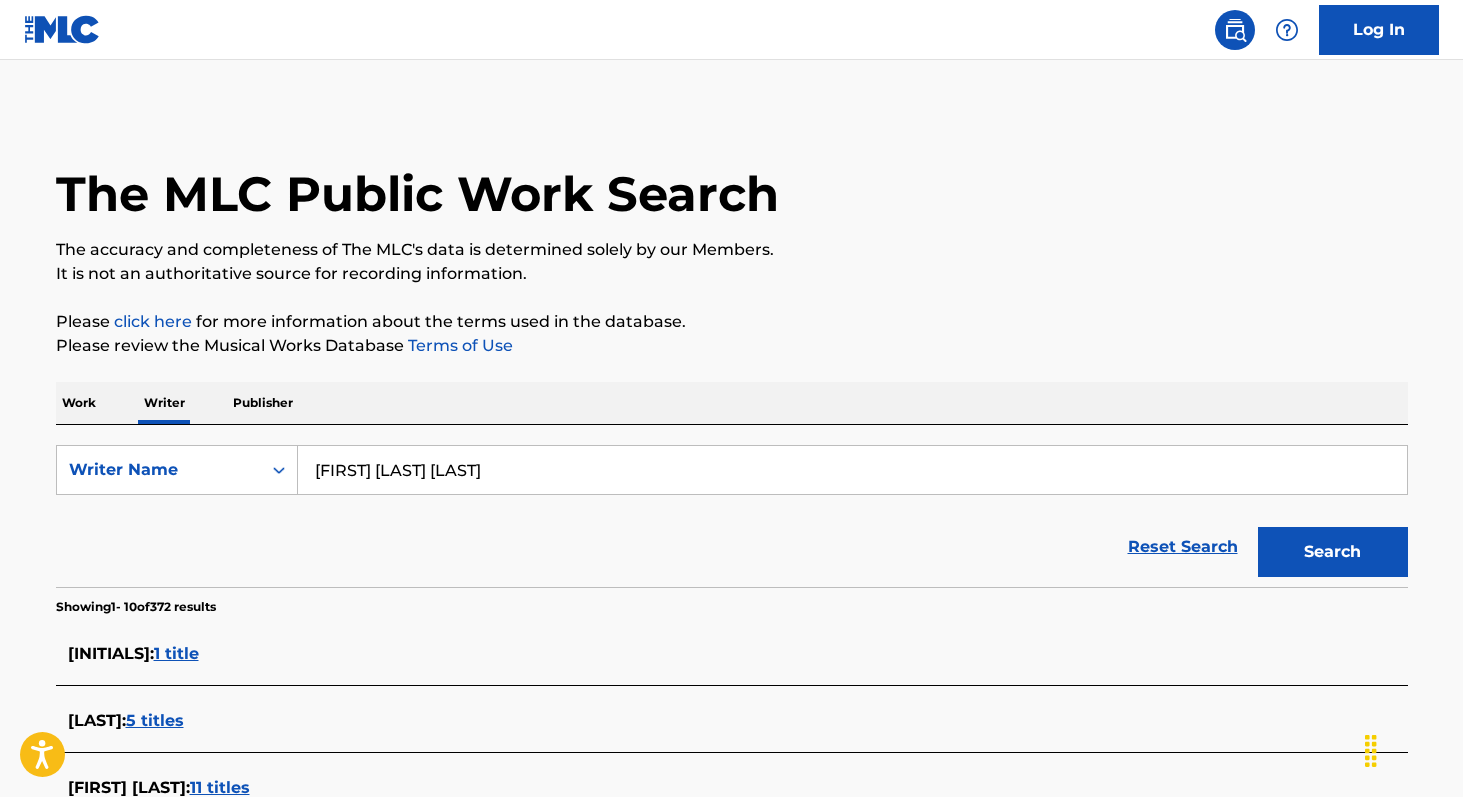 click on "Search" at bounding box center (1333, 552) 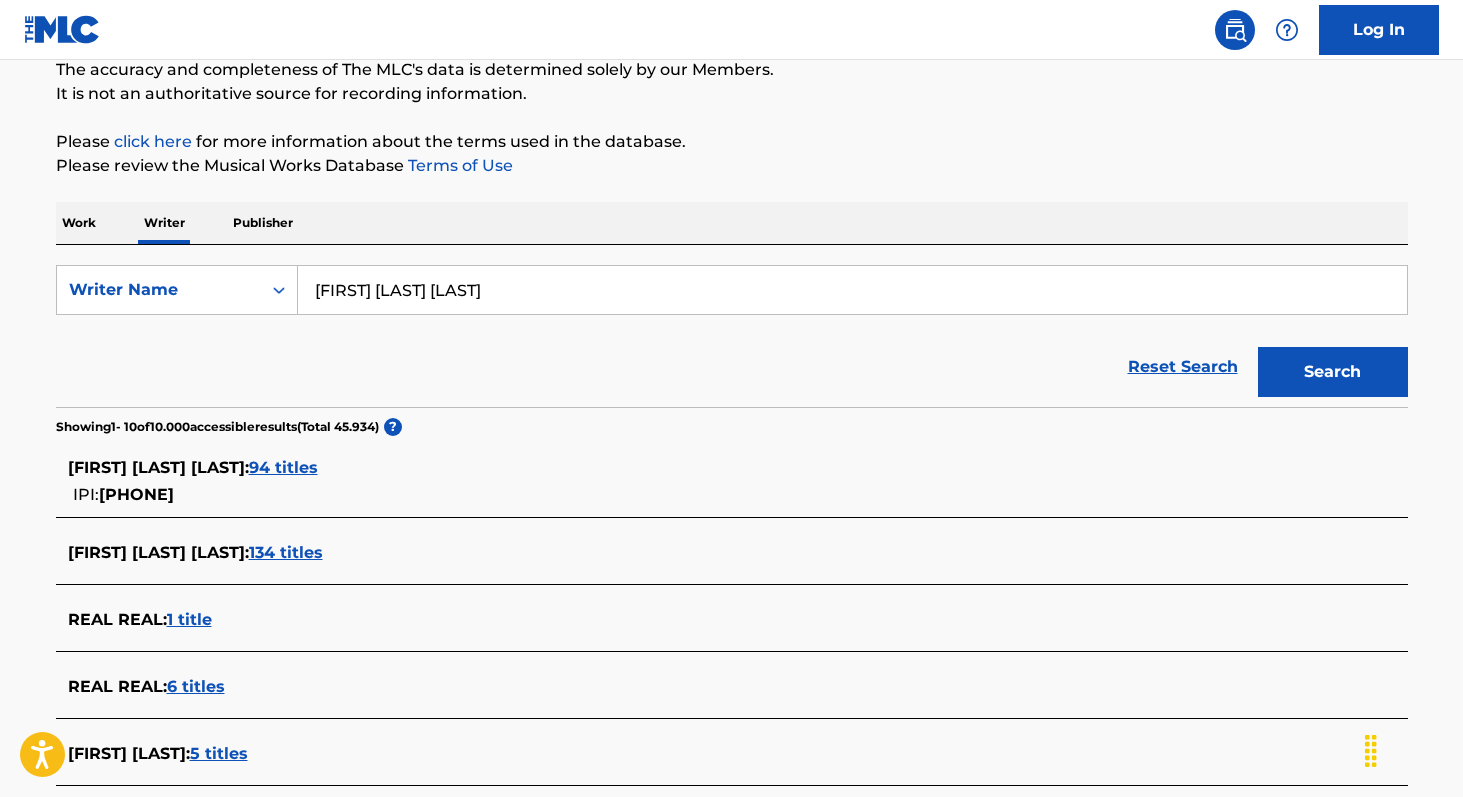 scroll, scrollTop: 197, scrollLeft: 0, axis: vertical 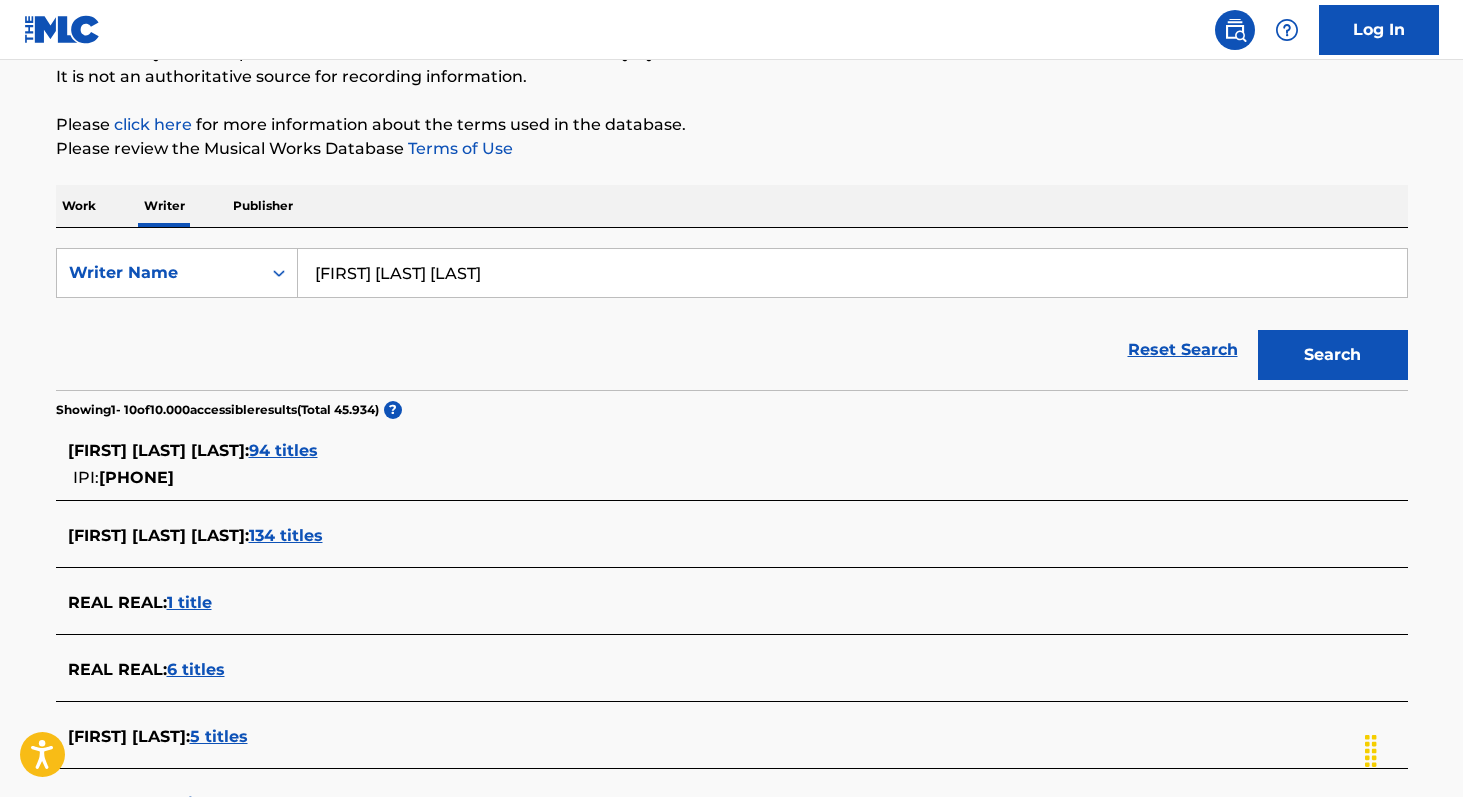click on "94 titles" at bounding box center [283, 450] 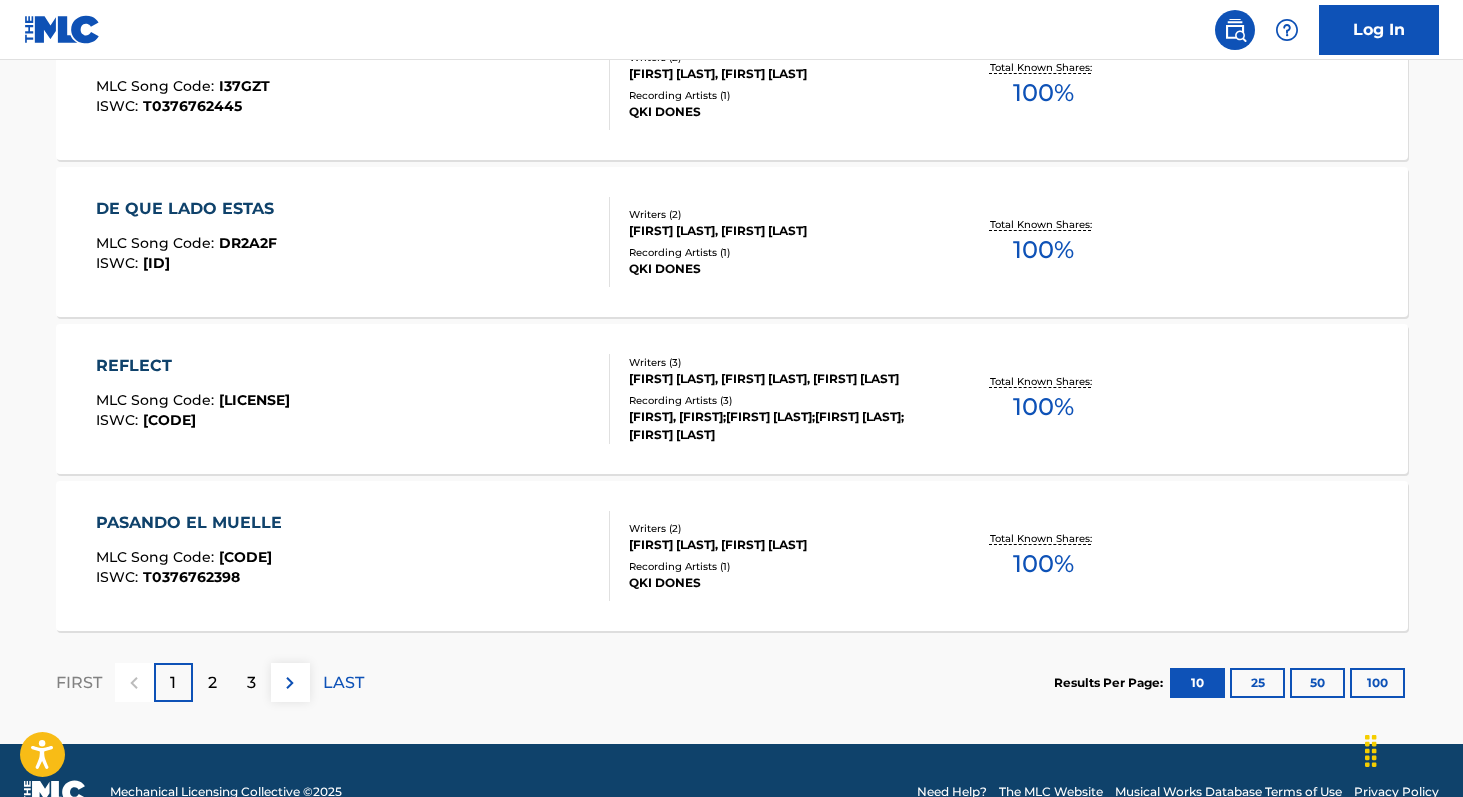 scroll, scrollTop: 1610, scrollLeft: 0, axis: vertical 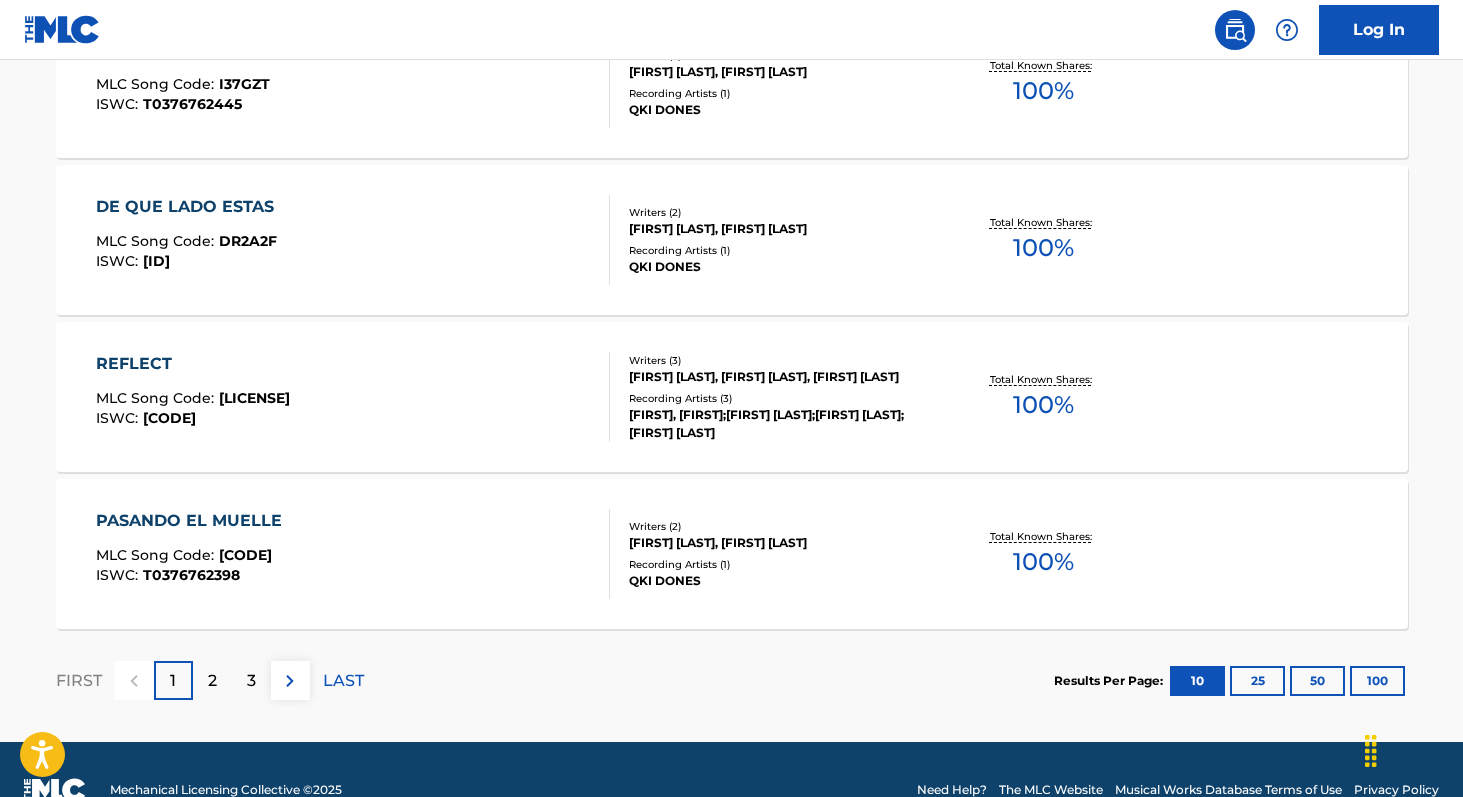 click on "100" at bounding box center [1377, 681] 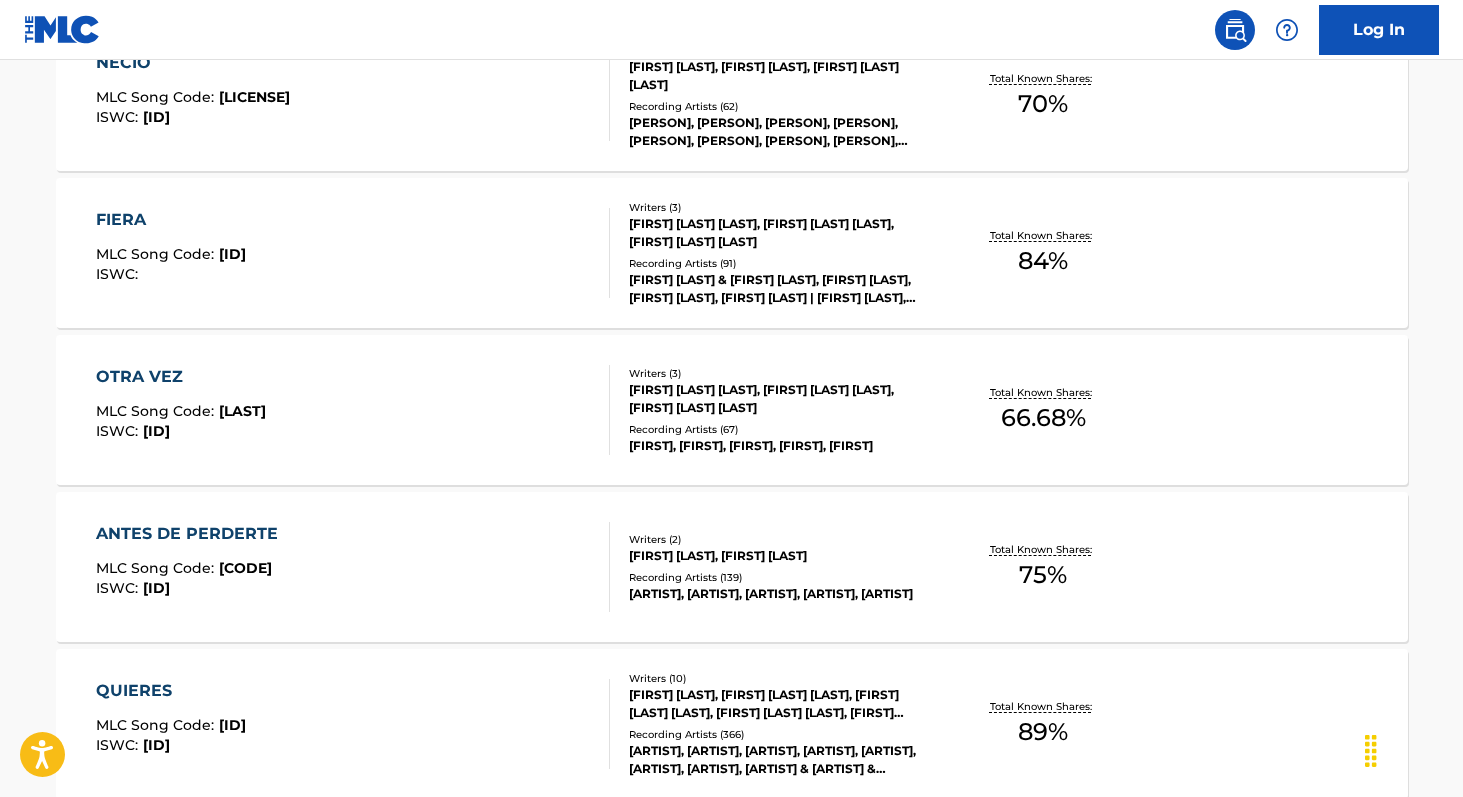 scroll, scrollTop: 6168, scrollLeft: 0, axis: vertical 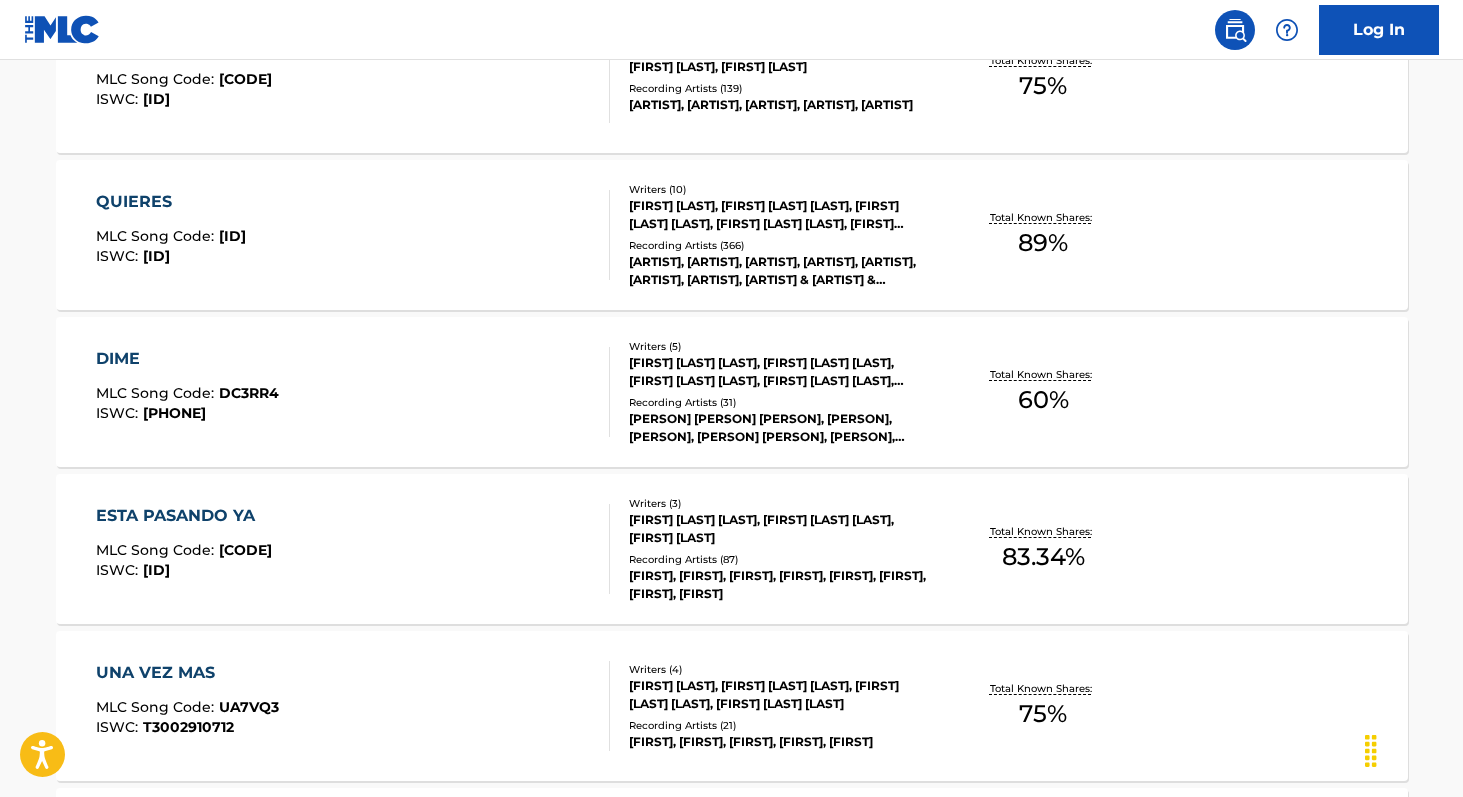 click on "75 %" at bounding box center [1043, 714] 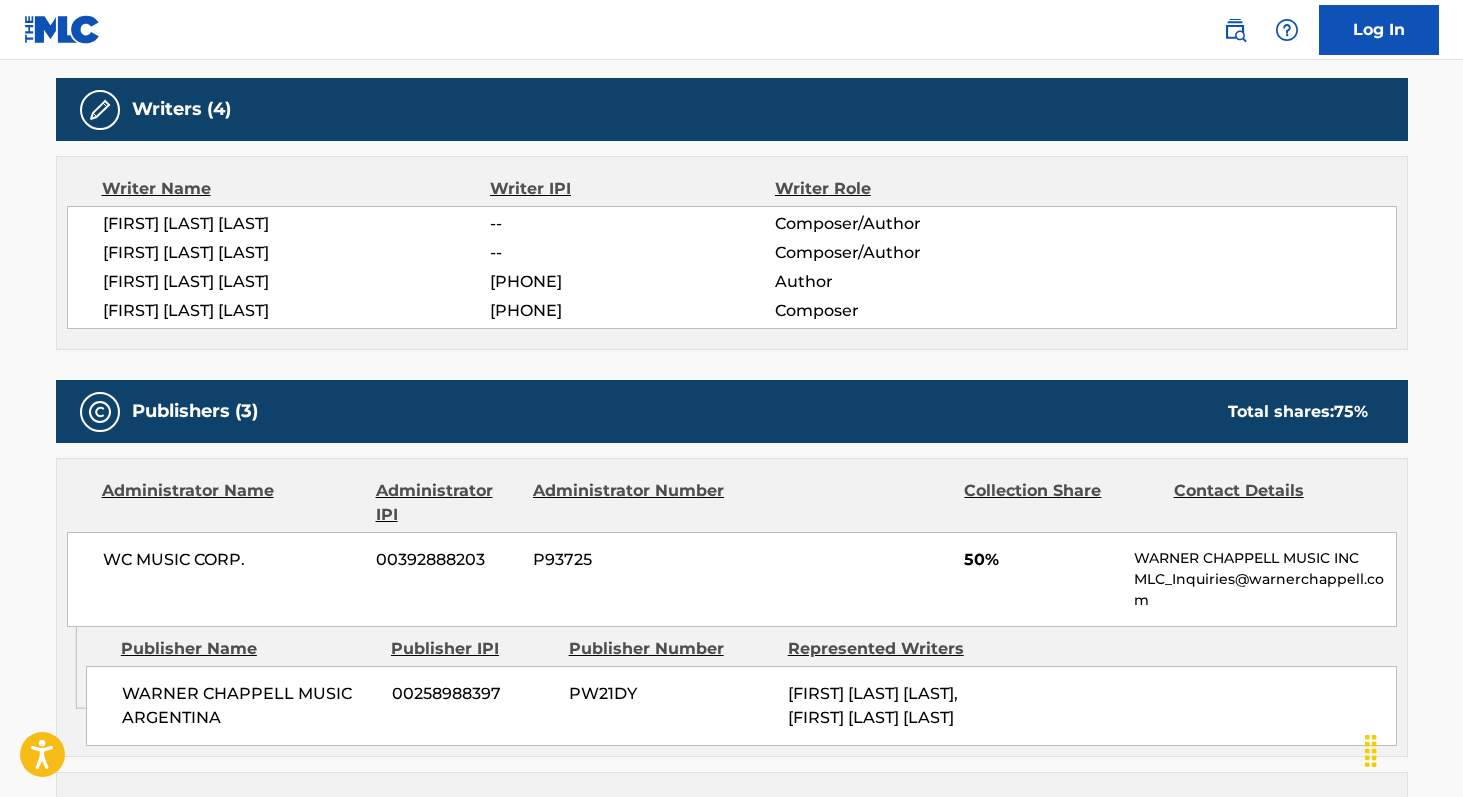 scroll, scrollTop: 622, scrollLeft: 0, axis: vertical 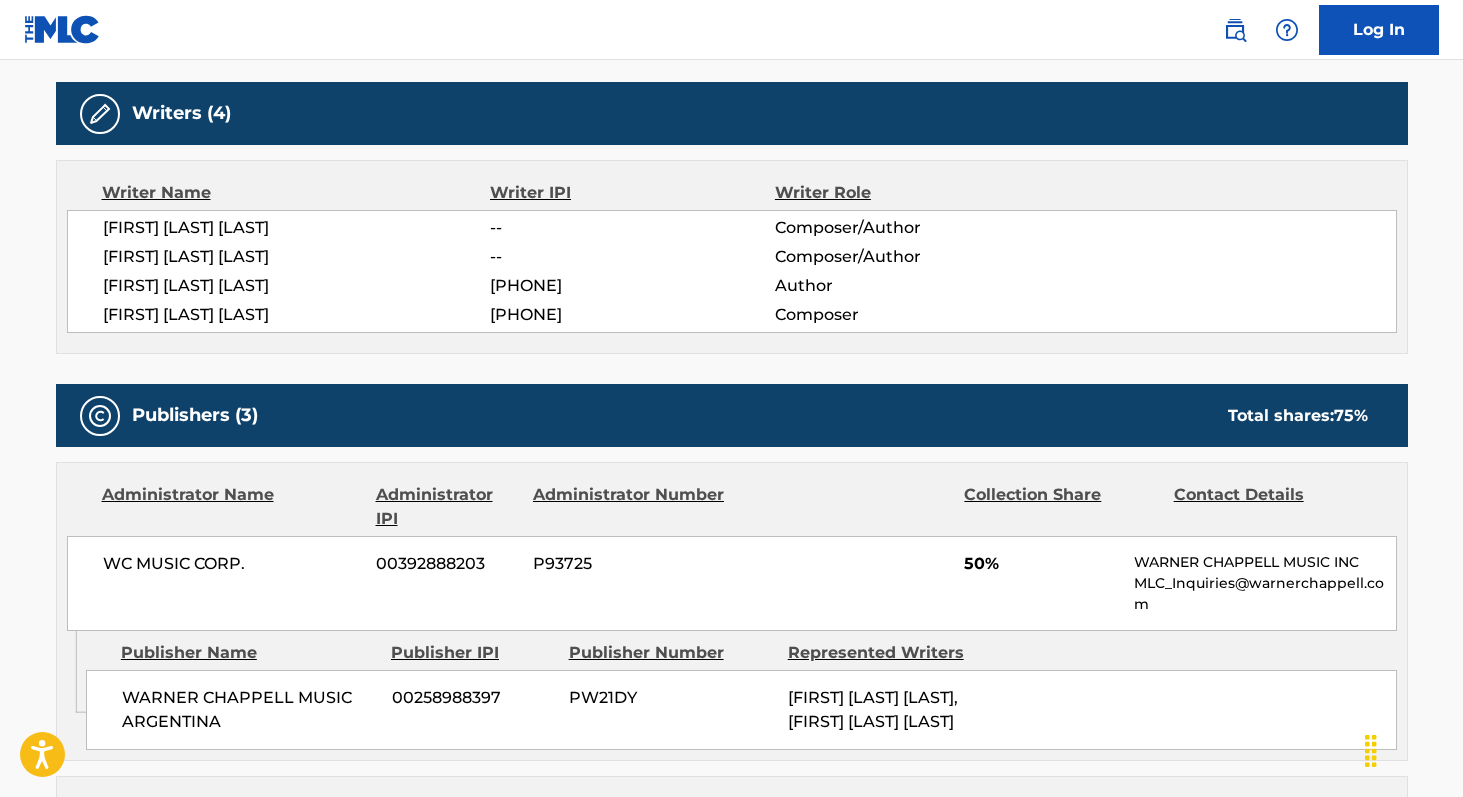 click on "[PHONE]" at bounding box center (632, 286) 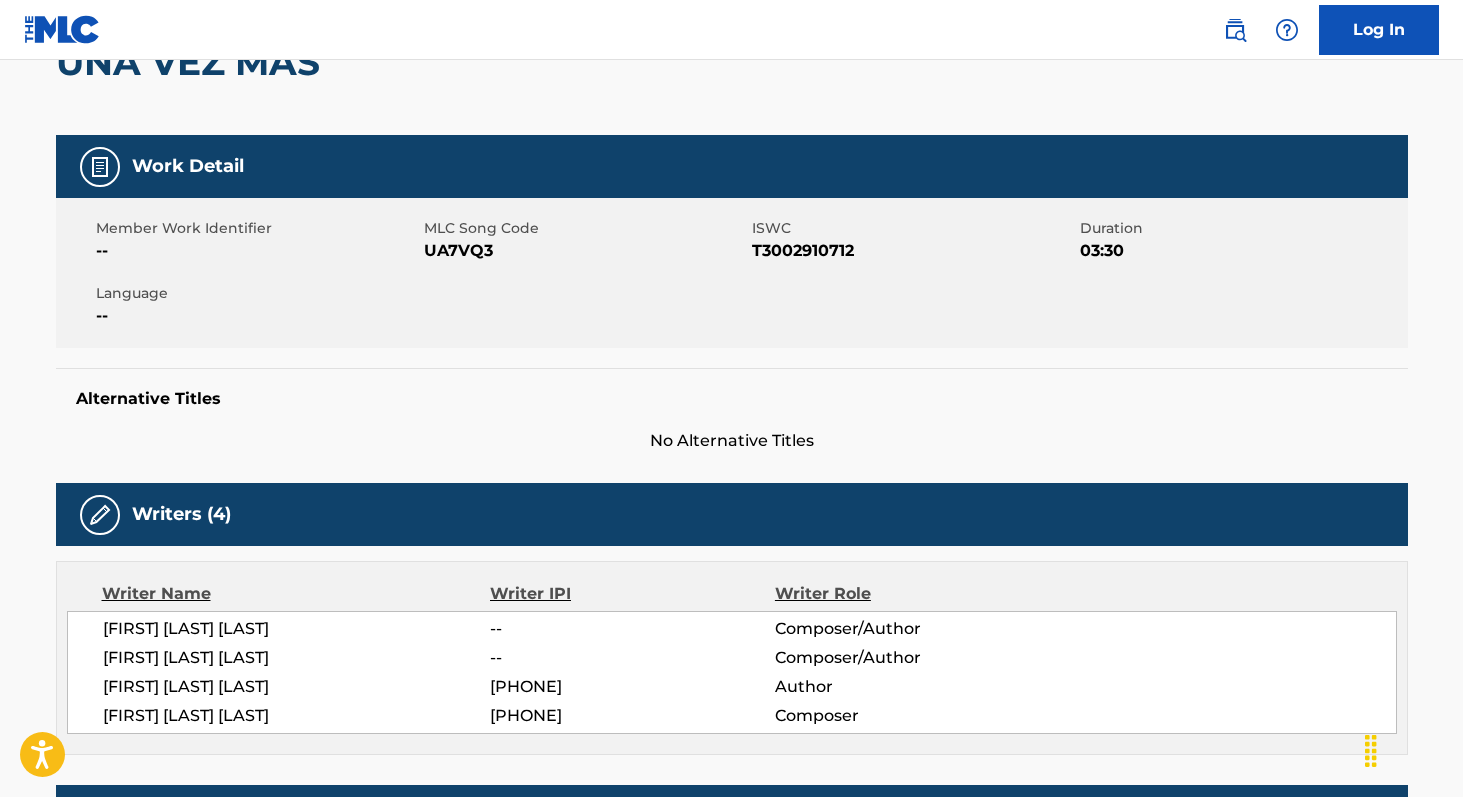 scroll, scrollTop: 209, scrollLeft: 0, axis: vertical 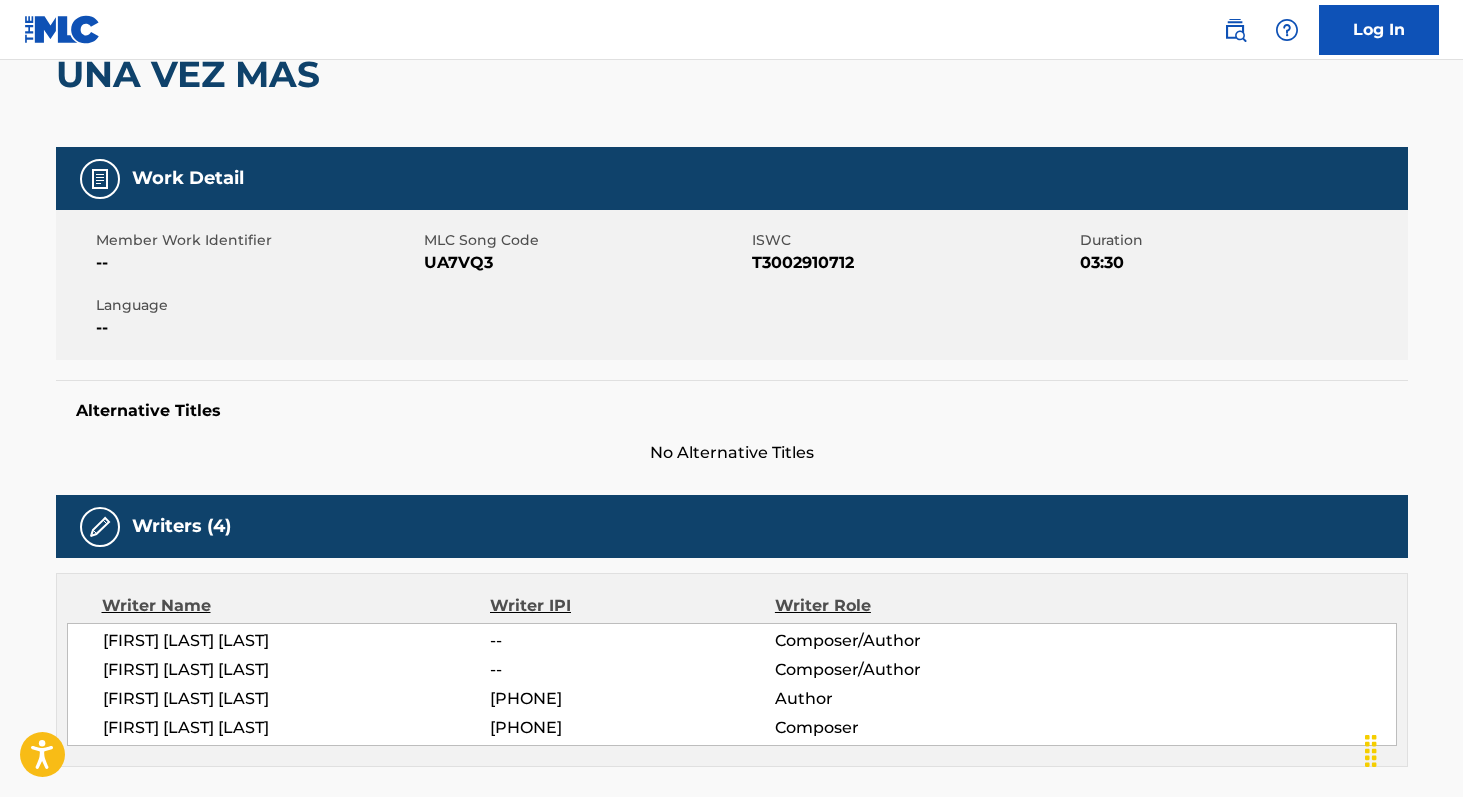 click on "UA7VQ3" at bounding box center [585, 263] 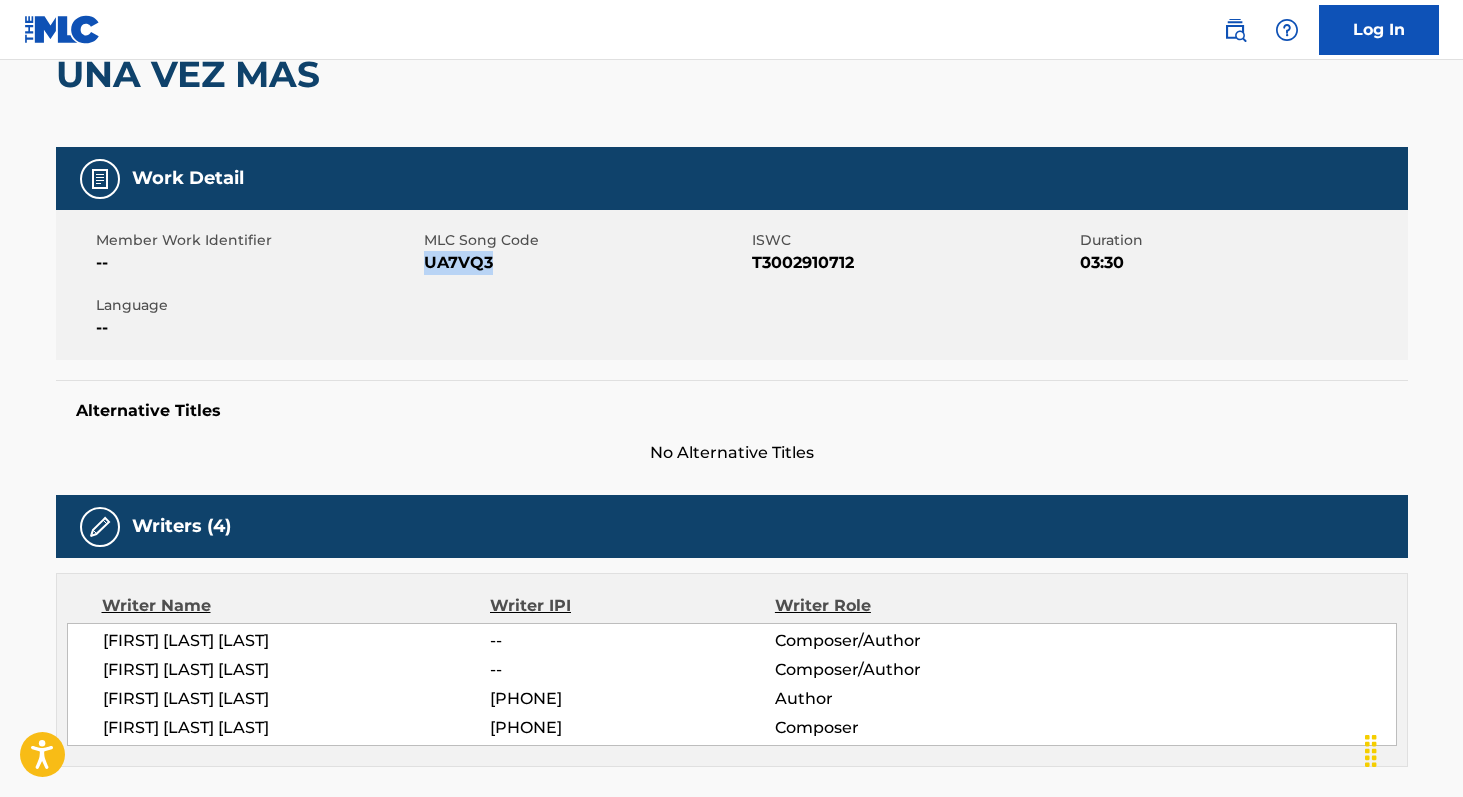 click on "UA7VQ3" at bounding box center (585, 263) 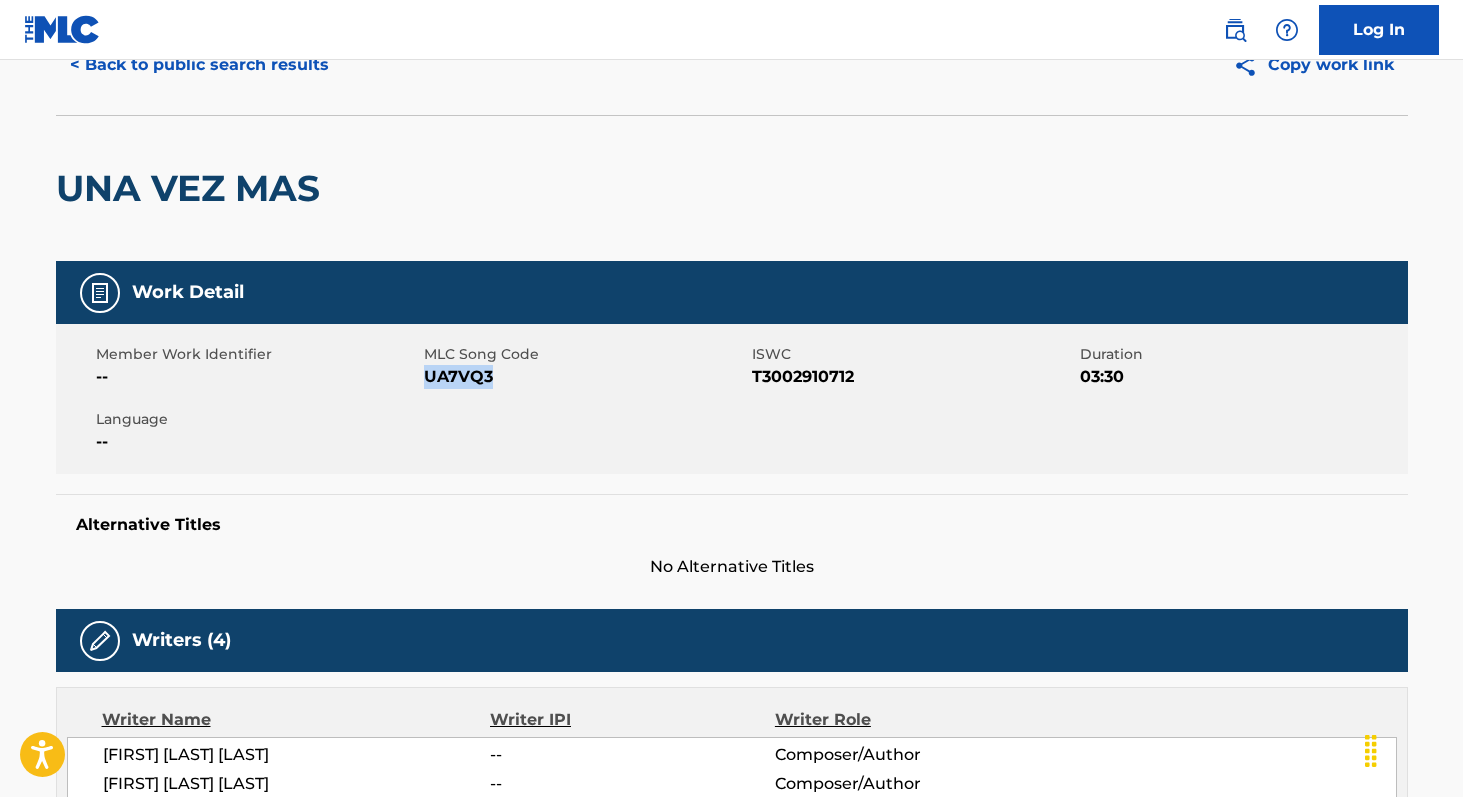 scroll, scrollTop: 0, scrollLeft: 0, axis: both 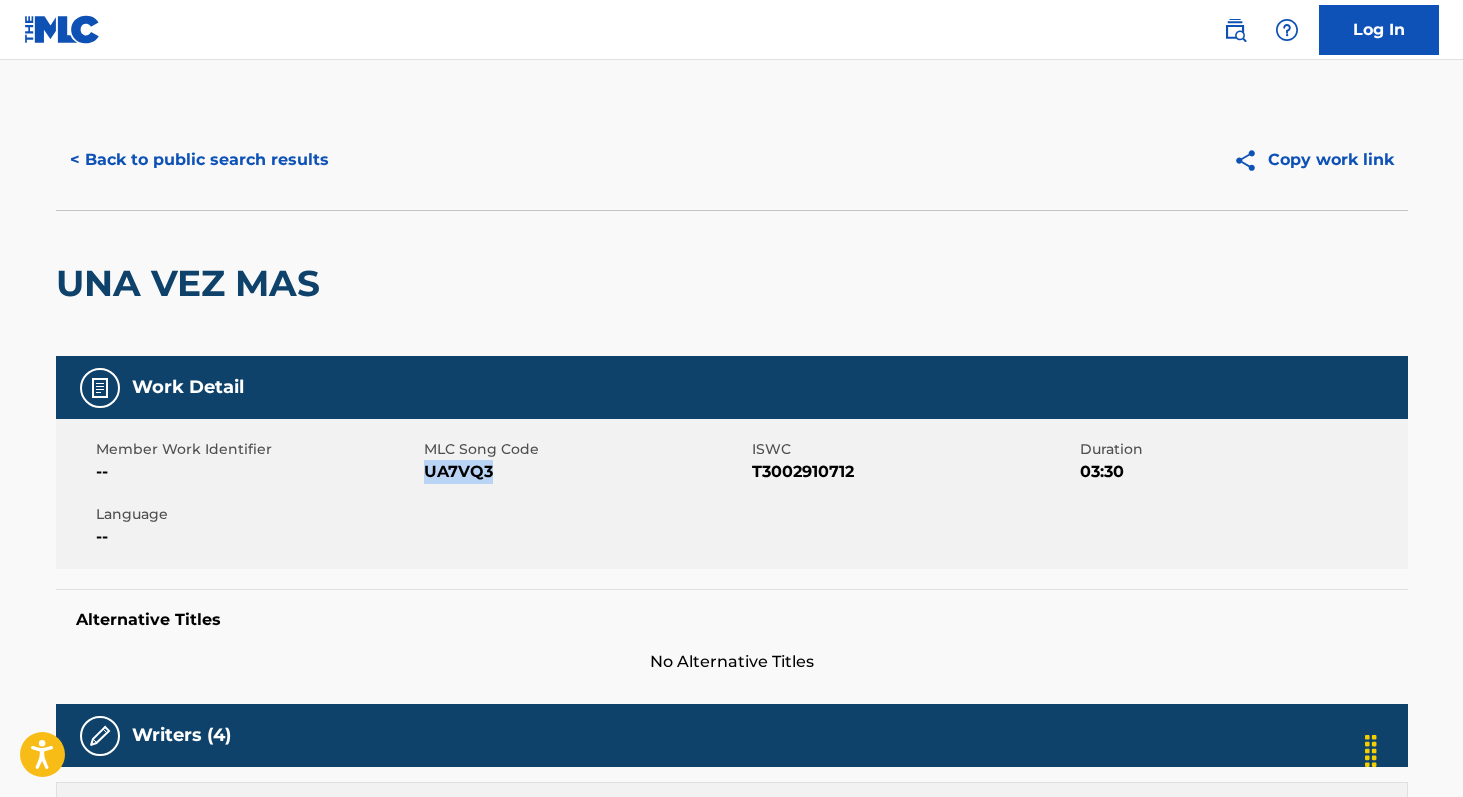click on "< Back to public search results" at bounding box center [199, 160] 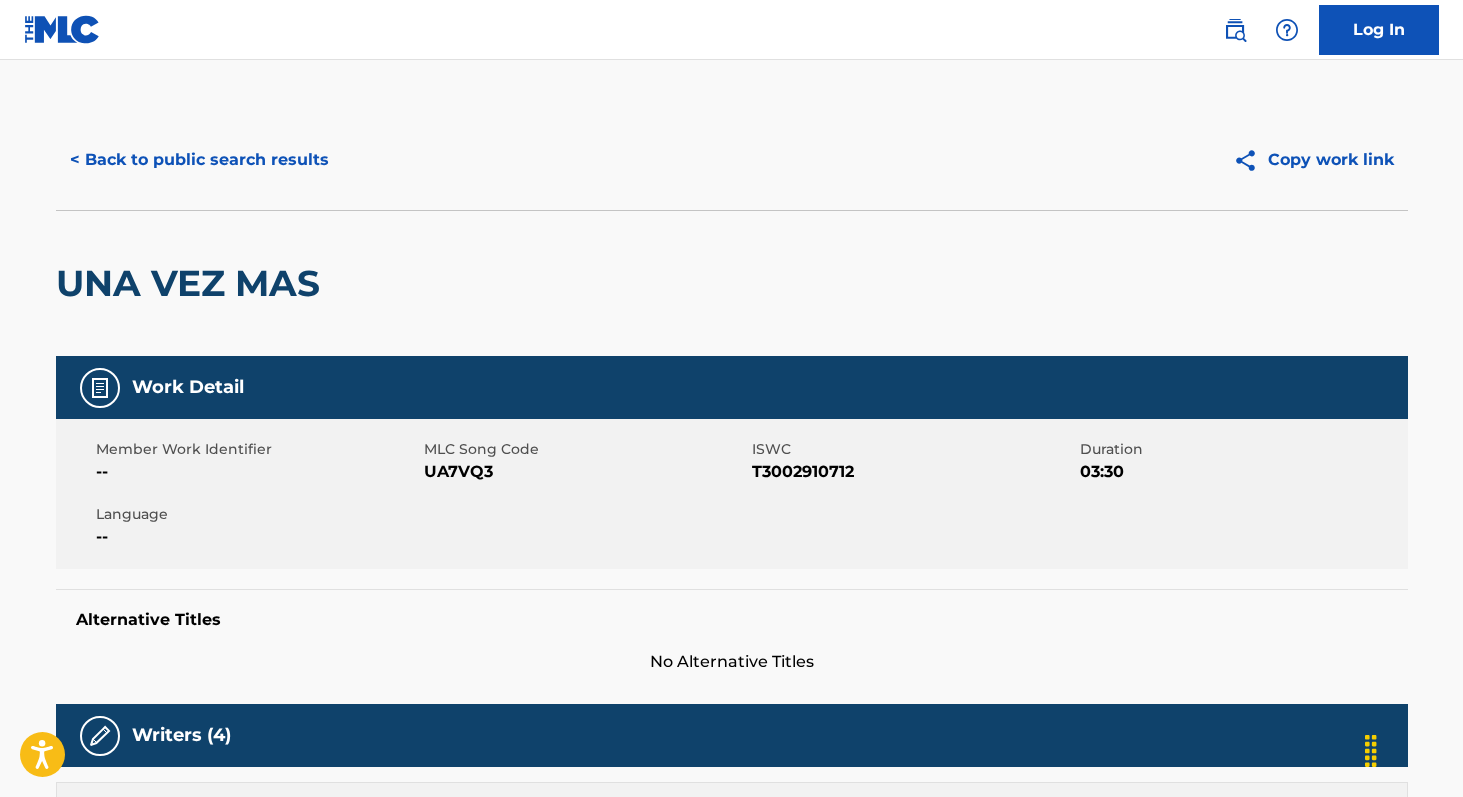 click on "< Back to public search results" at bounding box center [199, 160] 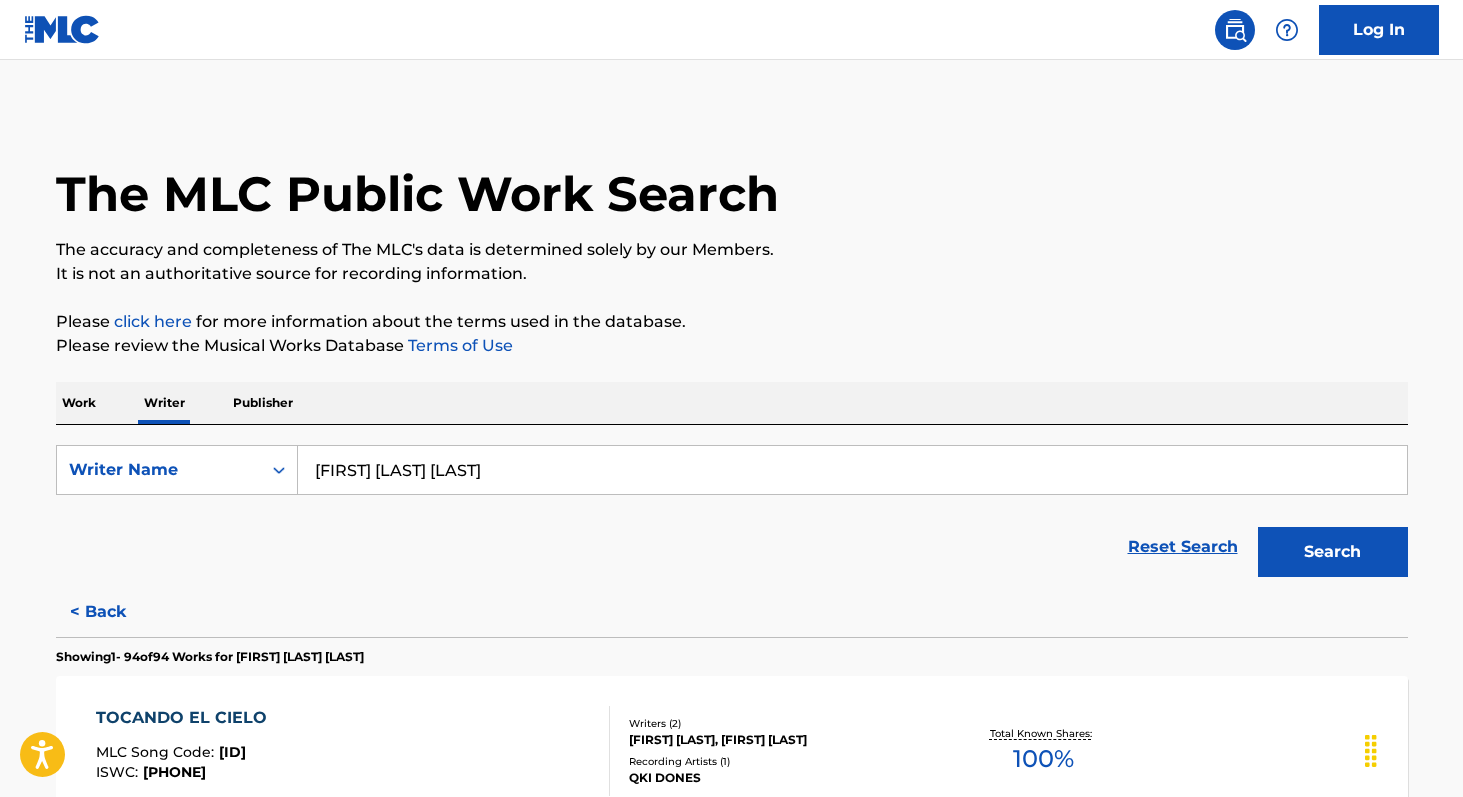 click on "Writer Name [FIRST] [LAST] Reset Search Search" at bounding box center (732, 506) 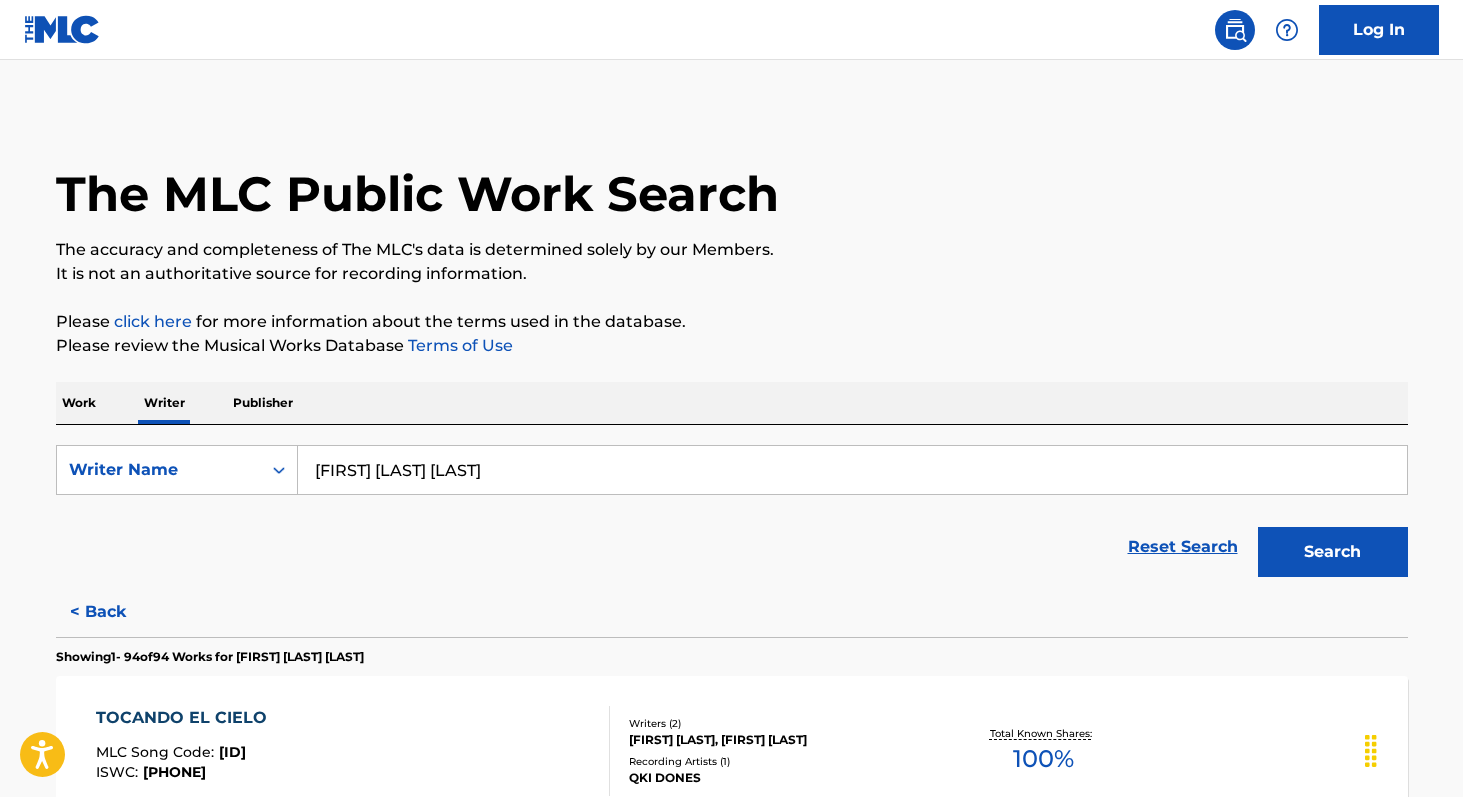 click on "[FIRST] [LAST] [LAST]" at bounding box center [852, 470] 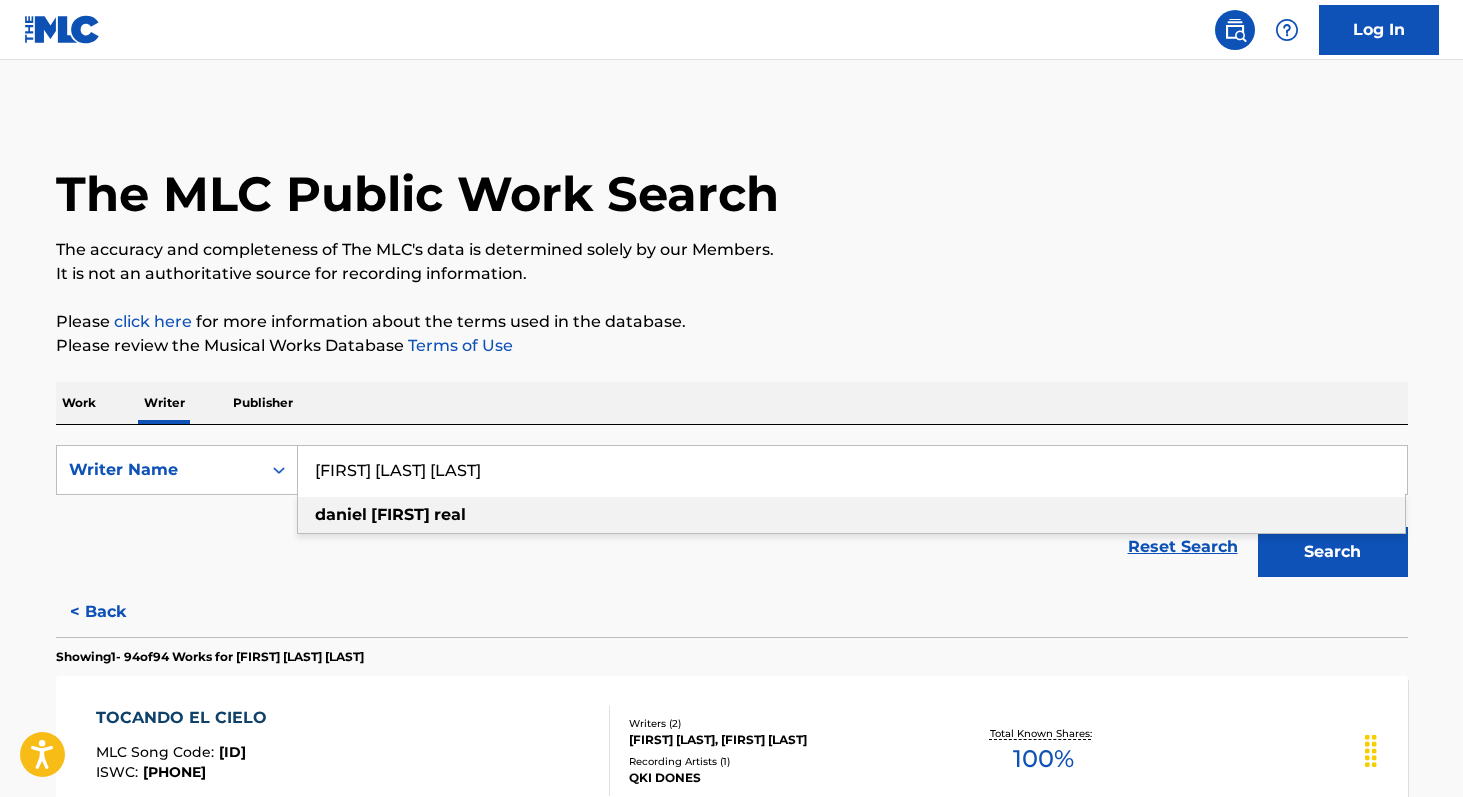 paste on "[FIRST] [LAST] [LAST]" 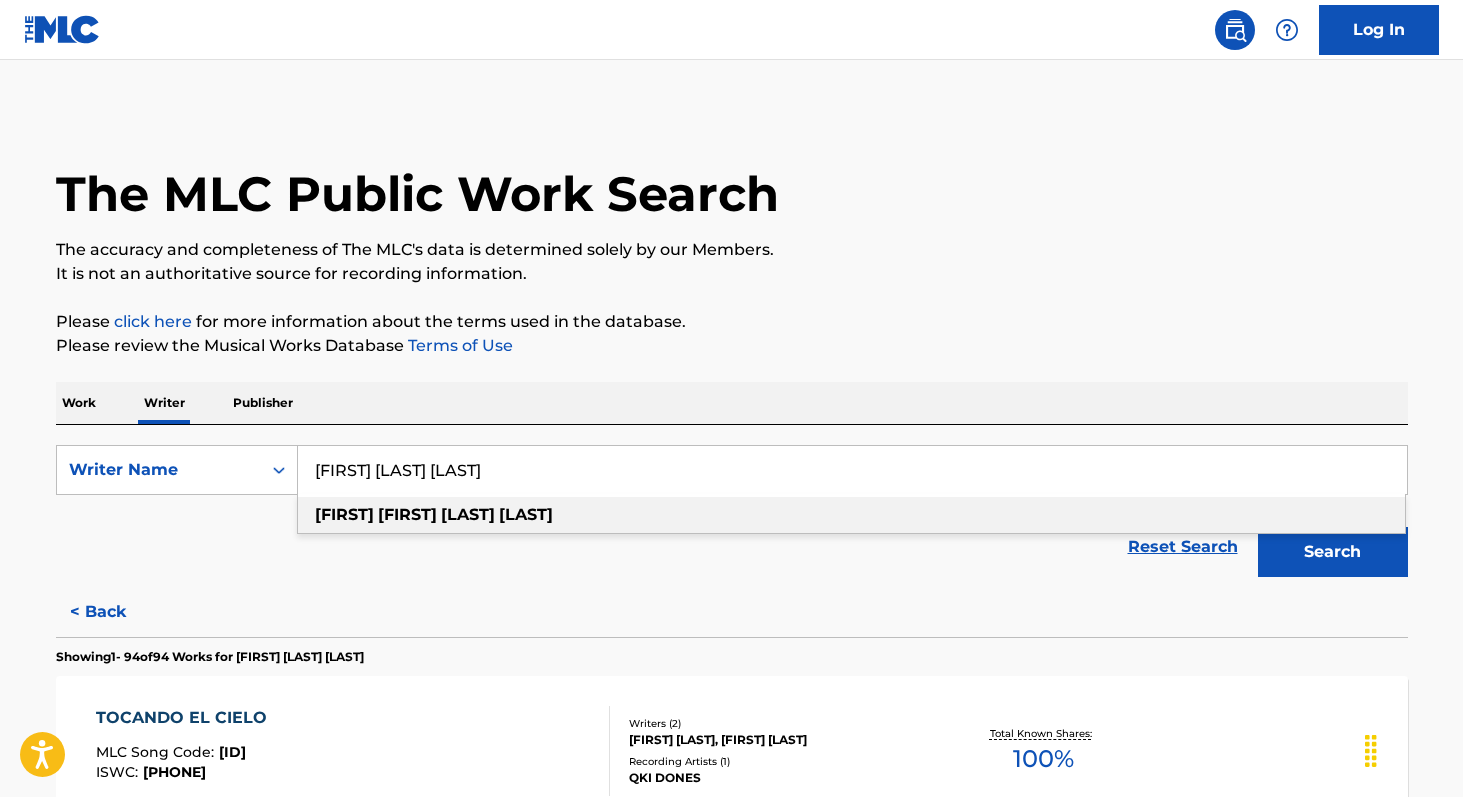 click on "[LAST]" at bounding box center [526, 514] 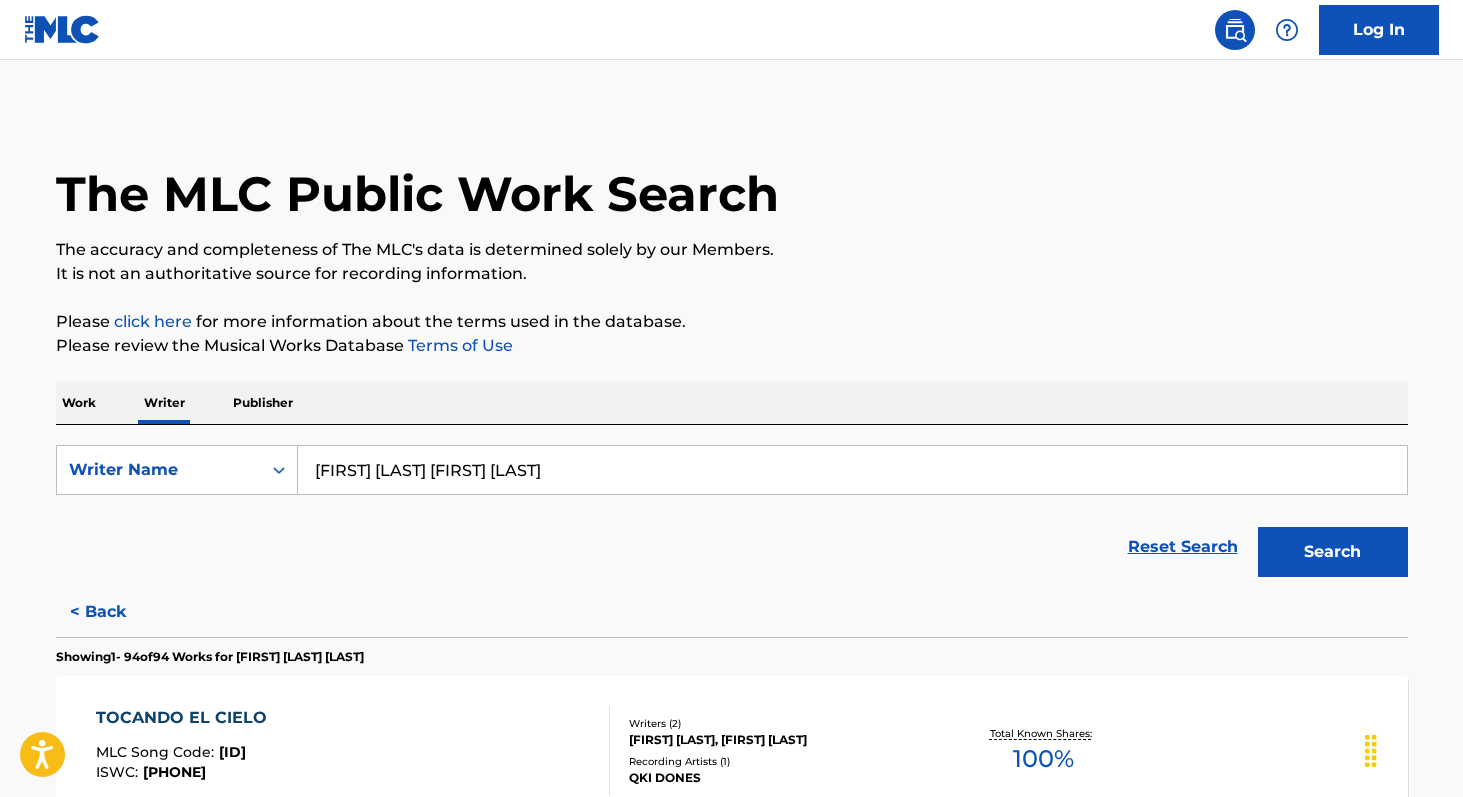 click on "Search" at bounding box center (1333, 552) 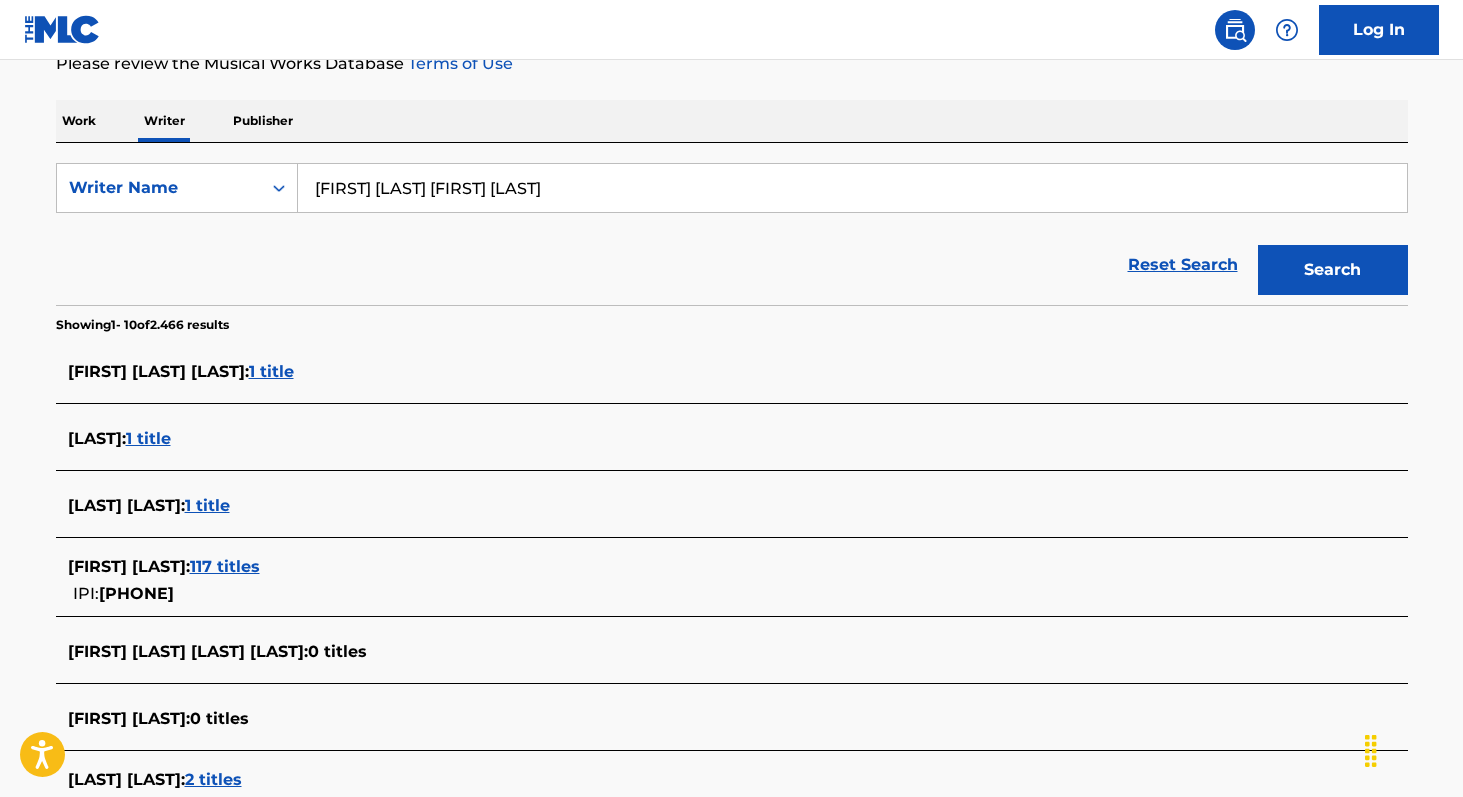 scroll, scrollTop: 289, scrollLeft: 0, axis: vertical 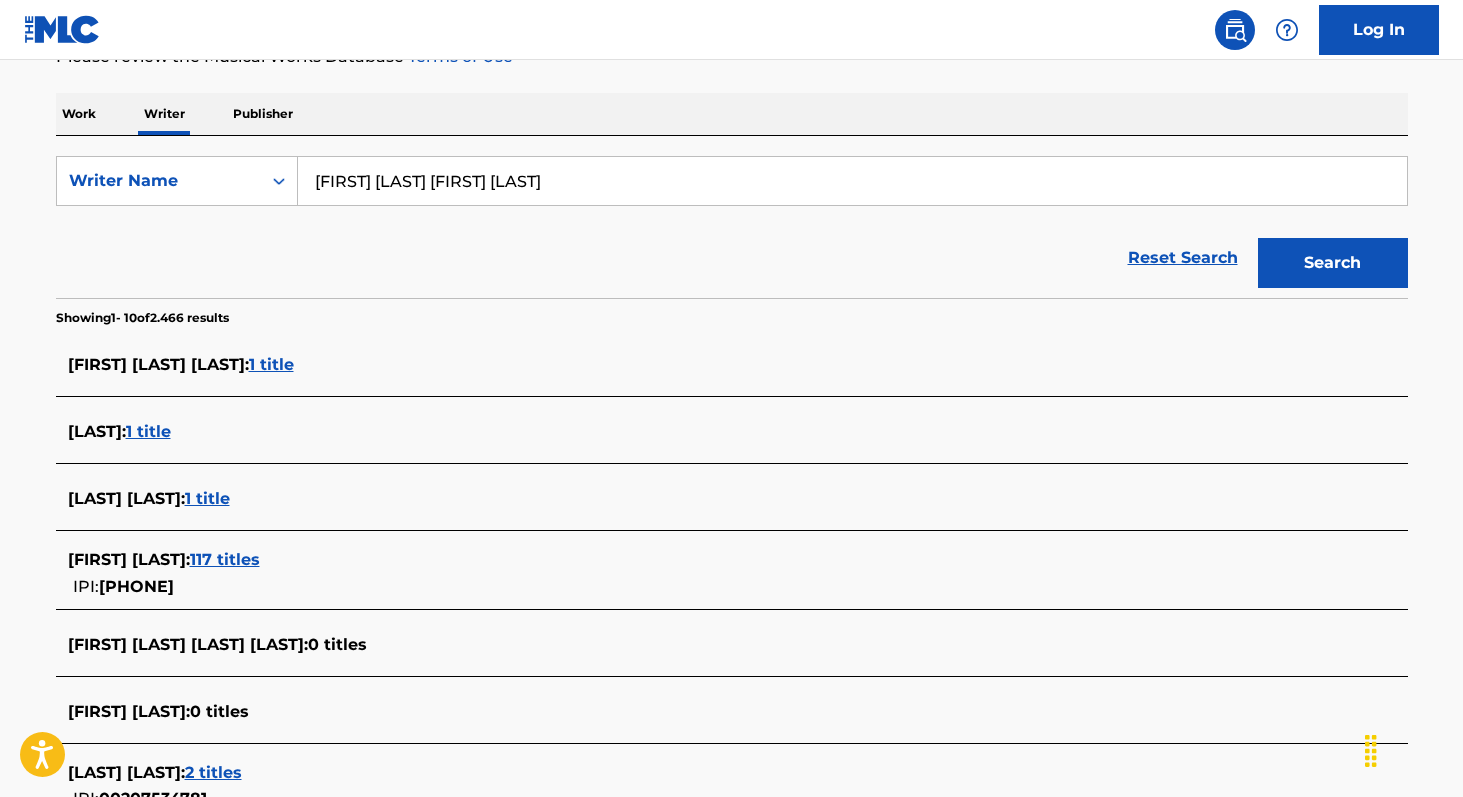 click on "117 titles" at bounding box center (225, 559) 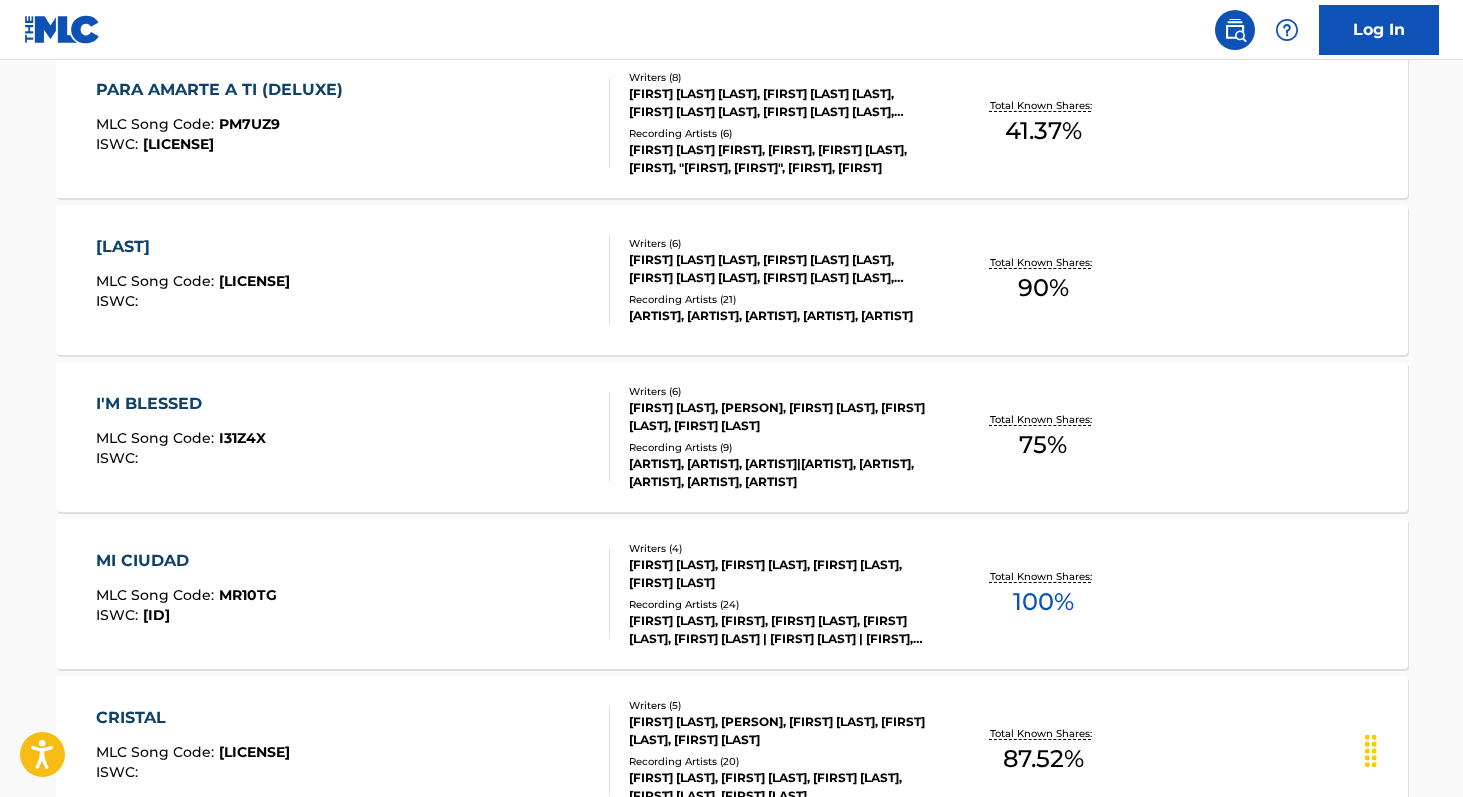 scroll, scrollTop: 784, scrollLeft: 0, axis: vertical 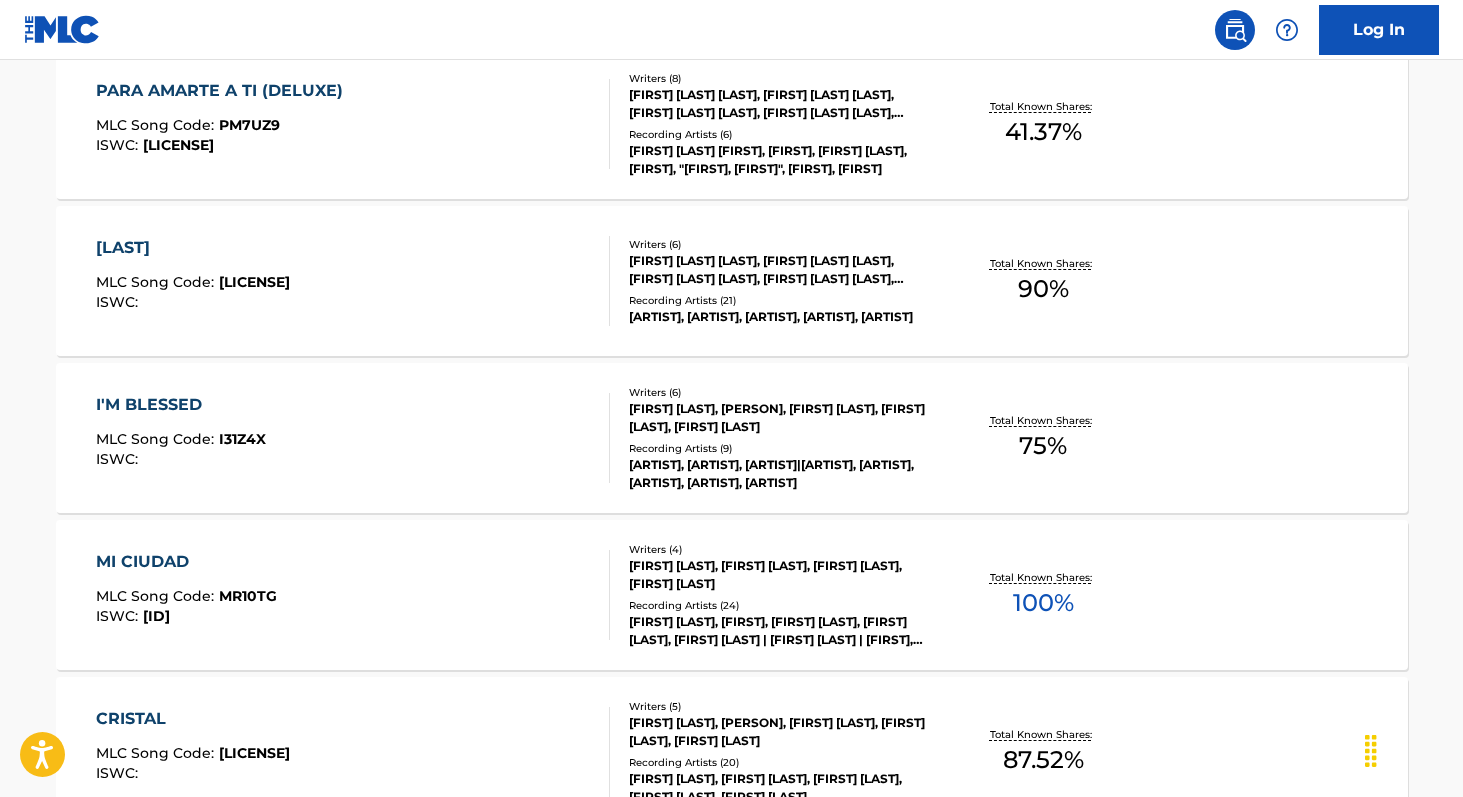 click on "100 %" at bounding box center [1043, 603] 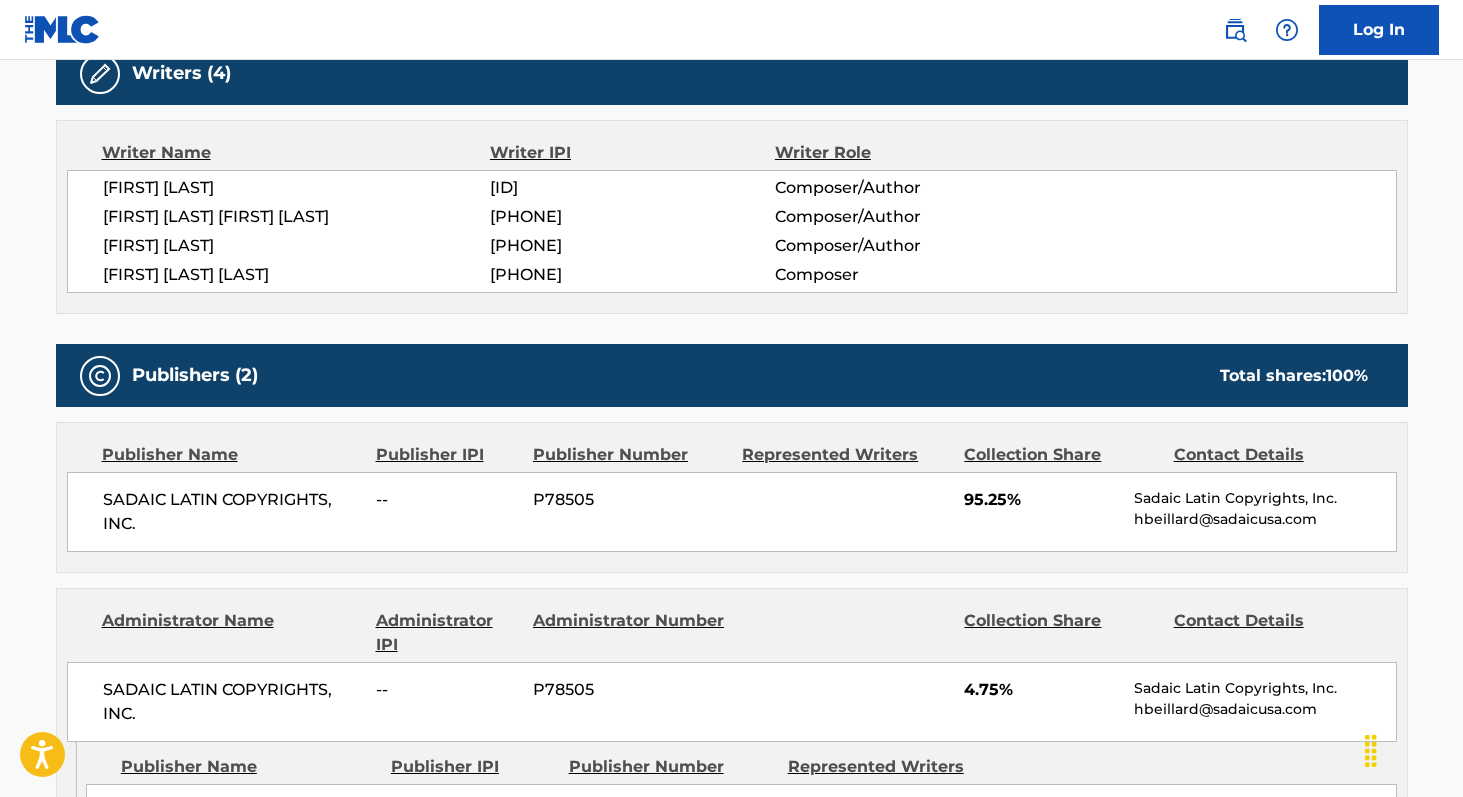 scroll, scrollTop: 645, scrollLeft: 0, axis: vertical 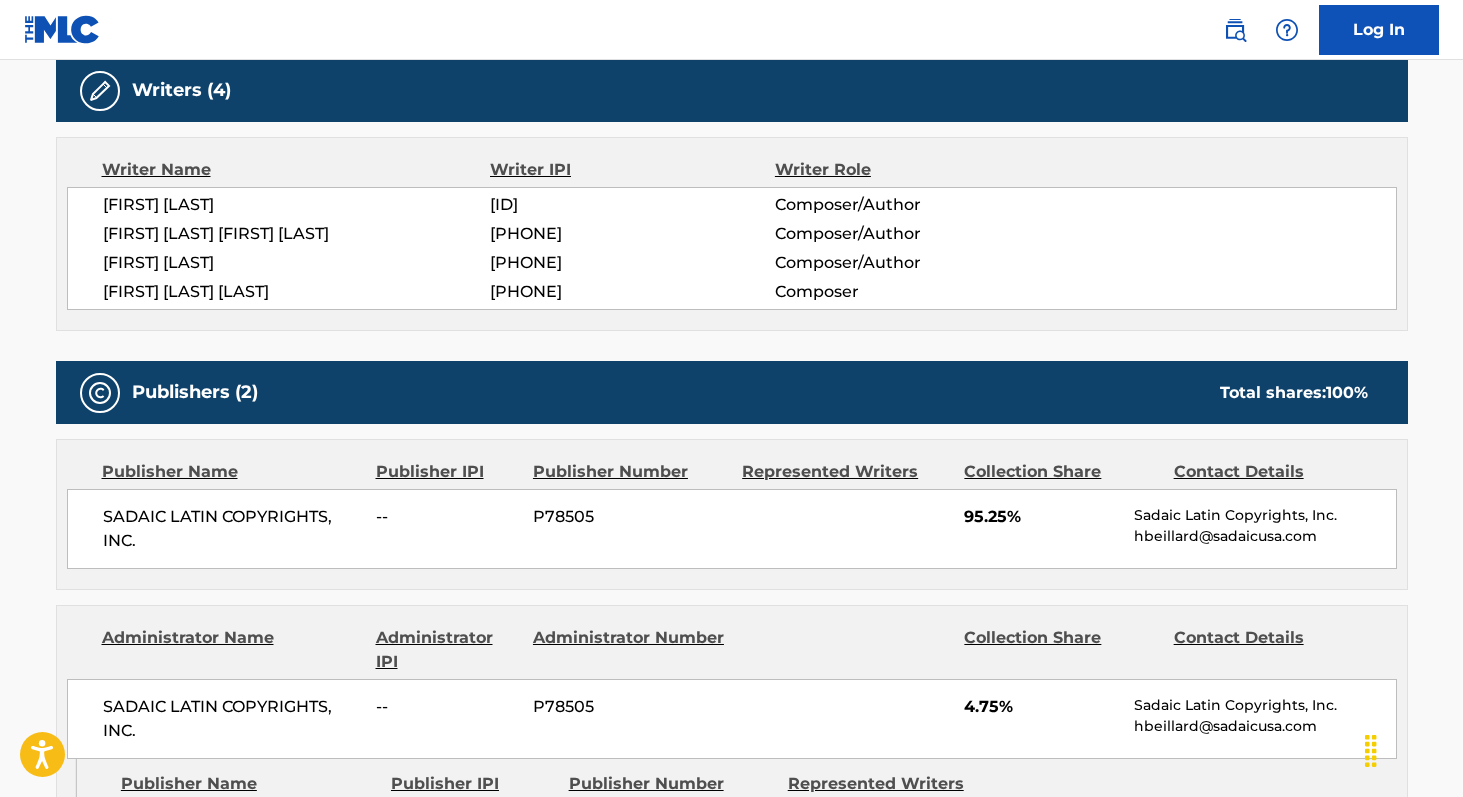 click on "SADAIC LATIN COPYRIGHTS, INC." at bounding box center (232, 529) 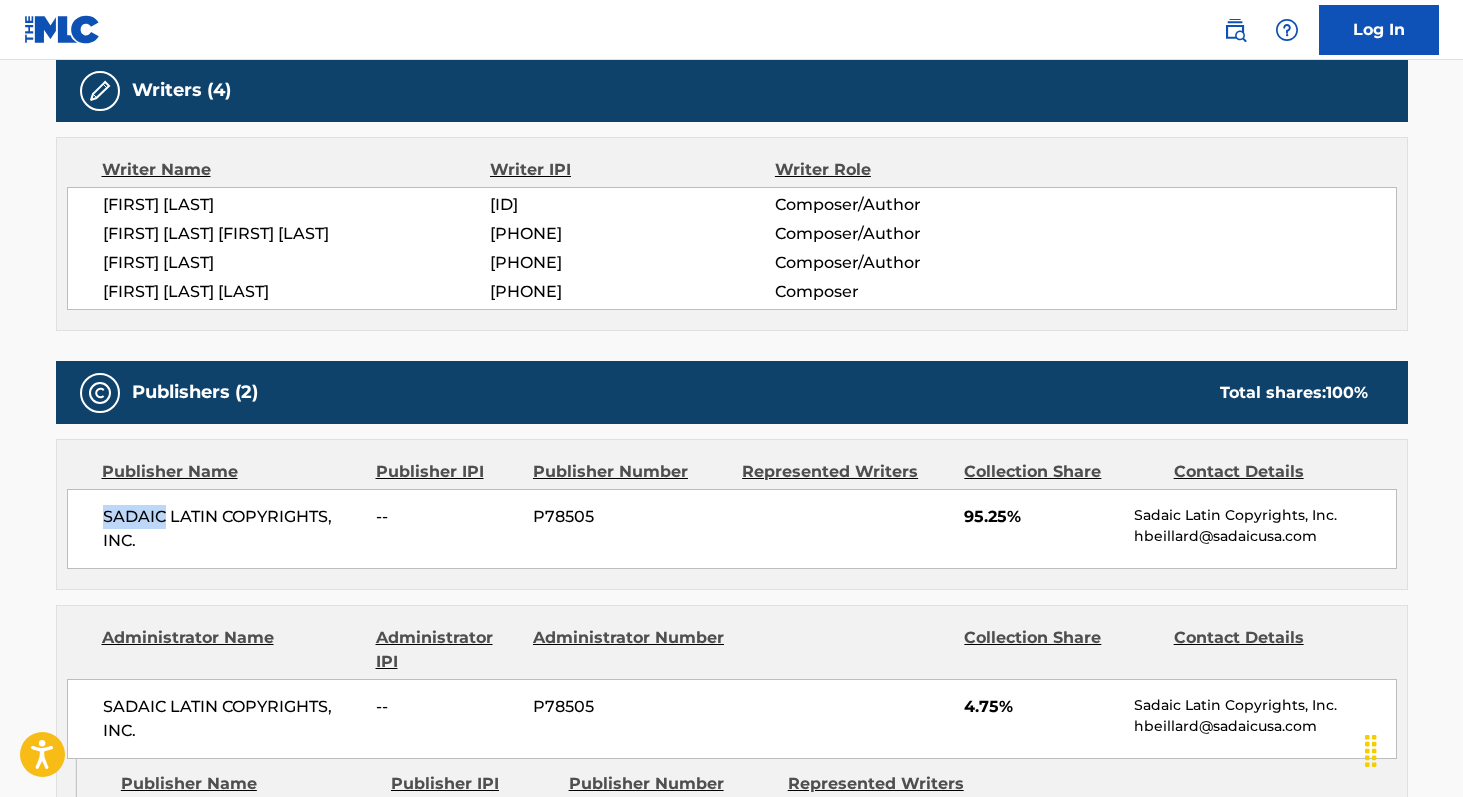 click on "SADAIC LATIN COPYRIGHTS, INC." at bounding box center [232, 529] 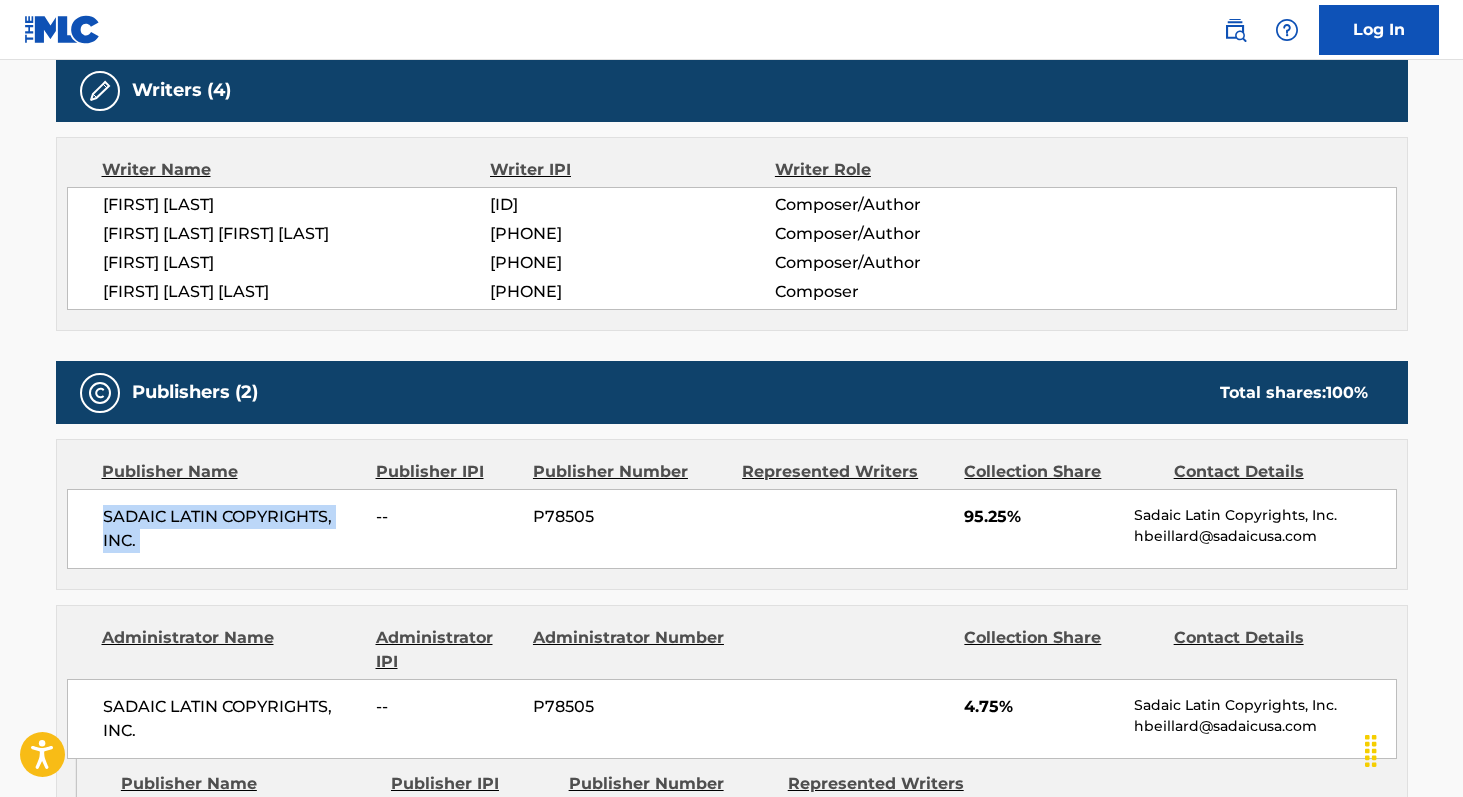 click on "SADAIC LATIN COPYRIGHTS, INC." at bounding box center [232, 529] 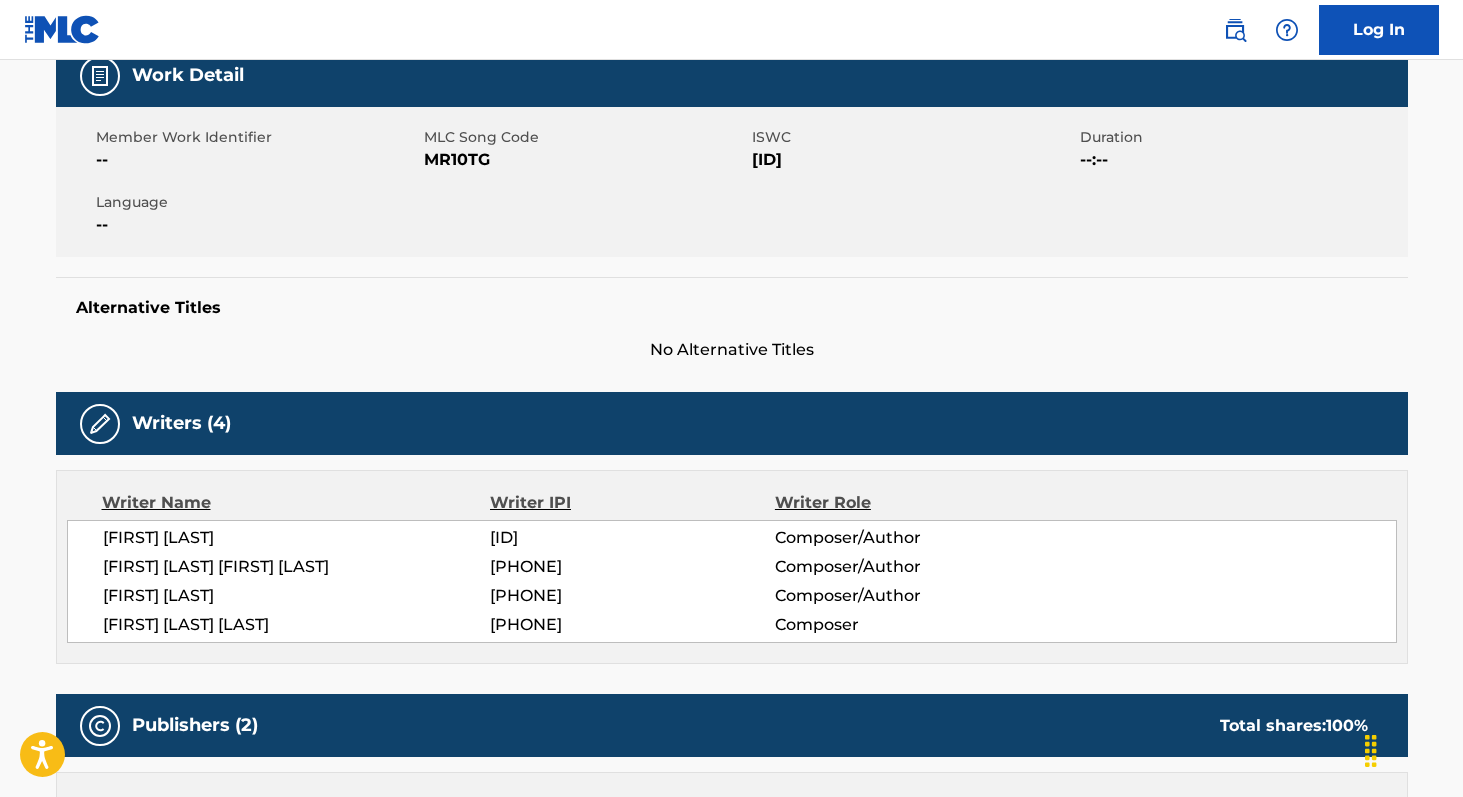scroll, scrollTop: 307, scrollLeft: 0, axis: vertical 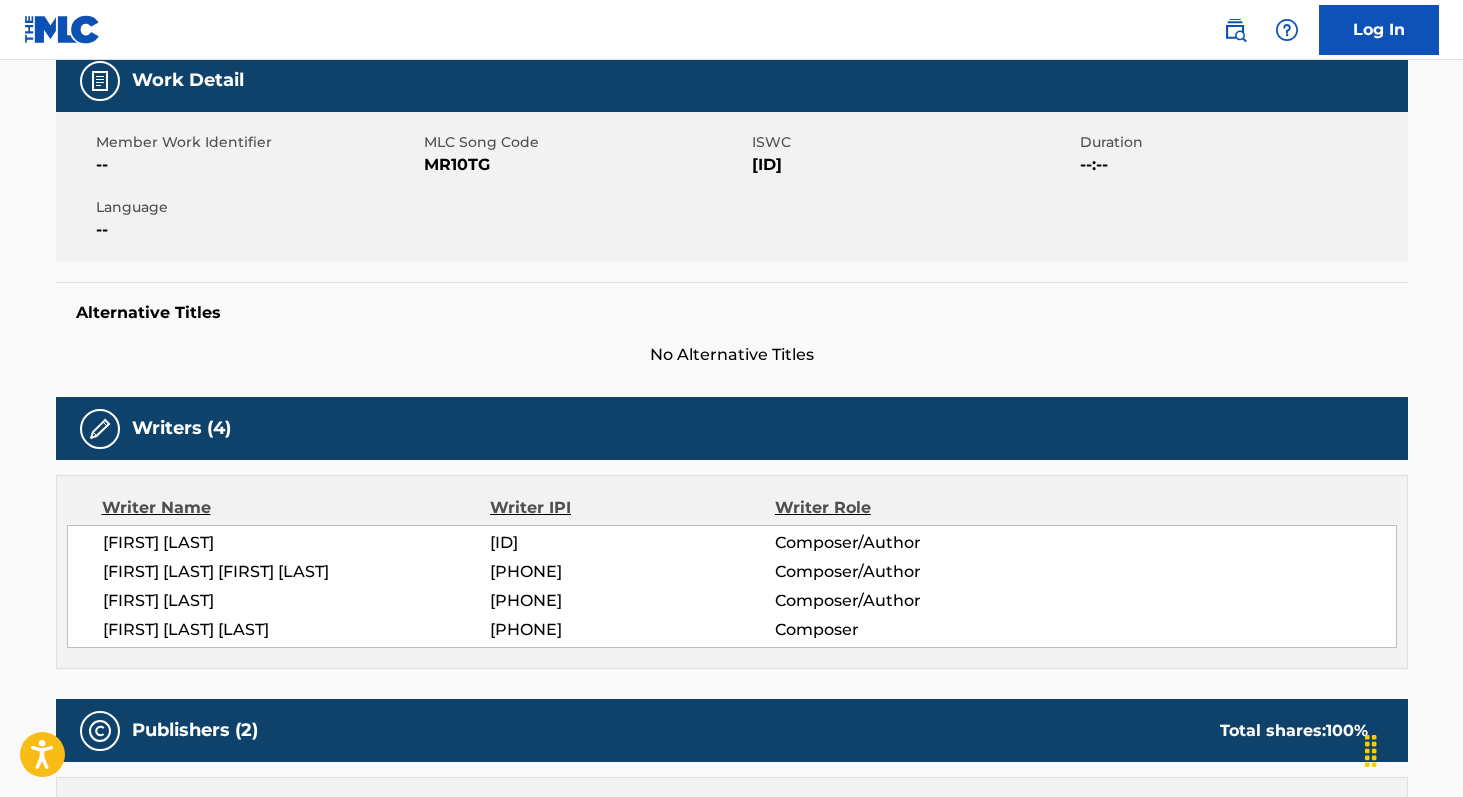 click on "MR10TG" at bounding box center (585, 165) 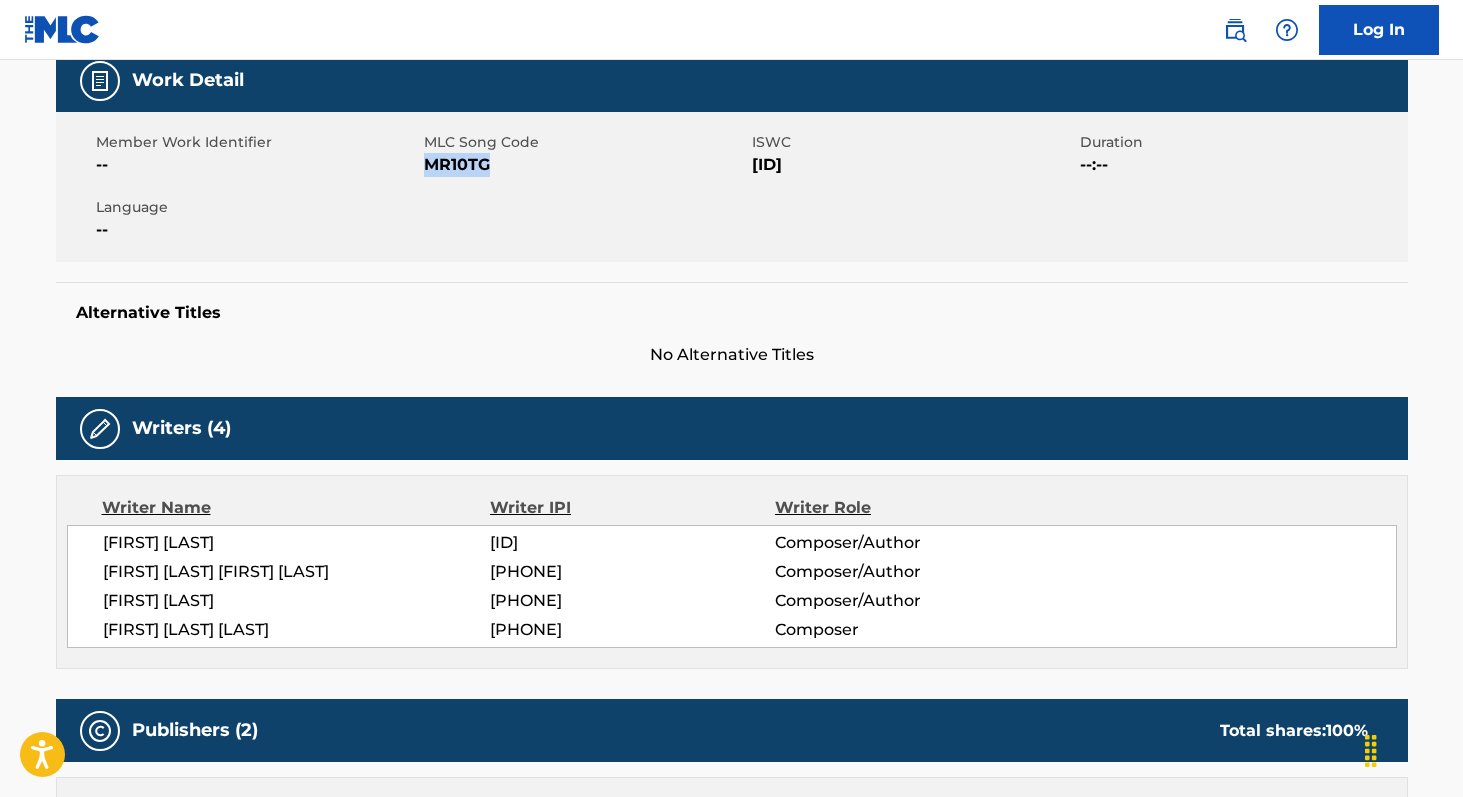 click on "MR10TG" at bounding box center (585, 165) 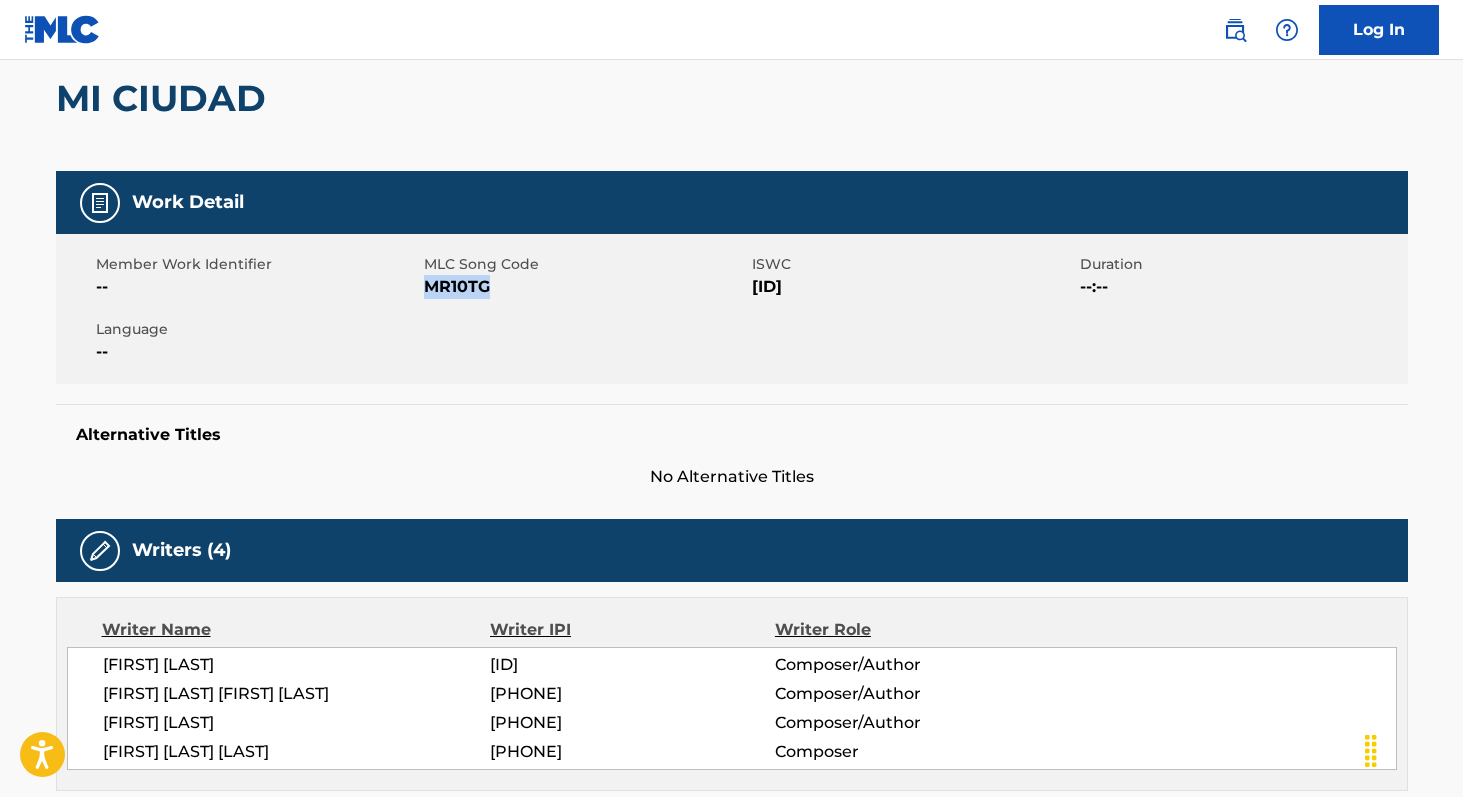 scroll, scrollTop: 75, scrollLeft: 0, axis: vertical 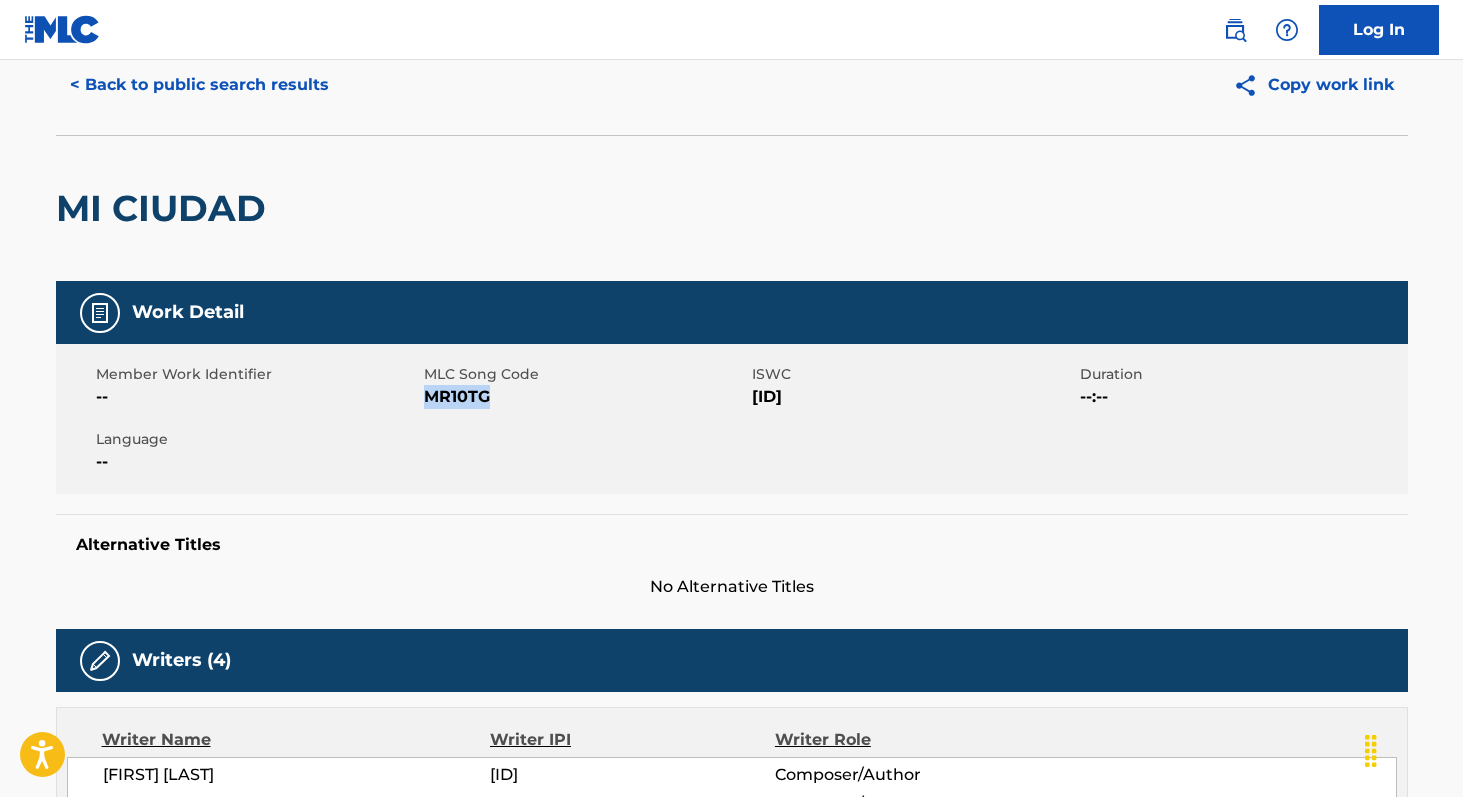 click on "< Back to public search results" at bounding box center [199, 85] 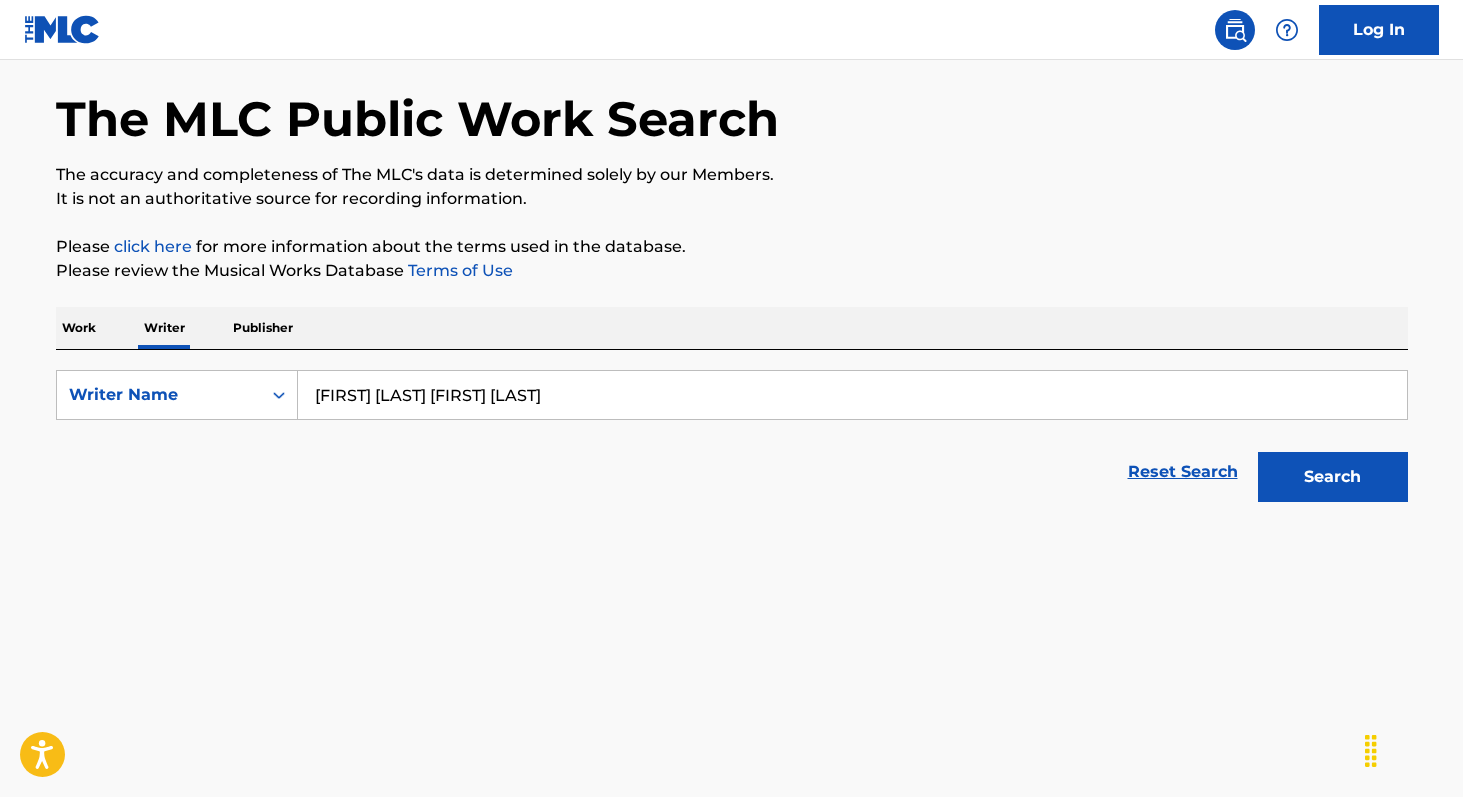 scroll, scrollTop: 0, scrollLeft: 0, axis: both 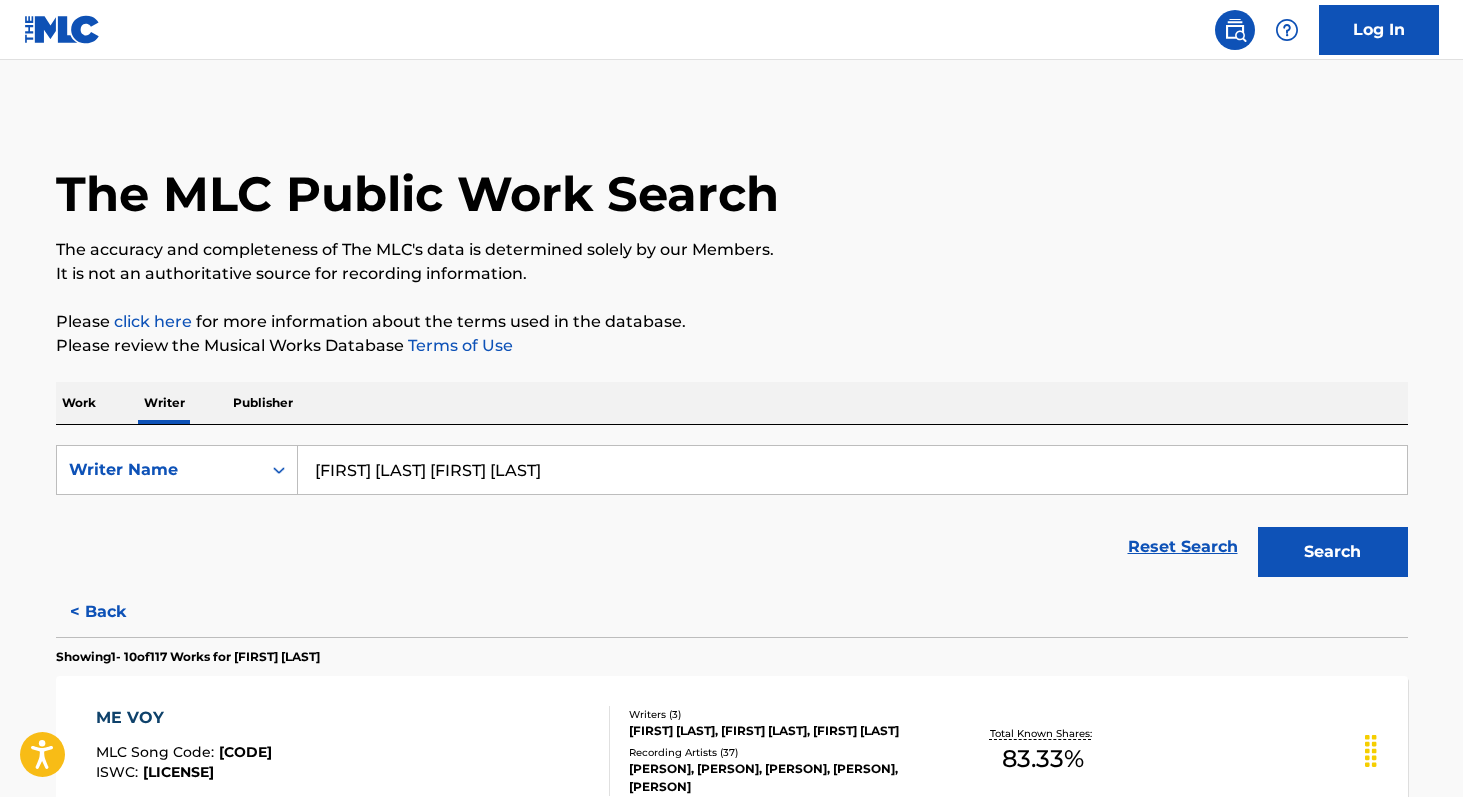 click on "[FIRST] [LAST] [FIRST] [LAST]" at bounding box center (852, 470) 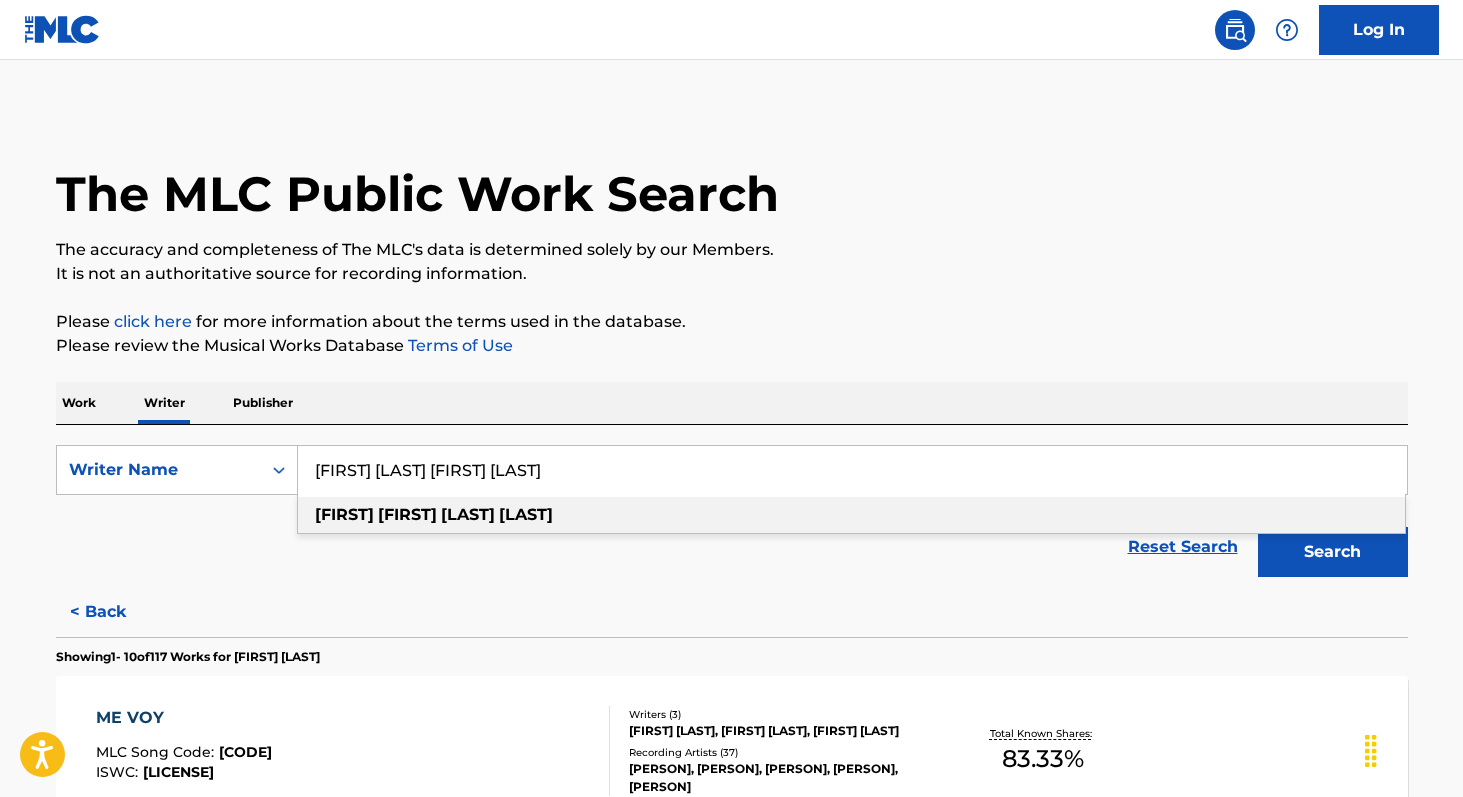 paste on "[FIRST] [LAST] [LAST]" 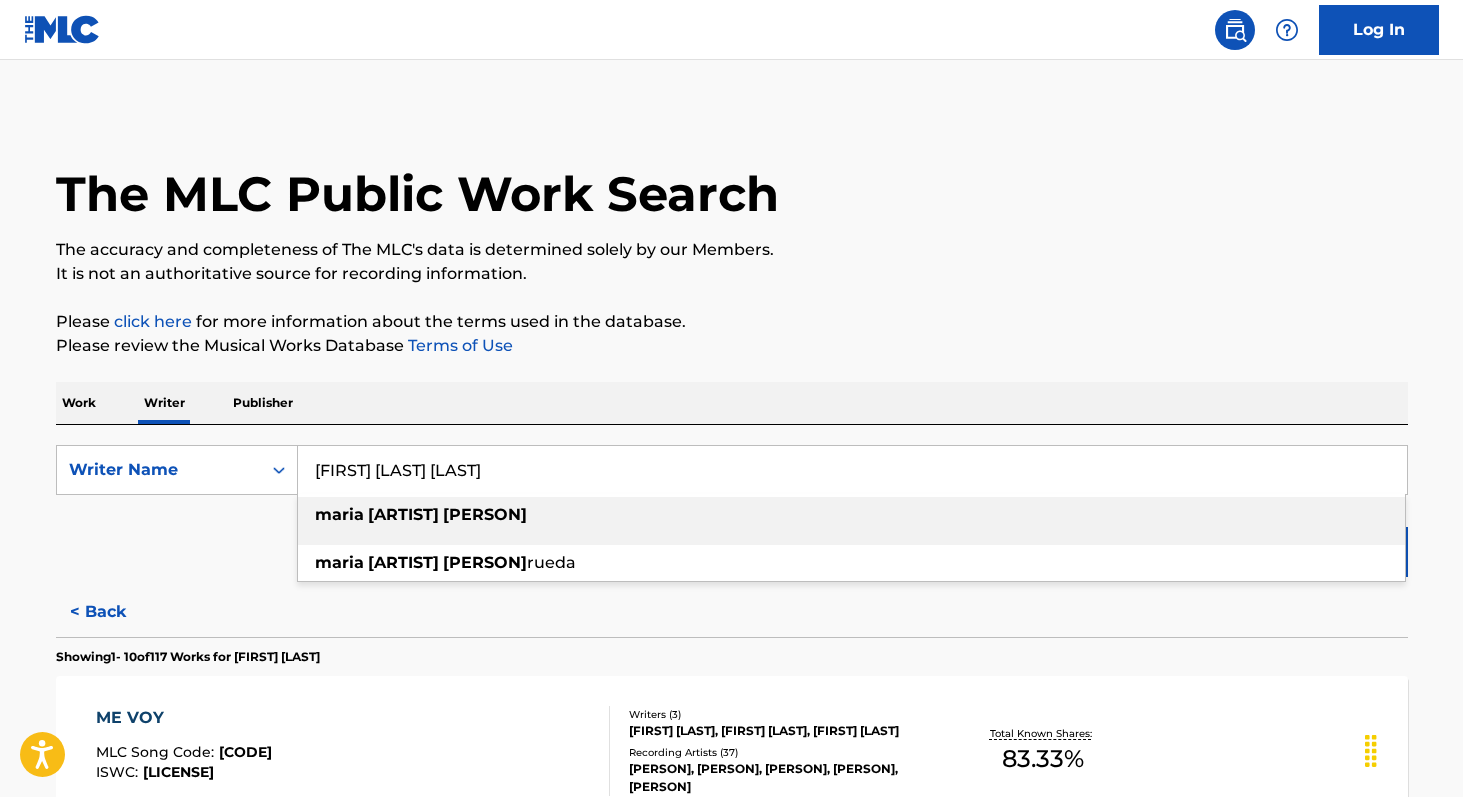 click on "[FIRST] [LAST] [LAST]" at bounding box center [851, 515] 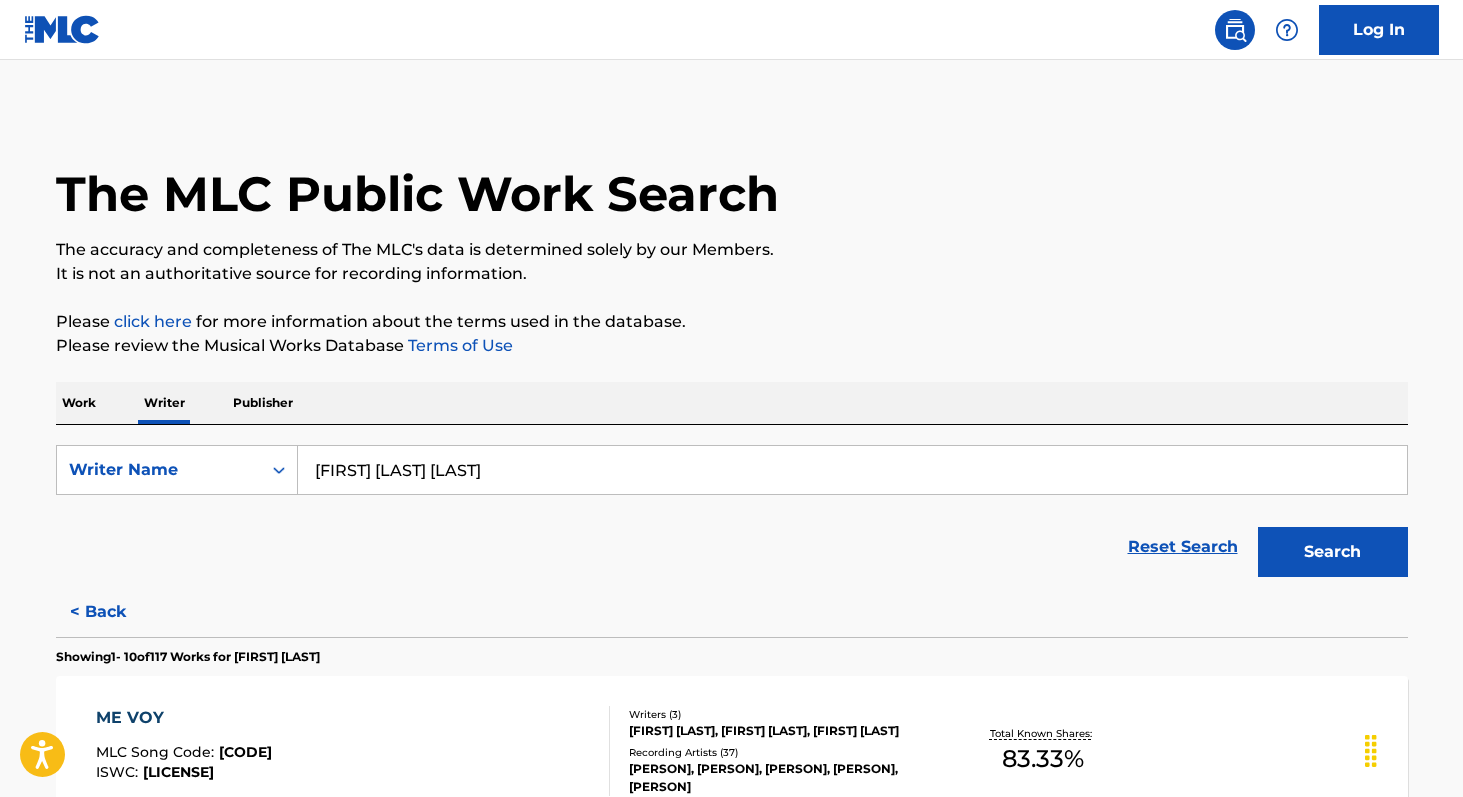 click on "Search" at bounding box center [1333, 552] 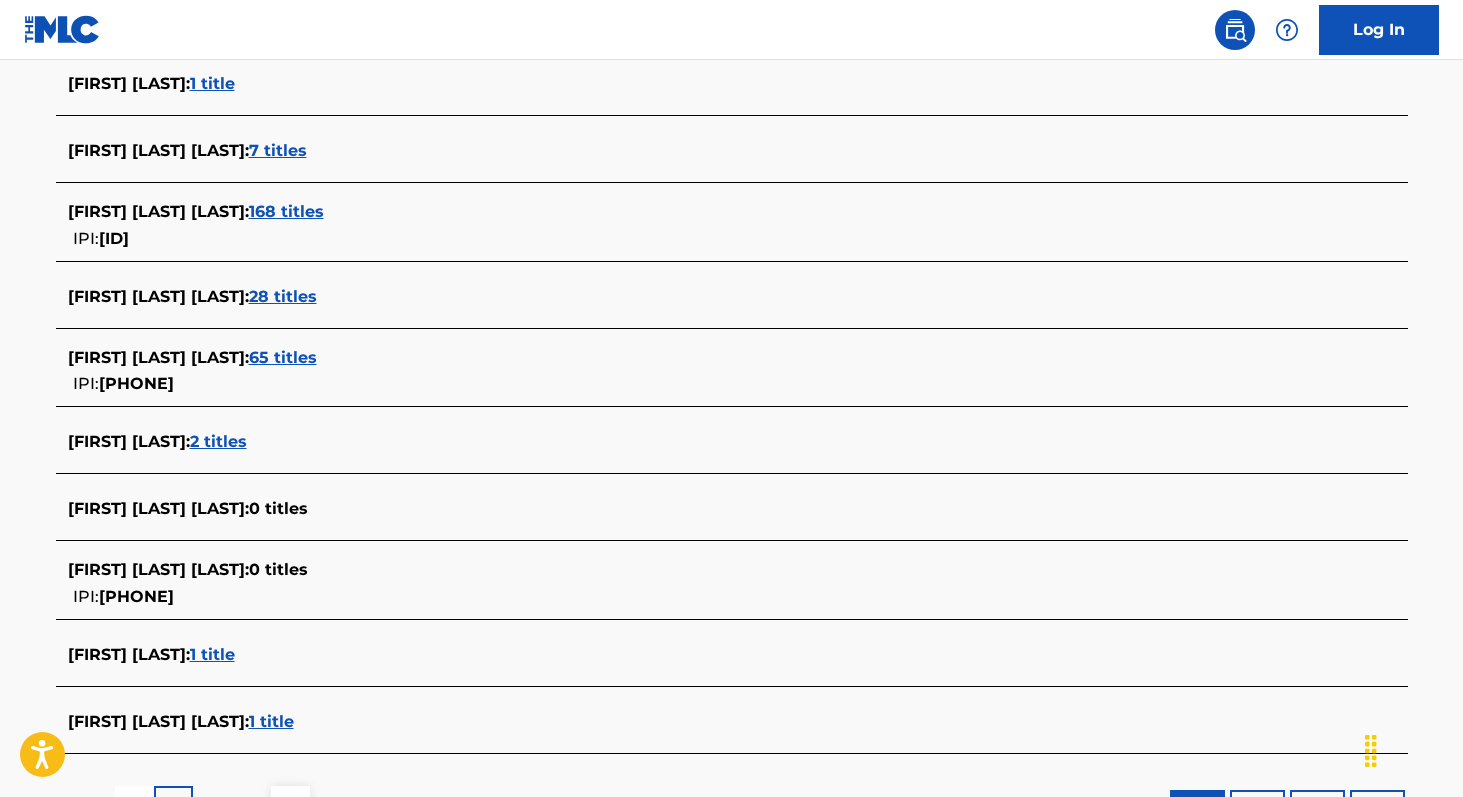 scroll, scrollTop: 577, scrollLeft: 0, axis: vertical 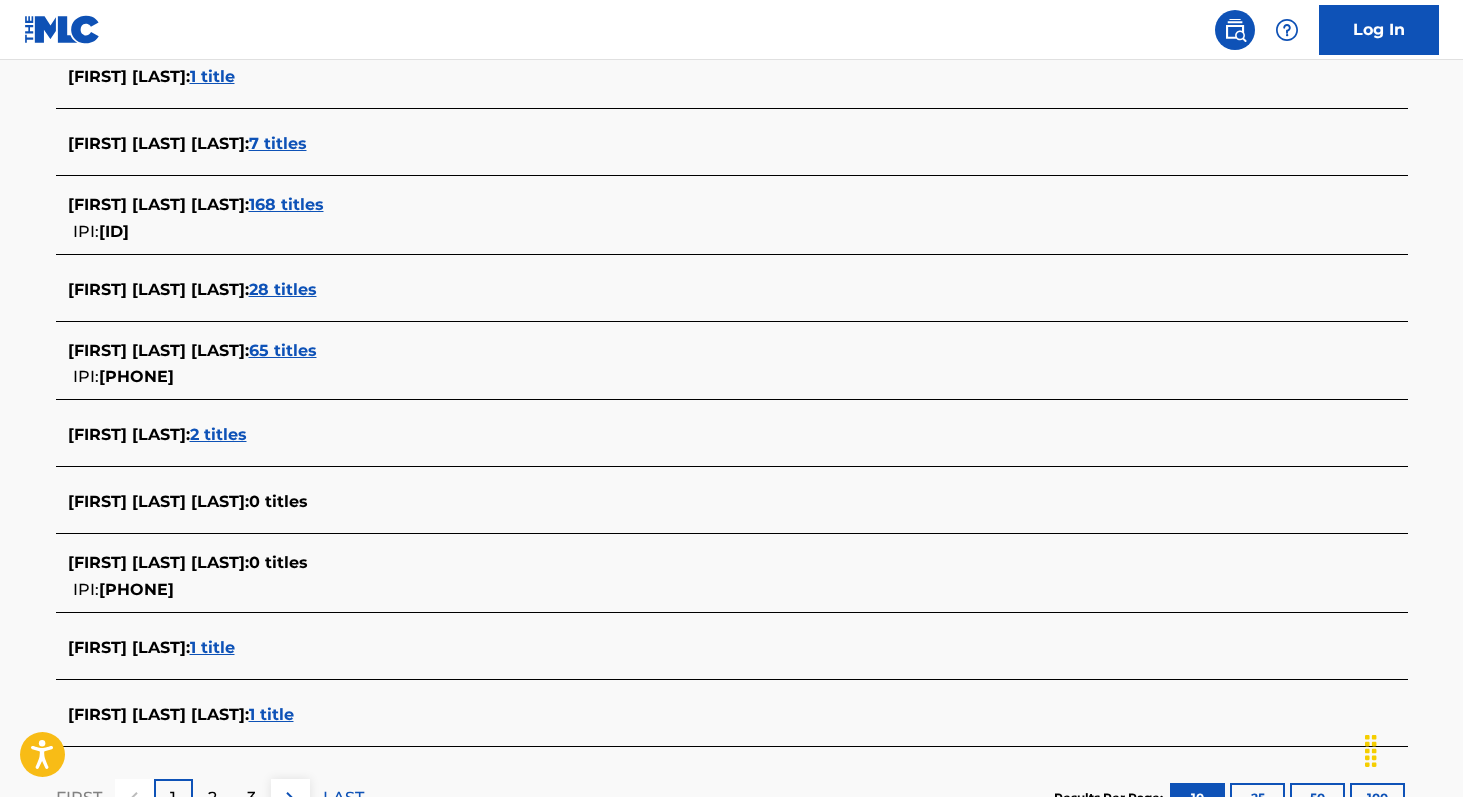 click on "2 titles" at bounding box center (218, 434) 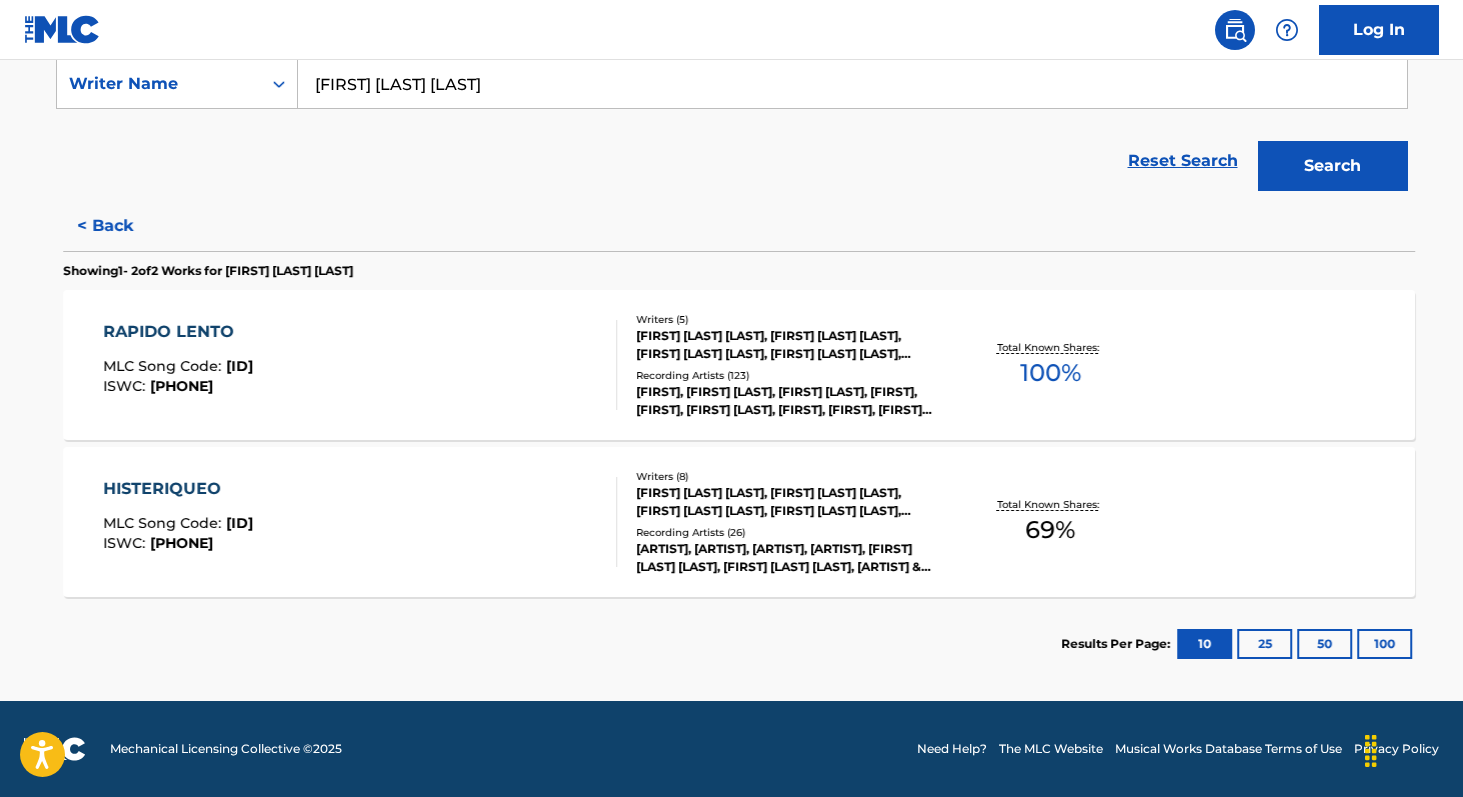 scroll, scrollTop: 386, scrollLeft: 0, axis: vertical 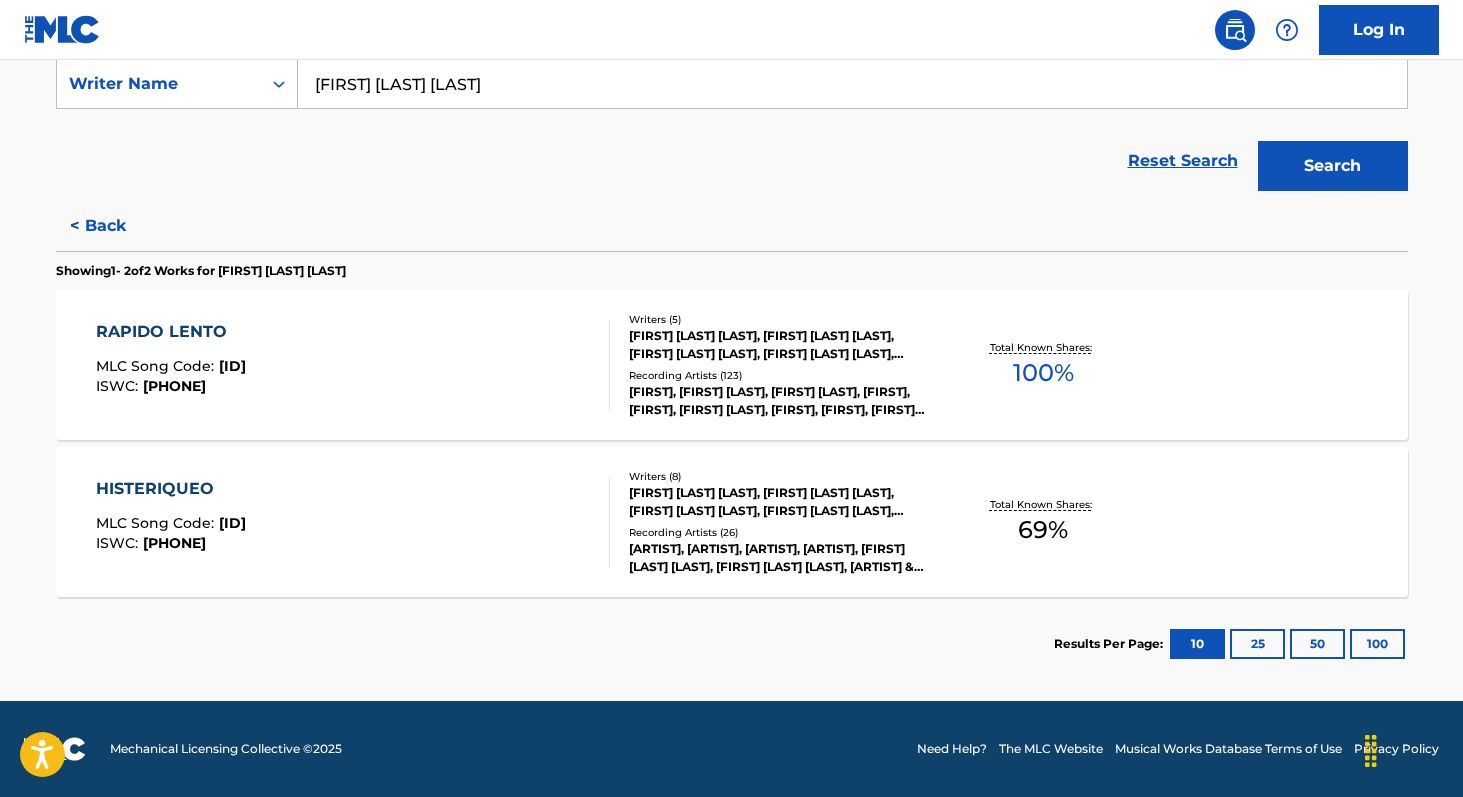 click on "100 %" at bounding box center [1043, 373] 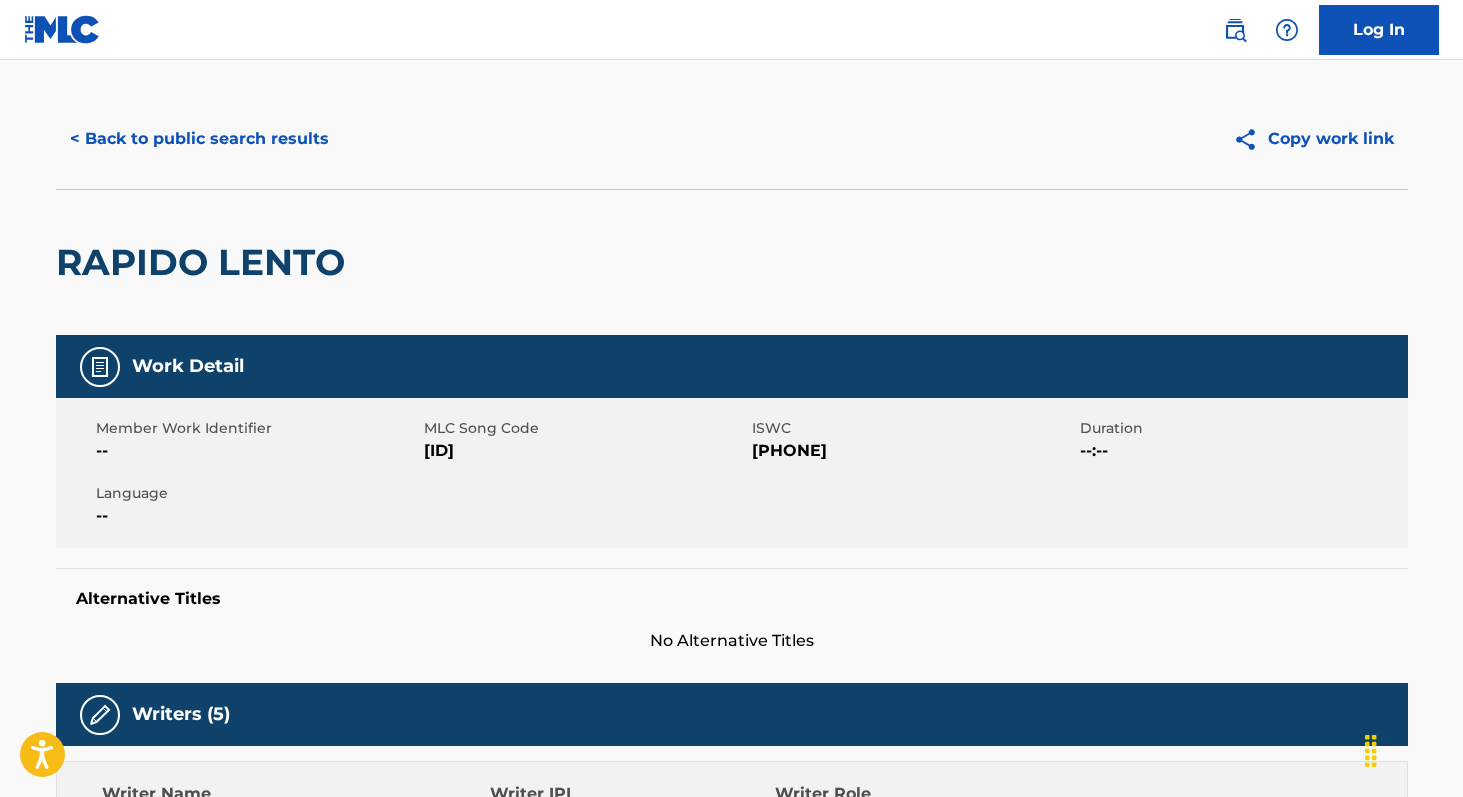 scroll, scrollTop: 0, scrollLeft: 0, axis: both 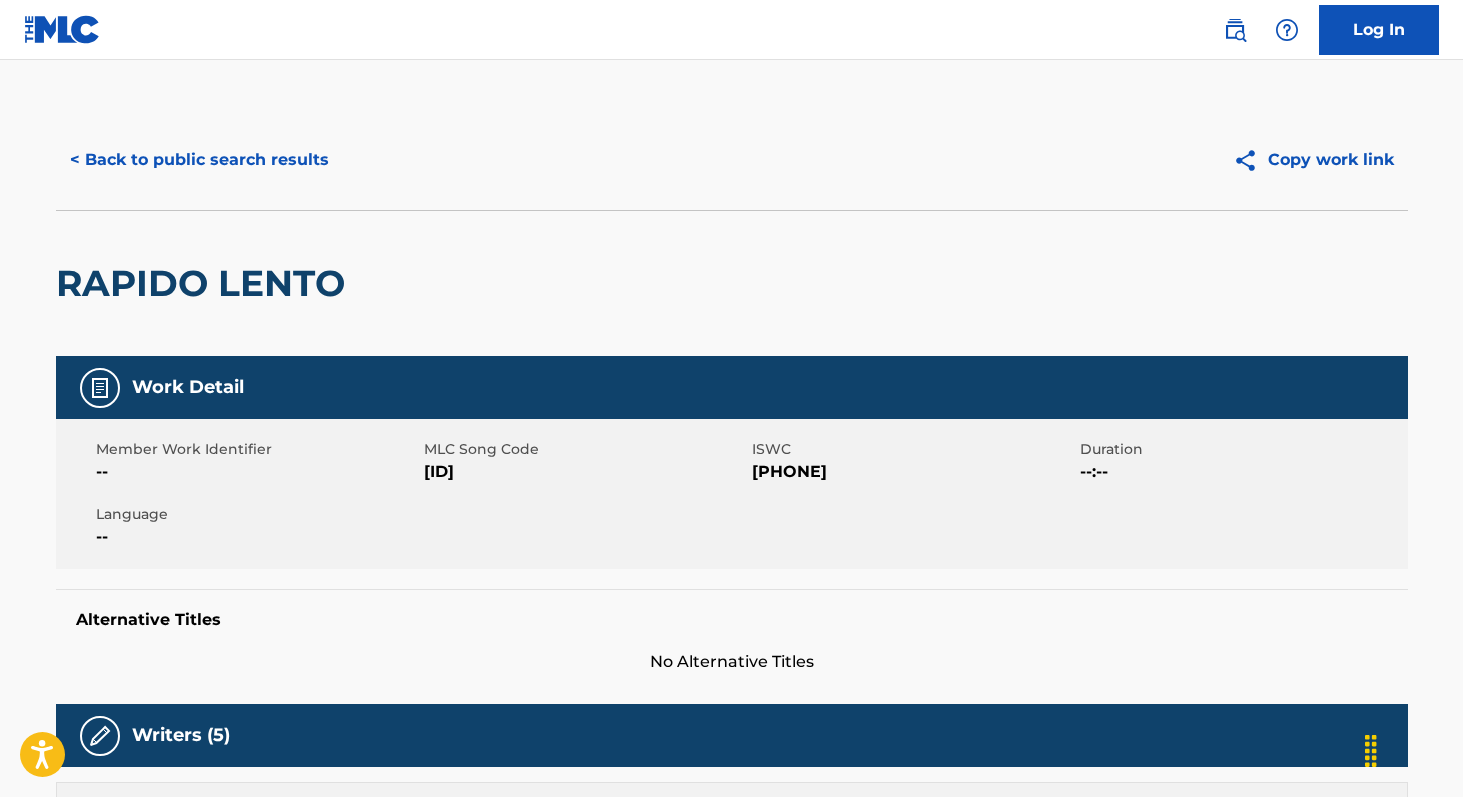 click on "[ID]" at bounding box center [585, 472] 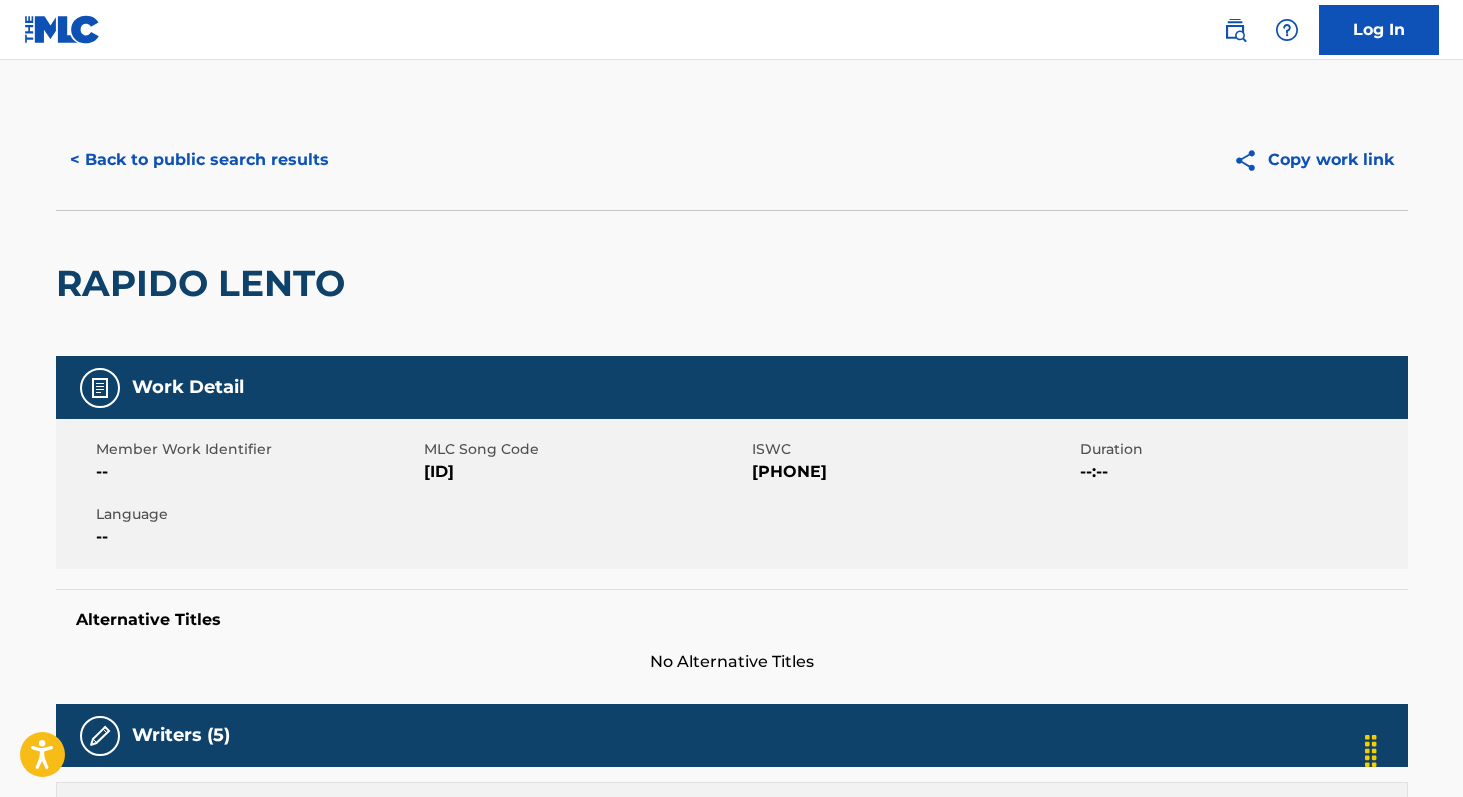 click on "< Back to public search results" at bounding box center [199, 160] 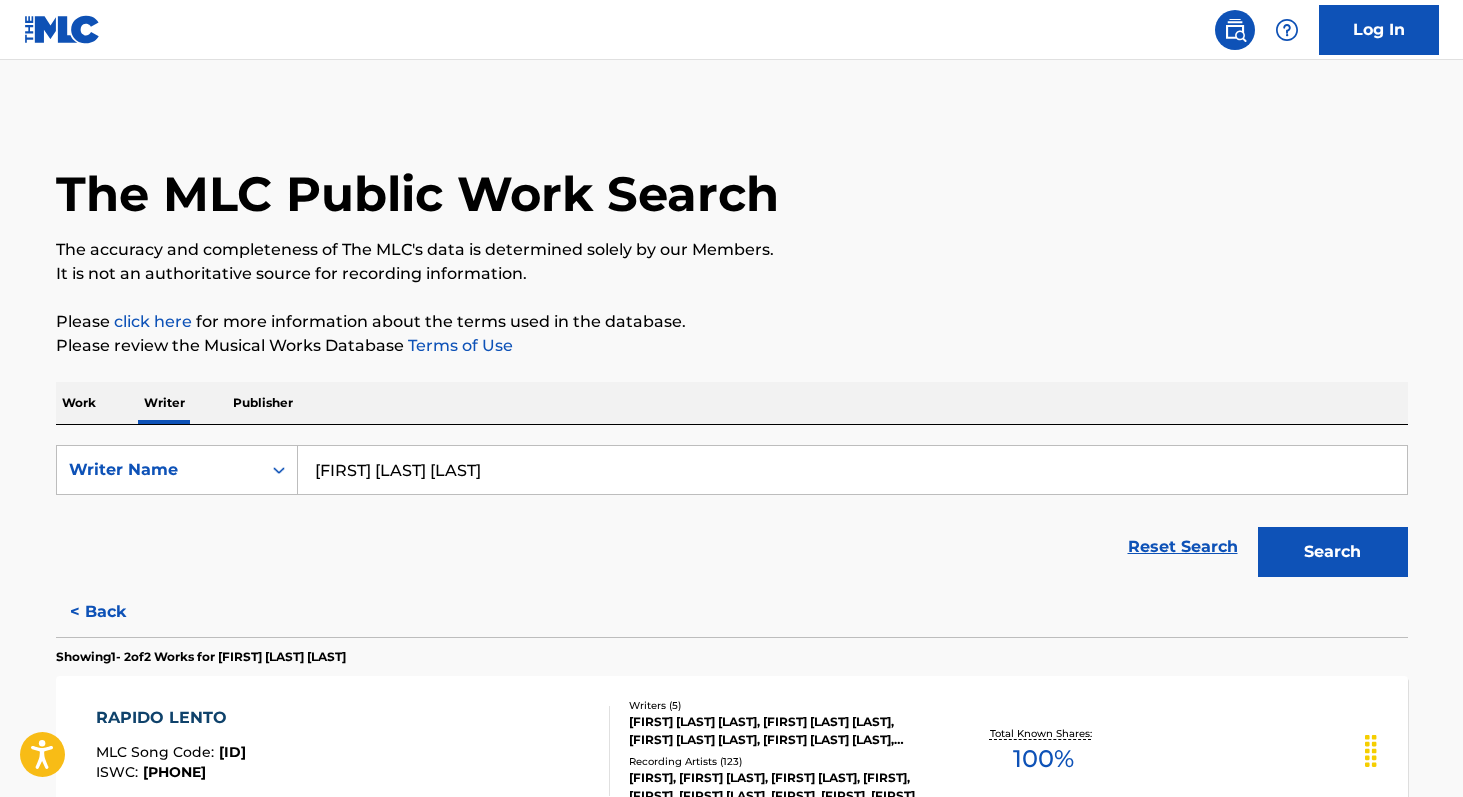 click on "[FIRST] [LAST] [LAST]" at bounding box center [852, 470] 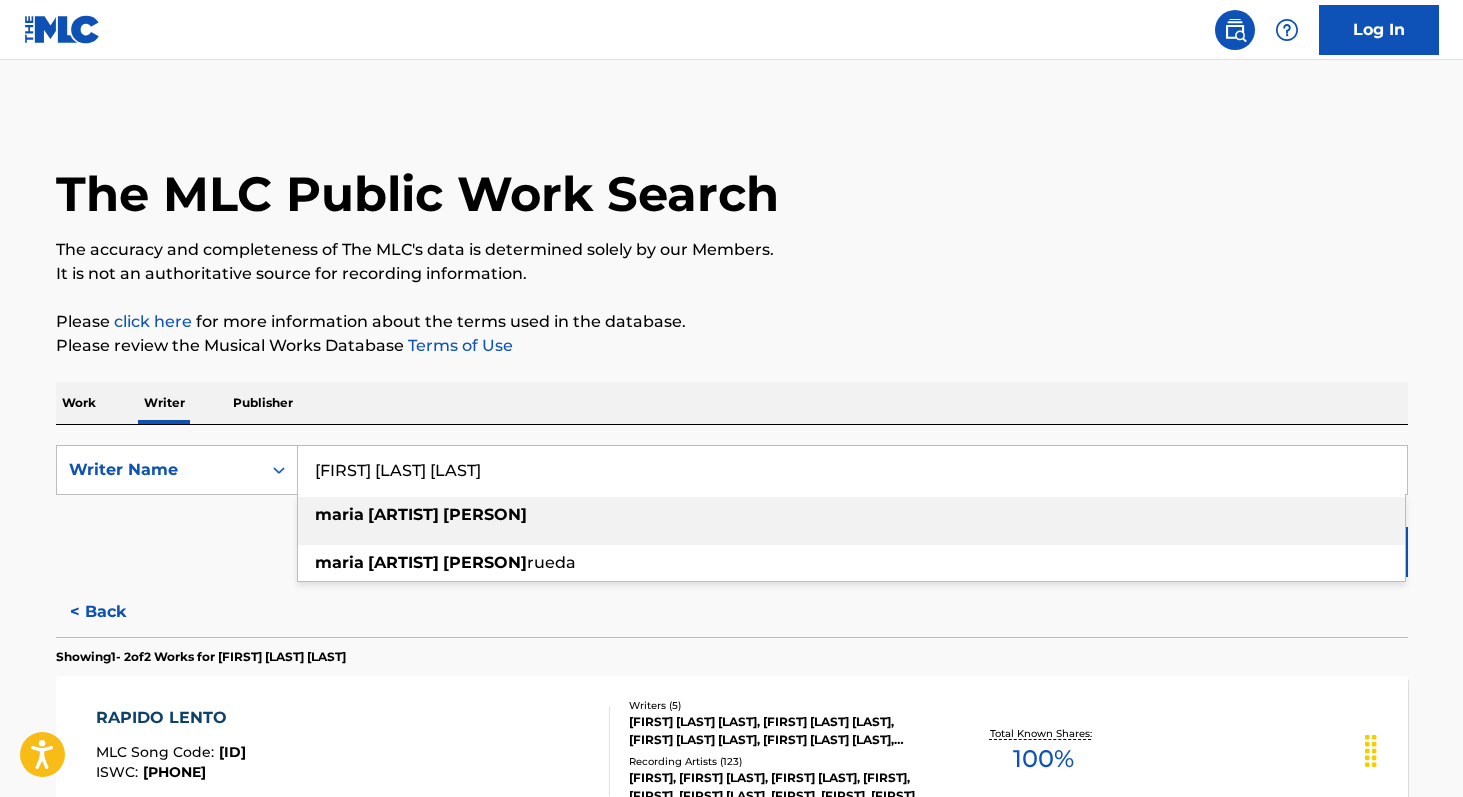 paste on "[FIRST] [LAST] [LAST]" 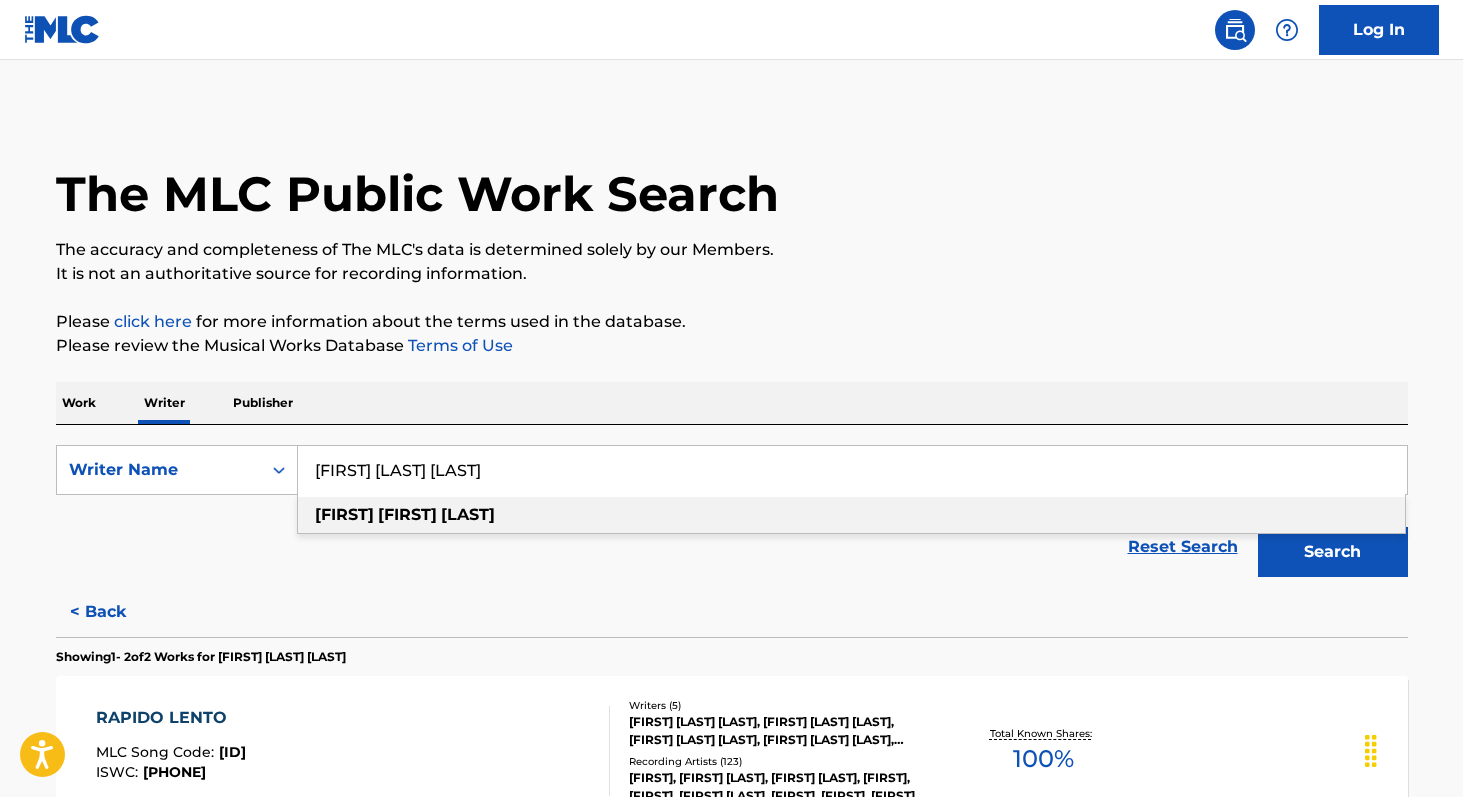 click on "[FIRST] [MIDDLE] [LAST]" at bounding box center [851, 515] 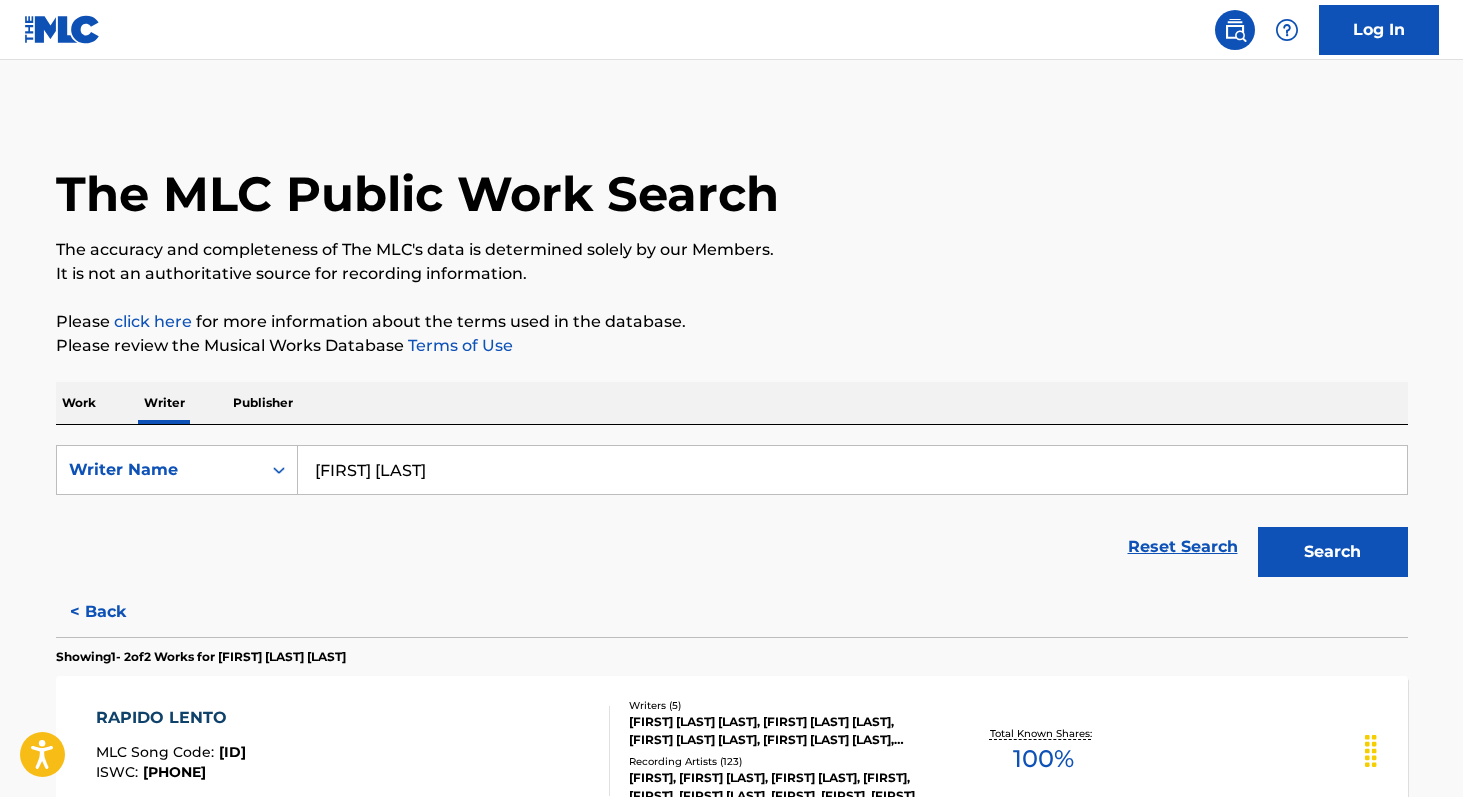click on "Search" at bounding box center (1333, 552) 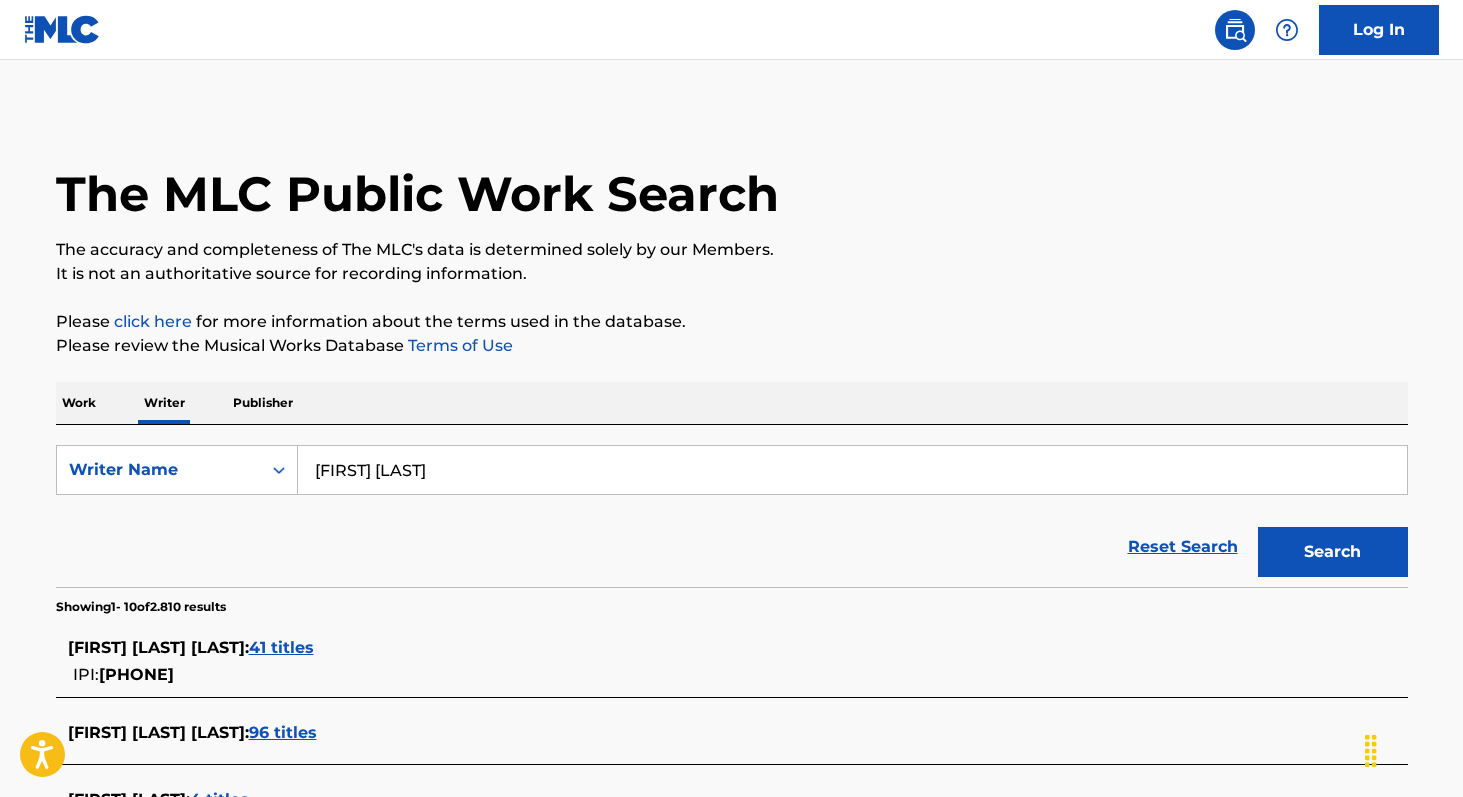 click on "[FIRST] [LAST]" at bounding box center [852, 470] 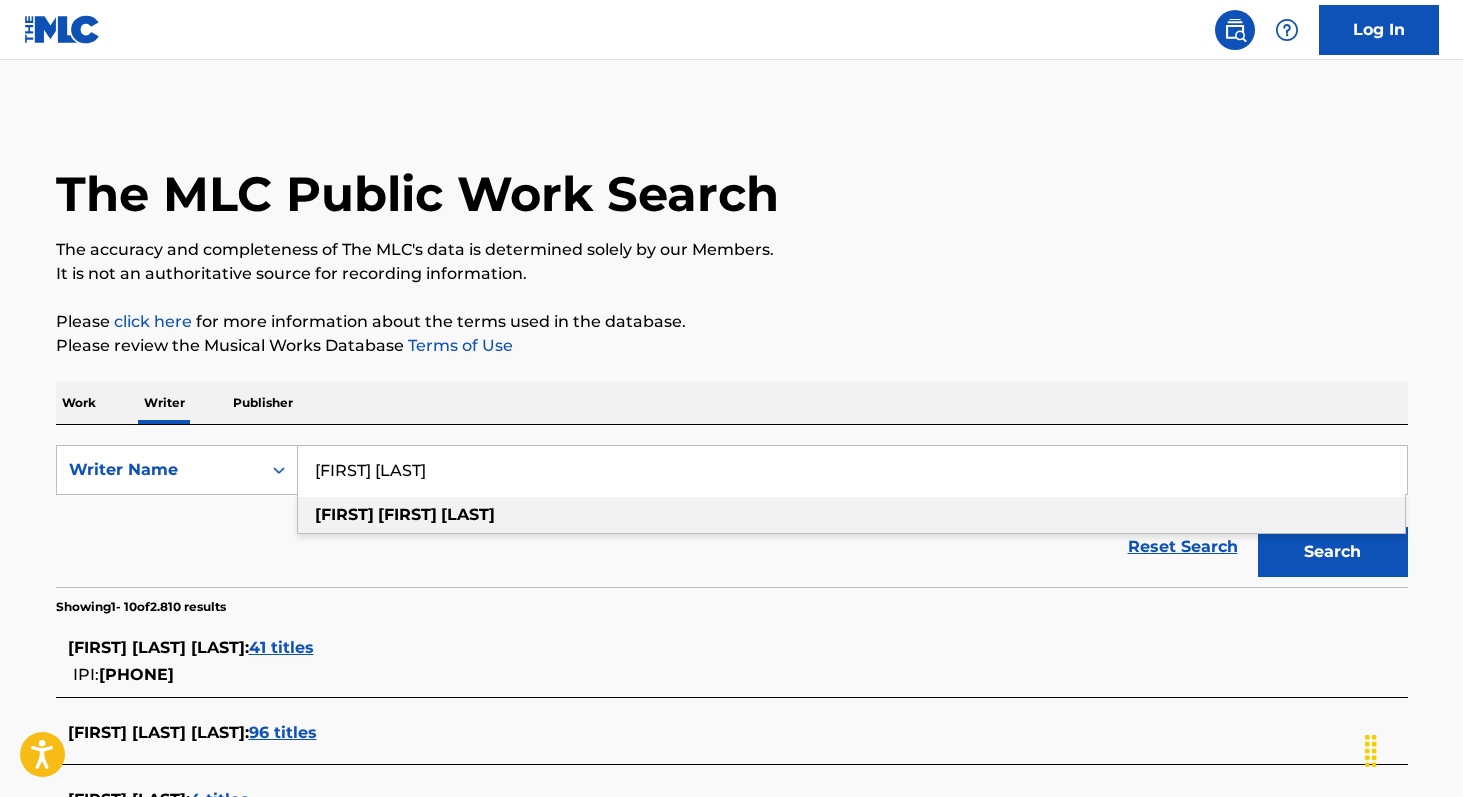 paste on "[FIRST] [LAST]" 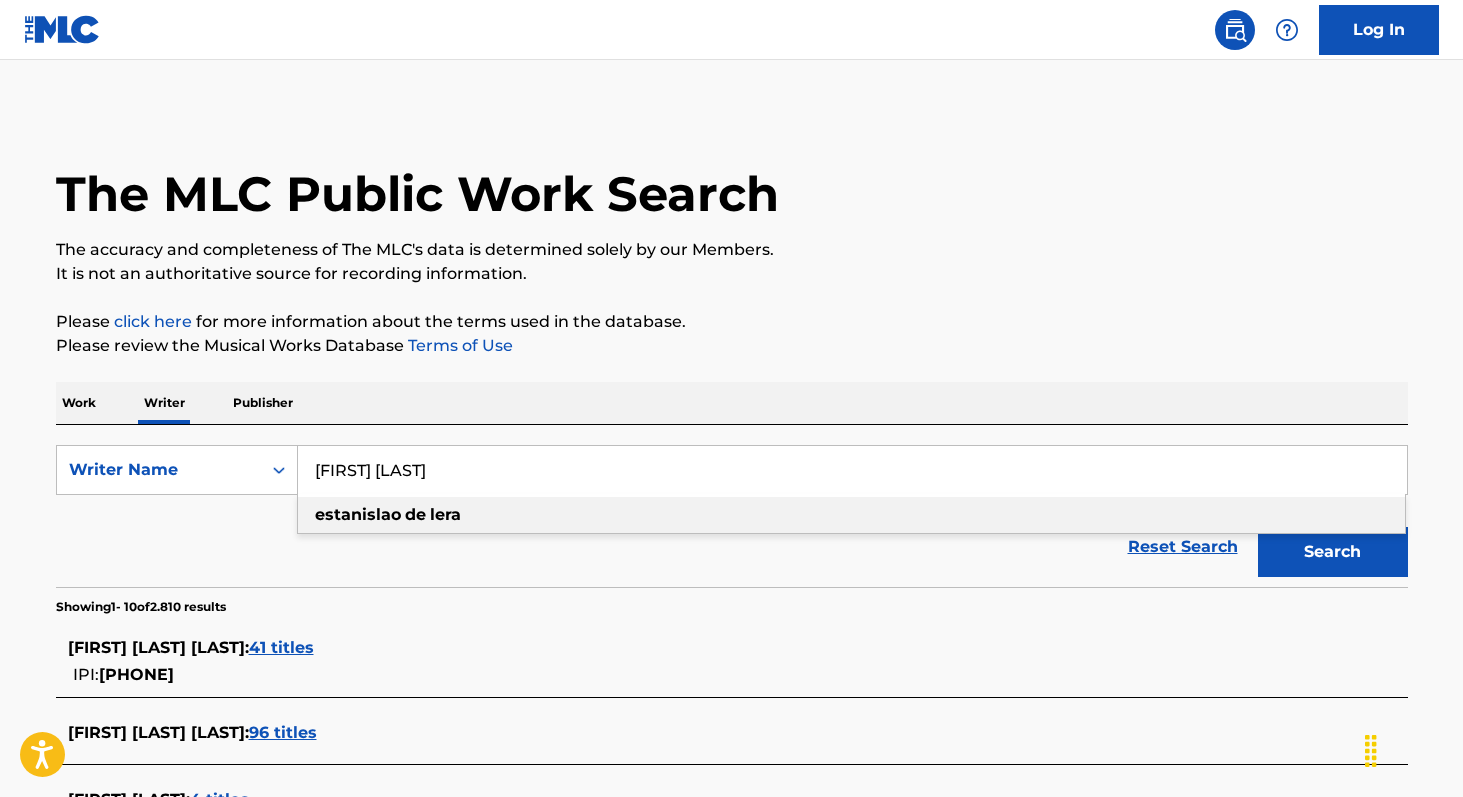 click on "[FIRST] [LAST]" at bounding box center [851, 515] 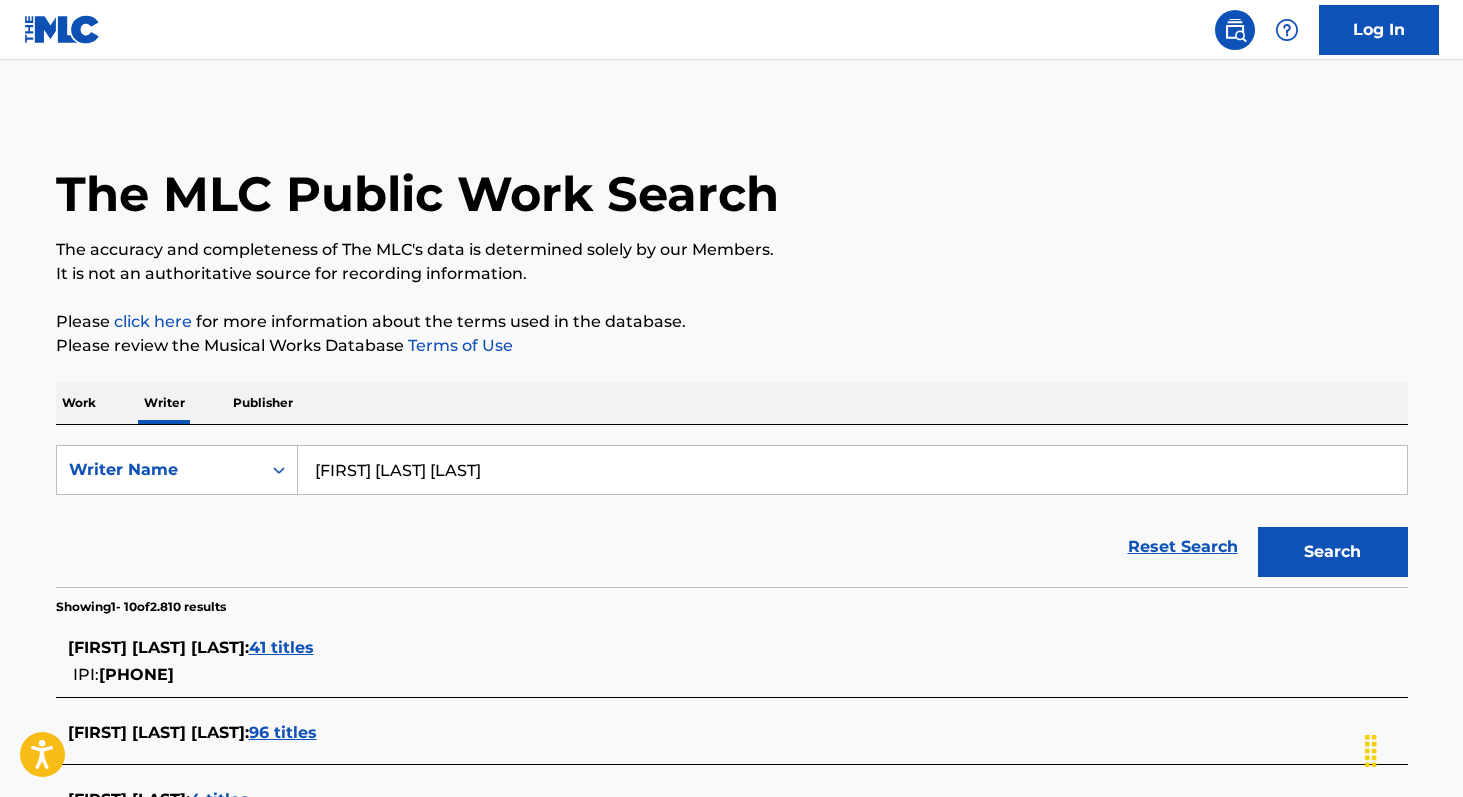 click on "Search" at bounding box center (1333, 552) 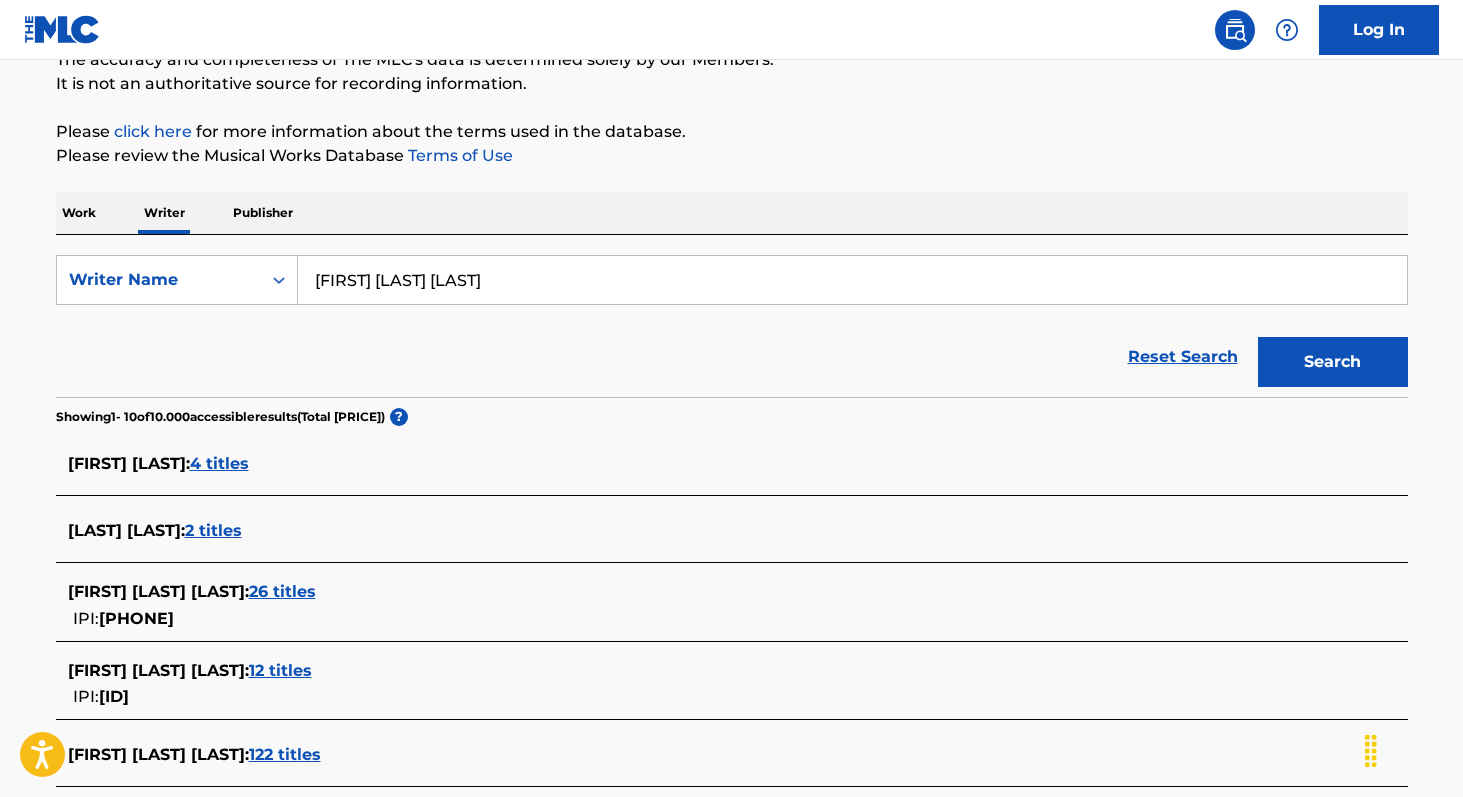 scroll, scrollTop: 193, scrollLeft: 0, axis: vertical 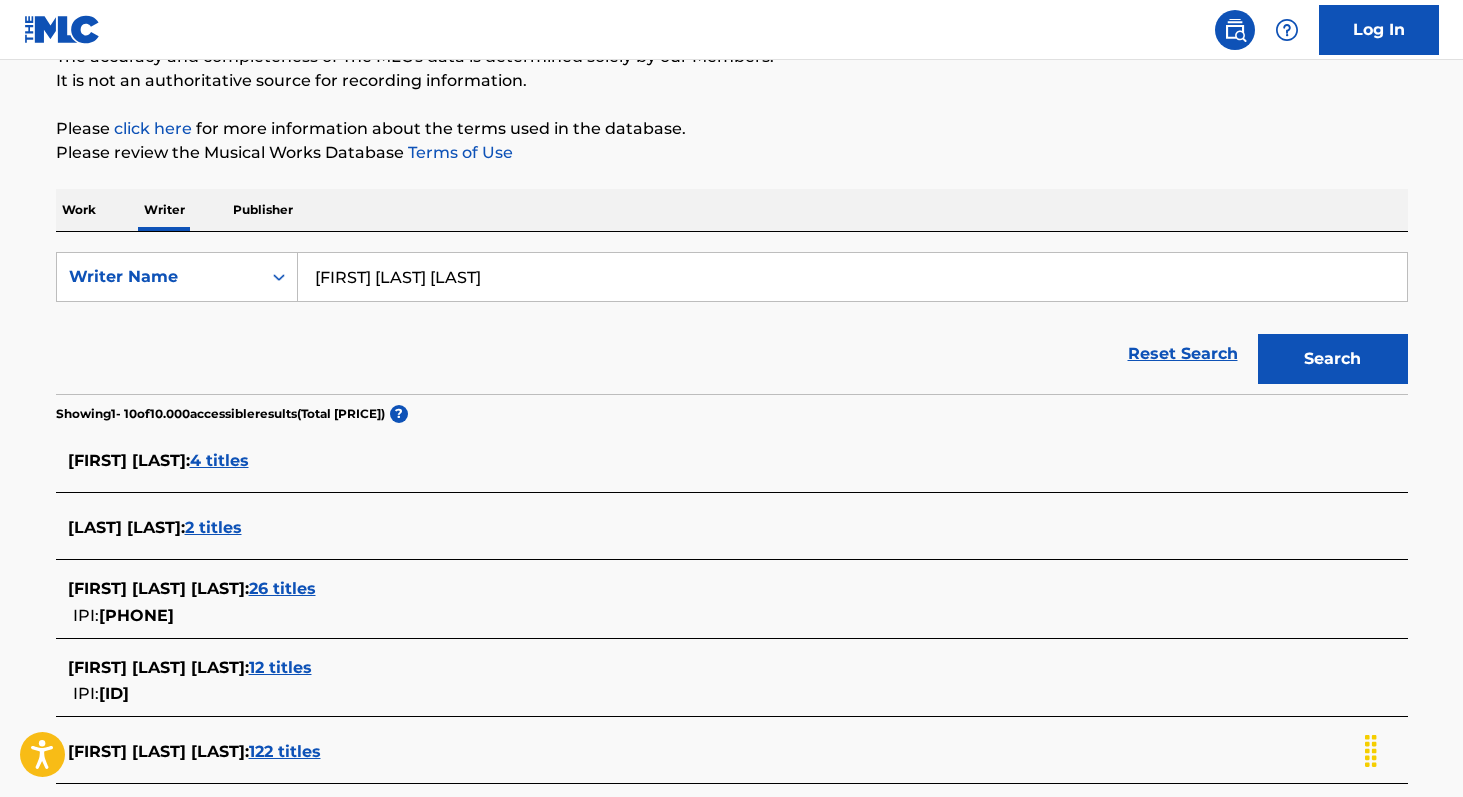 click on "[FIRST] [LAST] [LAST]" at bounding box center (852, 277) 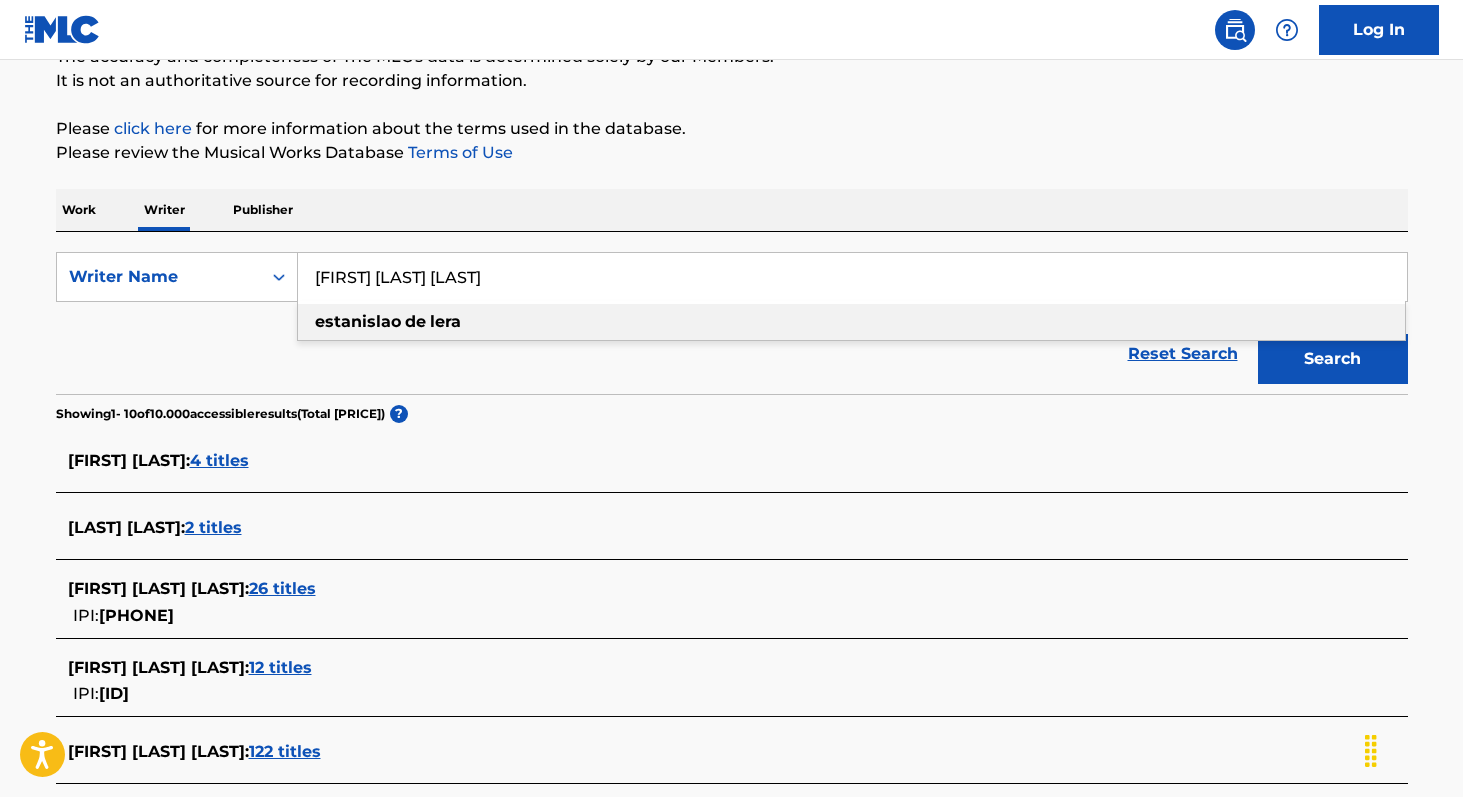 paste on "[FIRST] [LAST]" 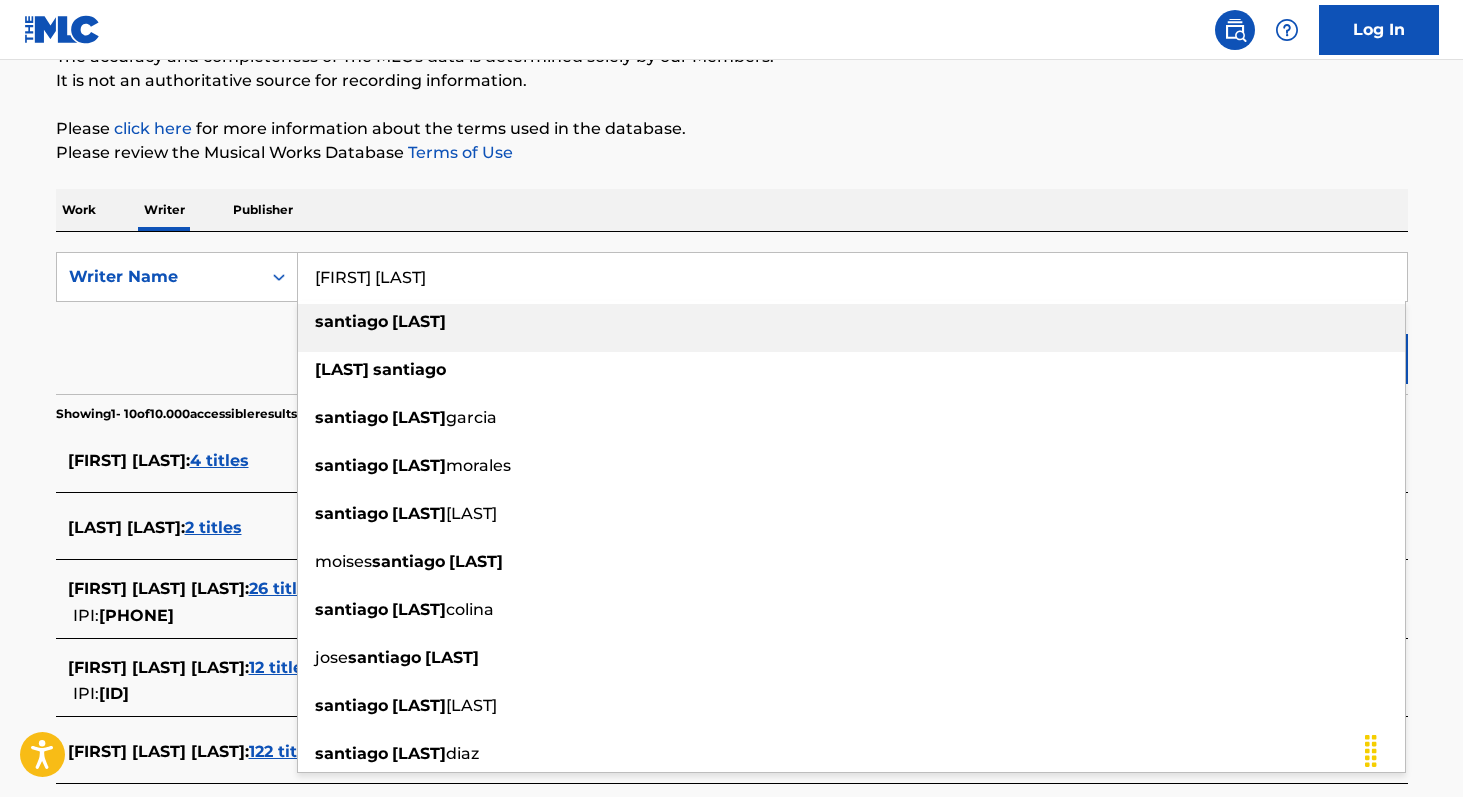click on "[FIRST] [LAST]" at bounding box center (851, 322) 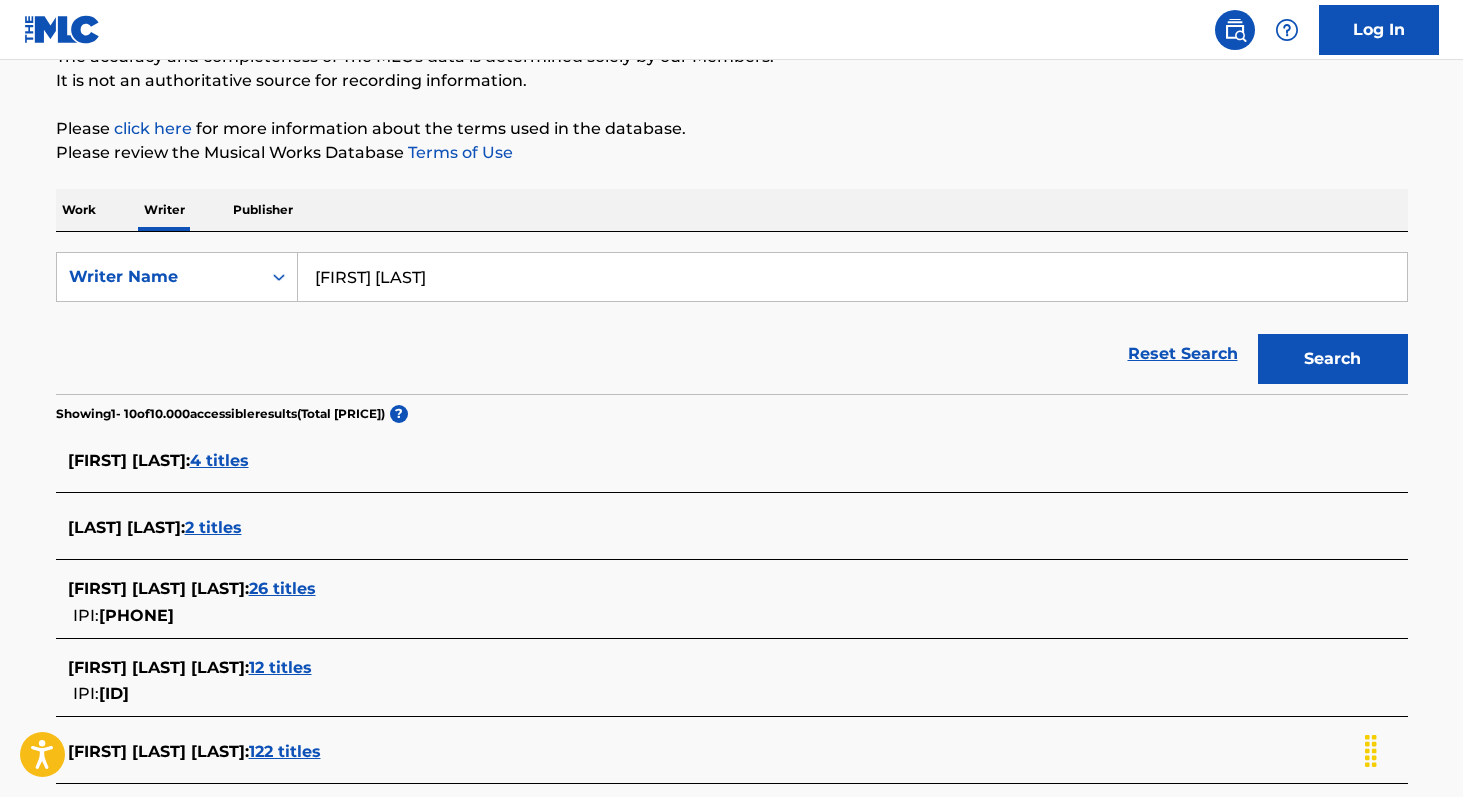 click on "Search" at bounding box center [1333, 359] 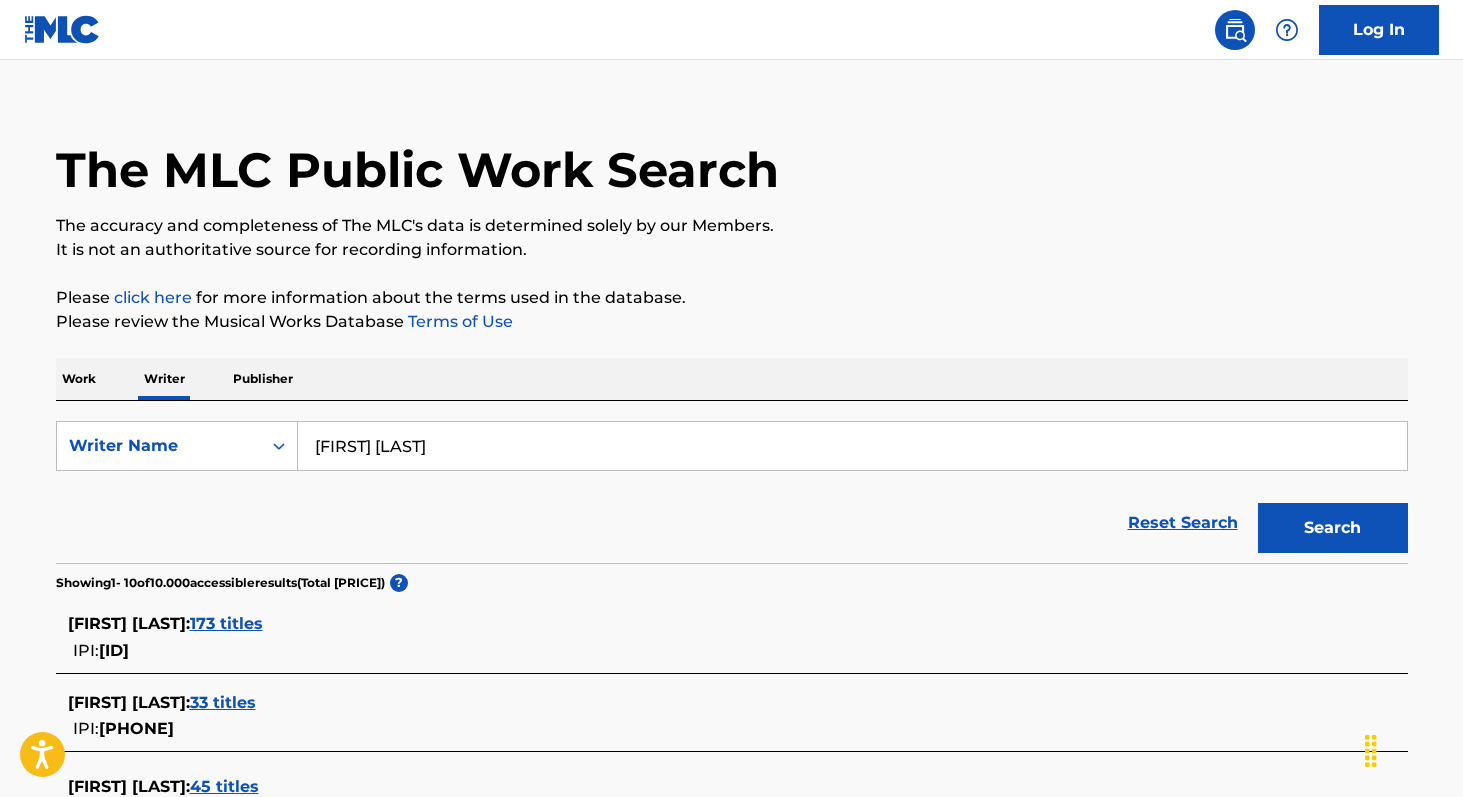 scroll, scrollTop: 193, scrollLeft: 0, axis: vertical 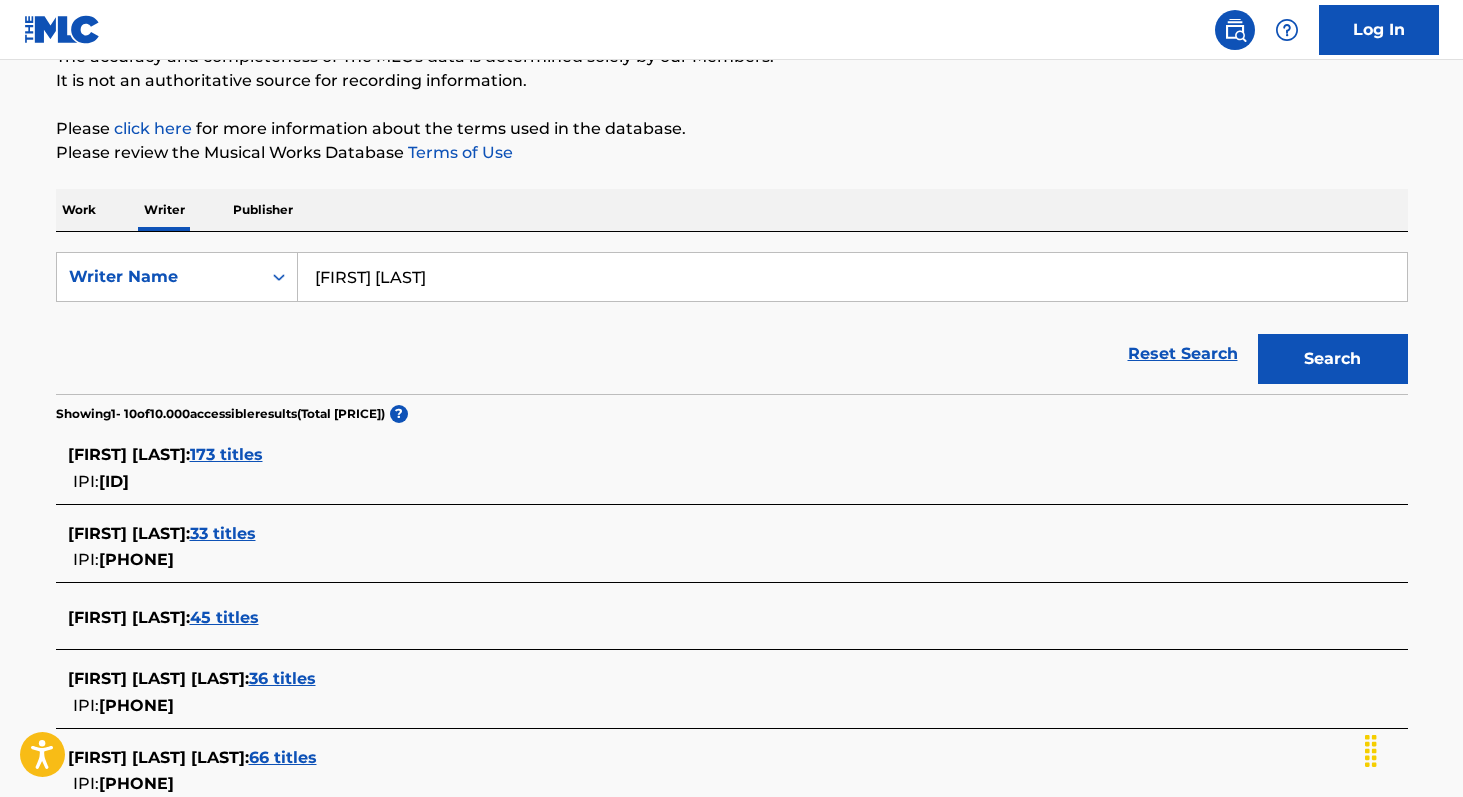 click on "173 titles" at bounding box center (226, 454) 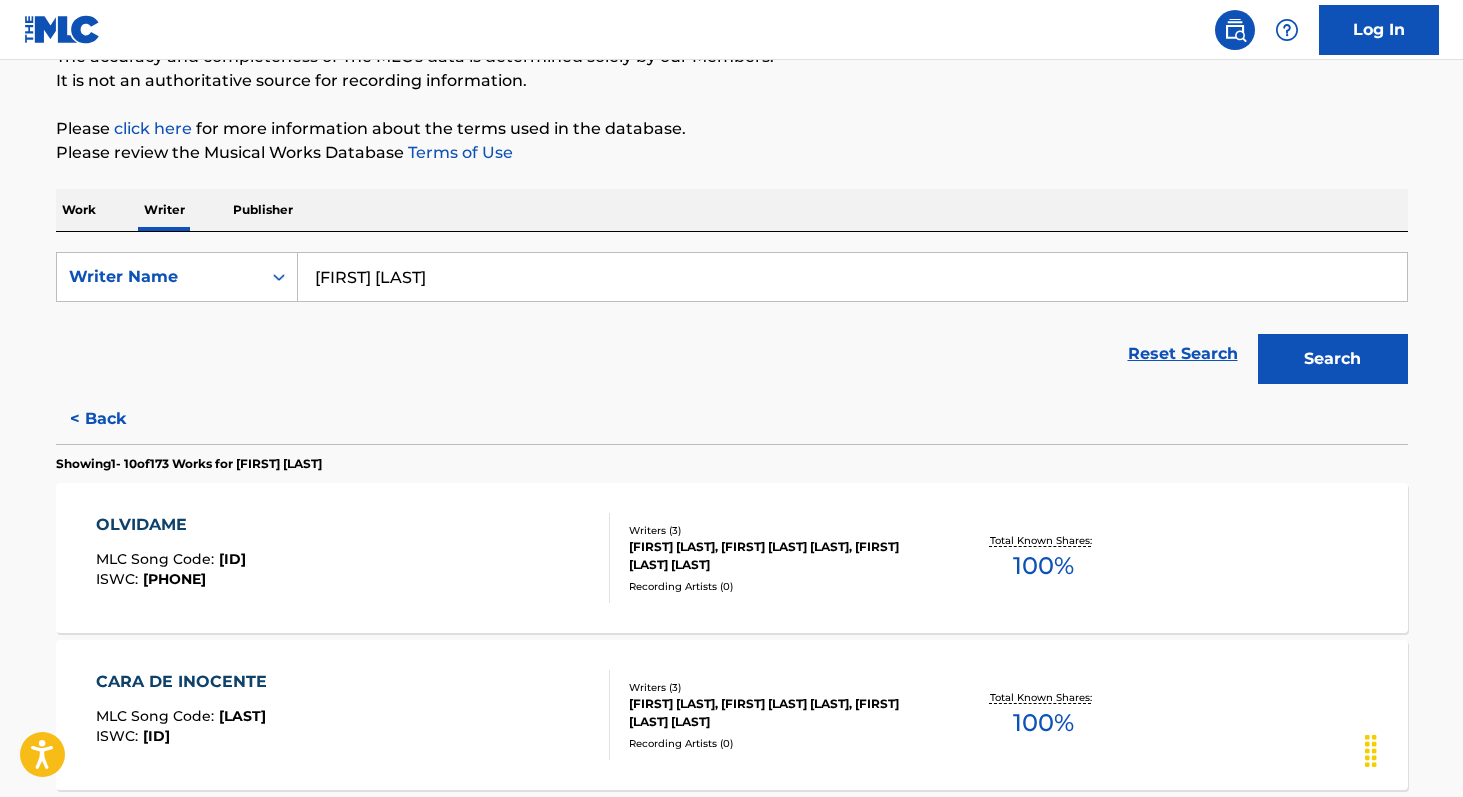 click on "Total Known Shares: 100 %" at bounding box center [1043, 558] 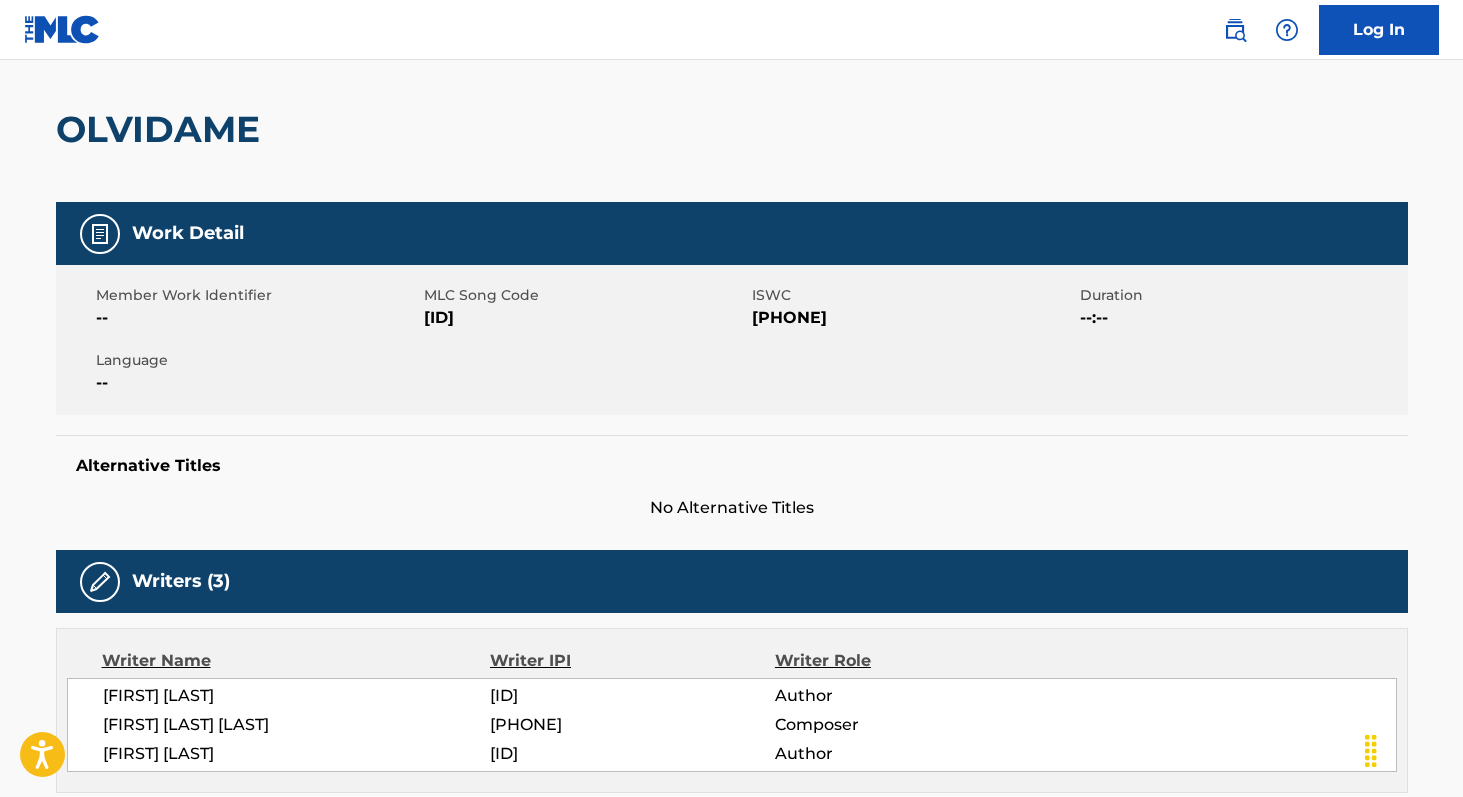 scroll, scrollTop: 151, scrollLeft: 0, axis: vertical 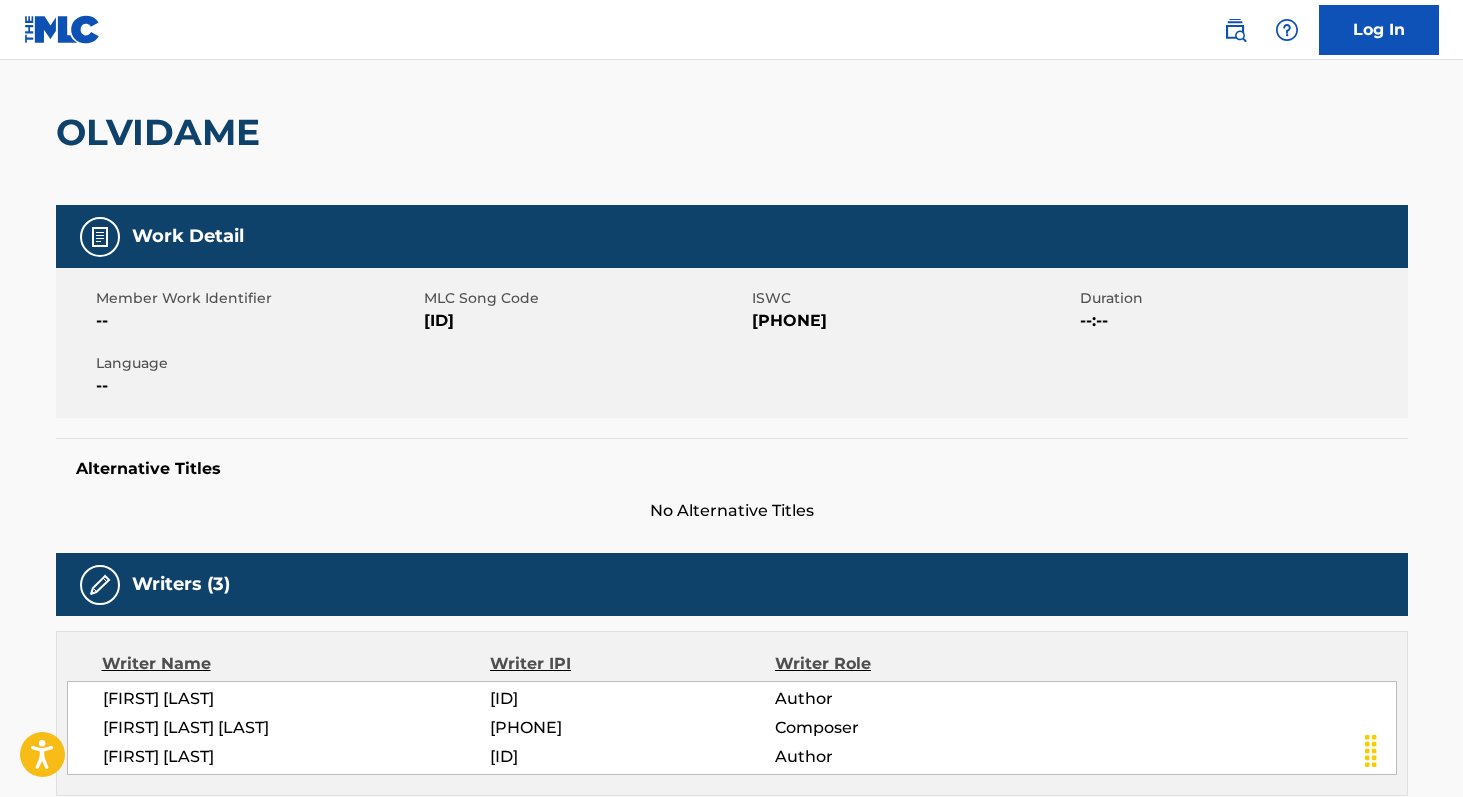 click on "[ID]" at bounding box center (585, 321) 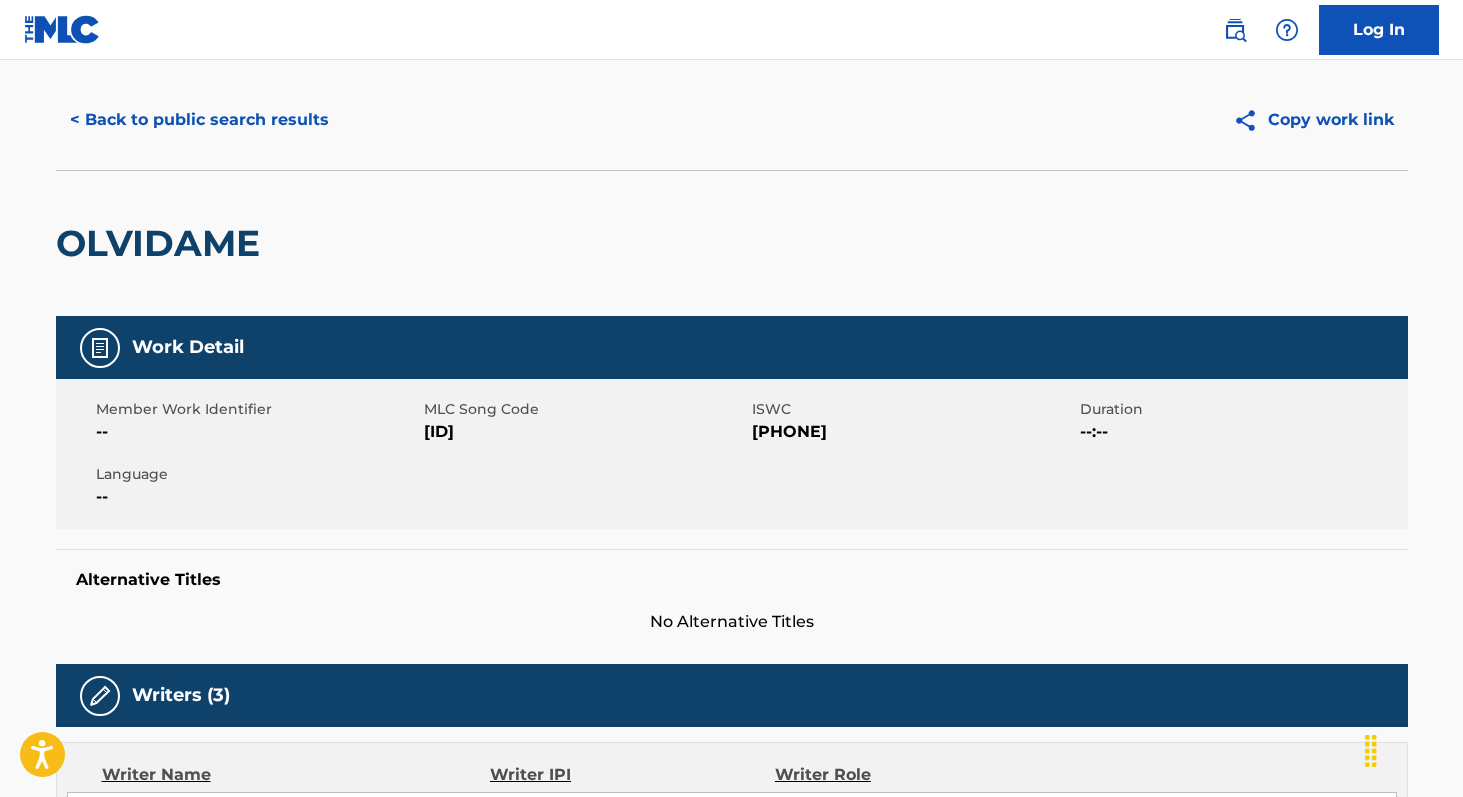 scroll, scrollTop: 0, scrollLeft: 0, axis: both 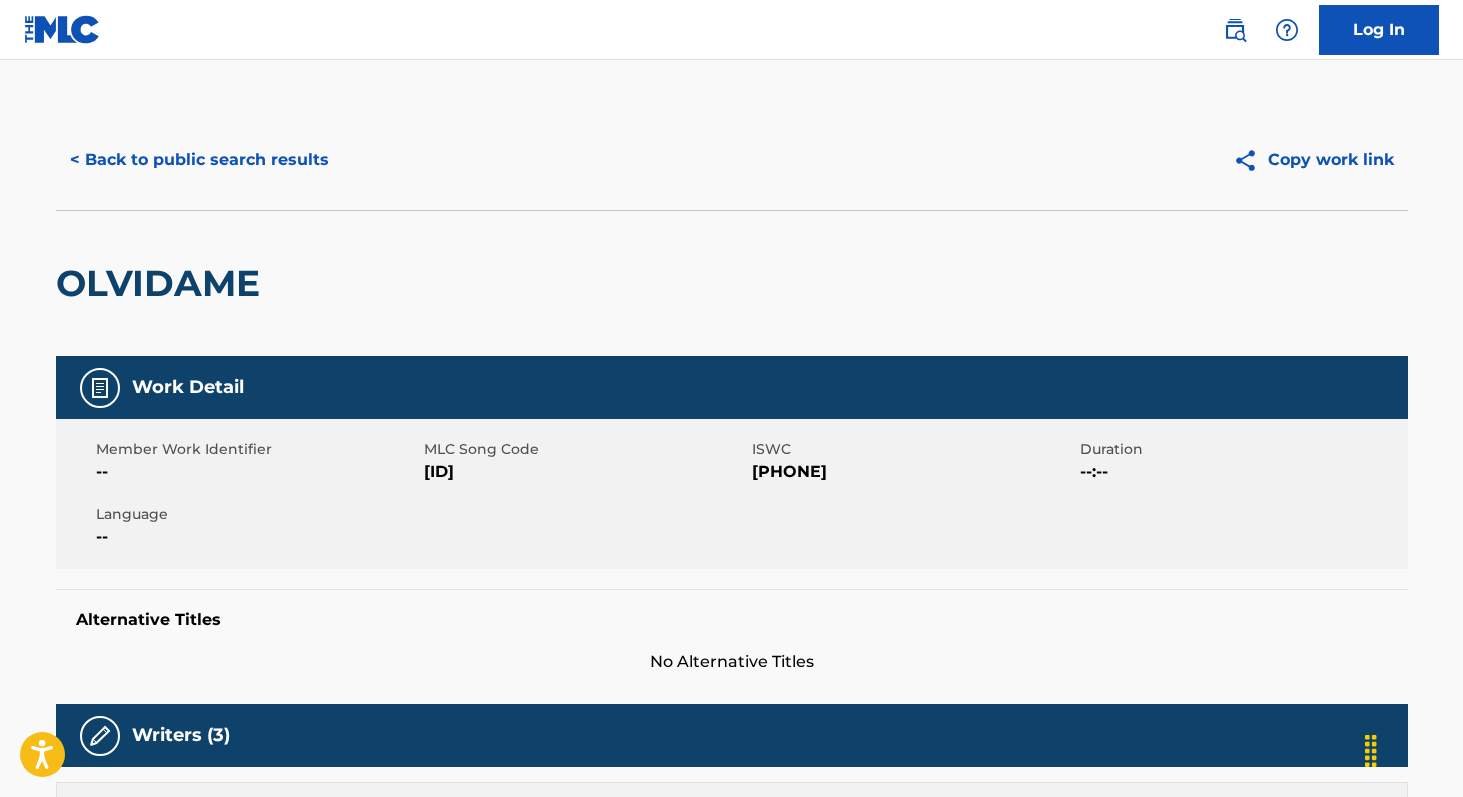 click on "< Back to public search results" at bounding box center [199, 160] 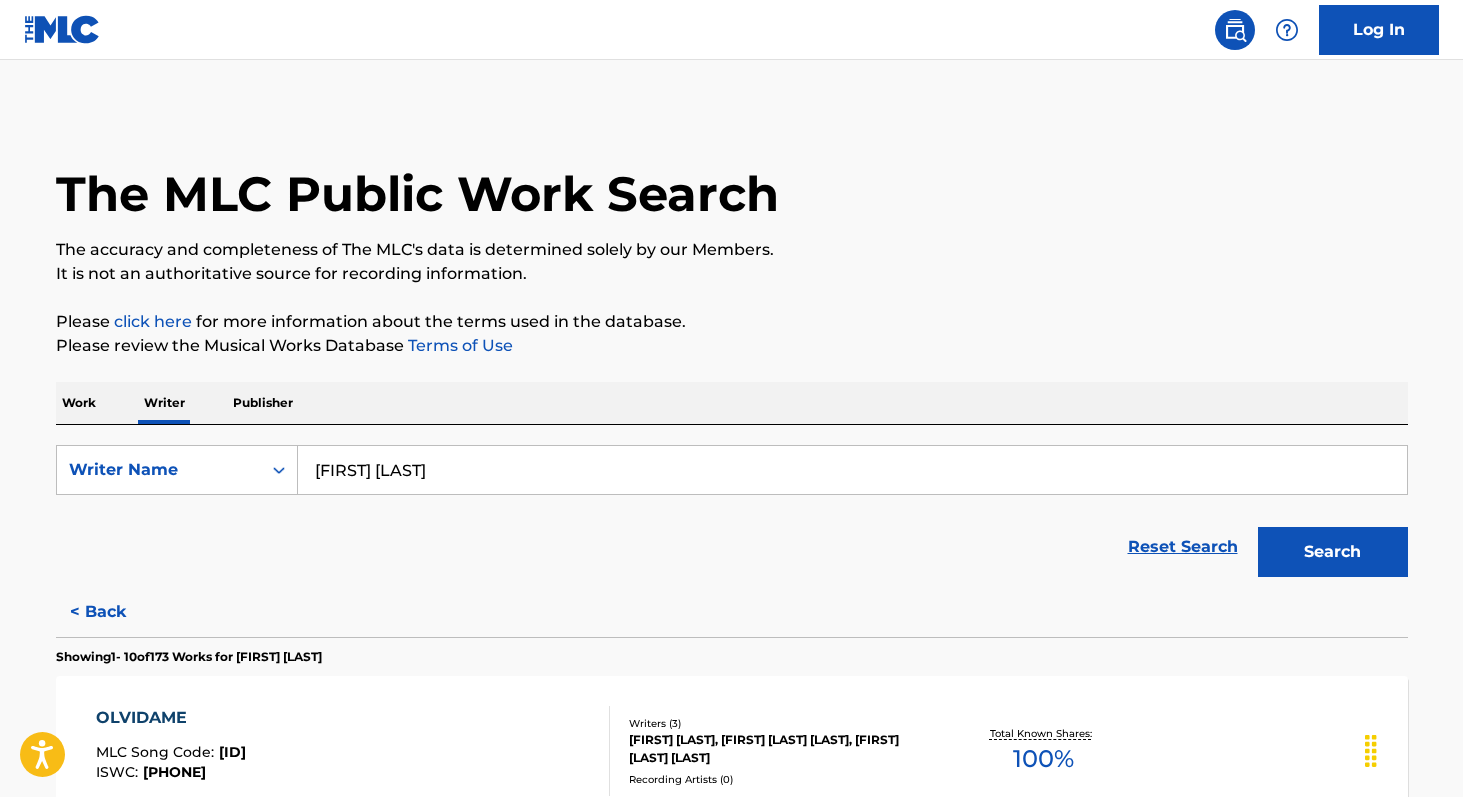click on "Work" at bounding box center (79, 403) 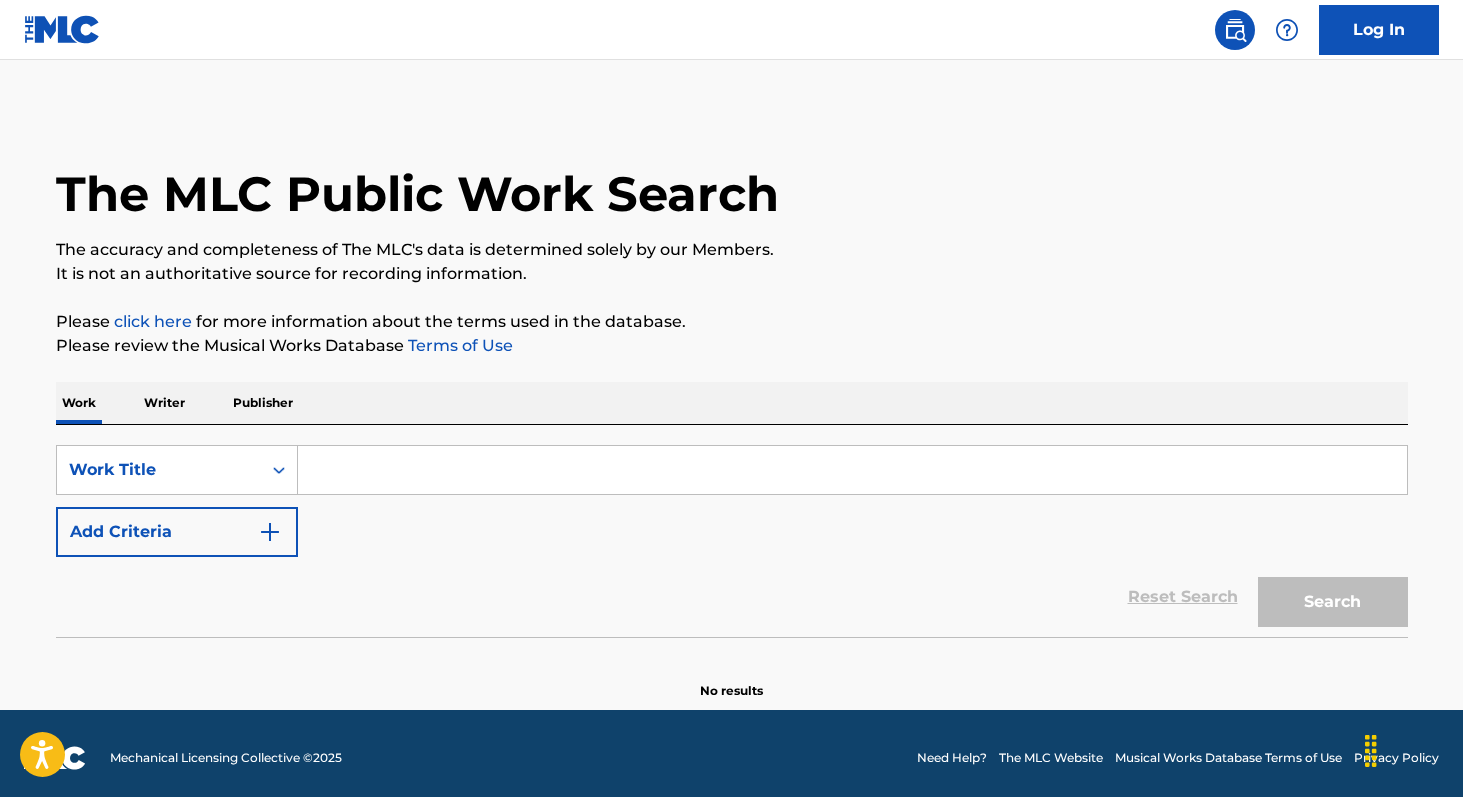 click at bounding box center (852, 470) 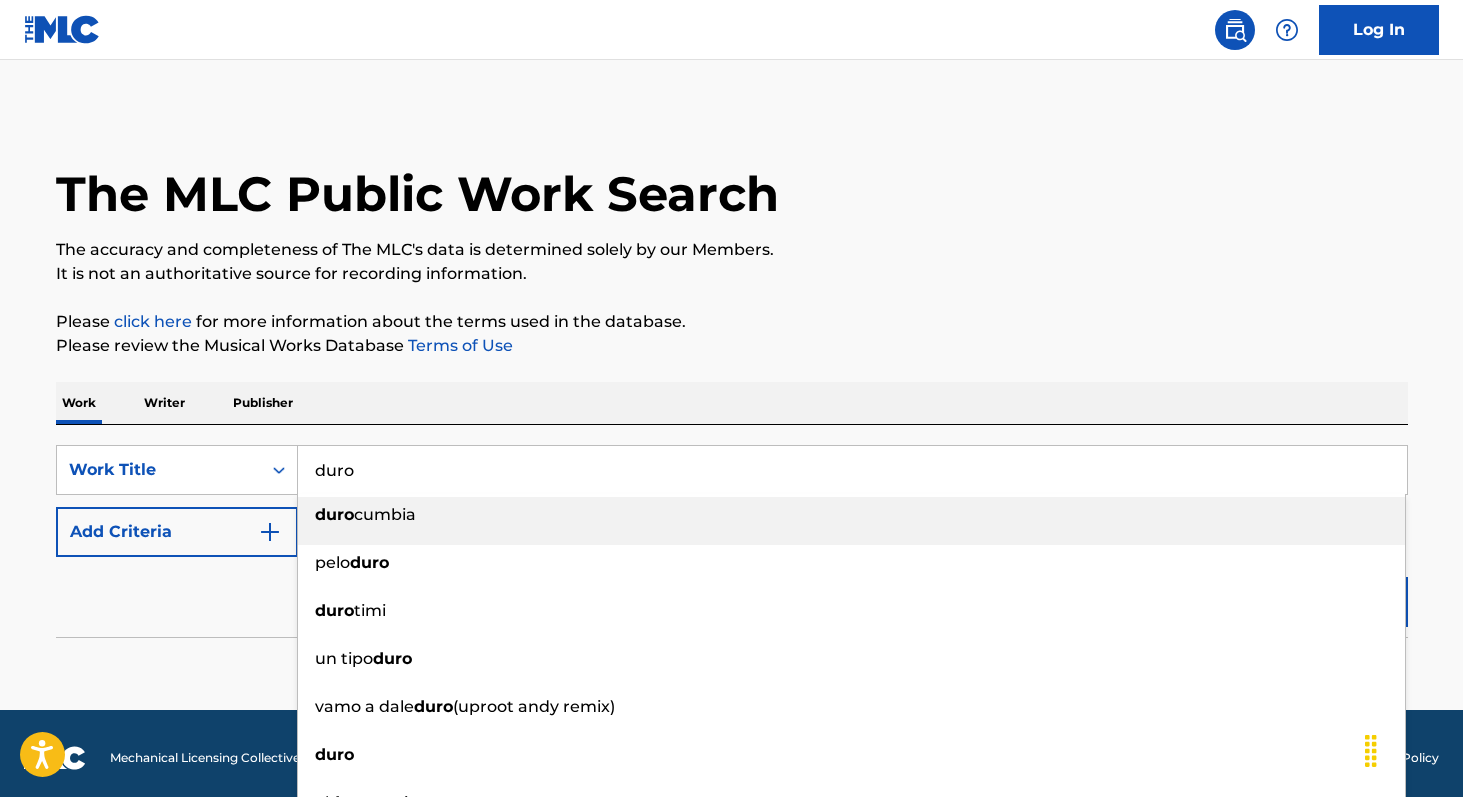type on "duro" 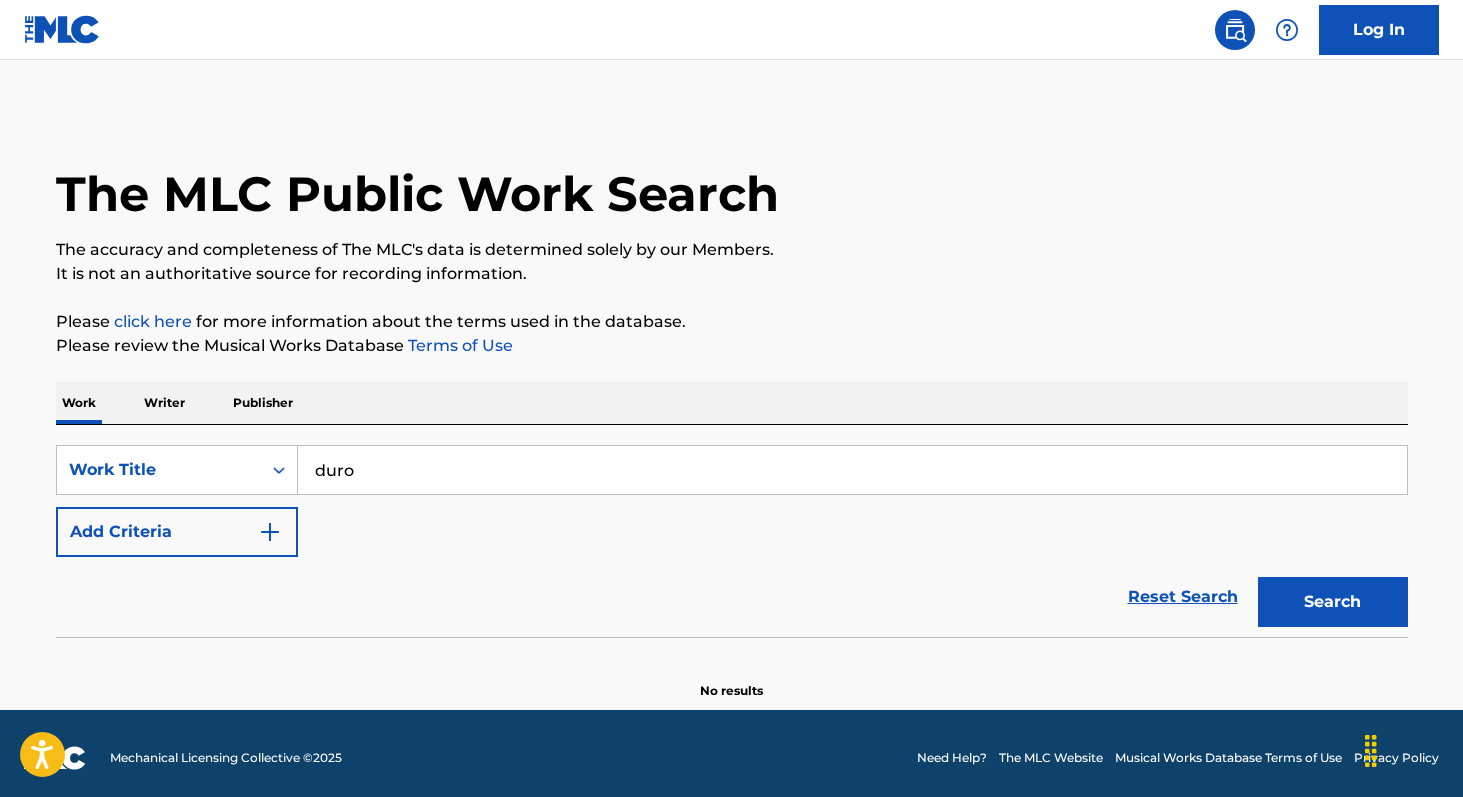 click on "Add Criteria" at bounding box center [177, 532] 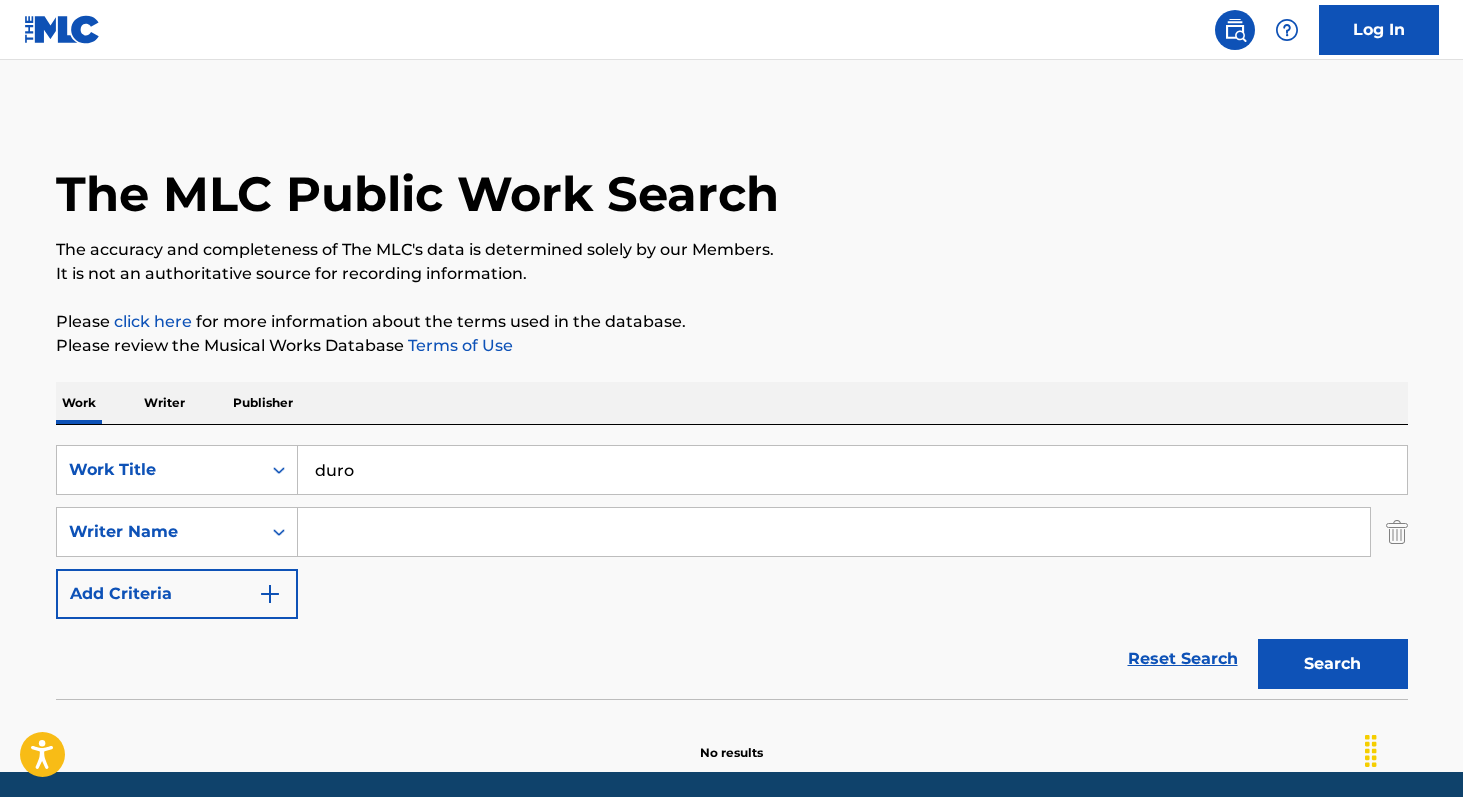 click at bounding box center (834, 532) 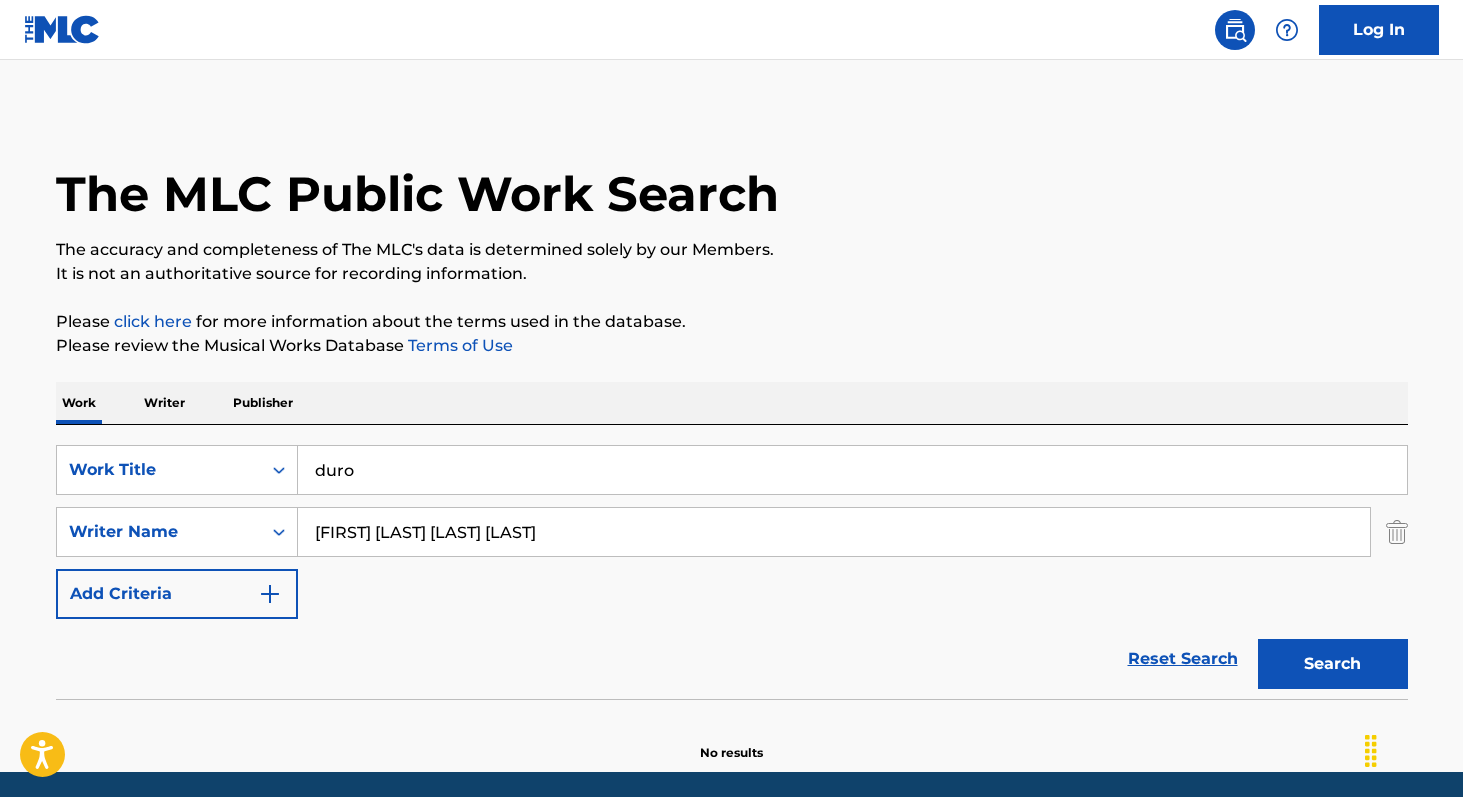 type on "[FIRST] [LAST] [LAST] [LAST]" 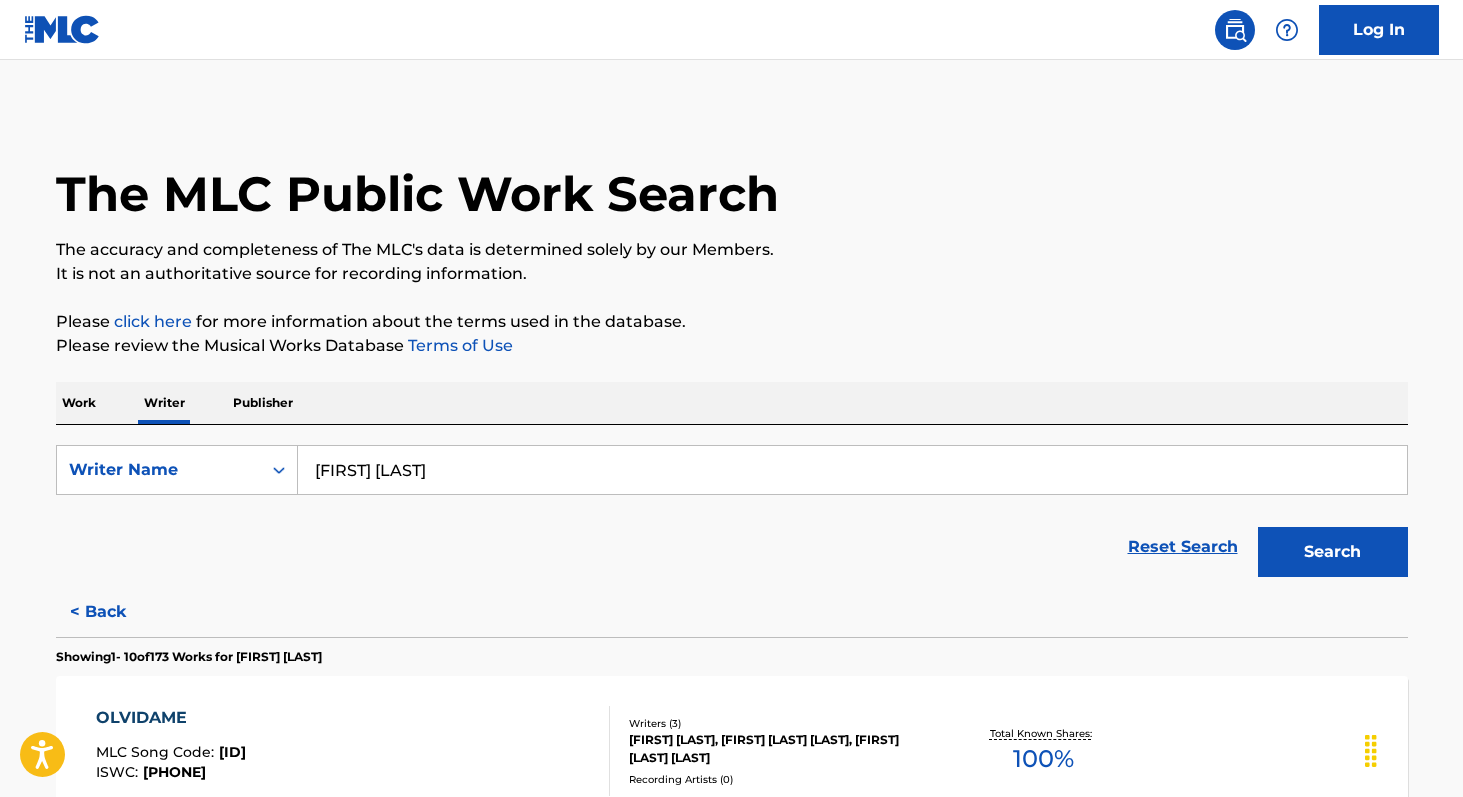 click on "[FIRST] [LAST]" at bounding box center (852, 470) 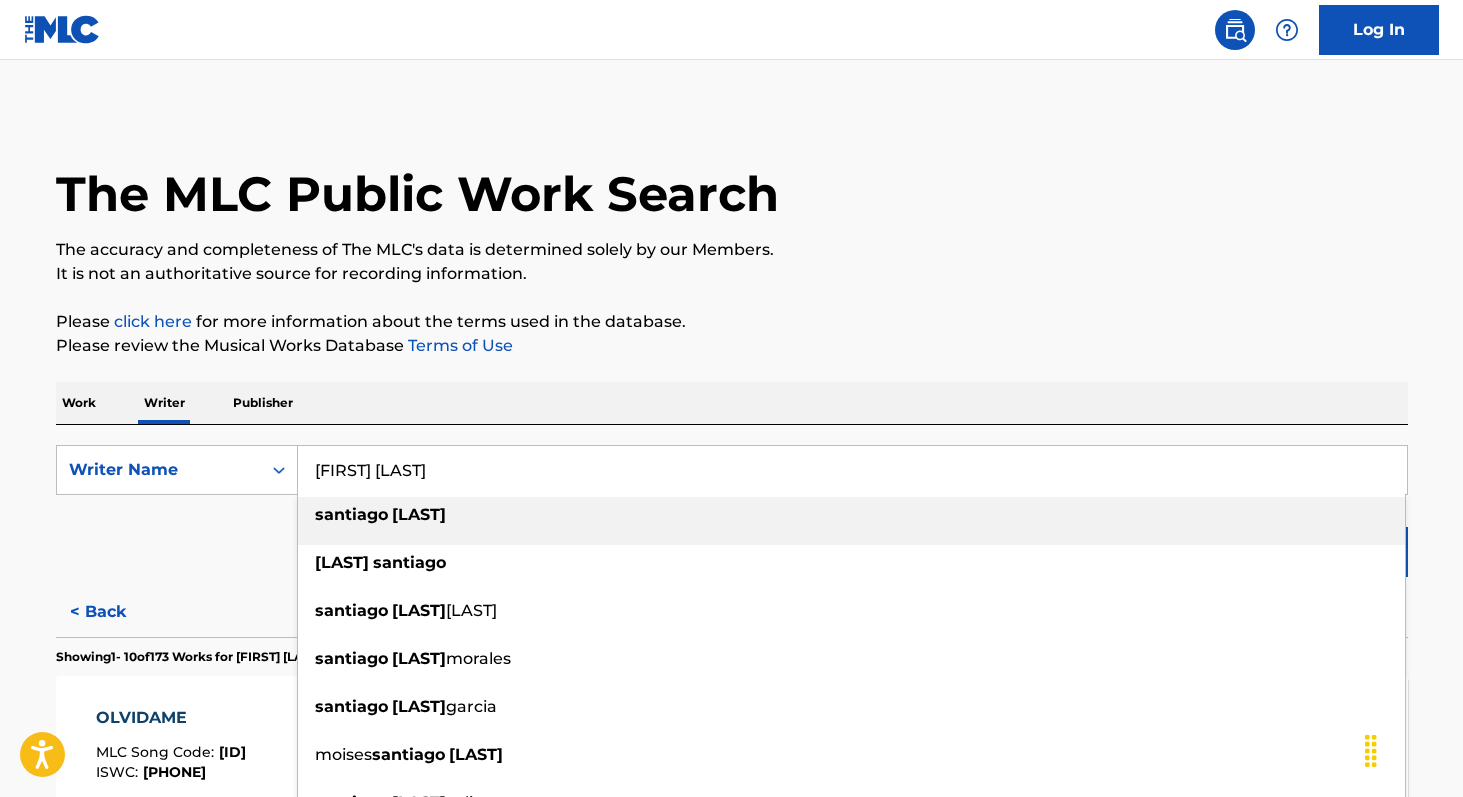 paste on "[FIRST] [LAST] [LAST] [LAST]" 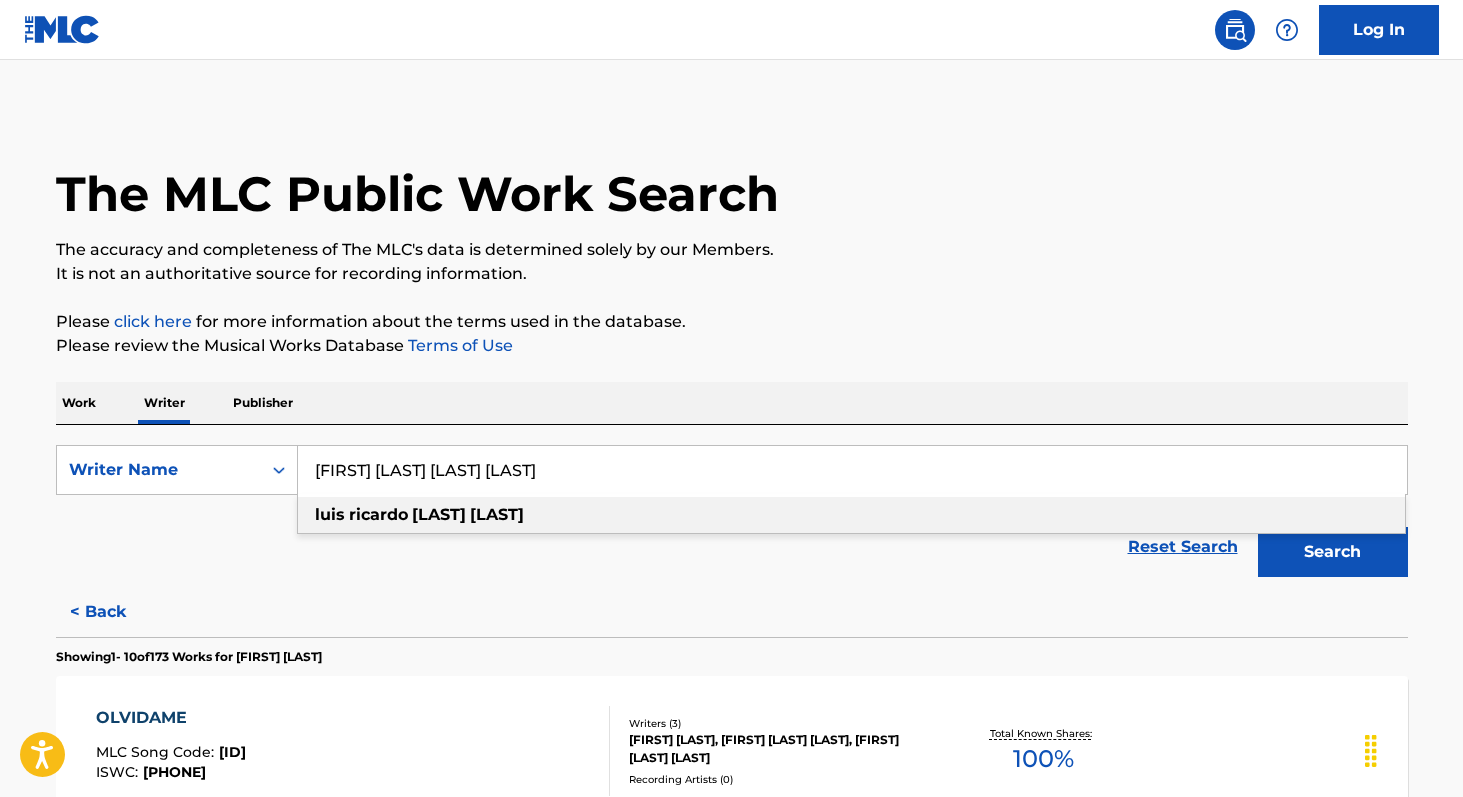click on "[LAST]" at bounding box center [439, 514] 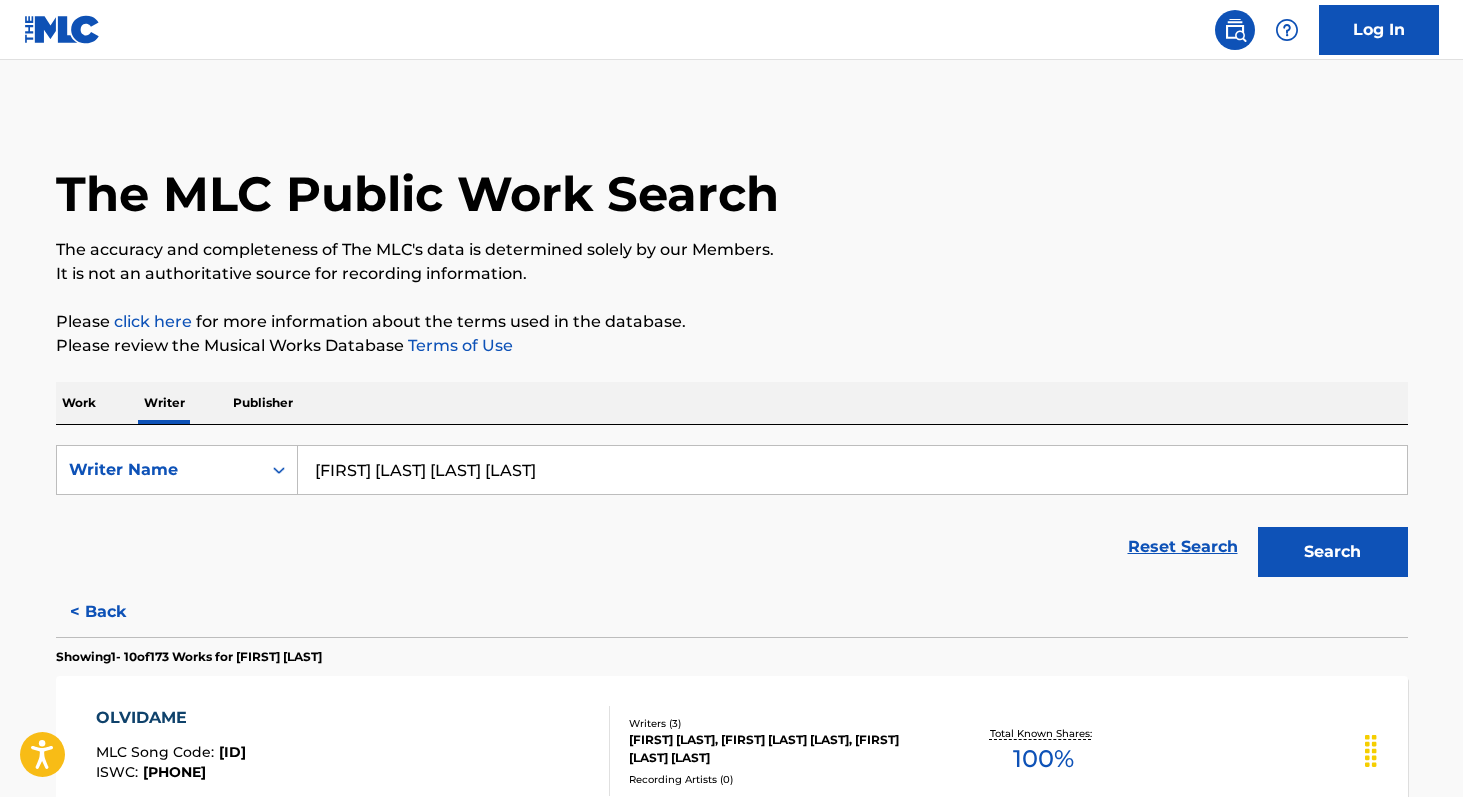 click on "Search" at bounding box center [1333, 552] 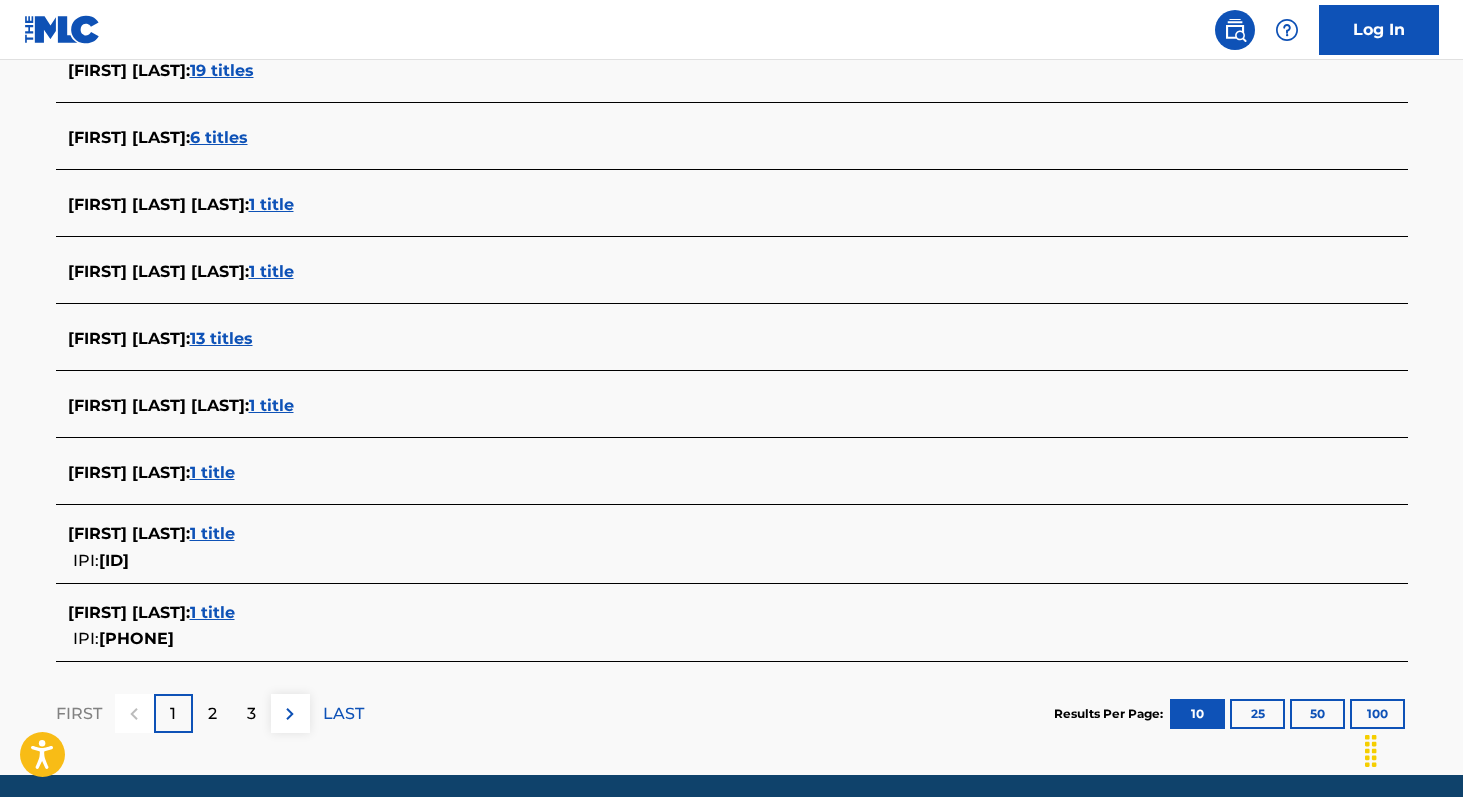 scroll, scrollTop: 660, scrollLeft: 0, axis: vertical 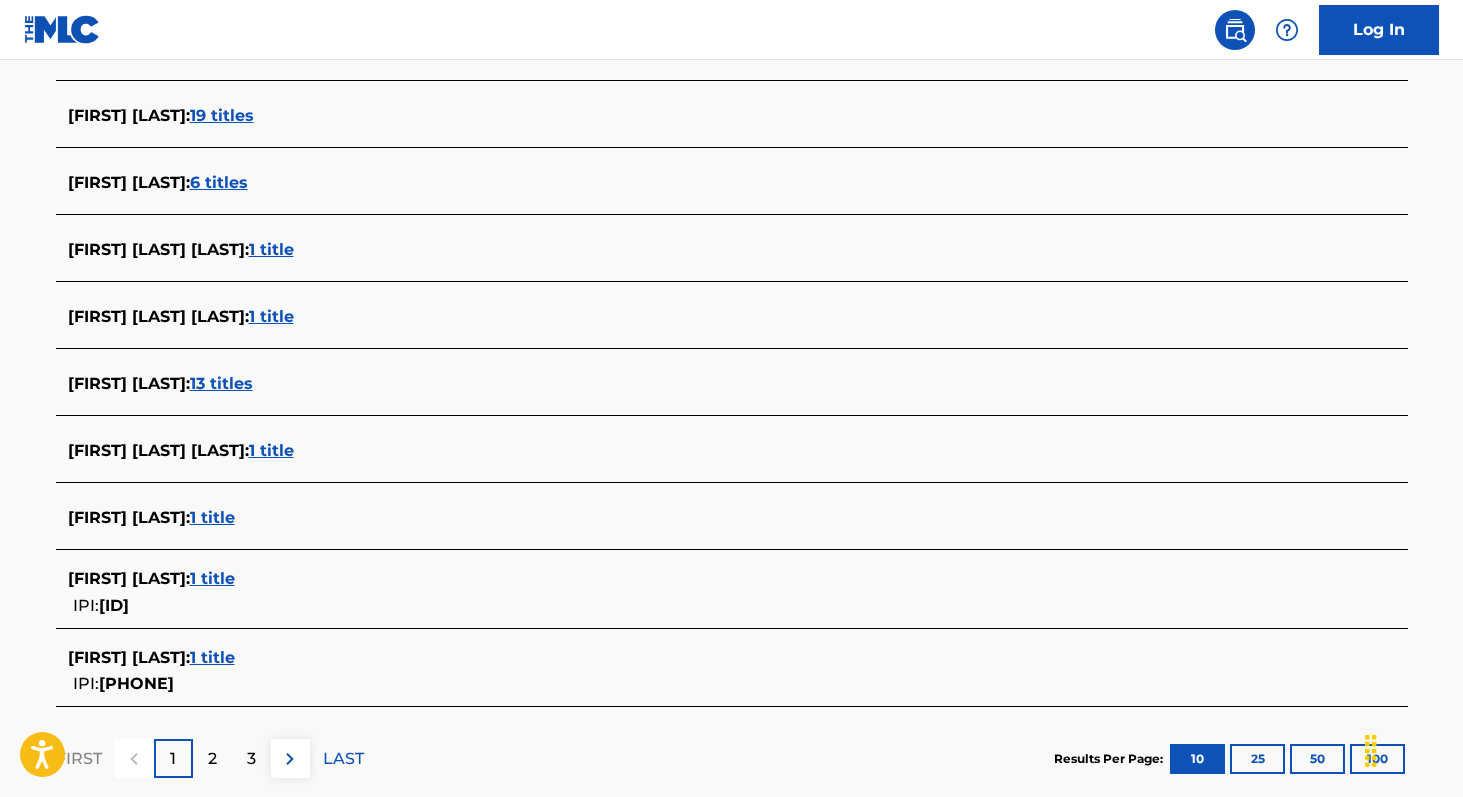 click on "13 titles" at bounding box center [221, 383] 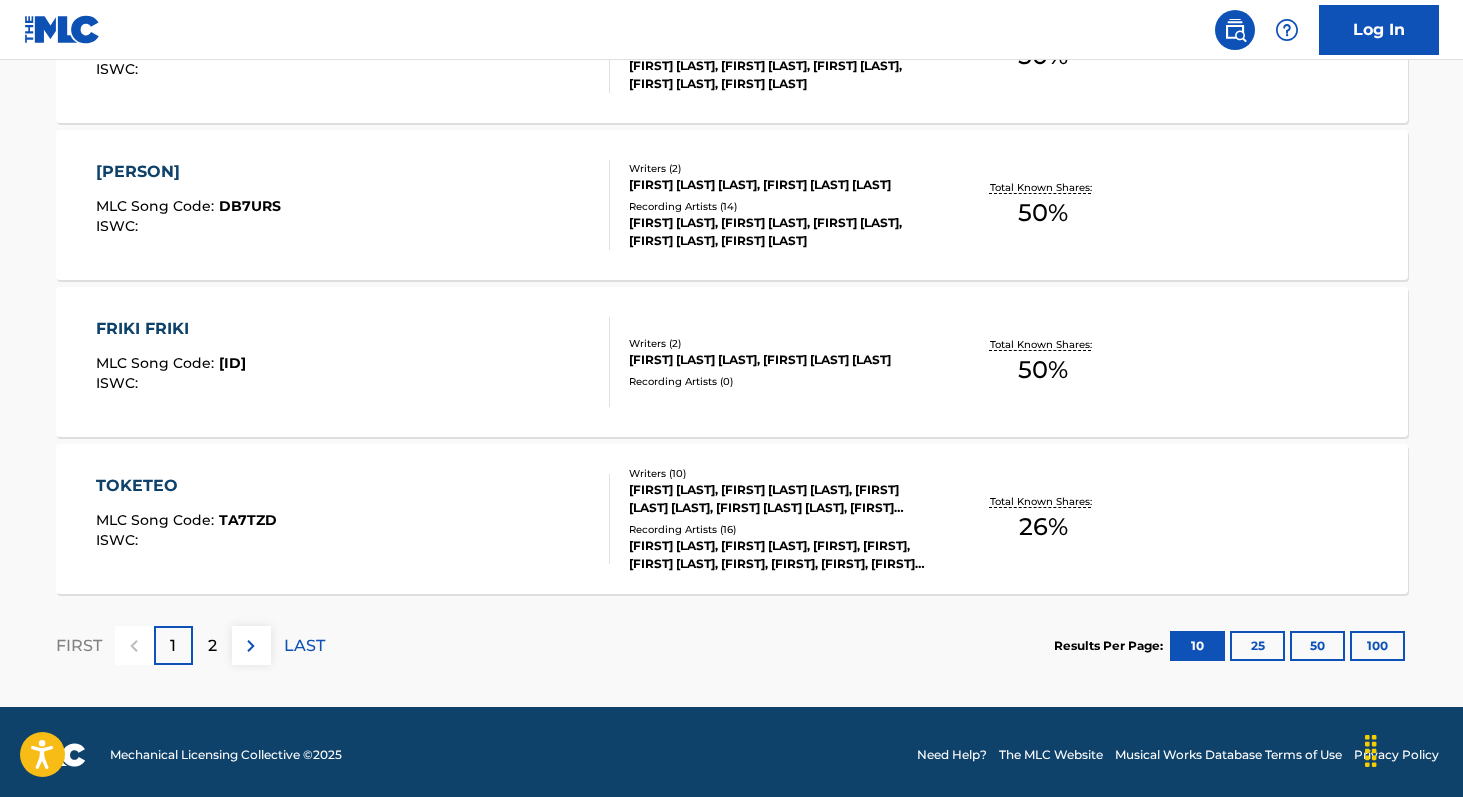scroll, scrollTop: 1651, scrollLeft: 0, axis: vertical 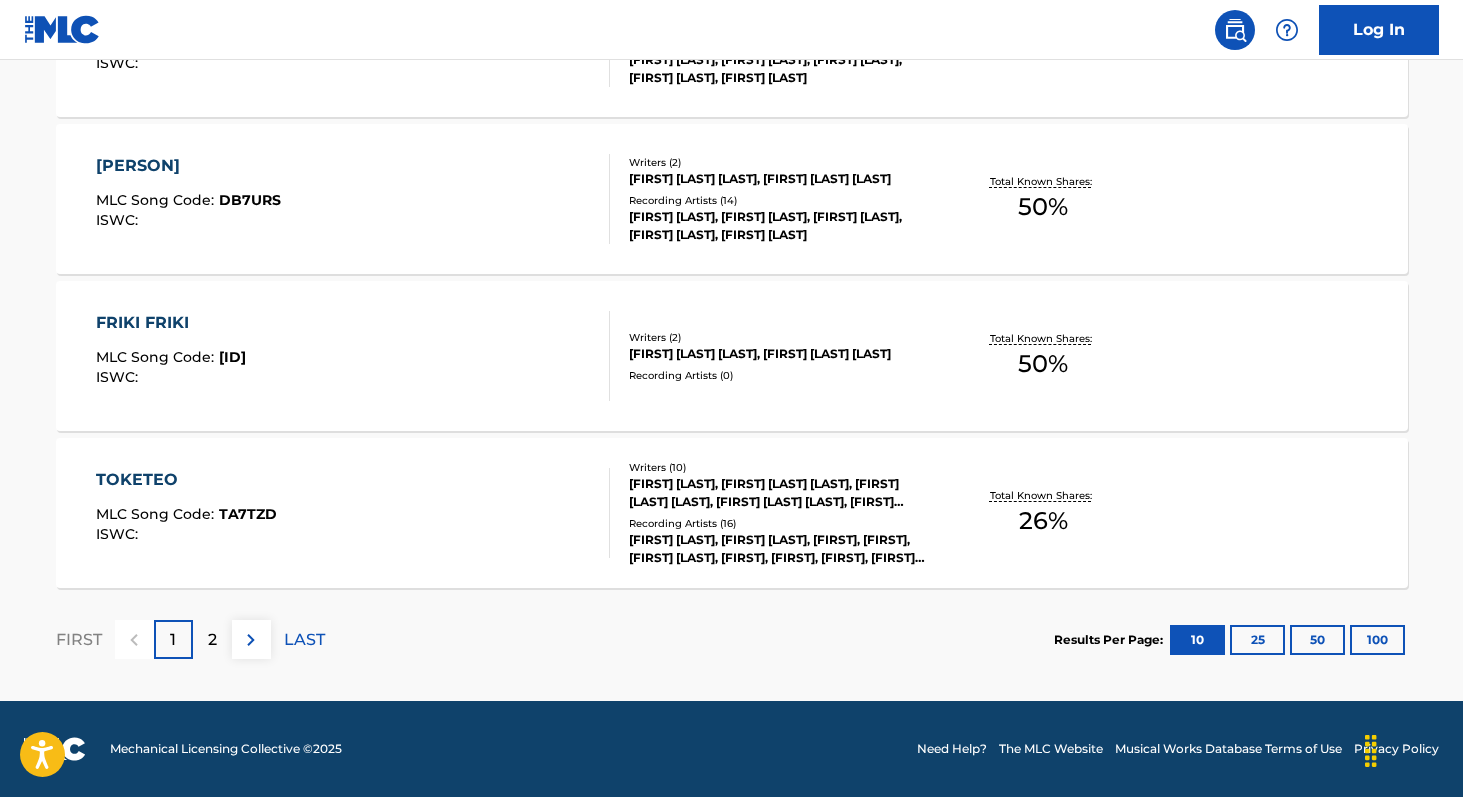 click on "100" at bounding box center (1377, 640) 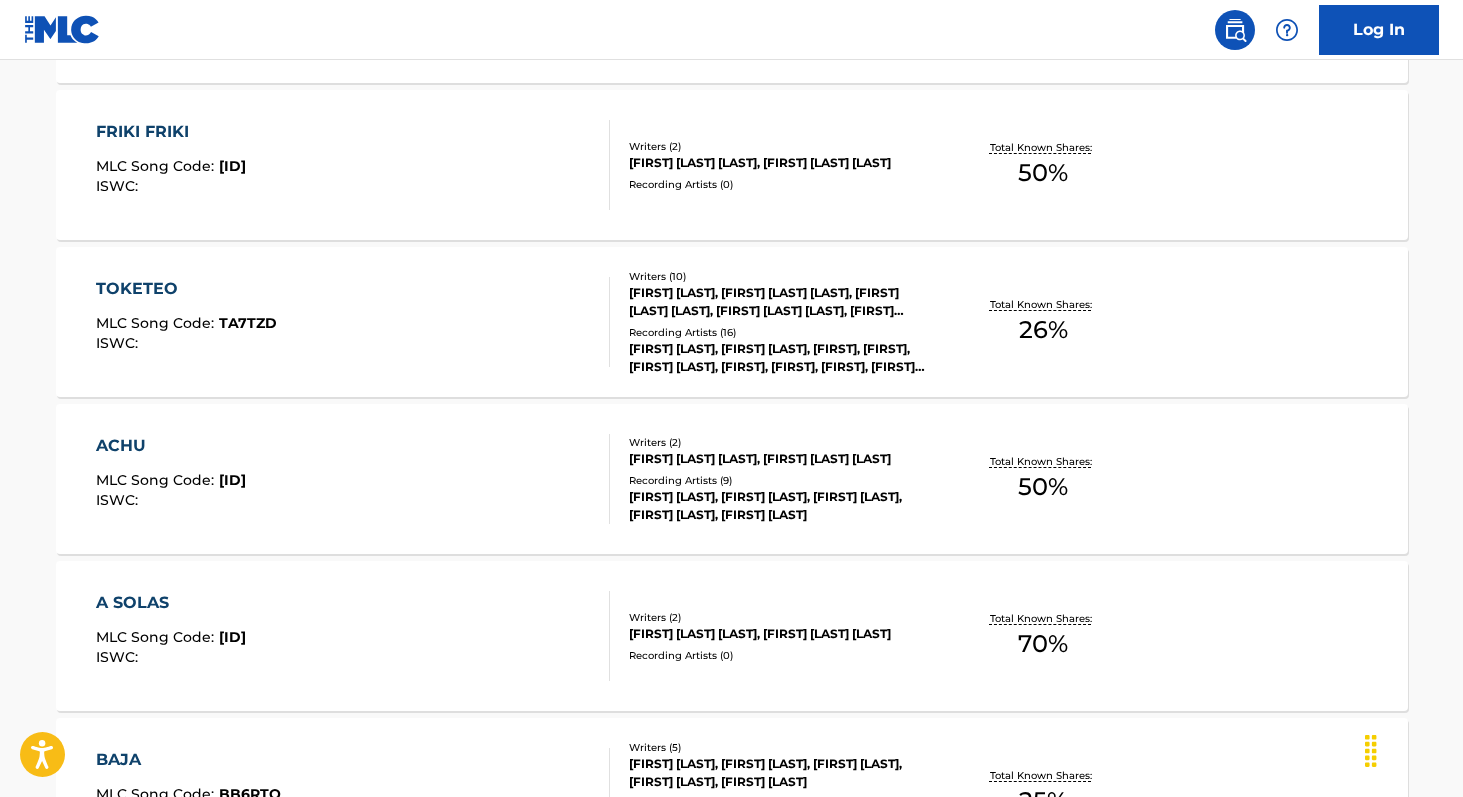scroll, scrollTop: 1857, scrollLeft: 0, axis: vertical 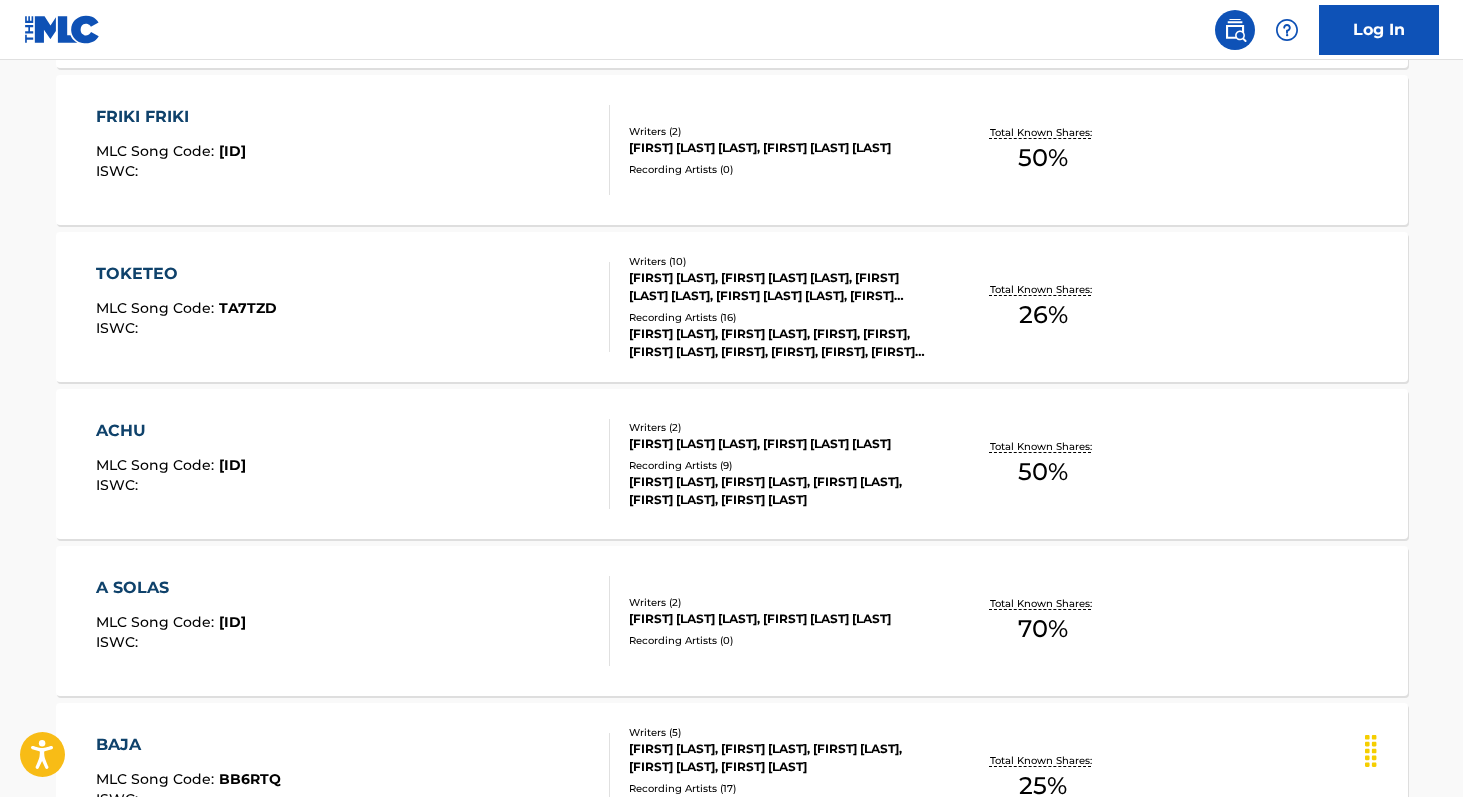 click on "70 %" at bounding box center (1043, 629) 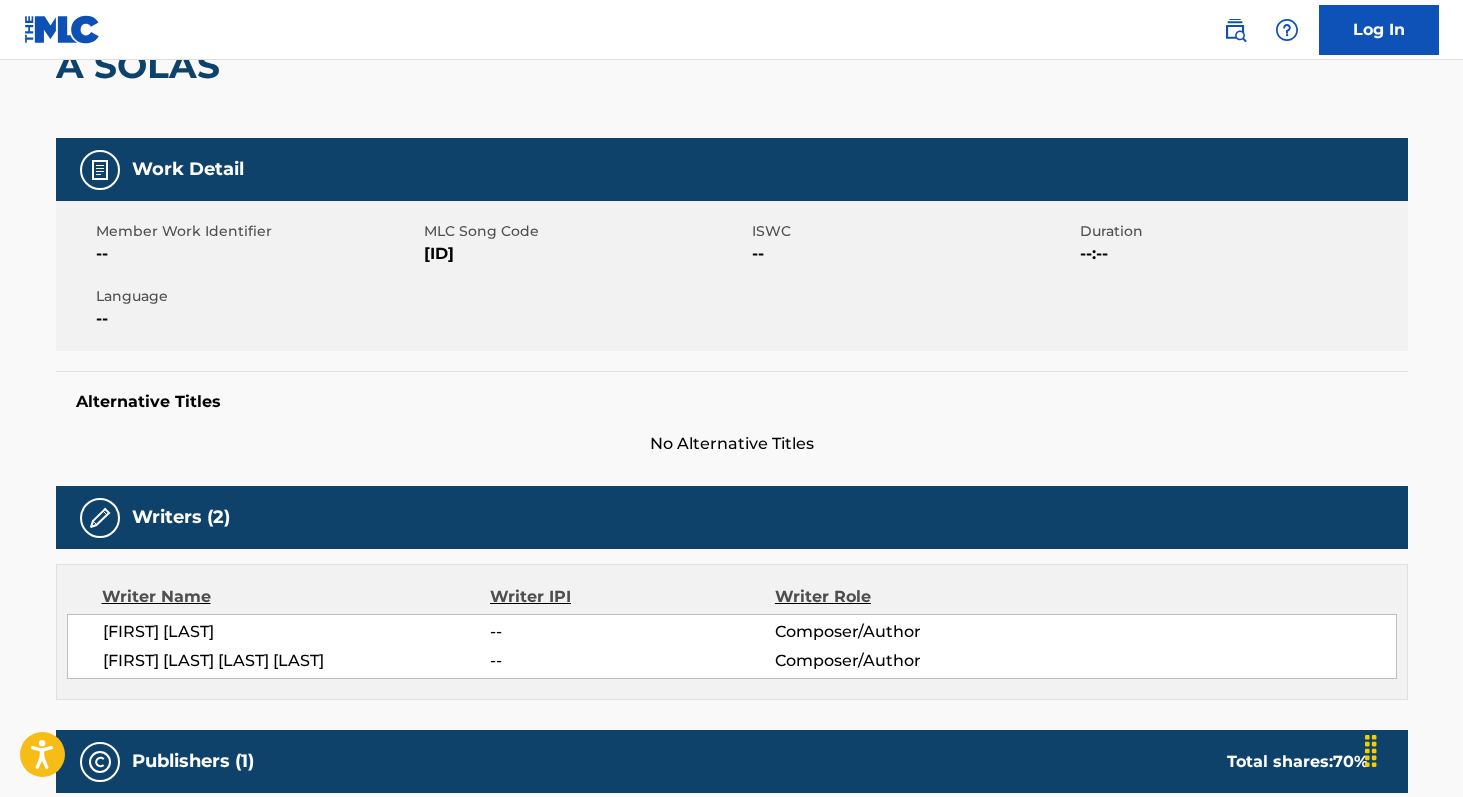 scroll, scrollTop: 154, scrollLeft: 0, axis: vertical 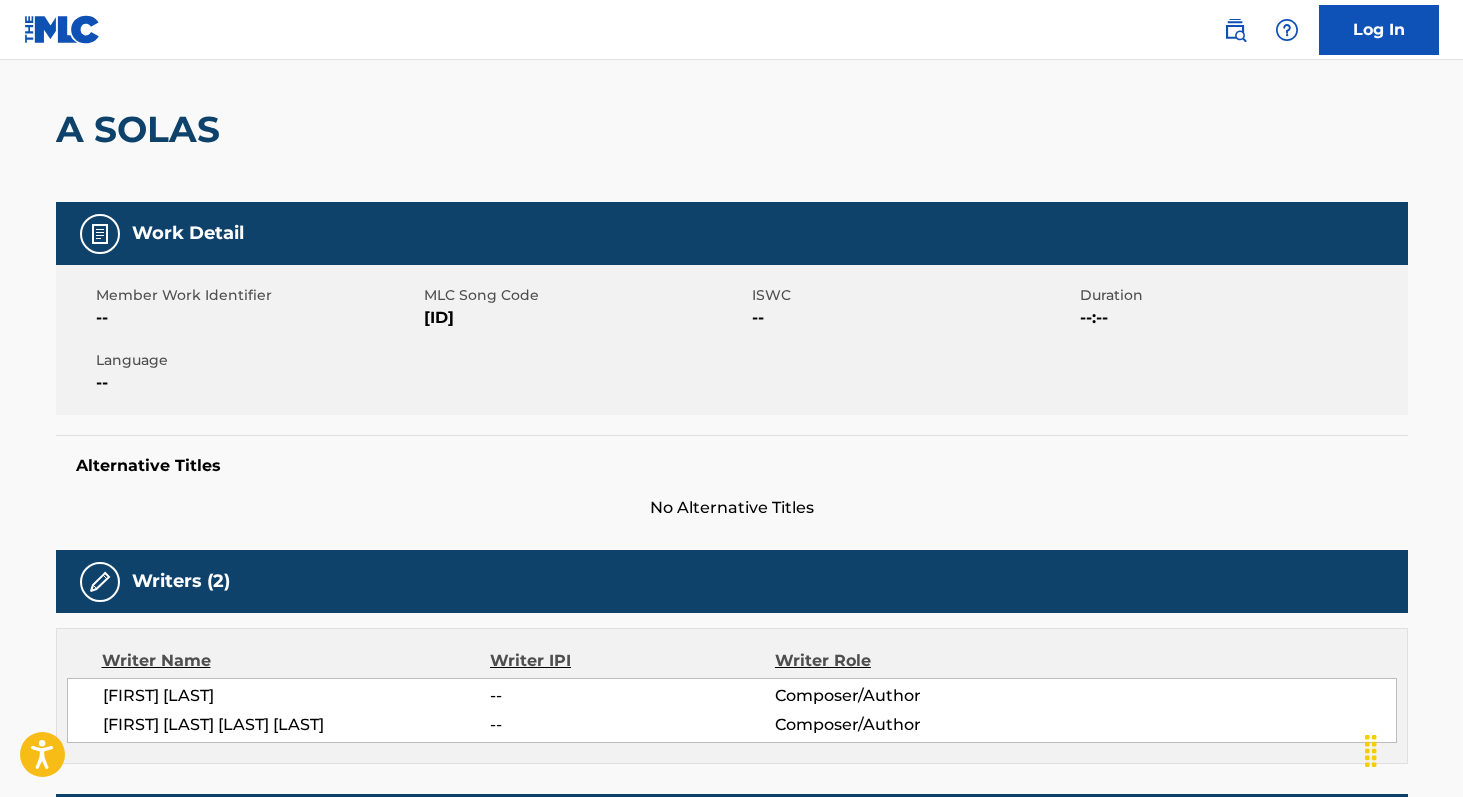 click on "[ID]" at bounding box center [585, 318] 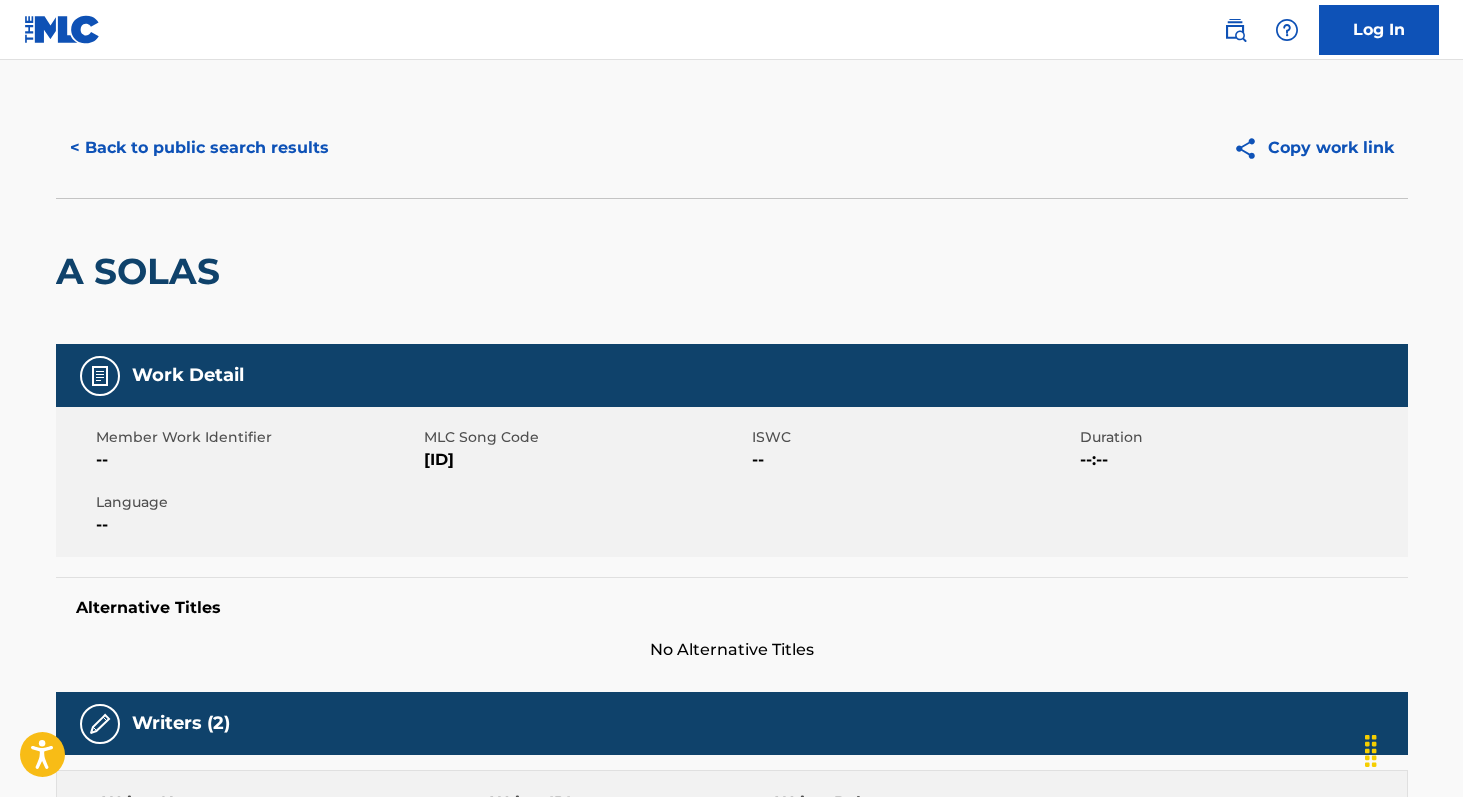 scroll, scrollTop: 0, scrollLeft: 0, axis: both 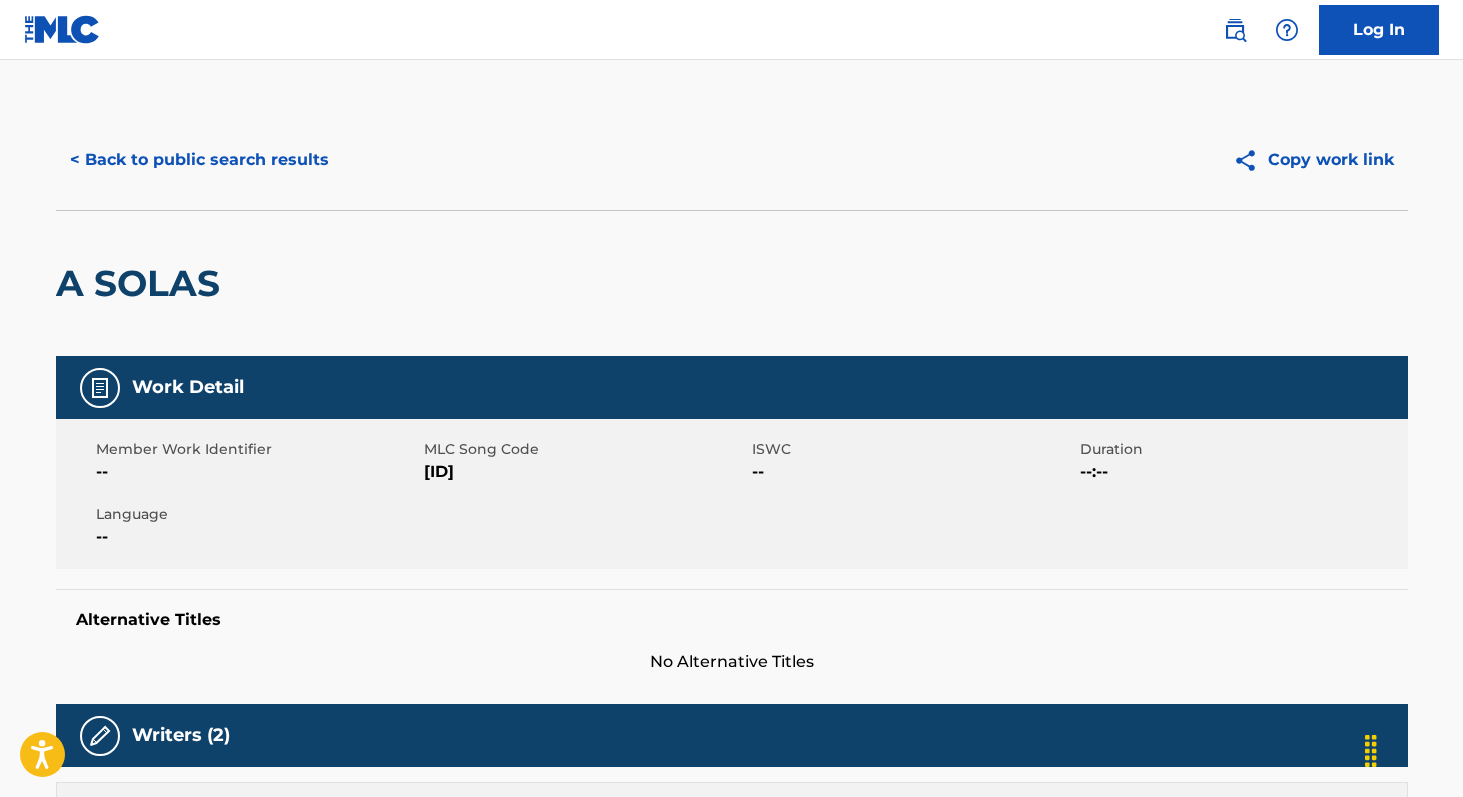 click on "< Back to public search results" at bounding box center (199, 160) 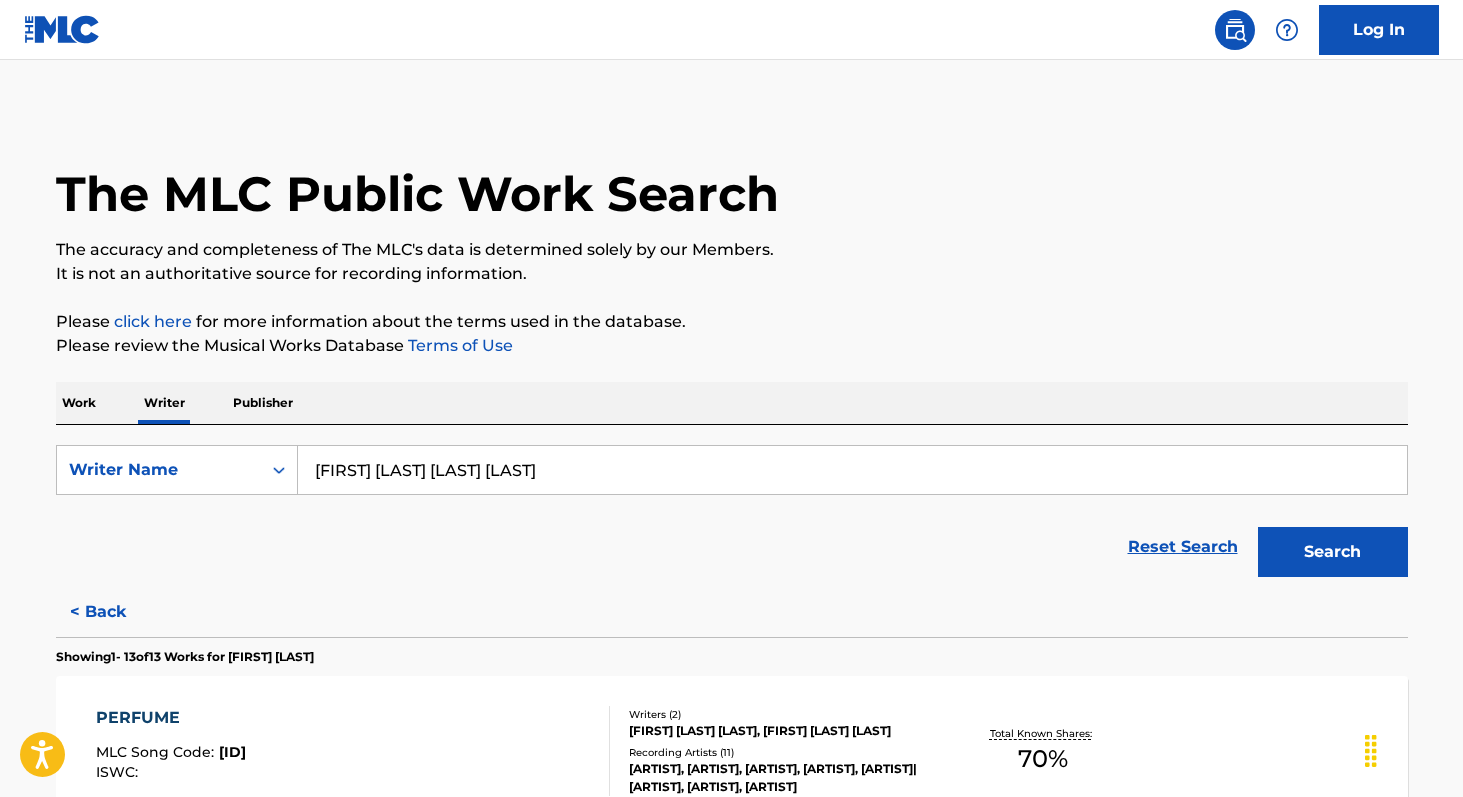 click on "[FIRST] [LAST] [LAST] [LAST]" at bounding box center (852, 470) 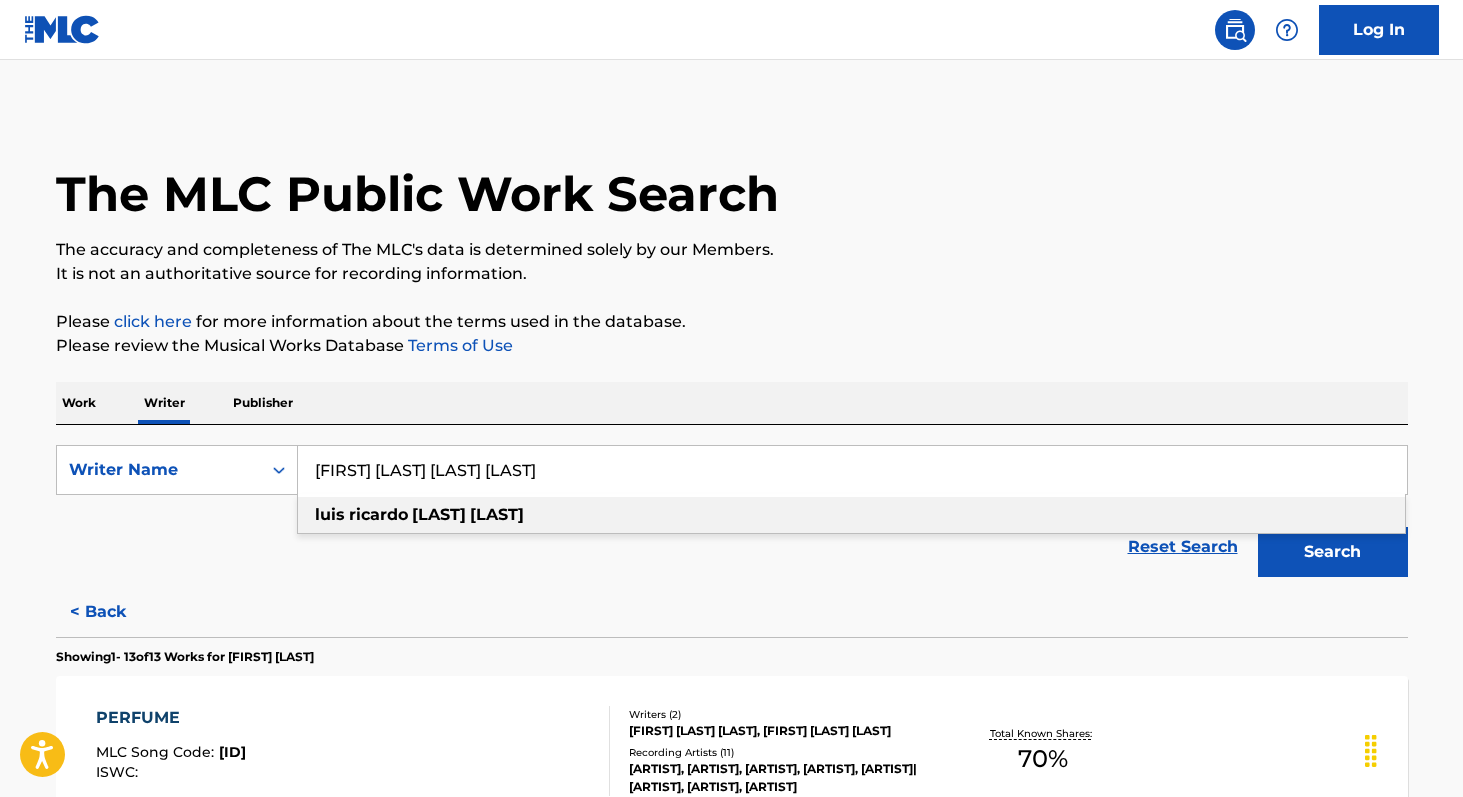 paste on "[FIRST] [LAST] [LAST]" 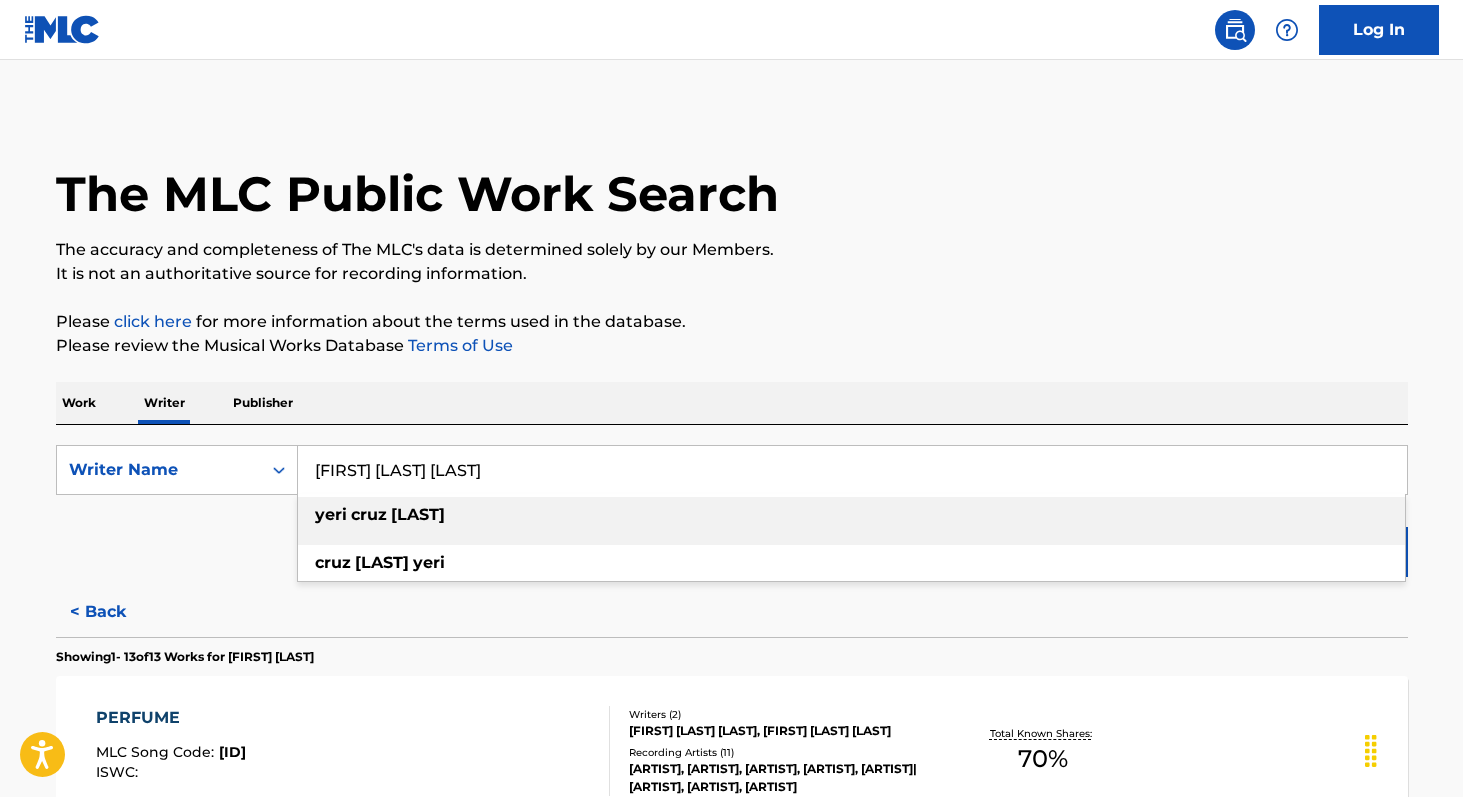 click on "[FIRST] [LAST] [LAST]" at bounding box center [851, 515] 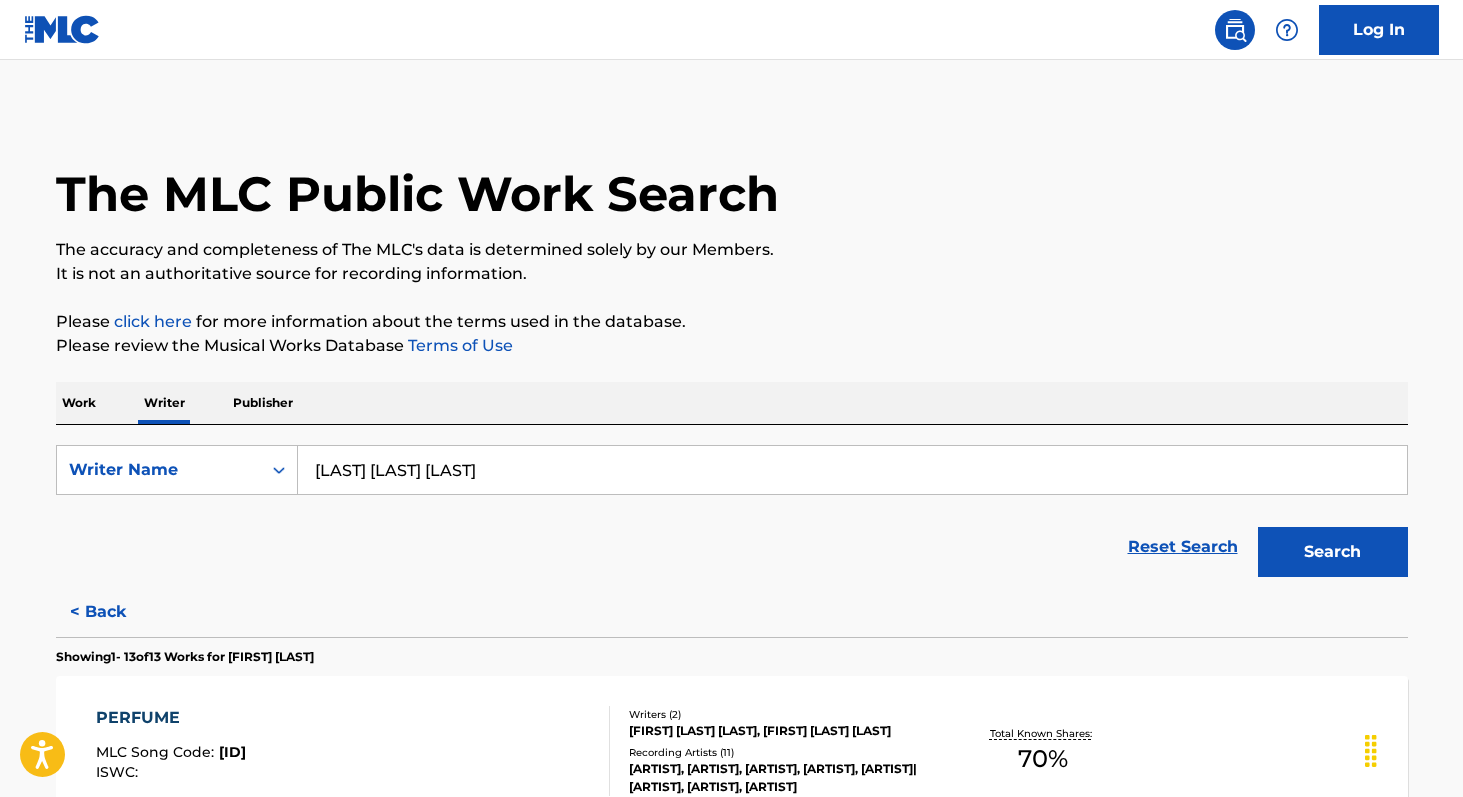 click on "Search" at bounding box center [1333, 552] 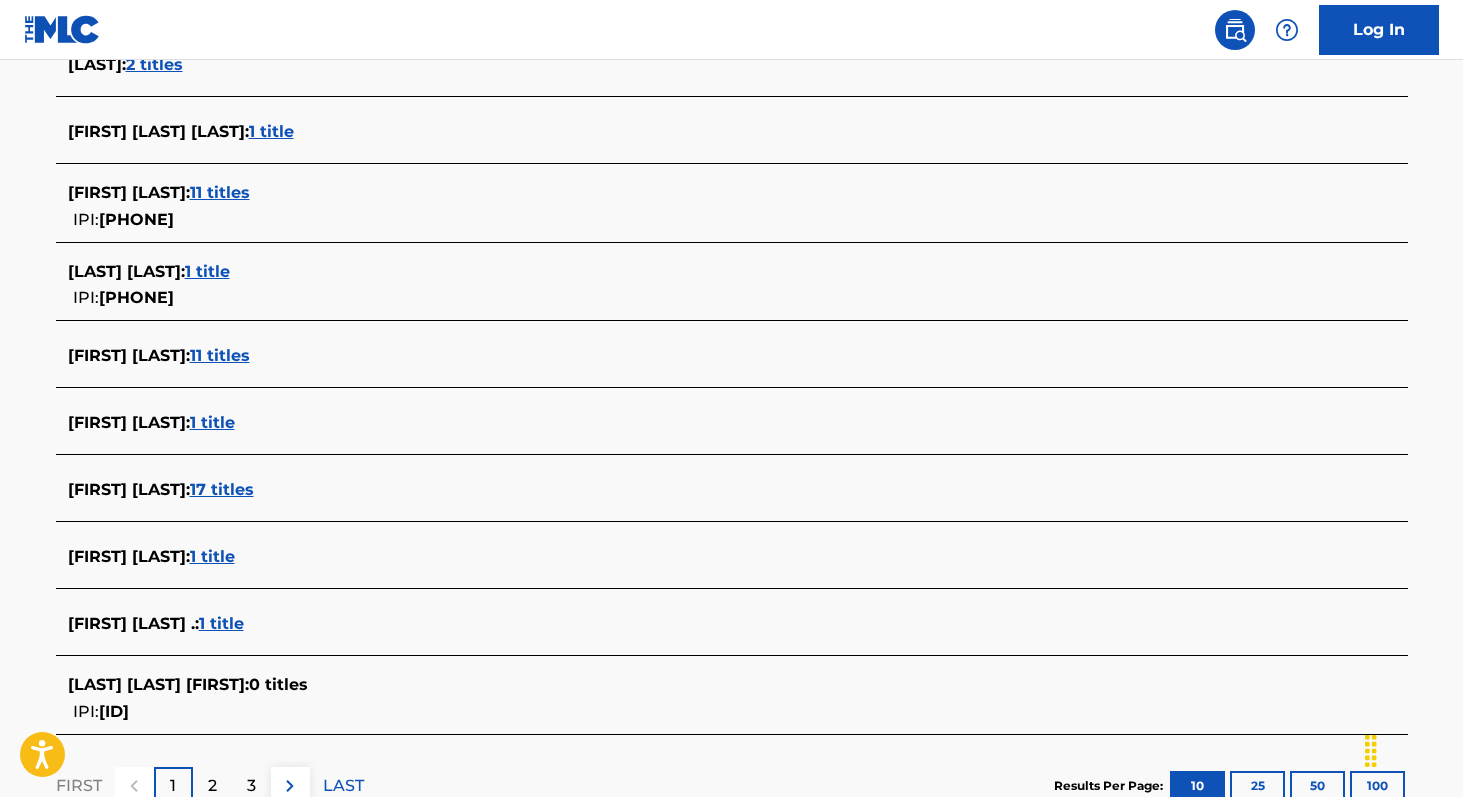 scroll, scrollTop: 607, scrollLeft: 0, axis: vertical 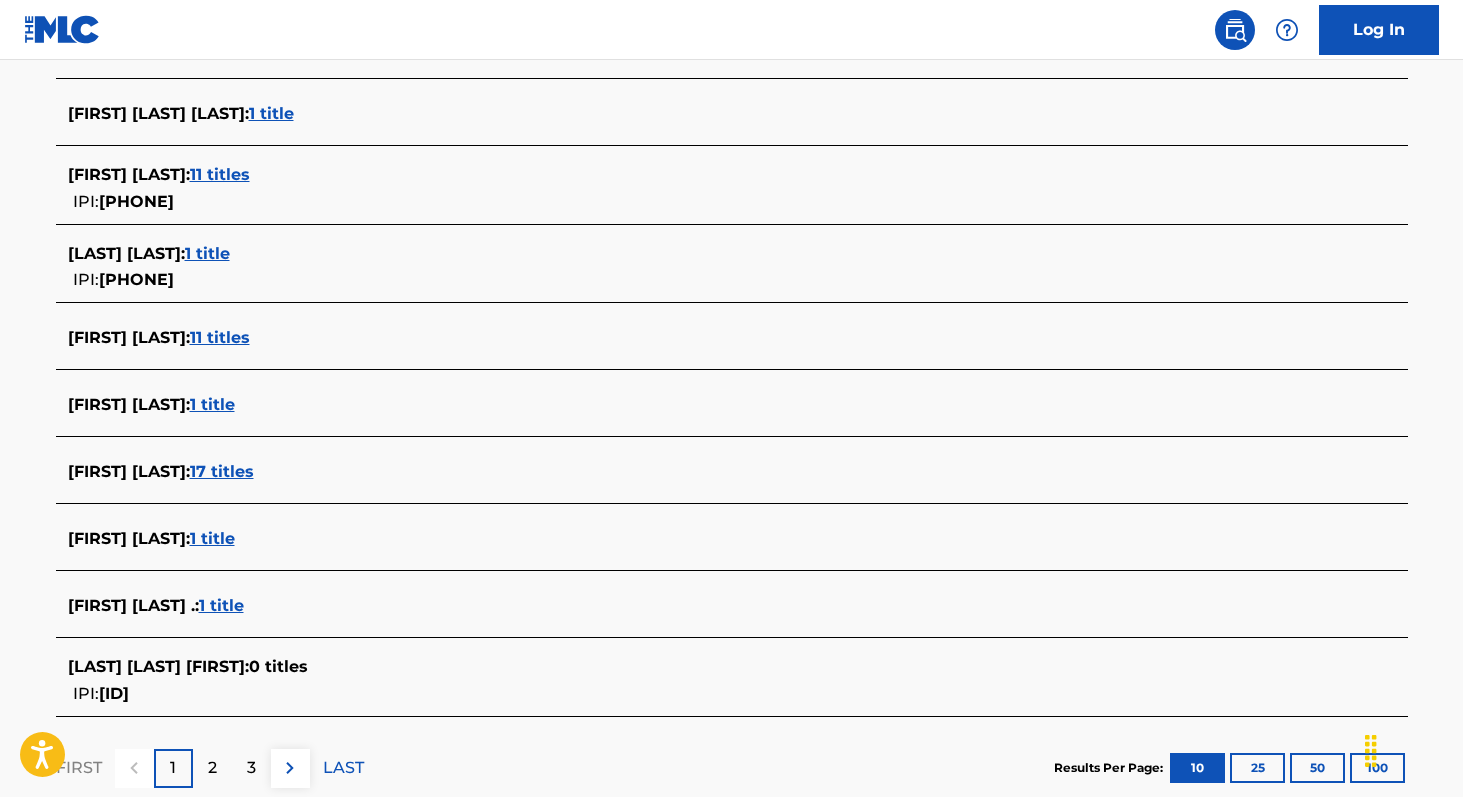 click on "17 titles" at bounding box center (222, 471) 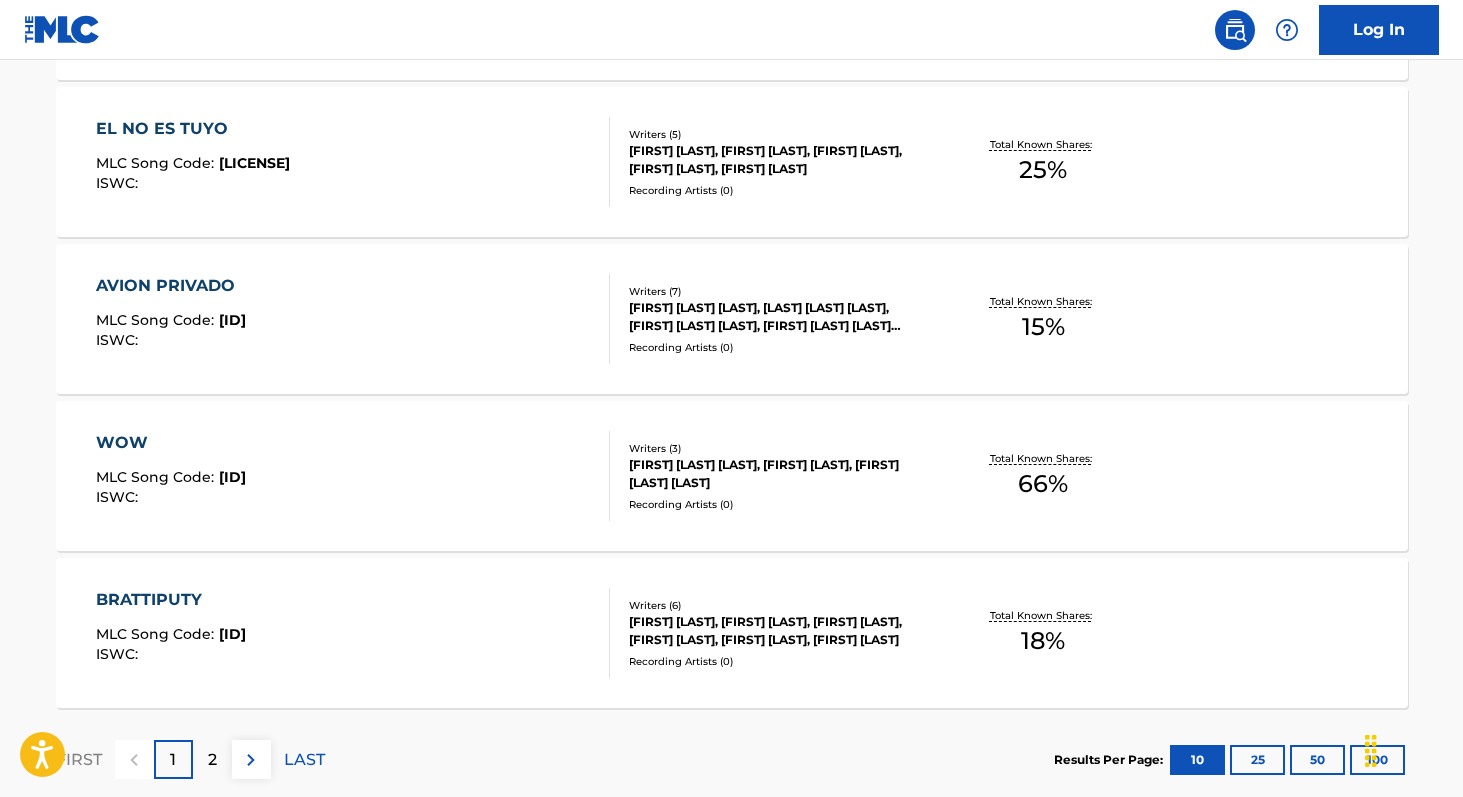 scroll, scrollTop: 1524, scrollLeft: 0, axis: vertical 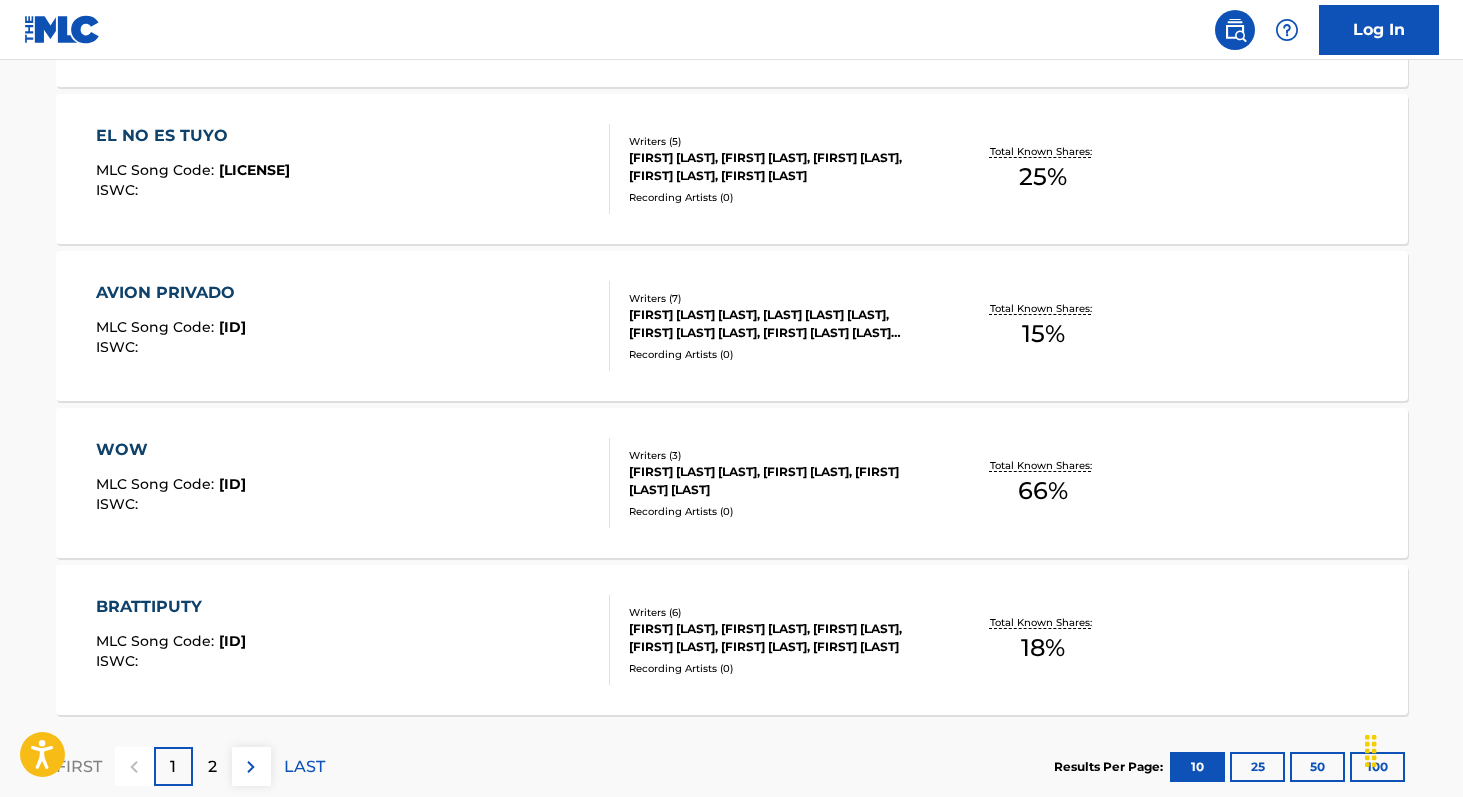 click on "Total Known Shares: 66 %" at bounding box center [1043, 483] 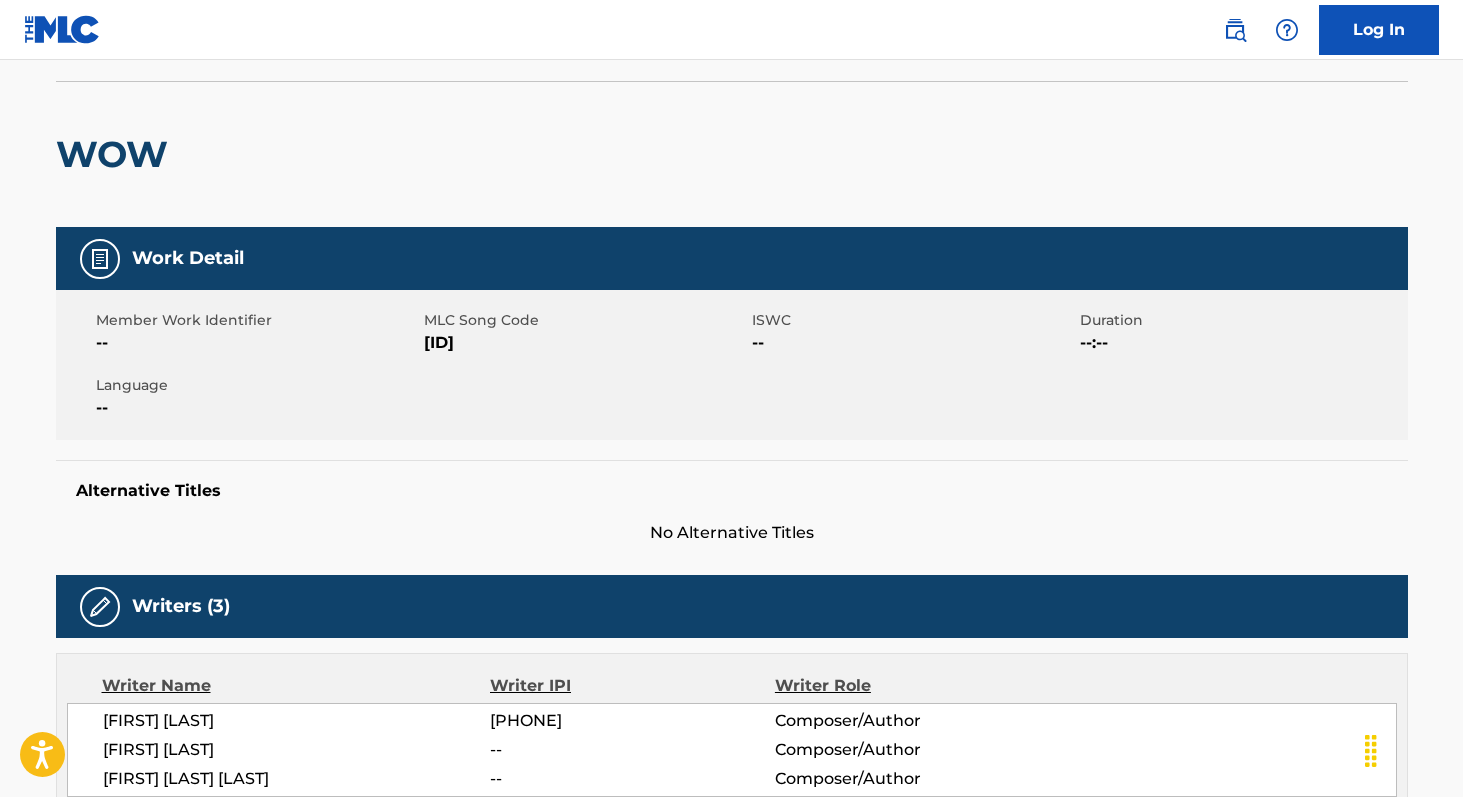 scroll, scrollTop: 0, scrollLeft: 0, axis: both 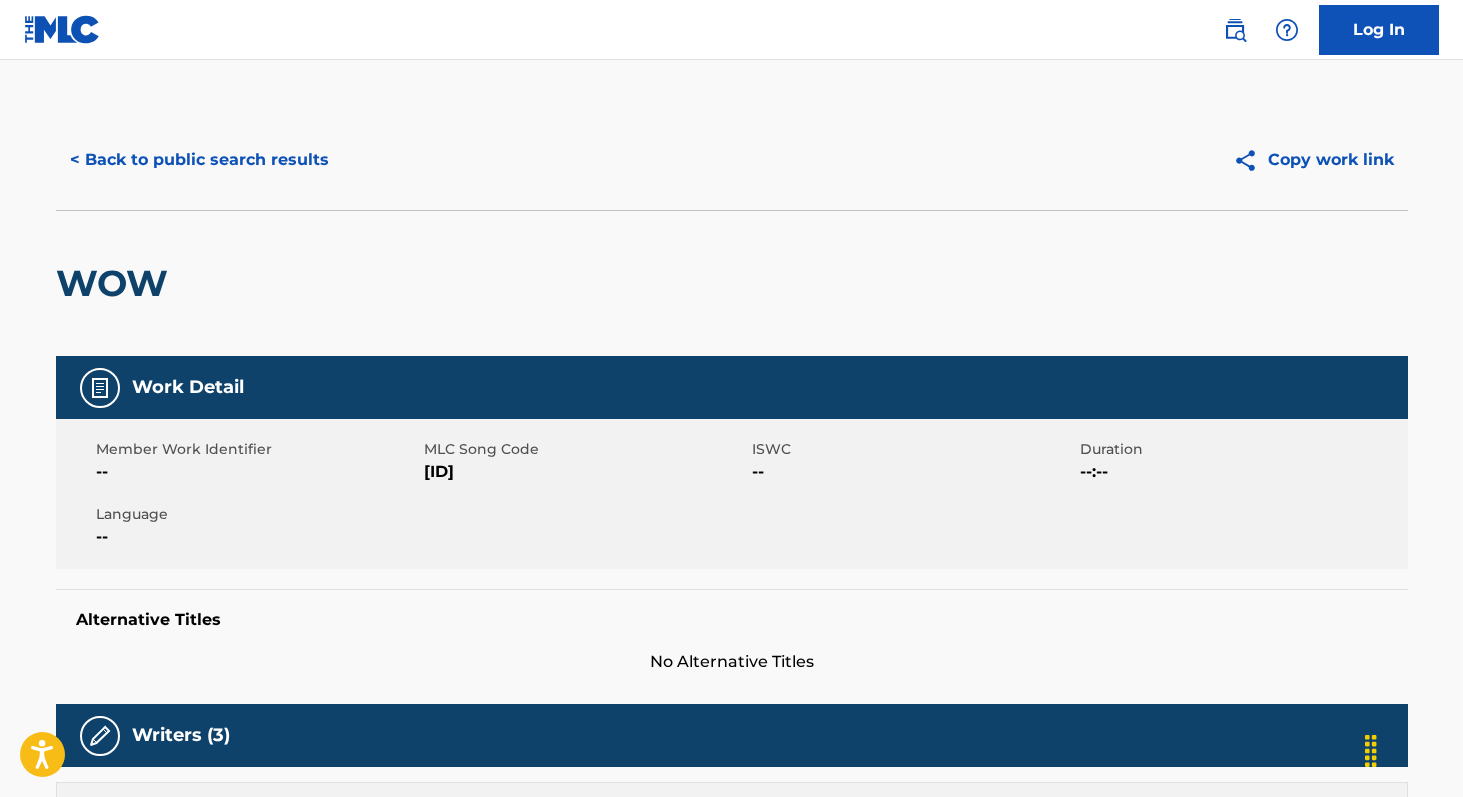 click on "< Back to public search results" at bounding box center (199, 160) 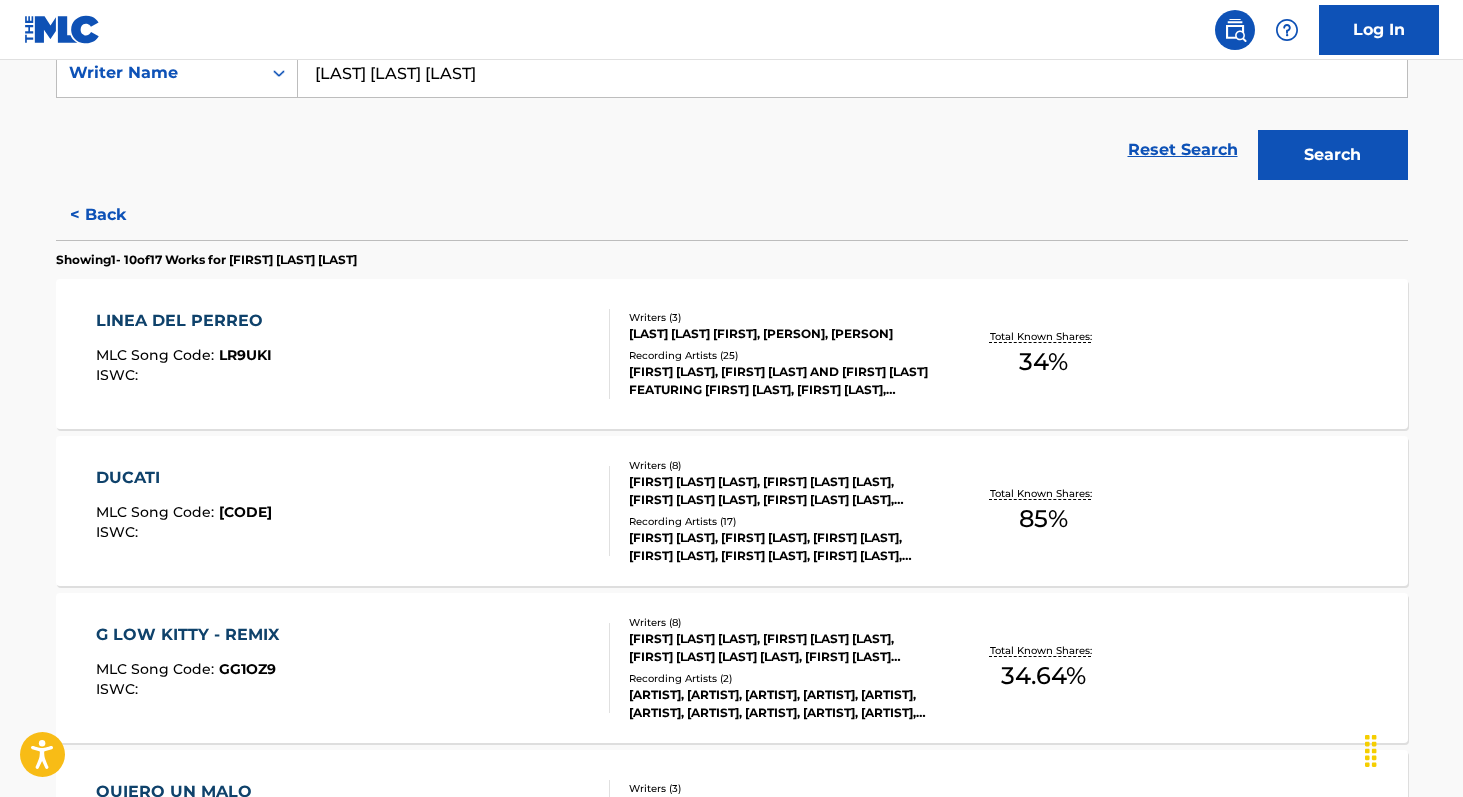 scroll, scrollTop: 424, scrollLeft: 0, axis: vertical 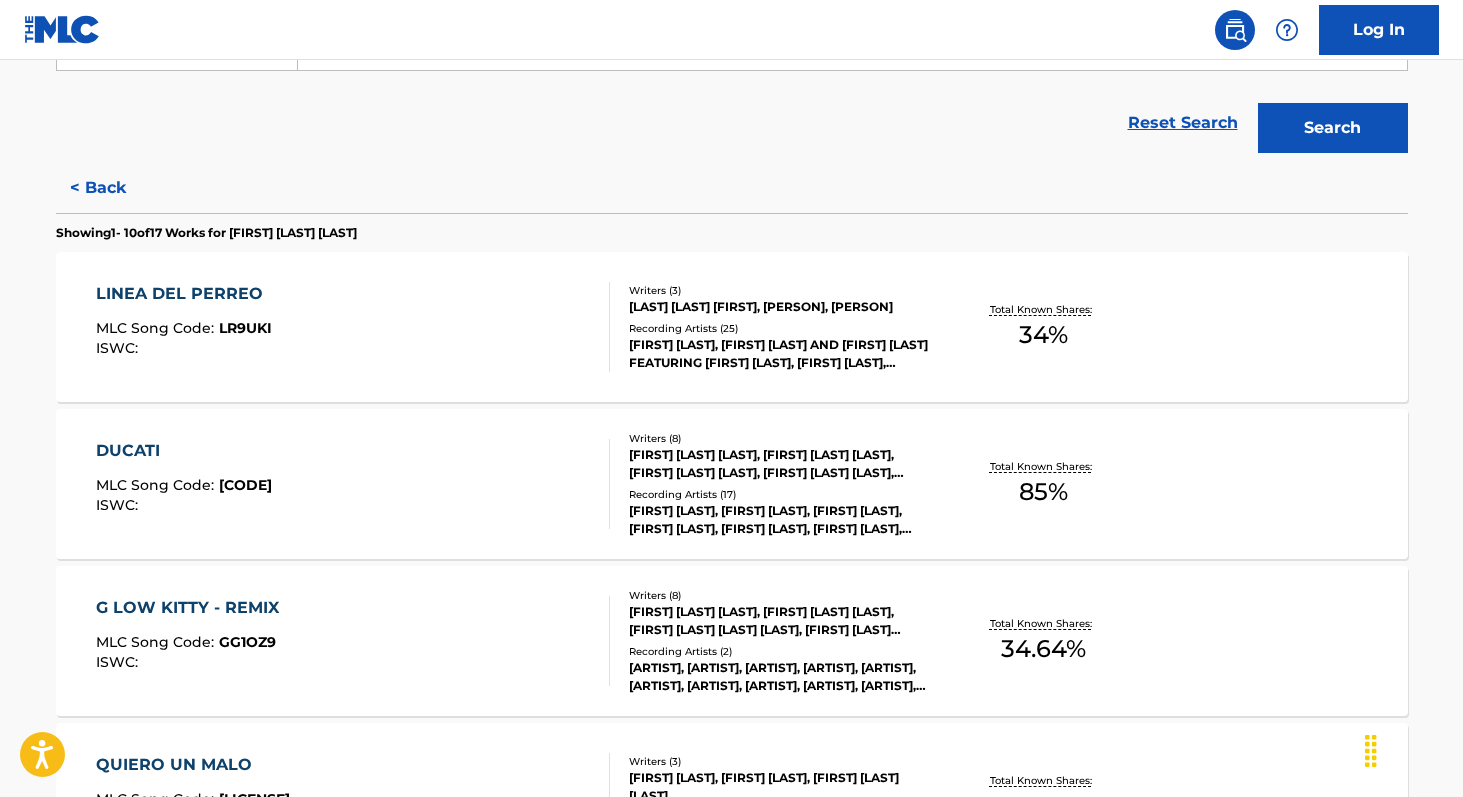 click on "34 %" at bounding box center [1043, 335] 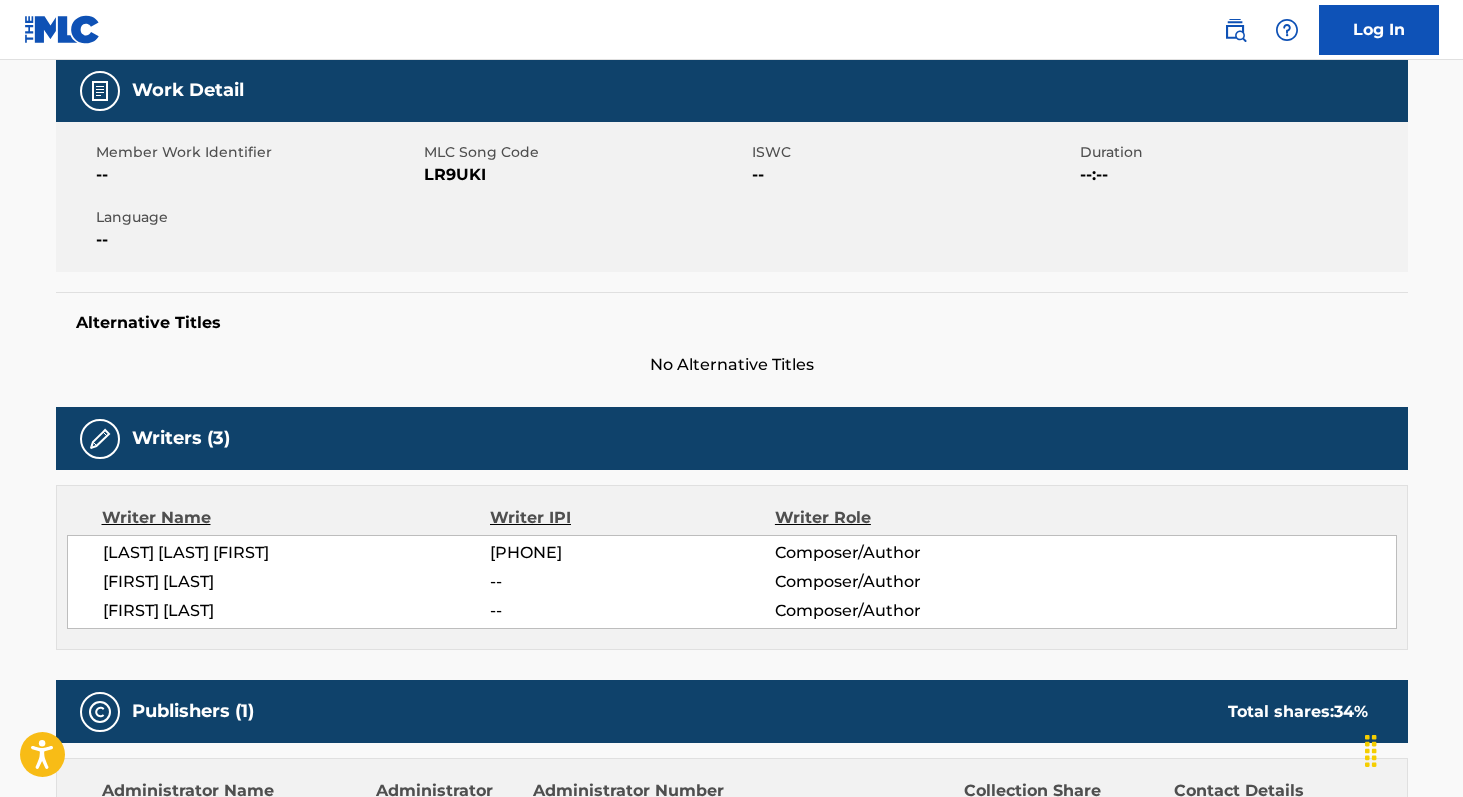 scroll, scrollTop: 0, scrollLeft: 0, axis: both 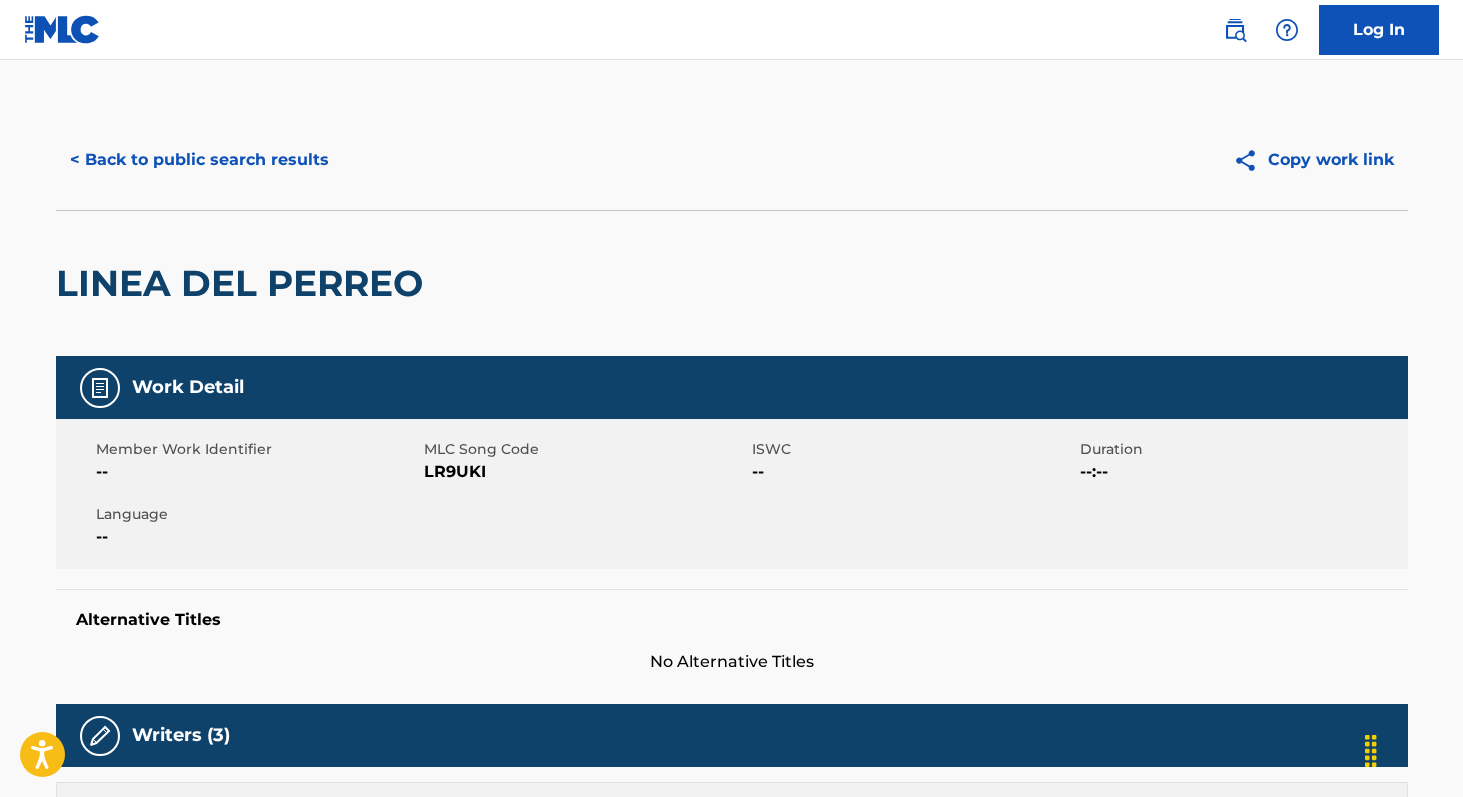 click on "< Back to public search results" at bounding box center (199, 160) 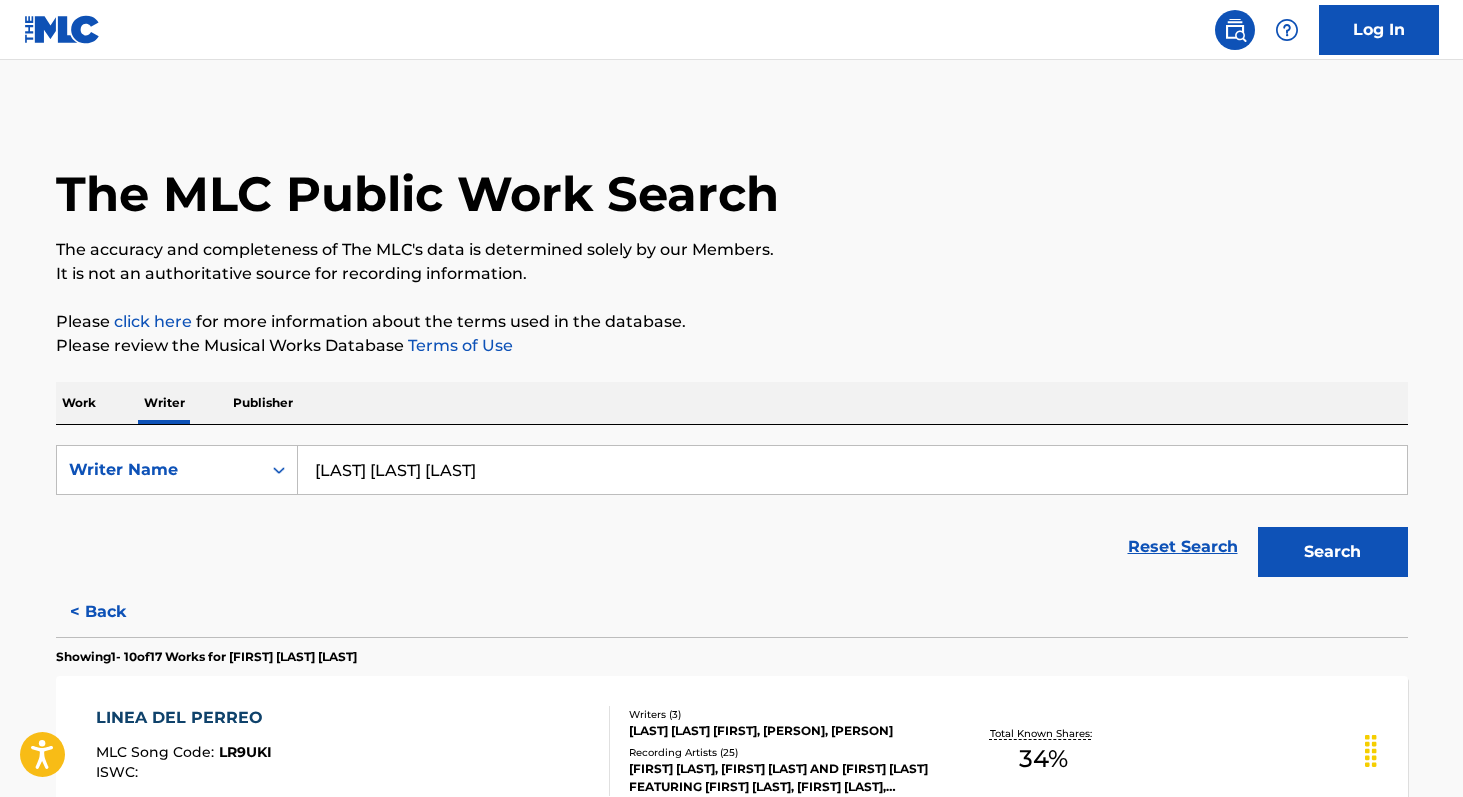 click on "[LAST] [LAST] [LAST]" at bounding box center (852, 470) 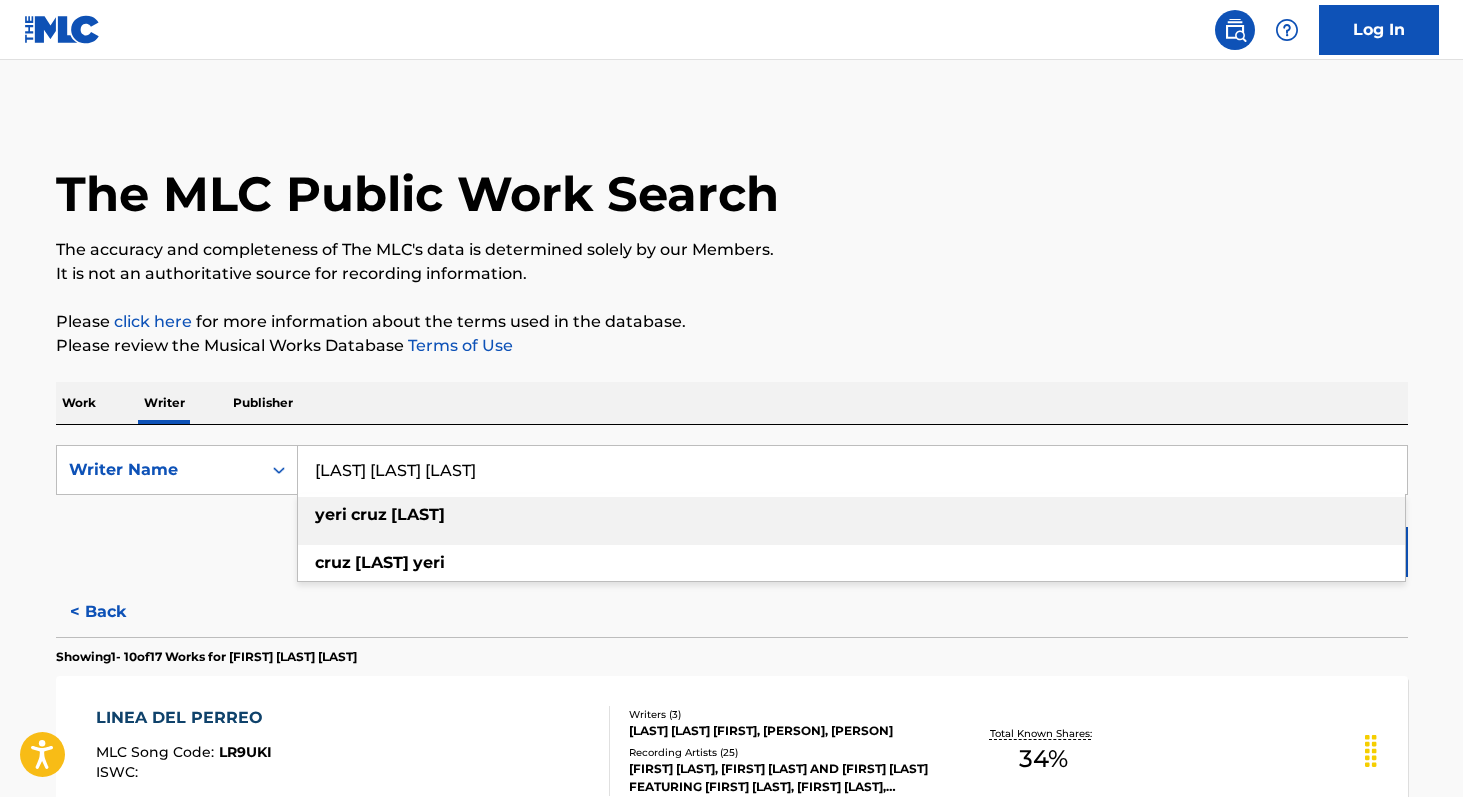 paste on "[FIRST] [LAST]" 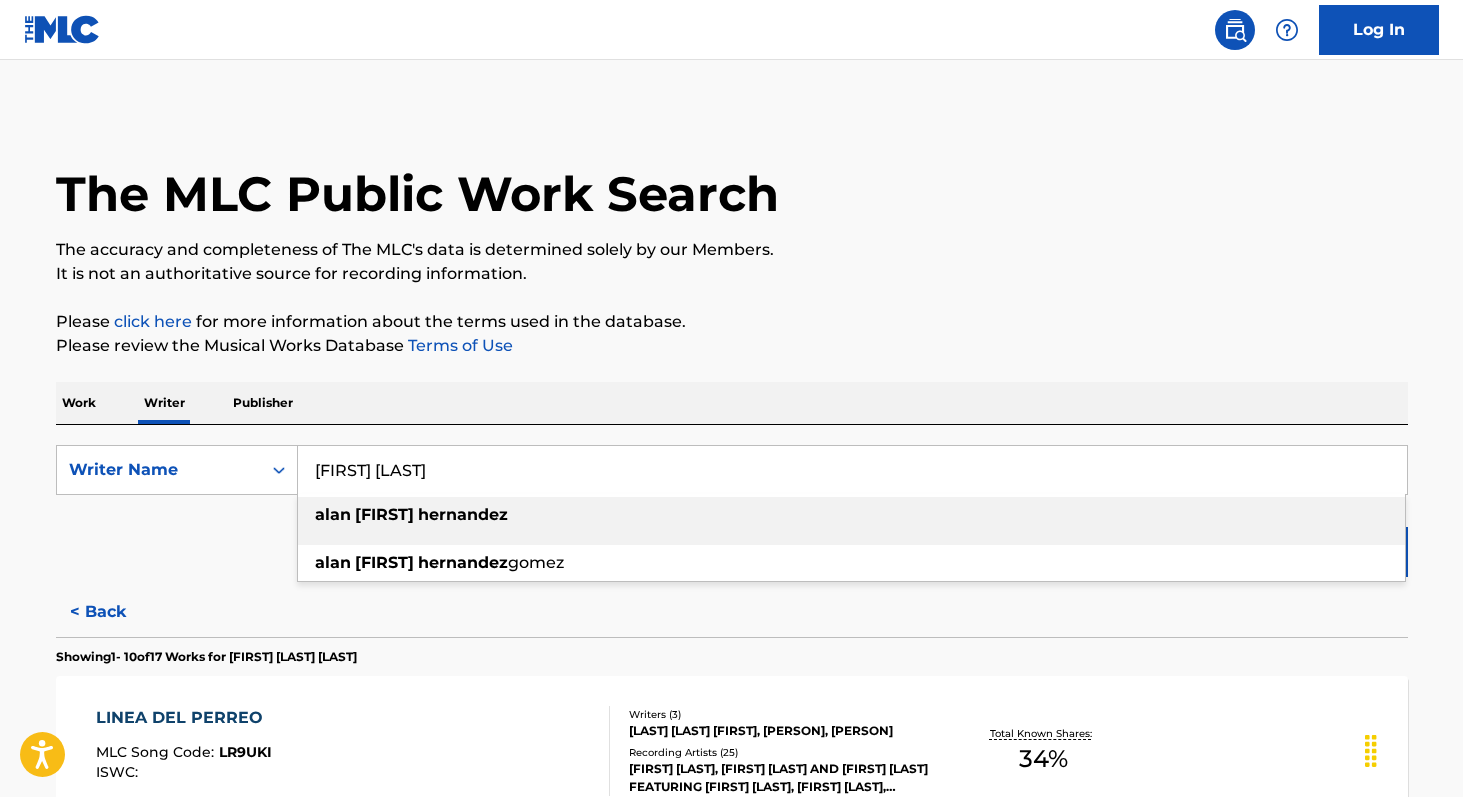 click on "hernandez" at bounding box center (463, 514) 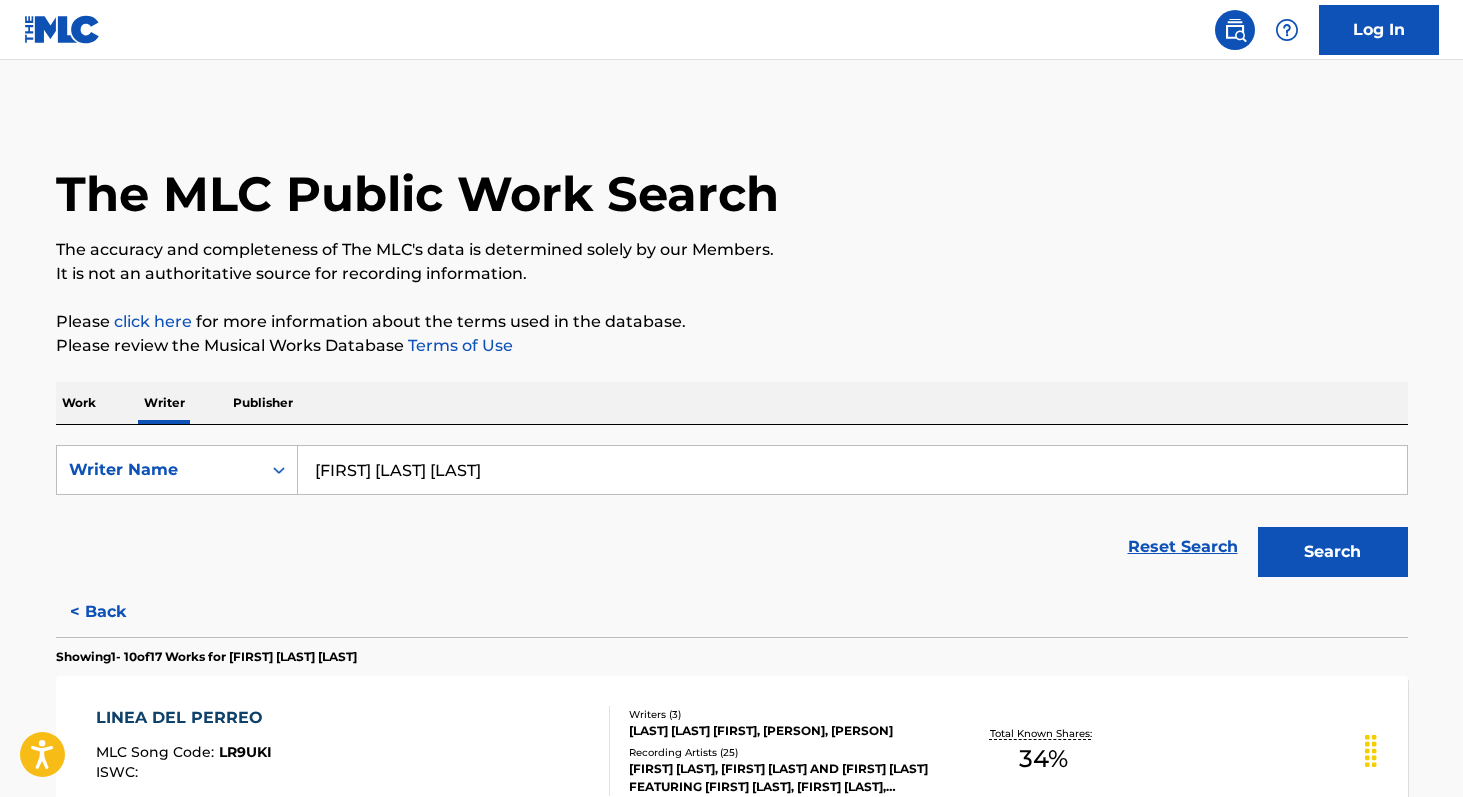 click on "Search" at bounding box center [1333, 552] 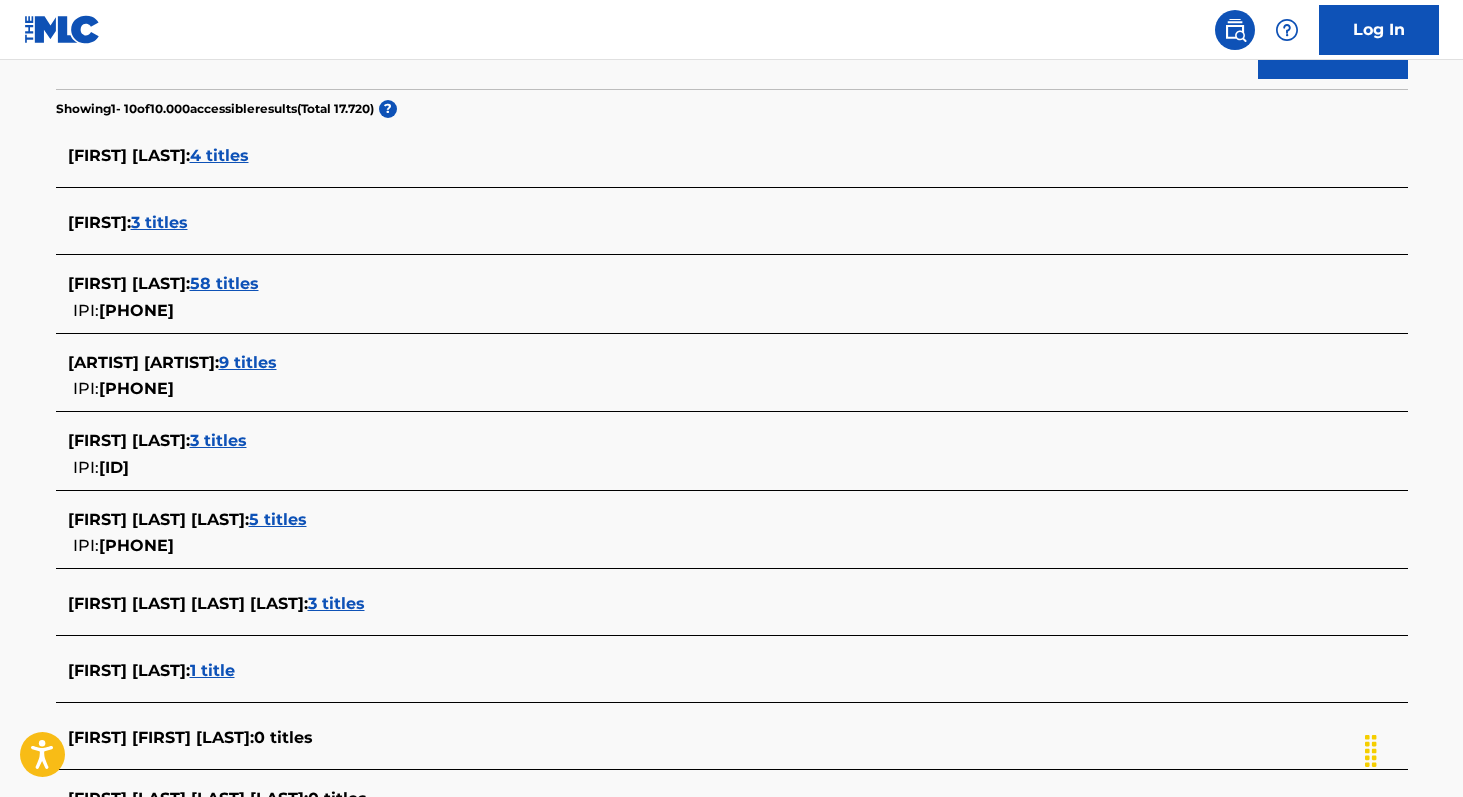 scroll, scrollTop: 506, scrollLeft: 0, axis: vertical 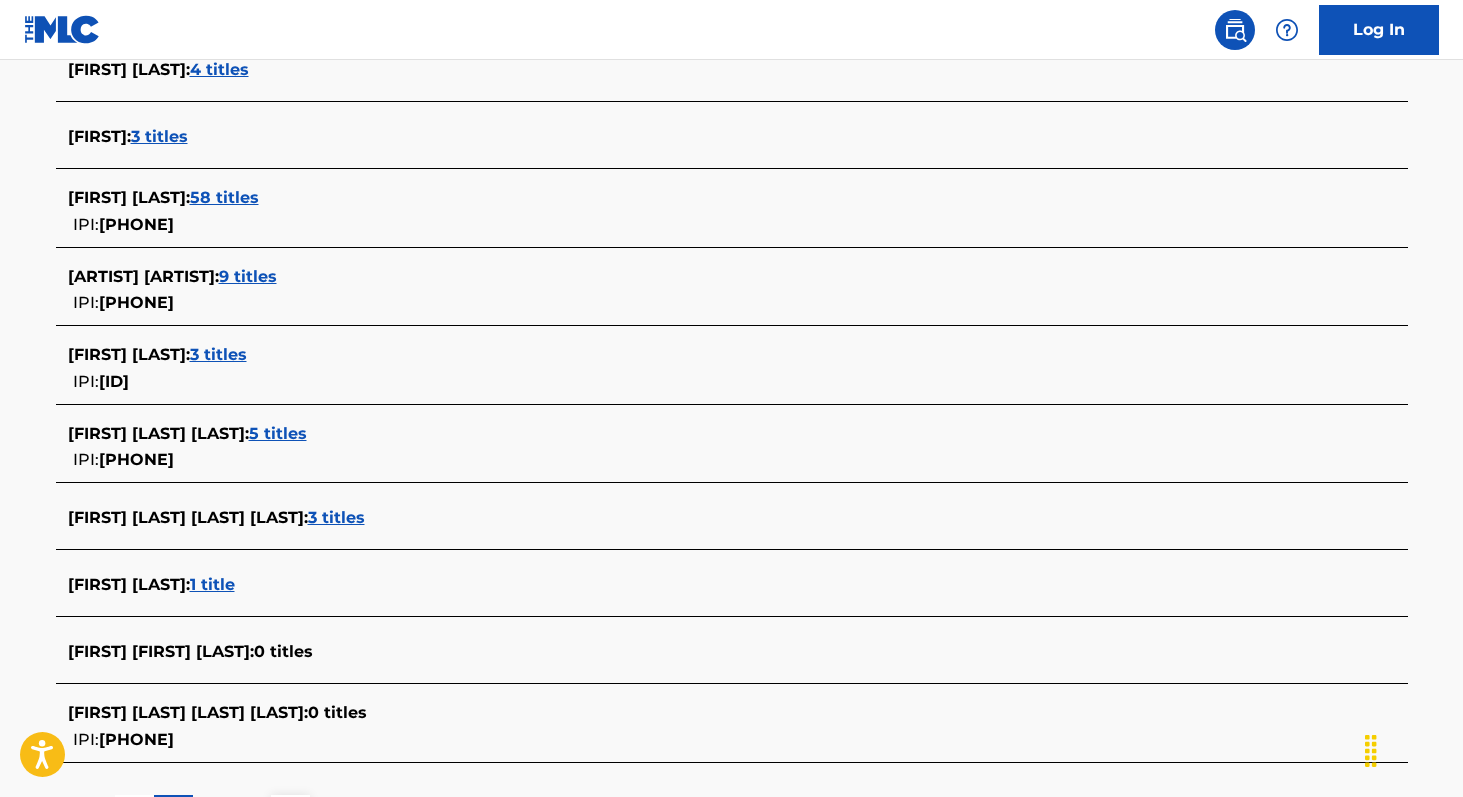 click on "[FIRST] [LAST] [LAST] : 3 titles" at bounding box center (706, 355) 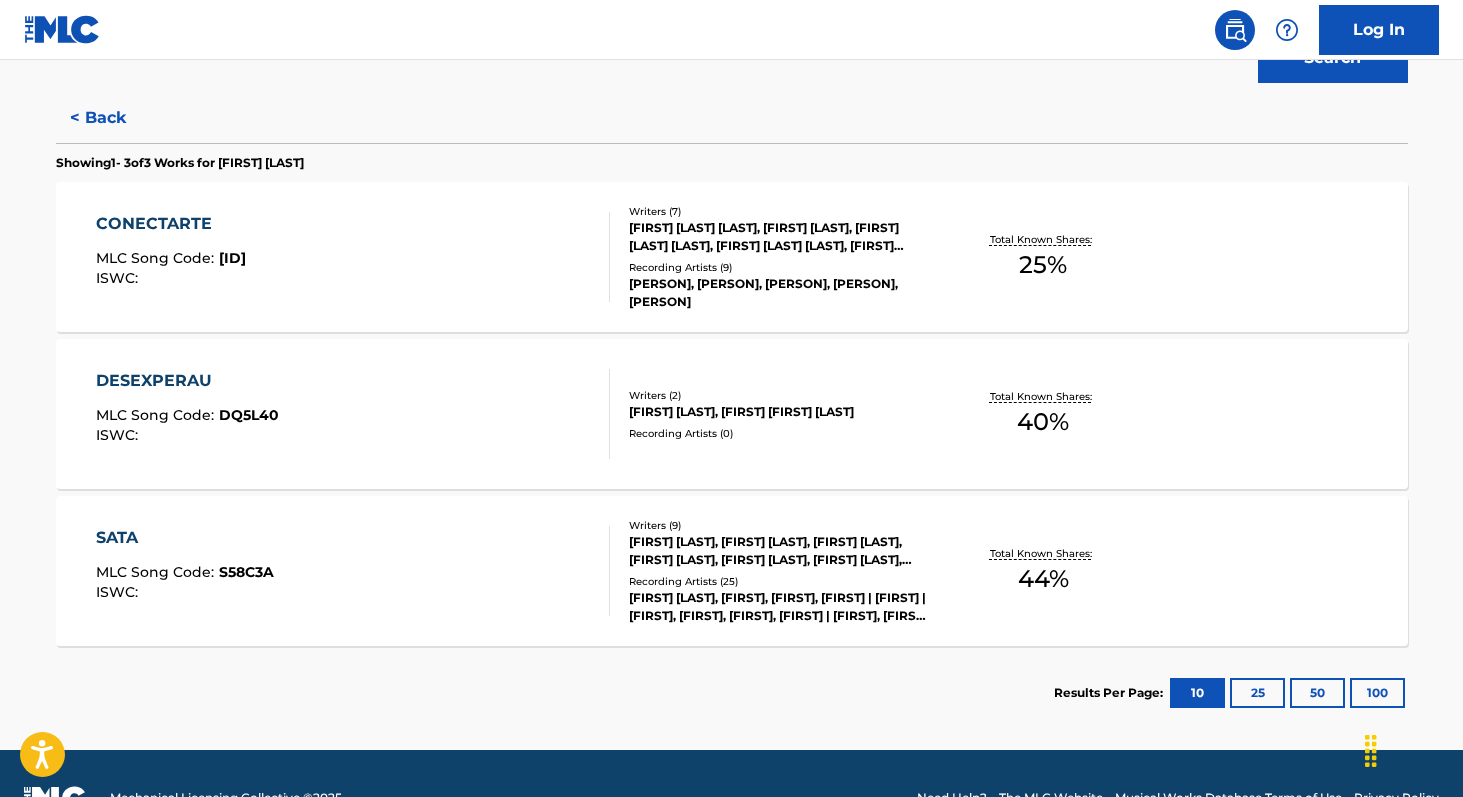scroll, scrollTop: 487, scrollLeft: 0, axis: vertical 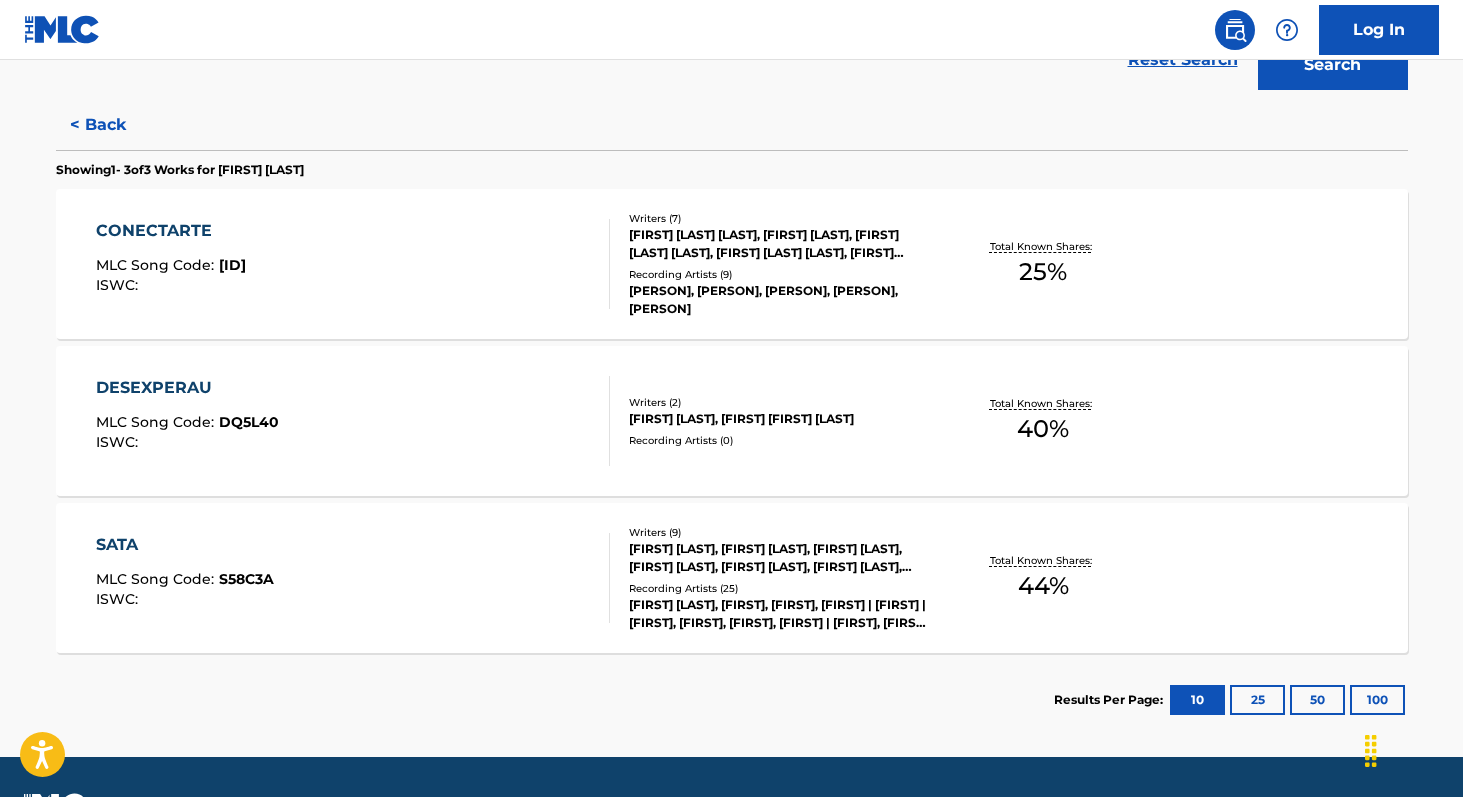 click on "40 %" at bounding box center (1043, 429) 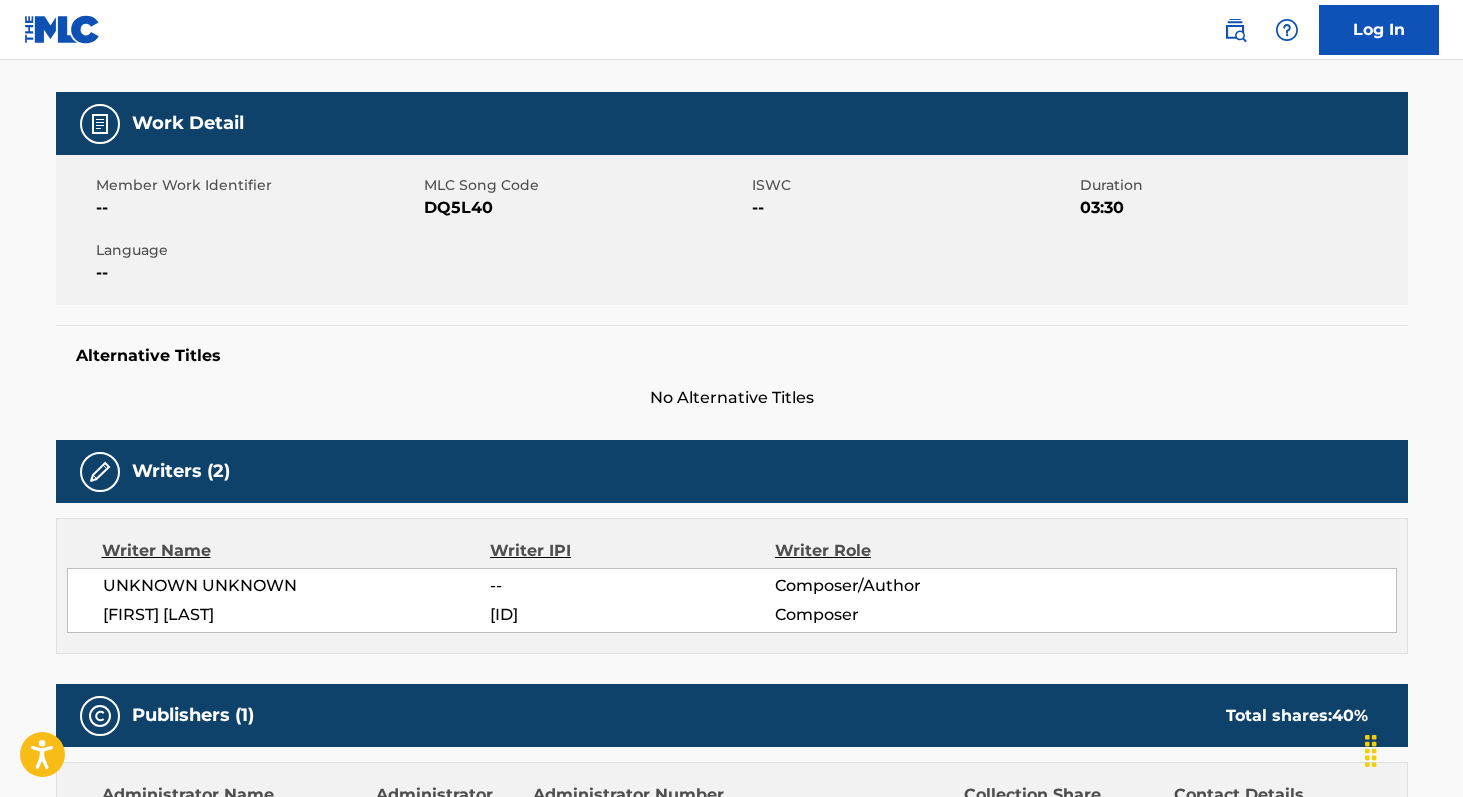 scroll, scrollTop: 202, scrollLeft: 0, axis: vertical 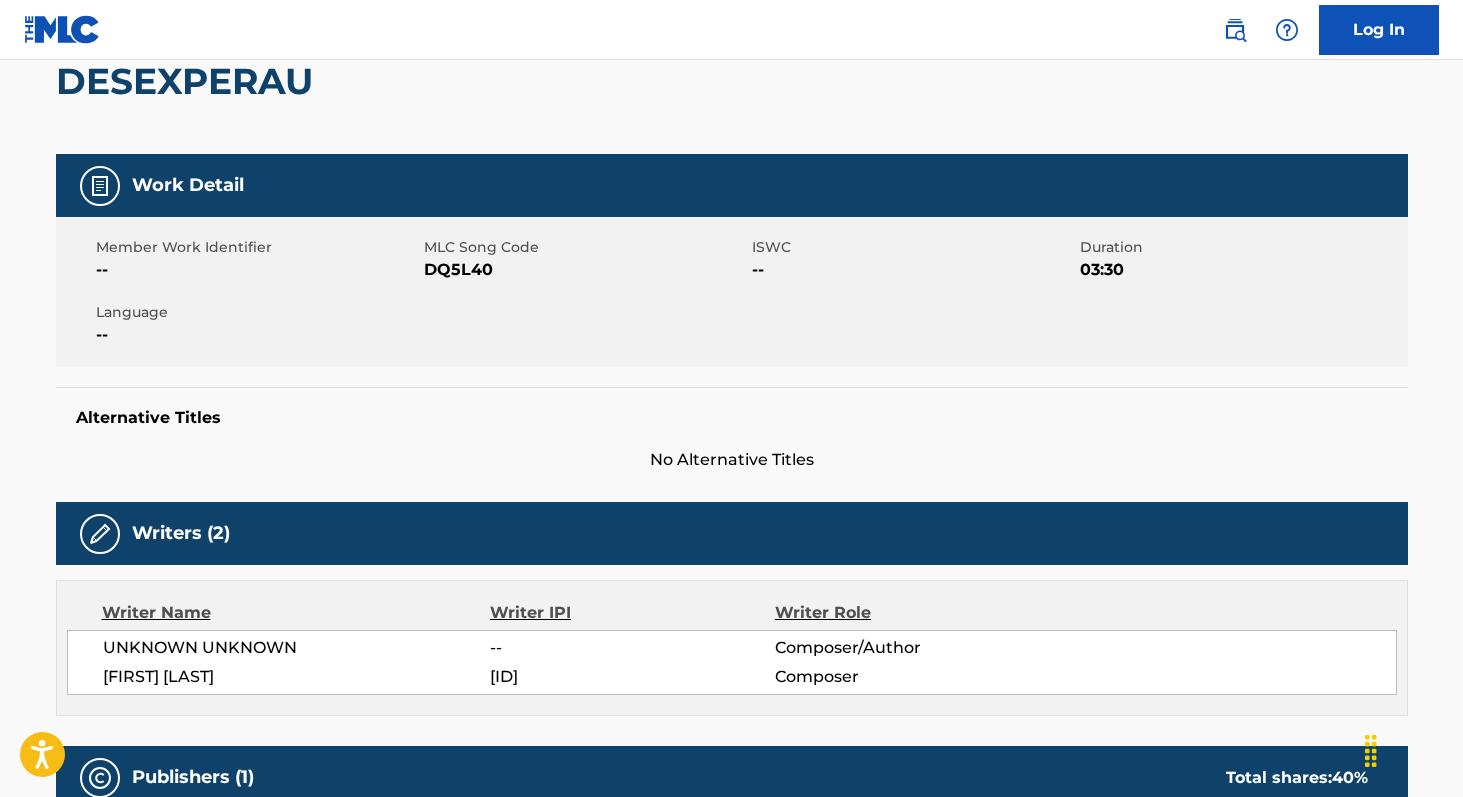 click on "DQ5L40" at bounding box center [585, 270] 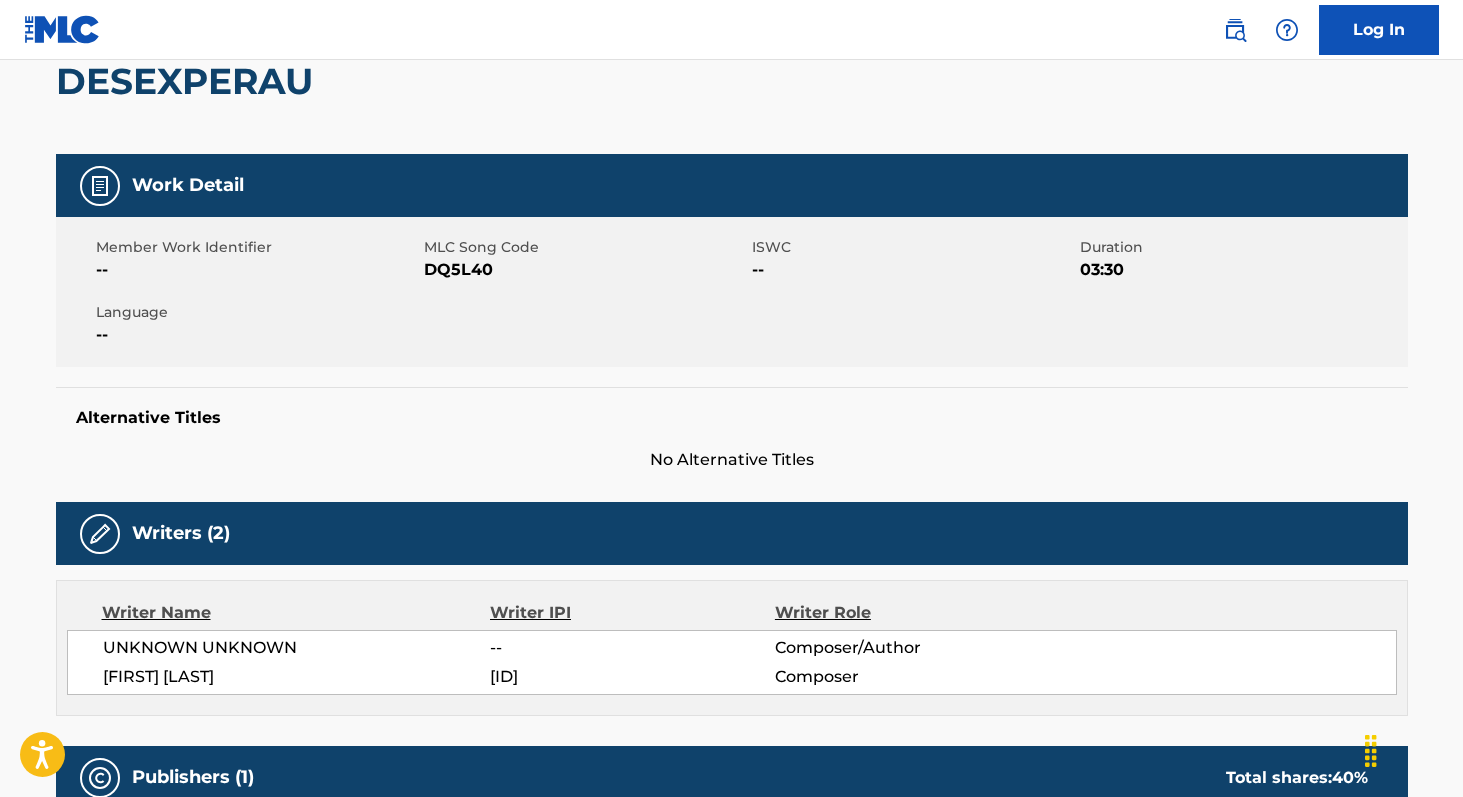 click on "DQ5L40" at bounding box center [585, 270] 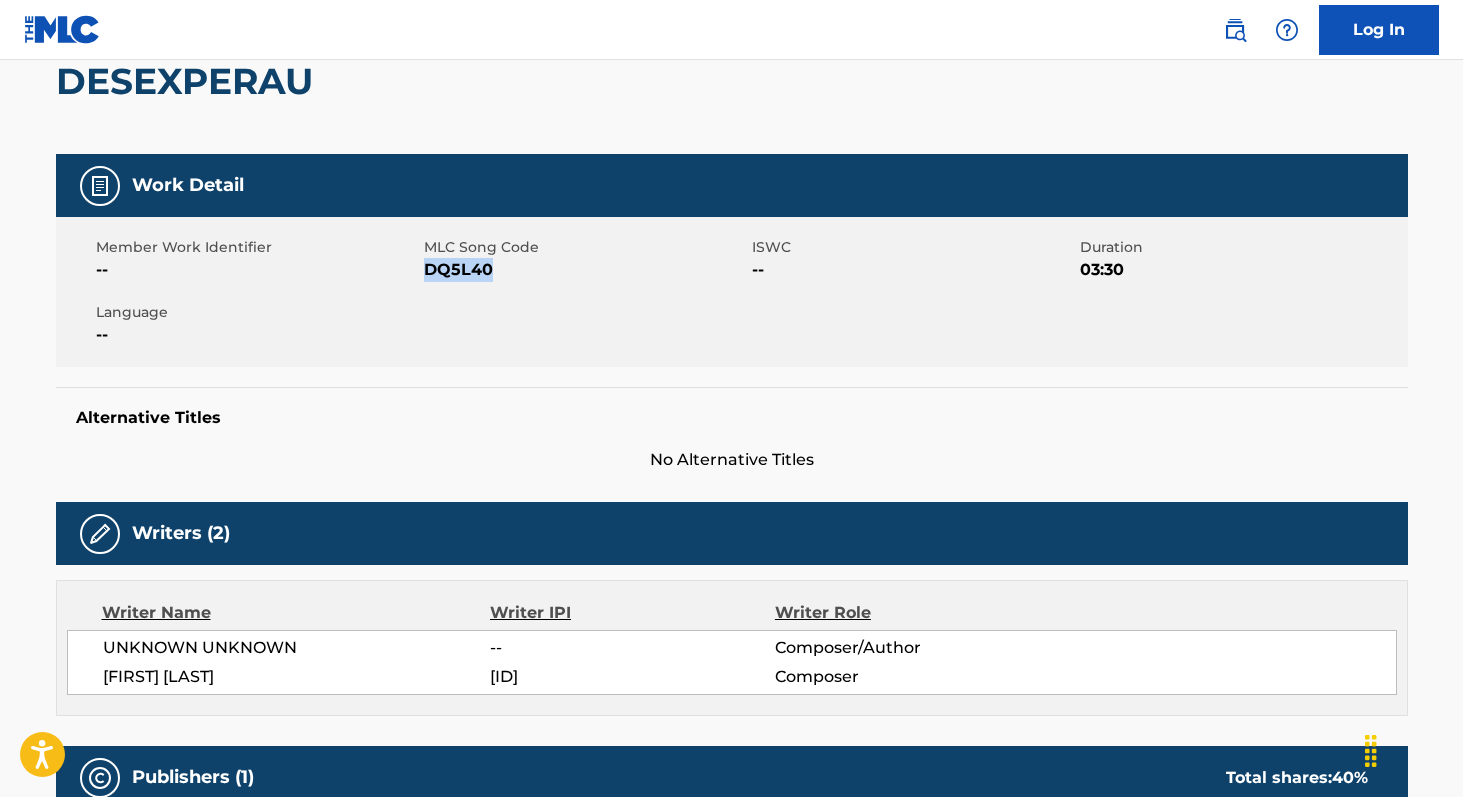click on "DQ5L40" at bounding box center [585, 270] 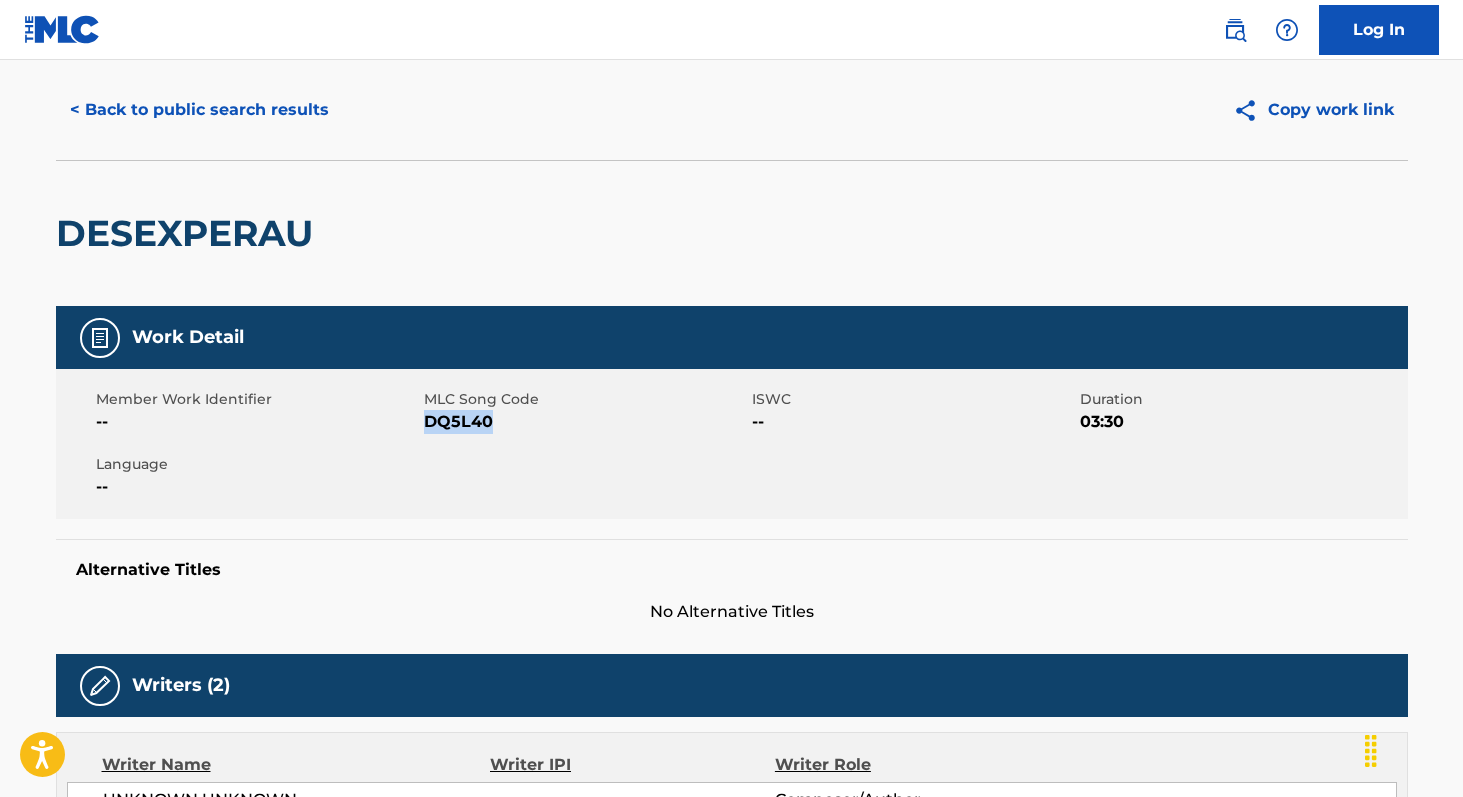scroll, scrollTop: 0, scrollLeft: 0, axis: both 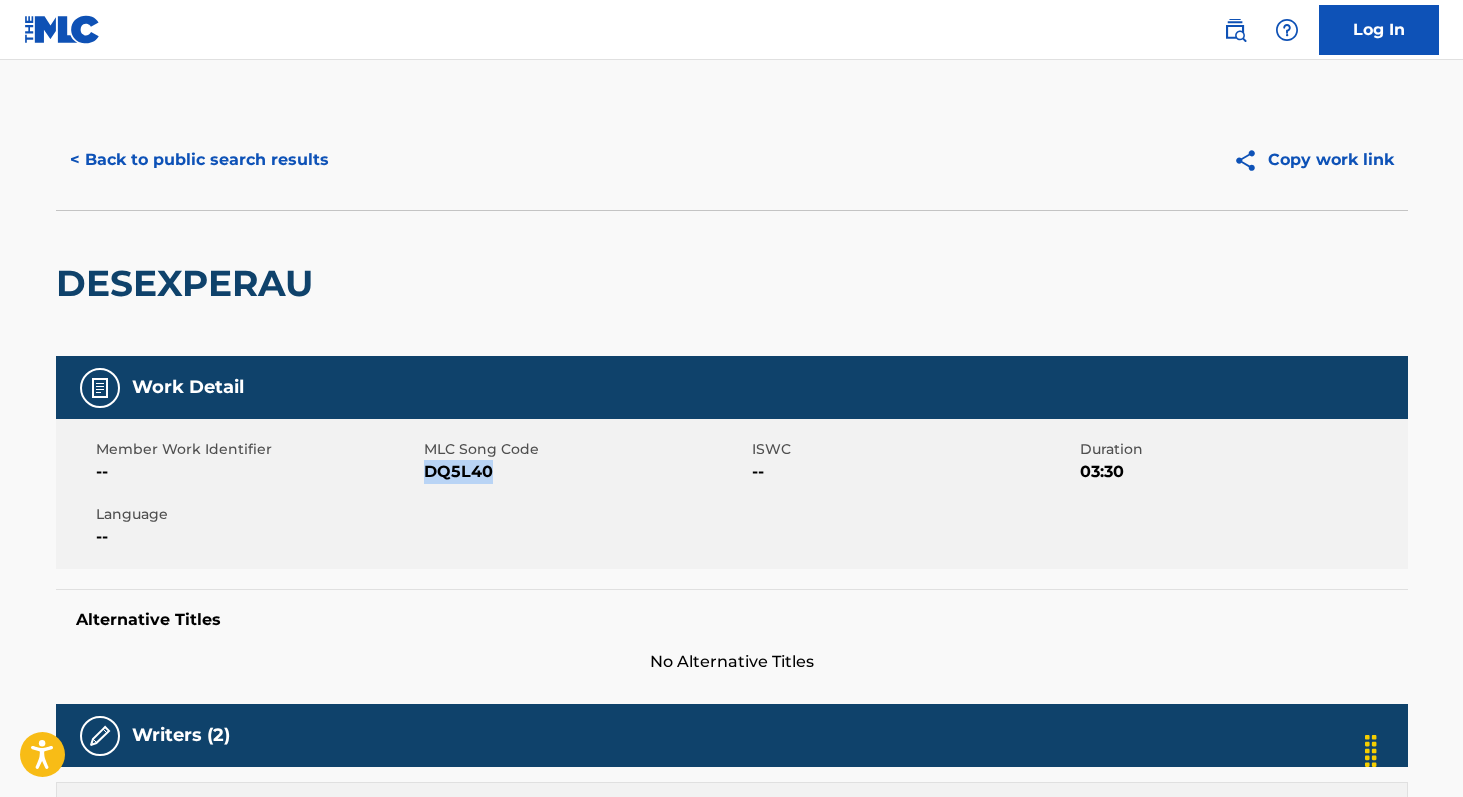 click on "< Back to public search results" at bounding box center (199, 160) 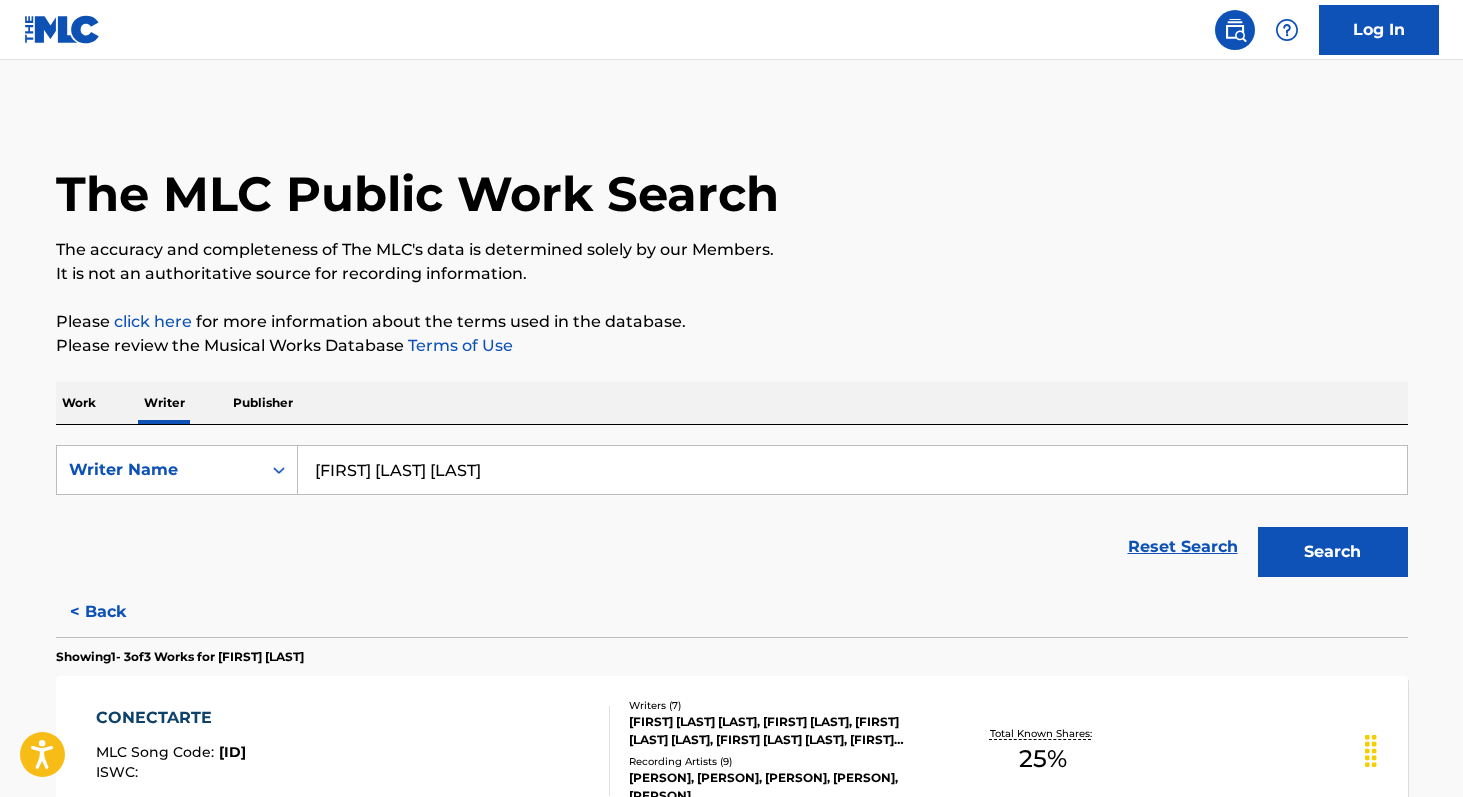 click on "[FIRST] [LAST] [LAST]" at bounding box center [852, 470] 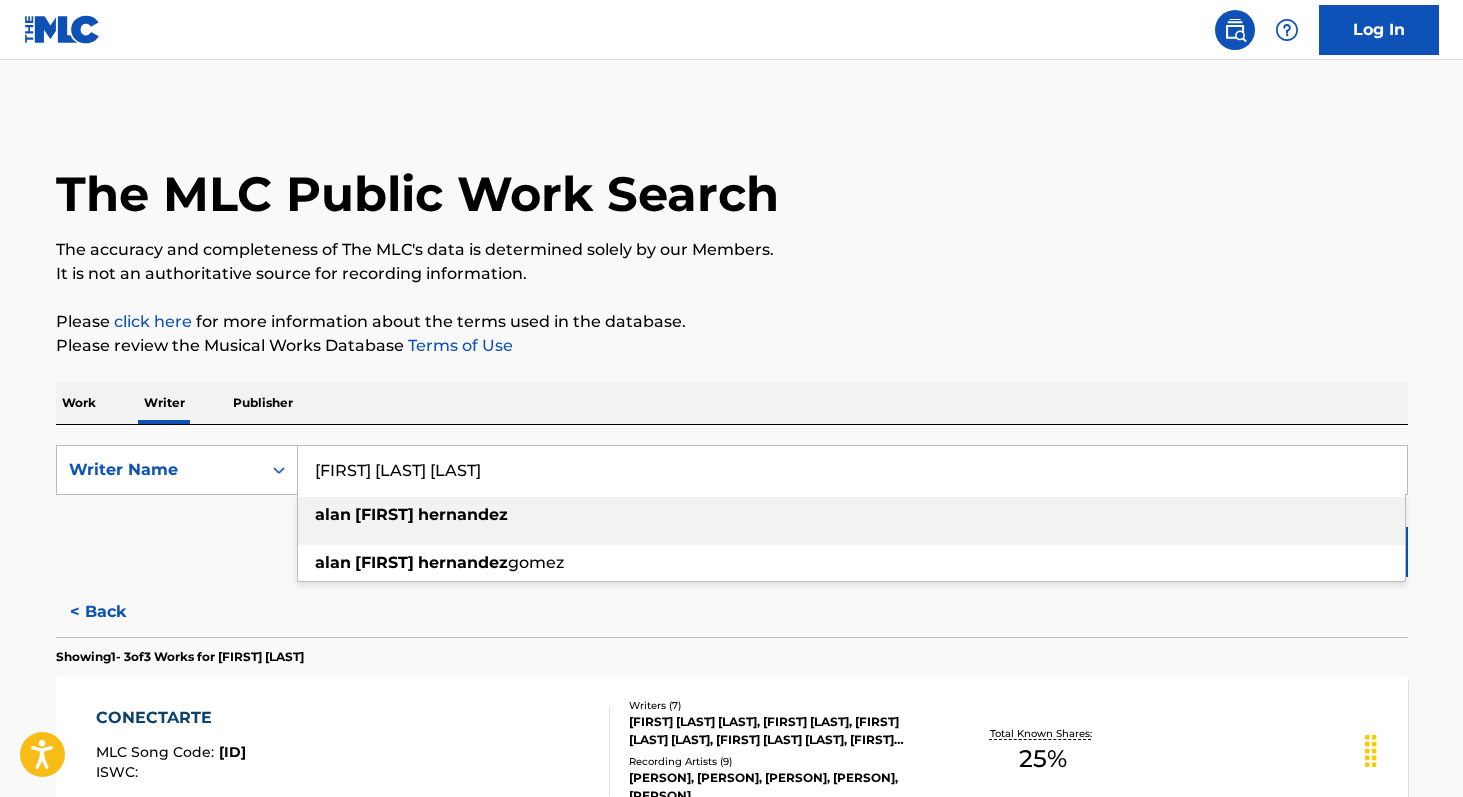 paste on "[FIRST] [MIDDLE] [LAST]" 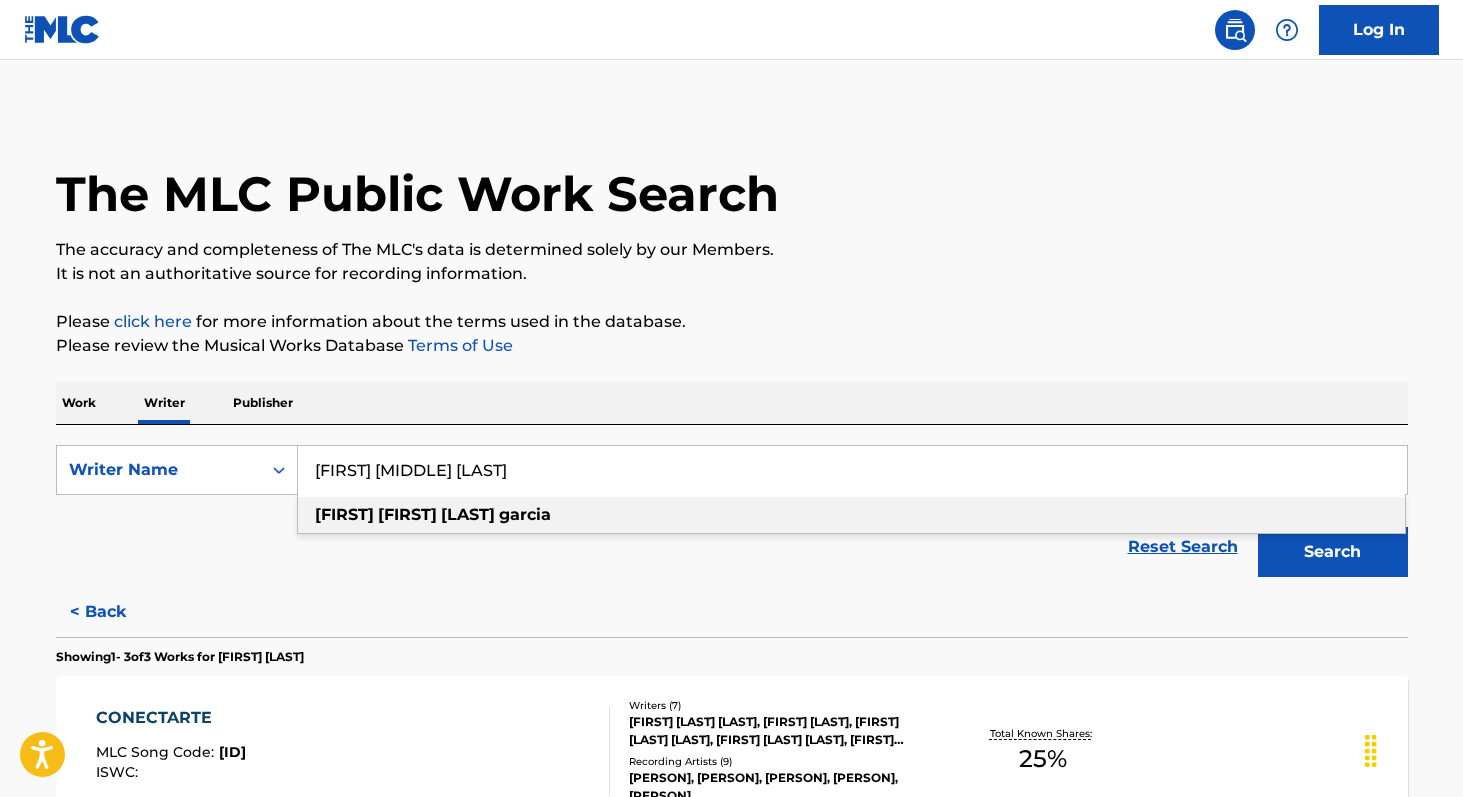 click on "[LAST]" at bounding box center [468, 514] 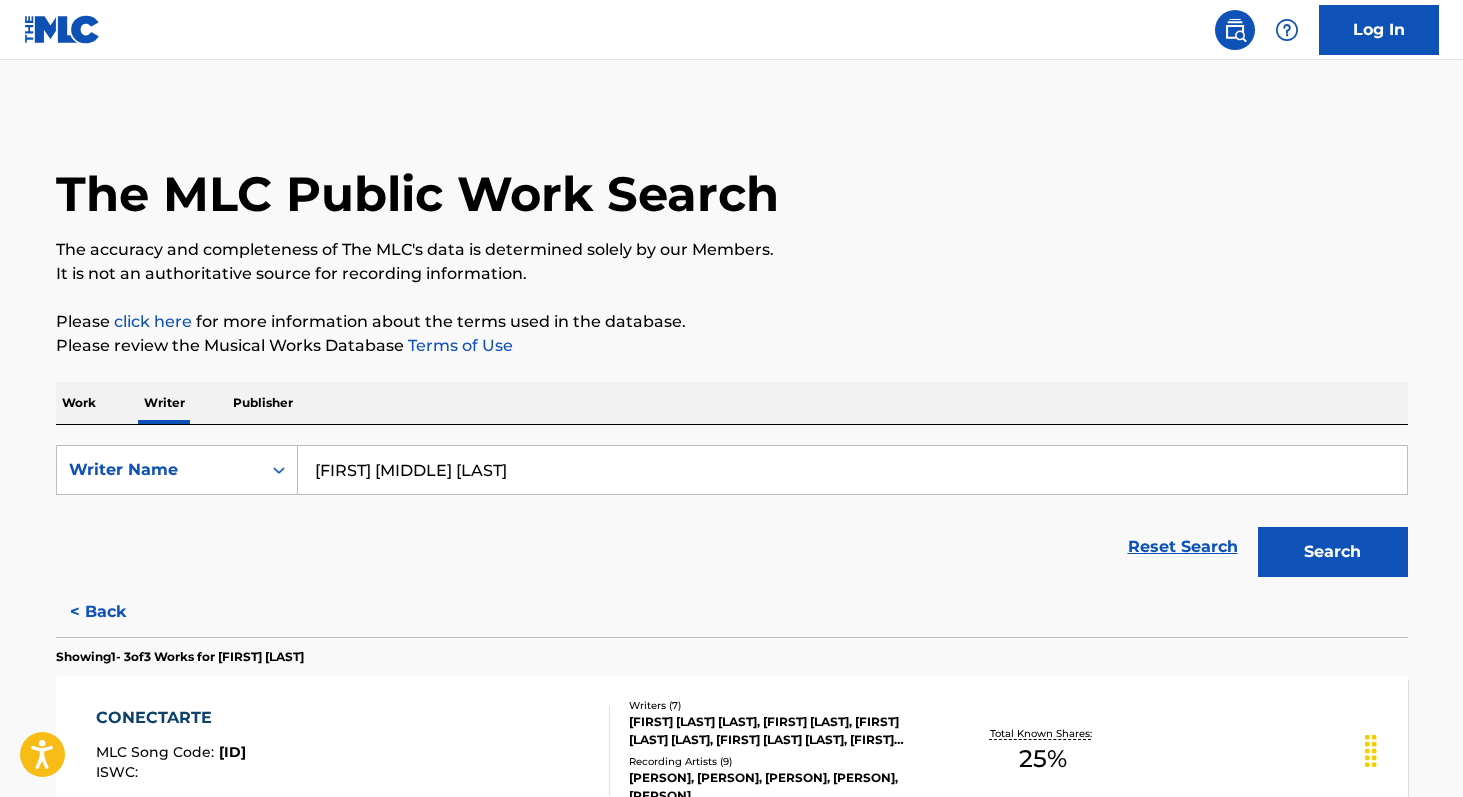 click on "Search" at bounding box center [1333, 552] 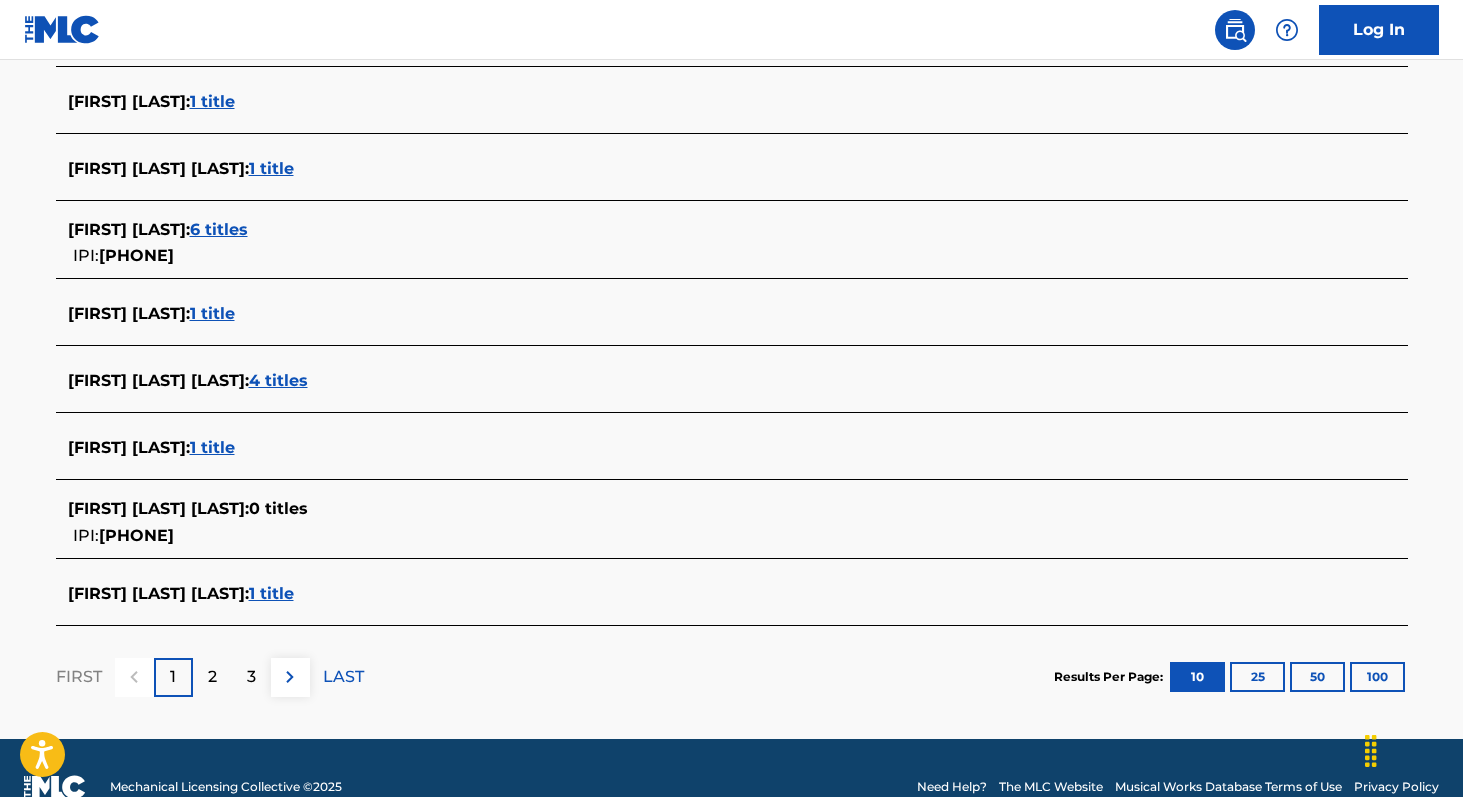 scroll, scrollTop: 694, scrollLeft: 0, axis: vertical 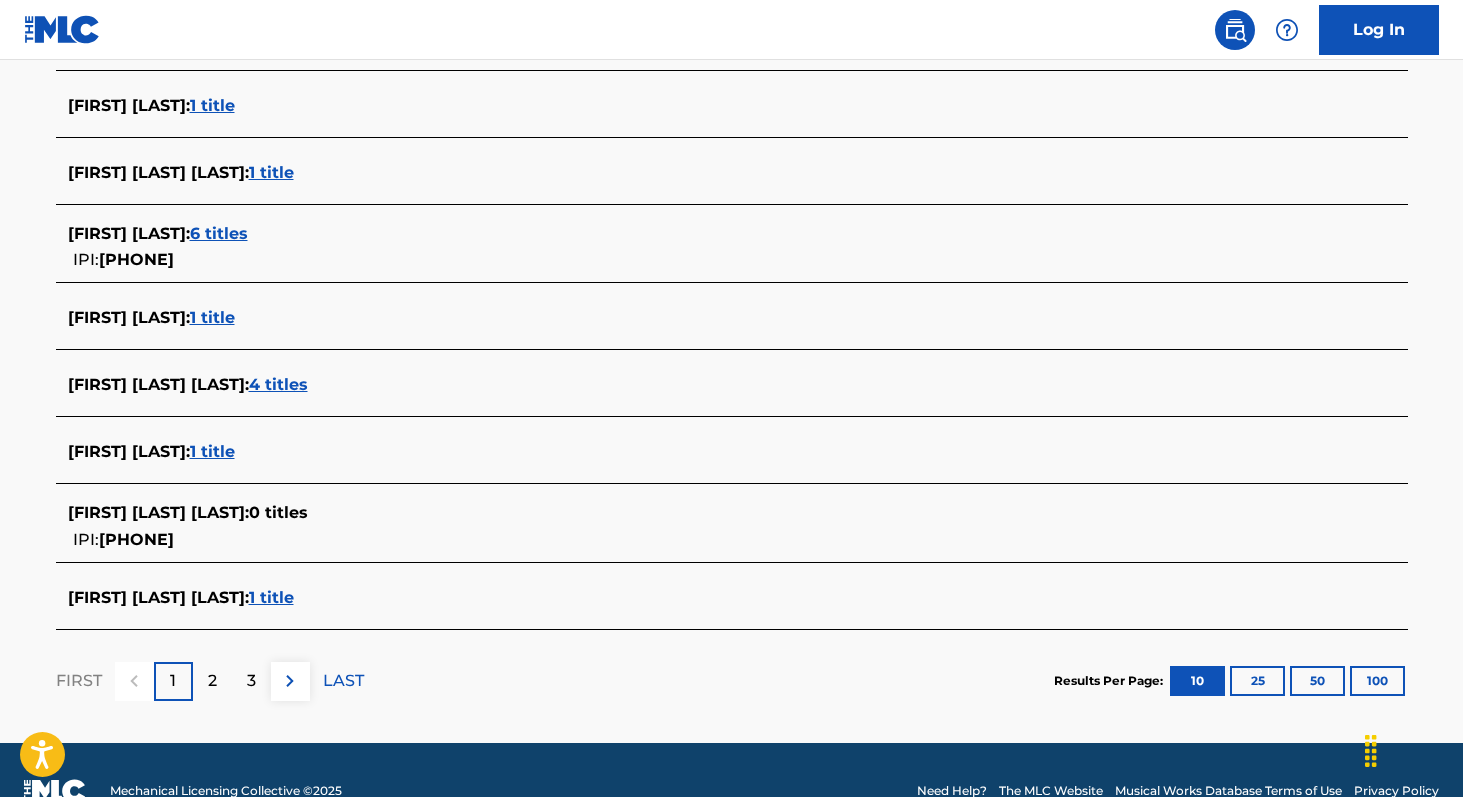 click on "[PHONE]" at bounding box center [136, 539] 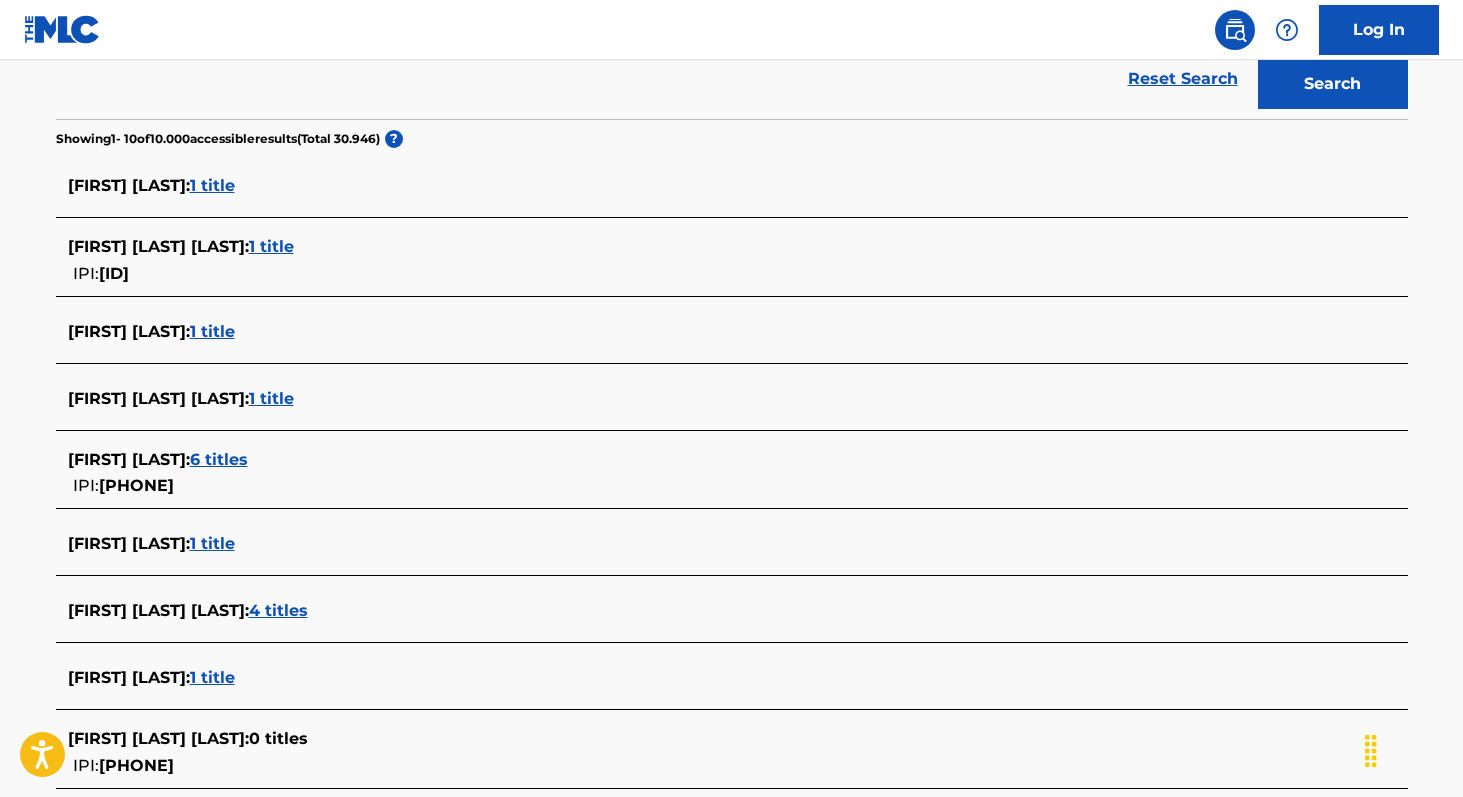 scroll, scrollTop: 466, scrollLeft: 0, axis: vertical 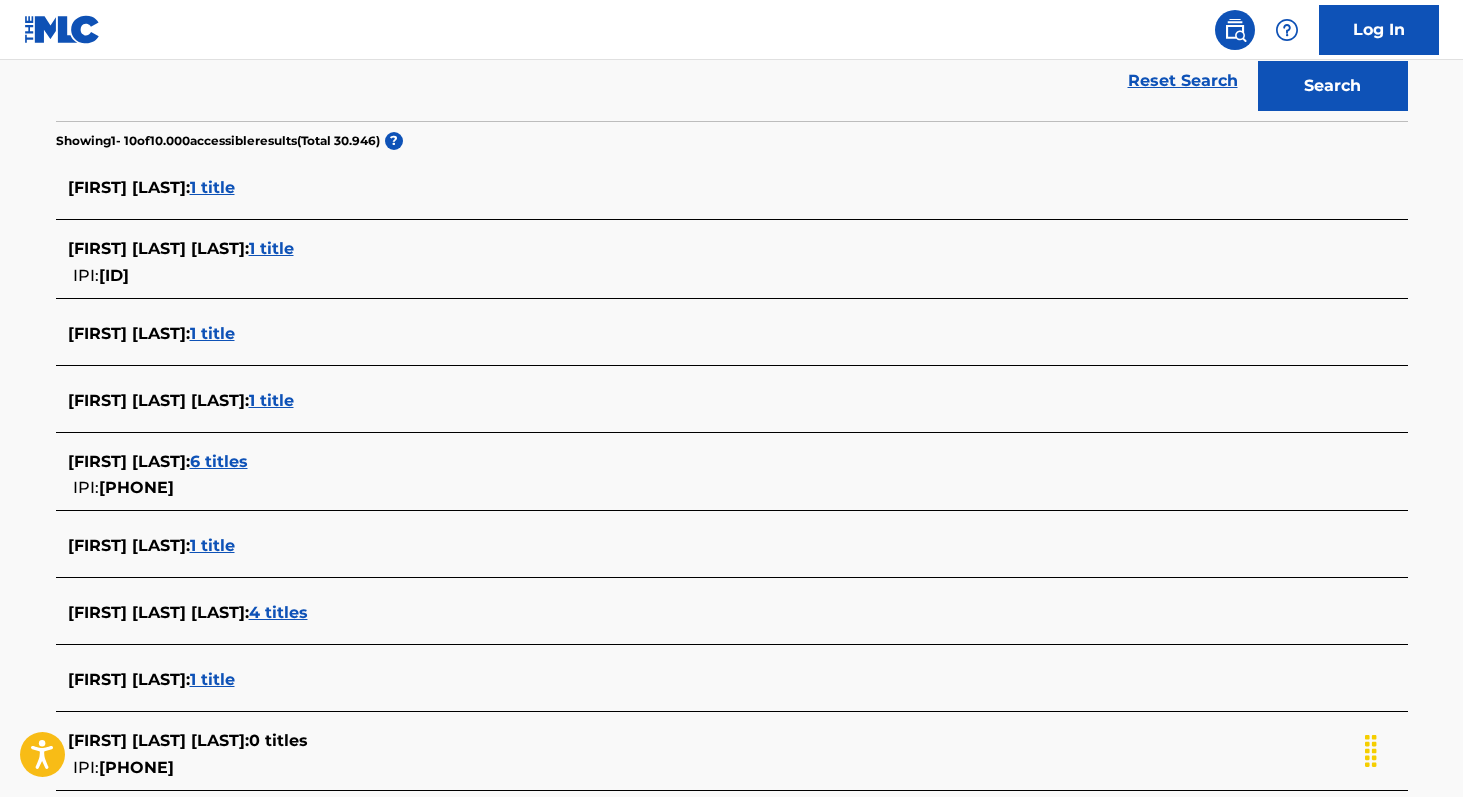 click on "4 titles" at bounding box center [278, 612] 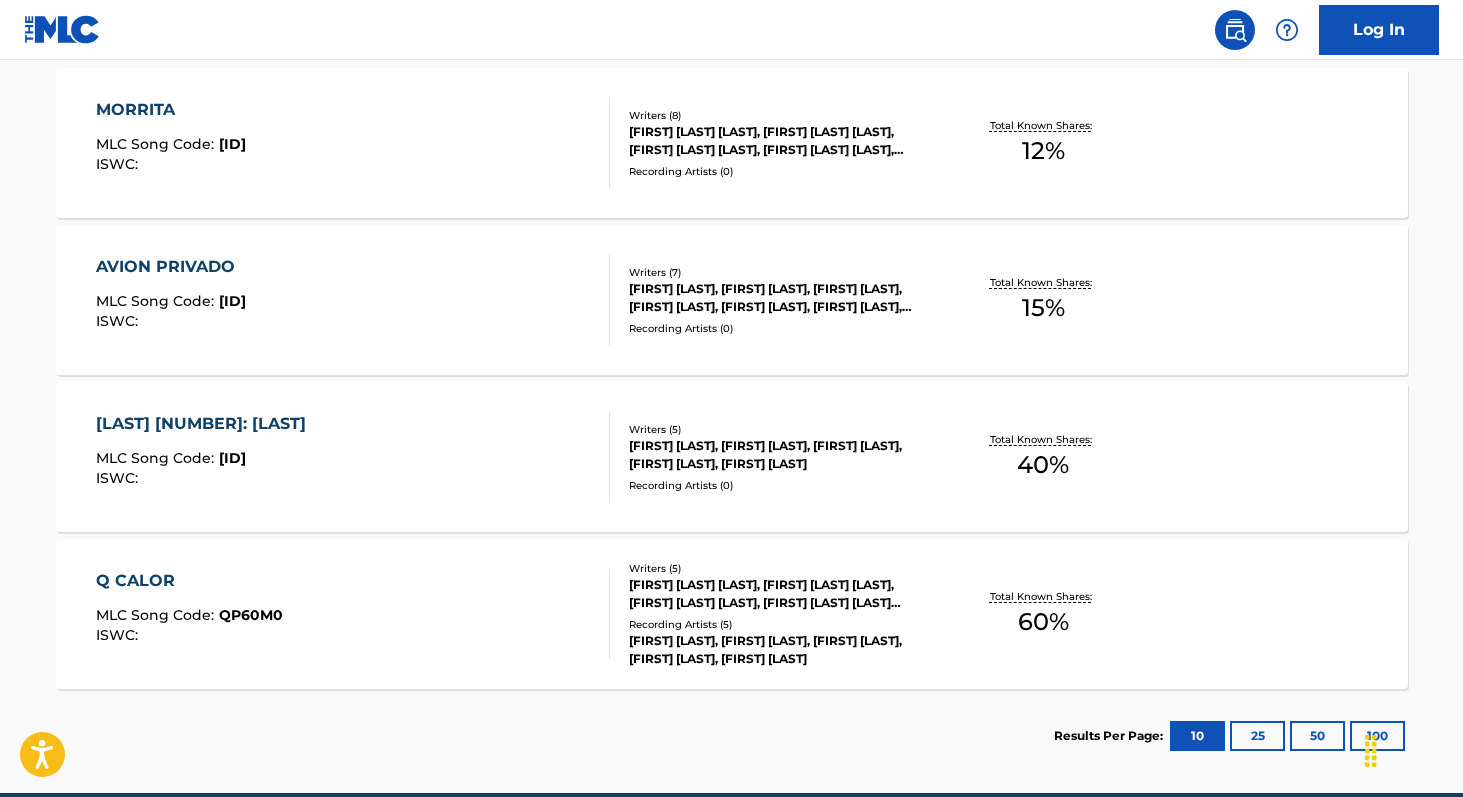 scroll, scrollTop: 637, scrollLeft: 0, axis: vertical 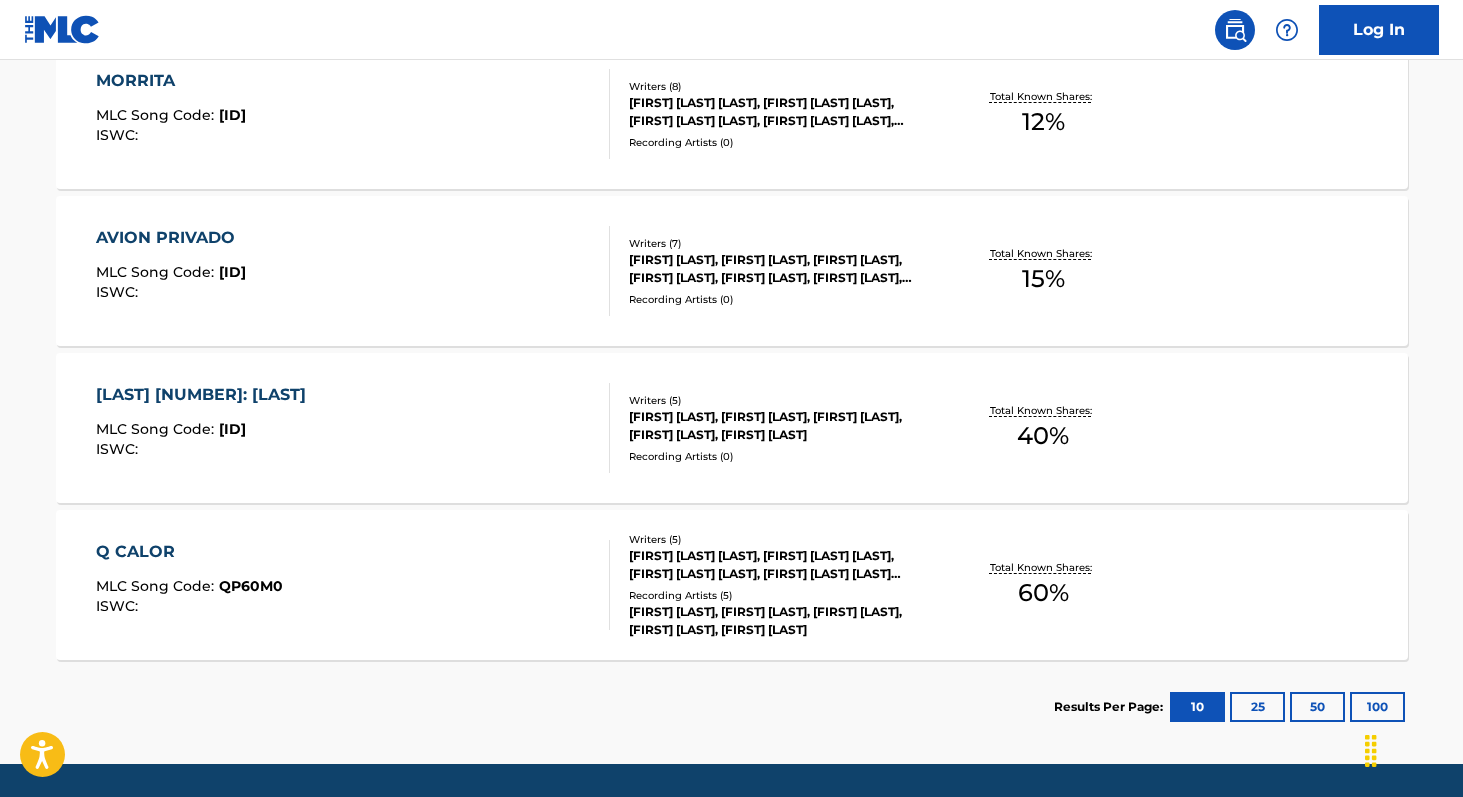 click on "Total Known Shares: 60 %" at bounding box center (1043, 585) 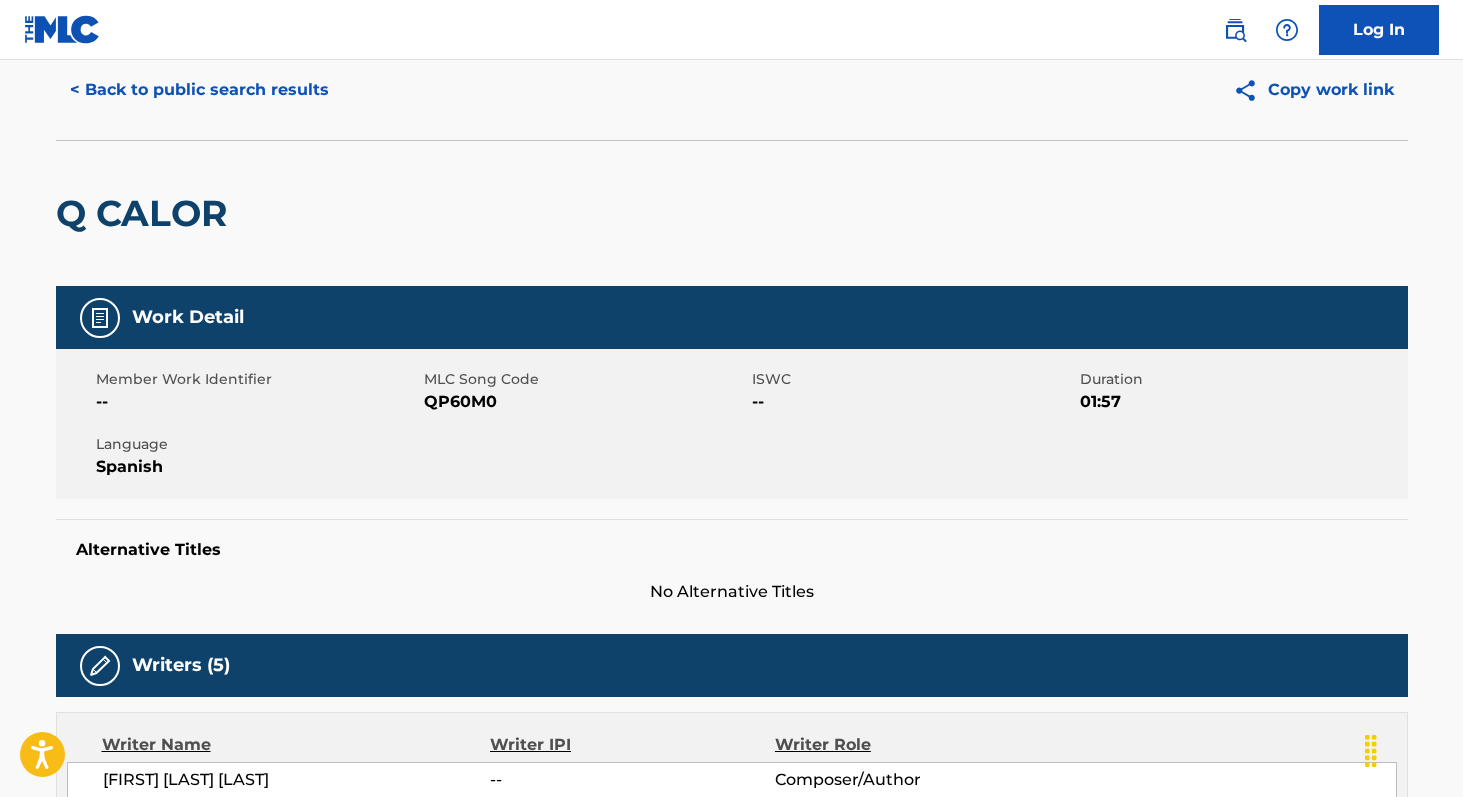 scroll, scrollTop: 0, scrollLeft: 0, axis: both 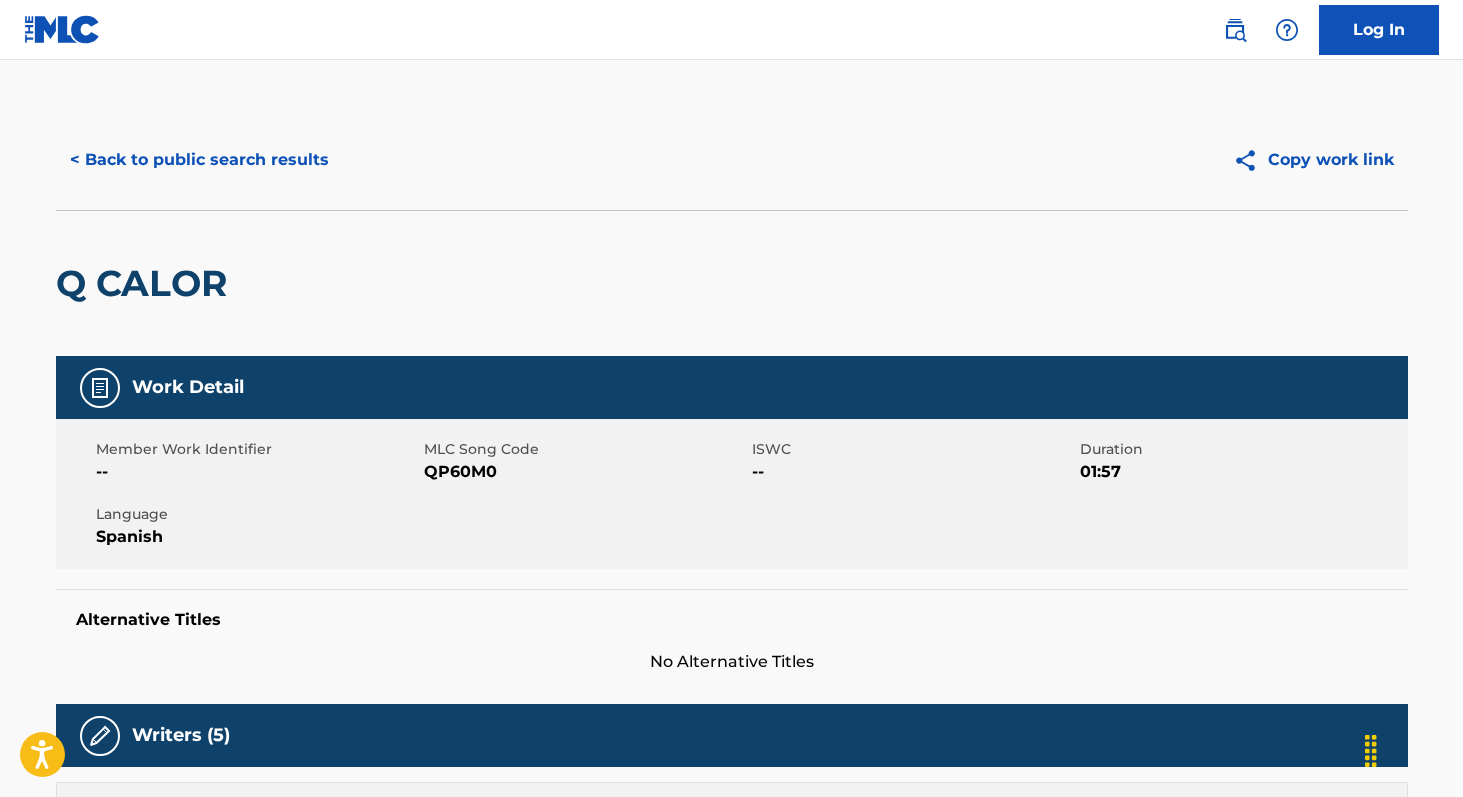 click on "< Back to public search results" at bounding box center (199, 160) 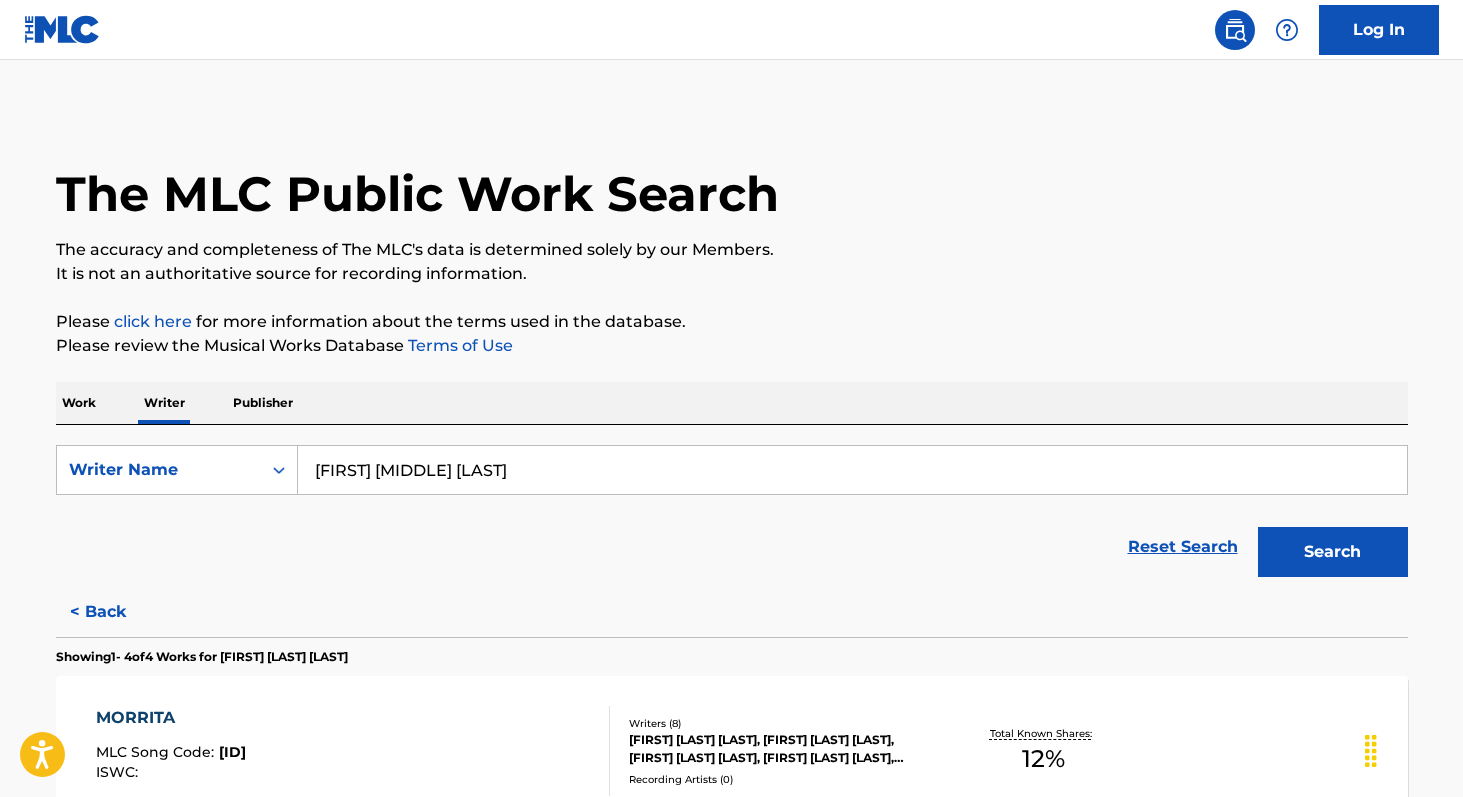 click on "[FIRST] [MIDDLE] [LAST]" at bounding box center [852, 470] 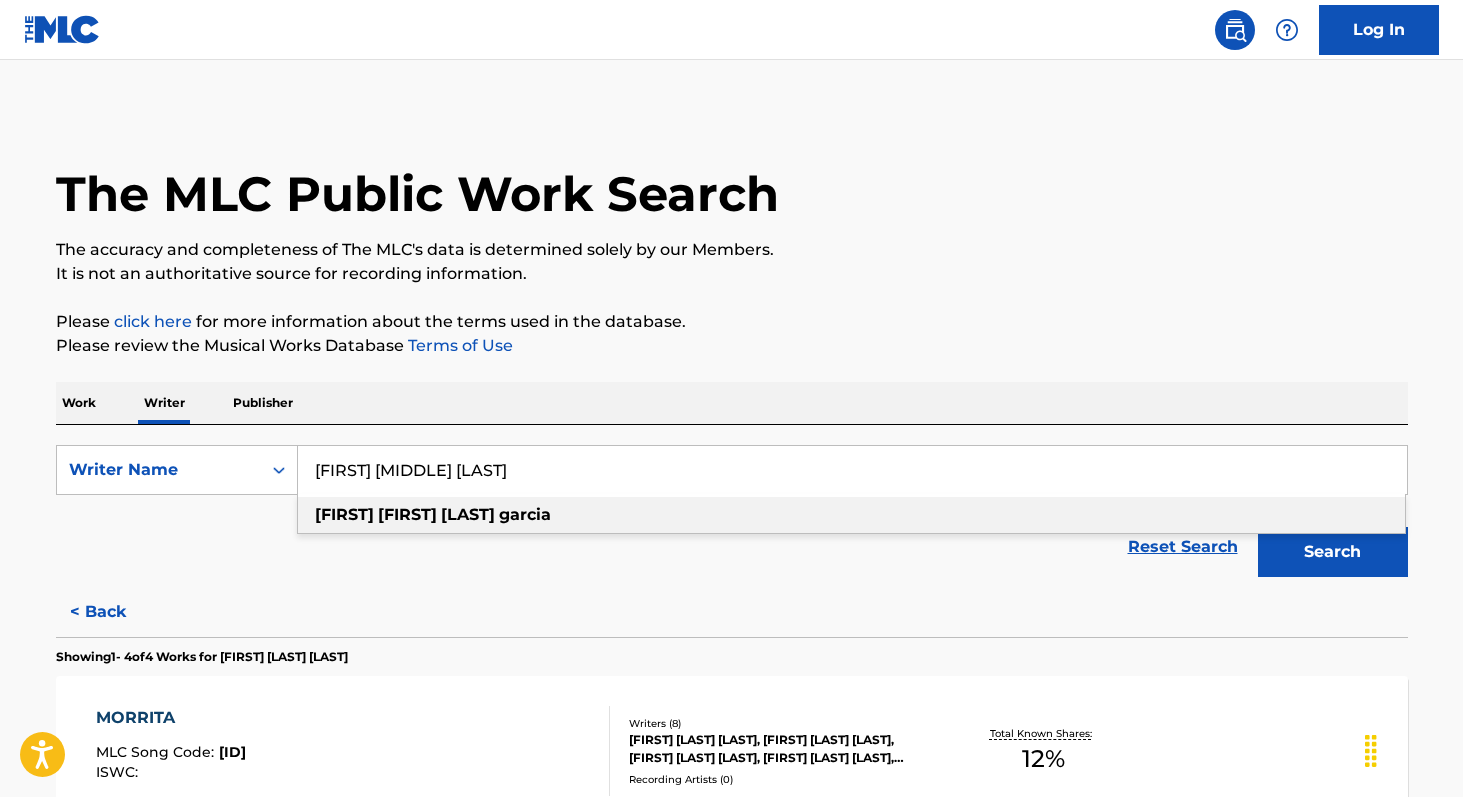 paste on "[FIRST] [LAST] [LAST]" 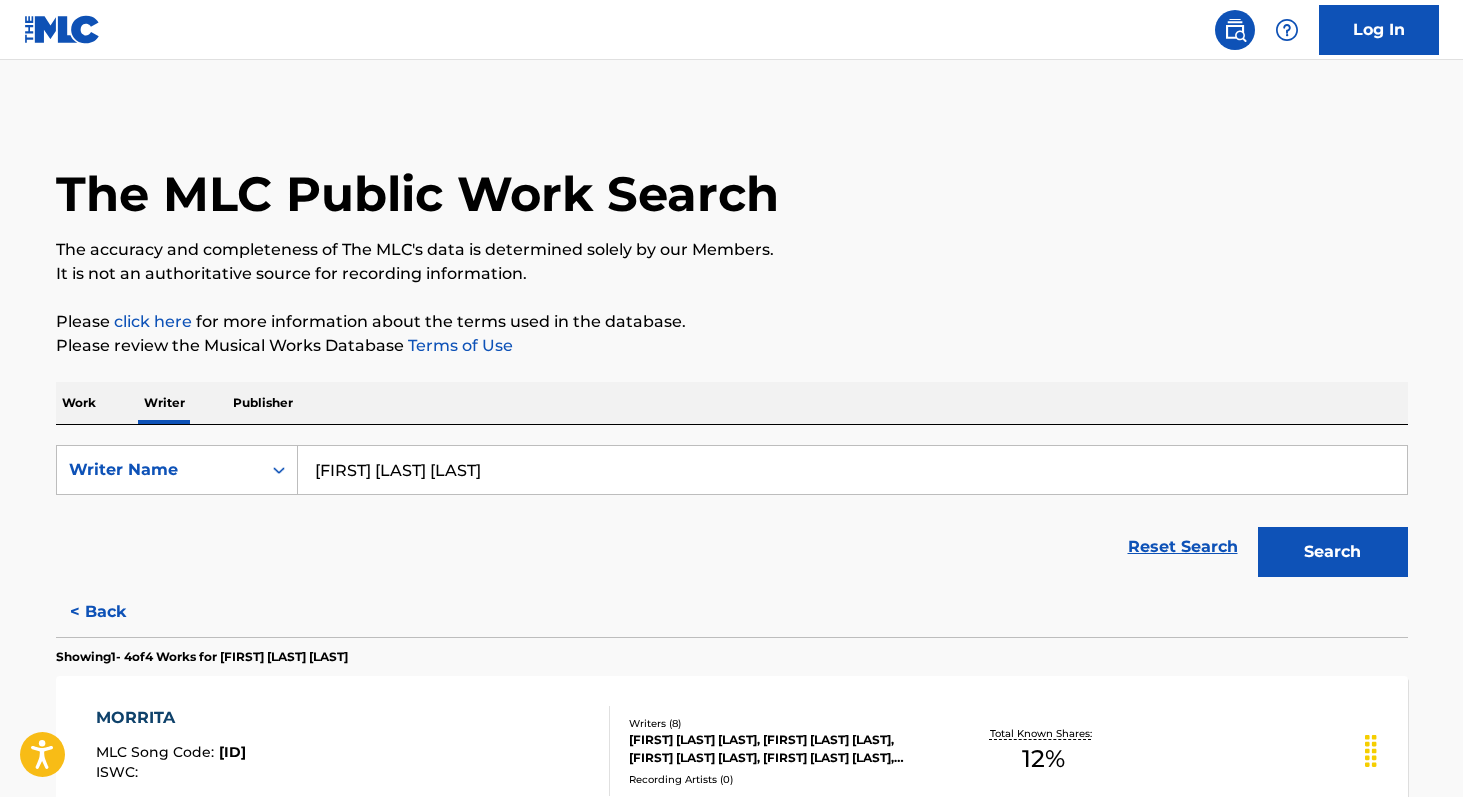 click on "Search" at bounding box center [1333, 552] 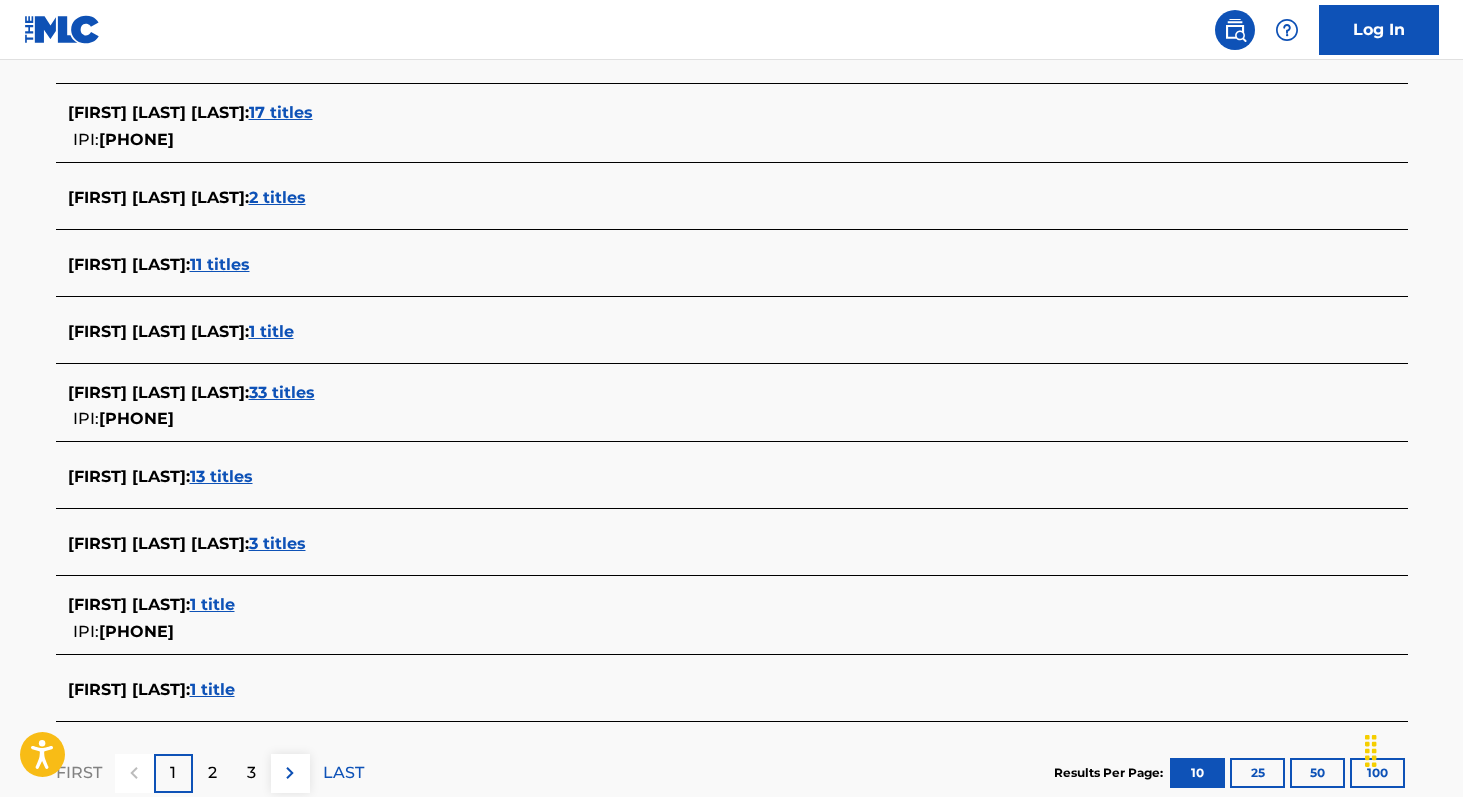 scroll, scrollTop: 611, scrollLeft: 0, axis: vertical 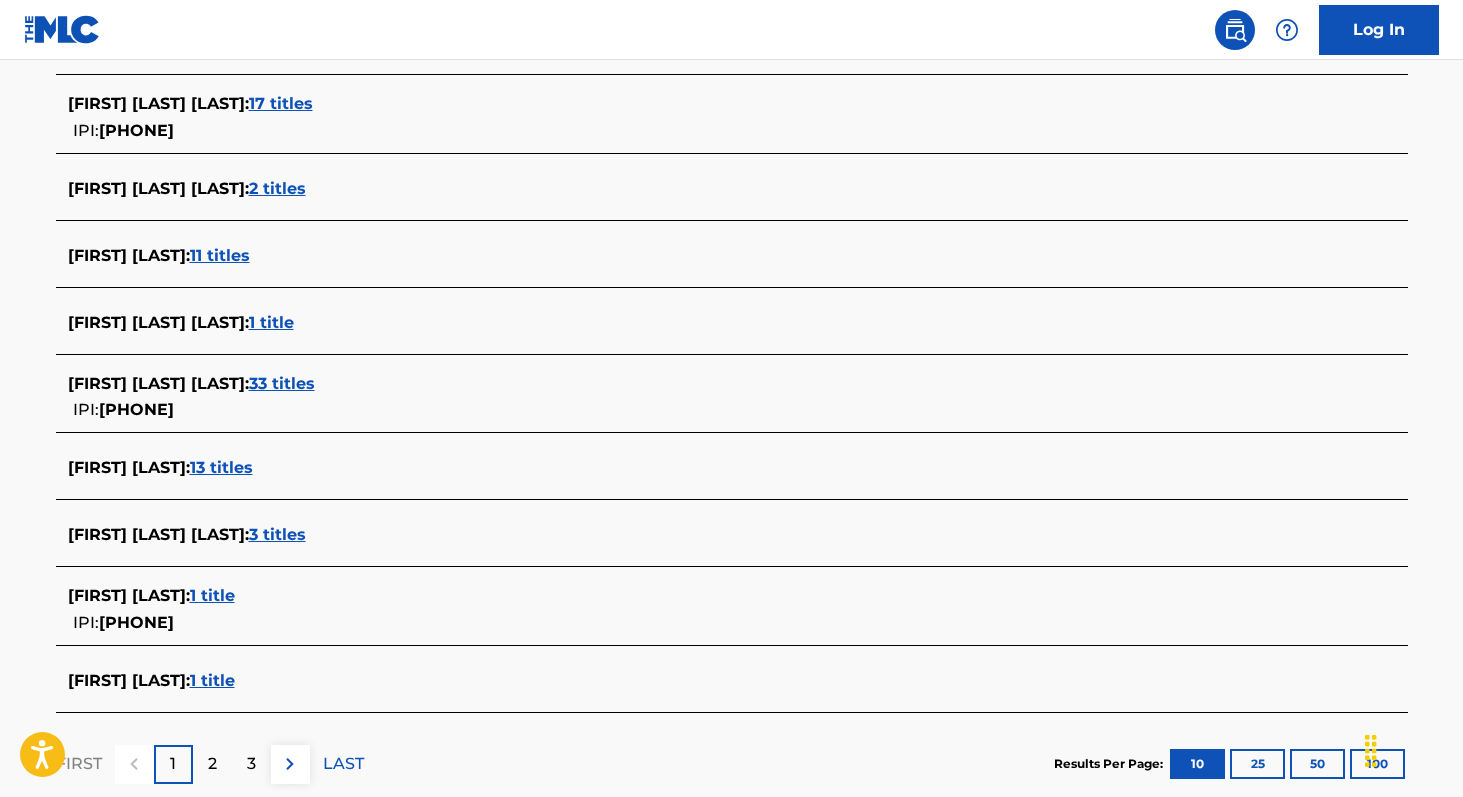 click on "1 title" at bounding box center (212, 680) 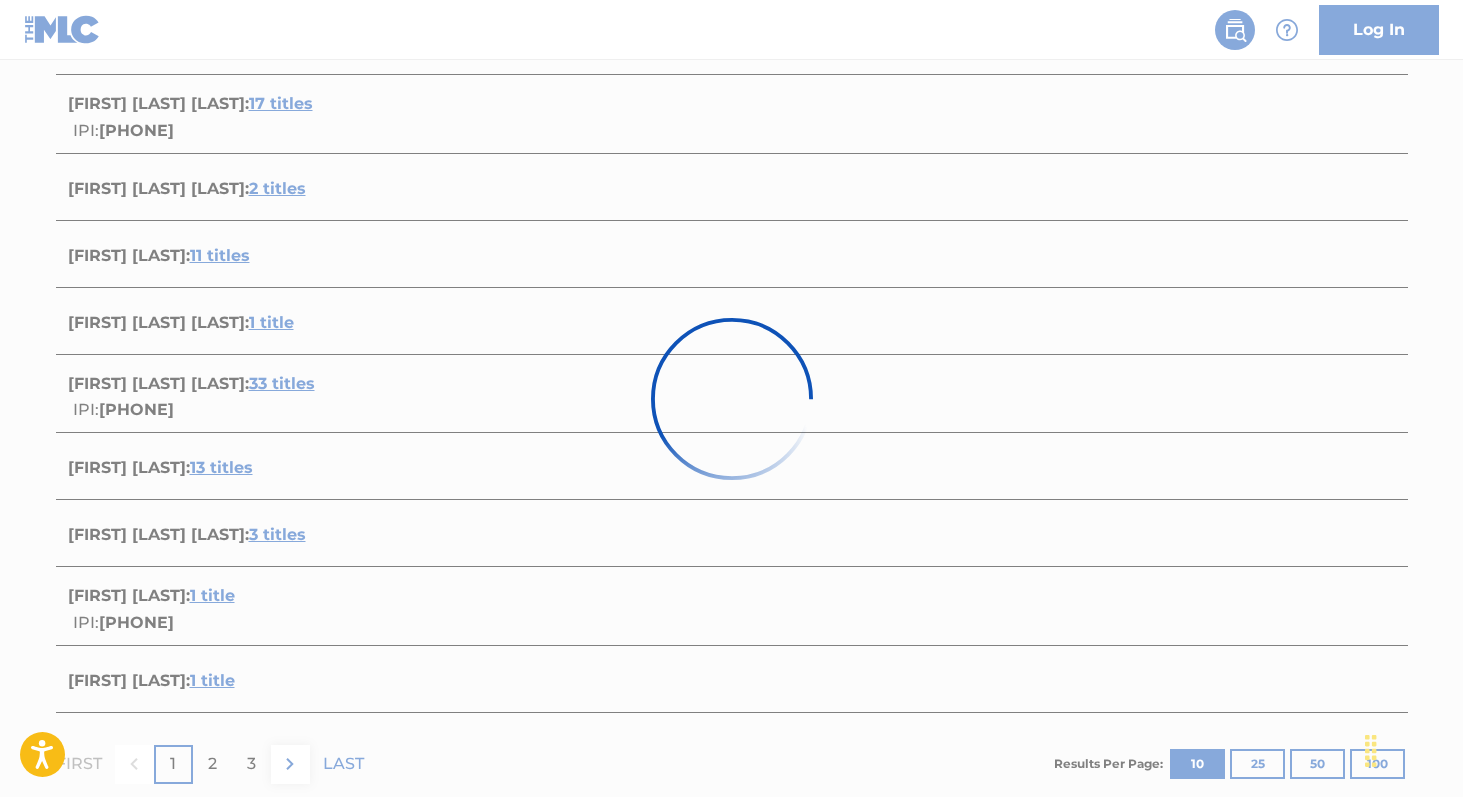 scroll, scrollTop: 229, scrollLeft: 0, axis: vertical 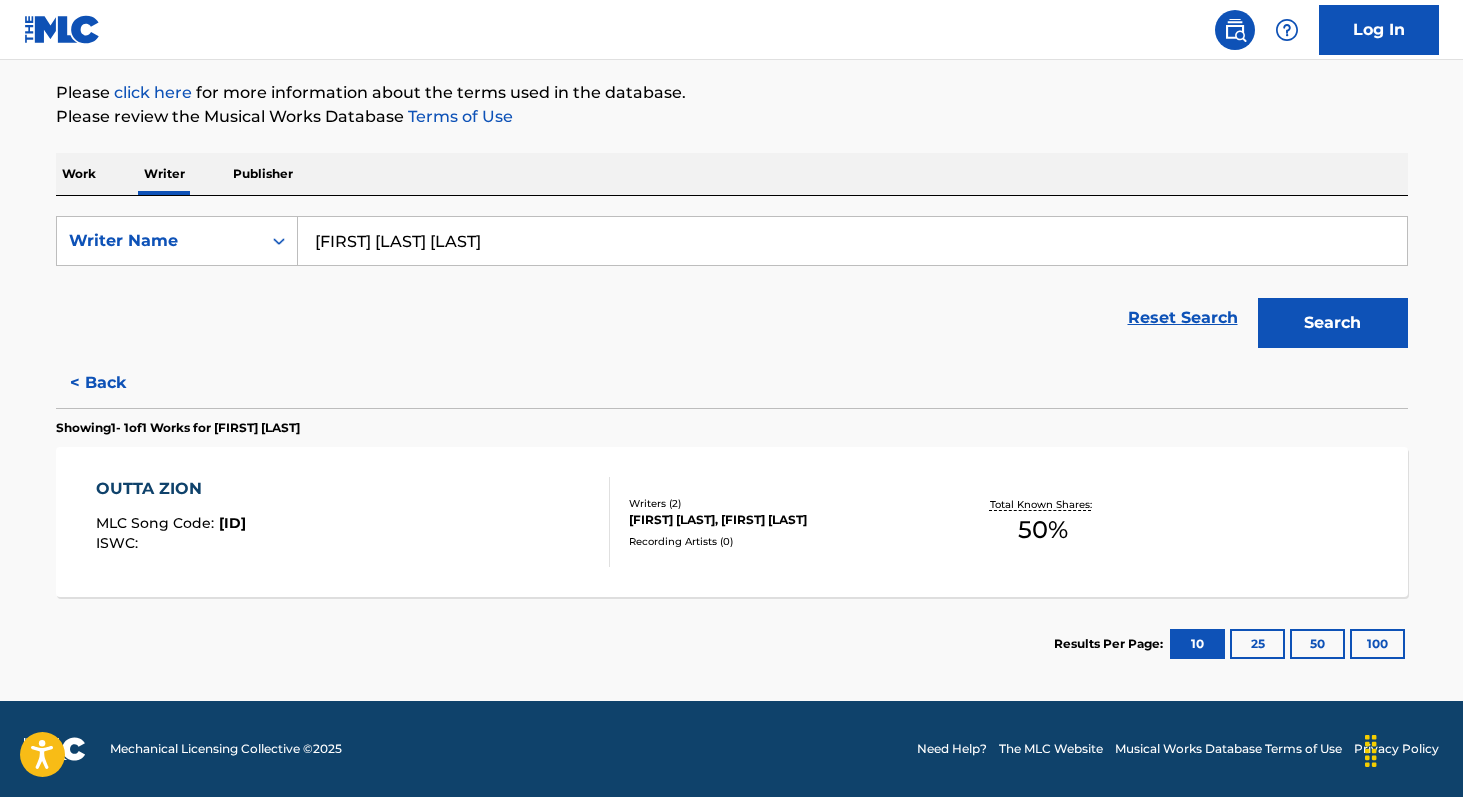 click on "[FIRST] [LAST] [LAST]" at bounding box center (852, 241) 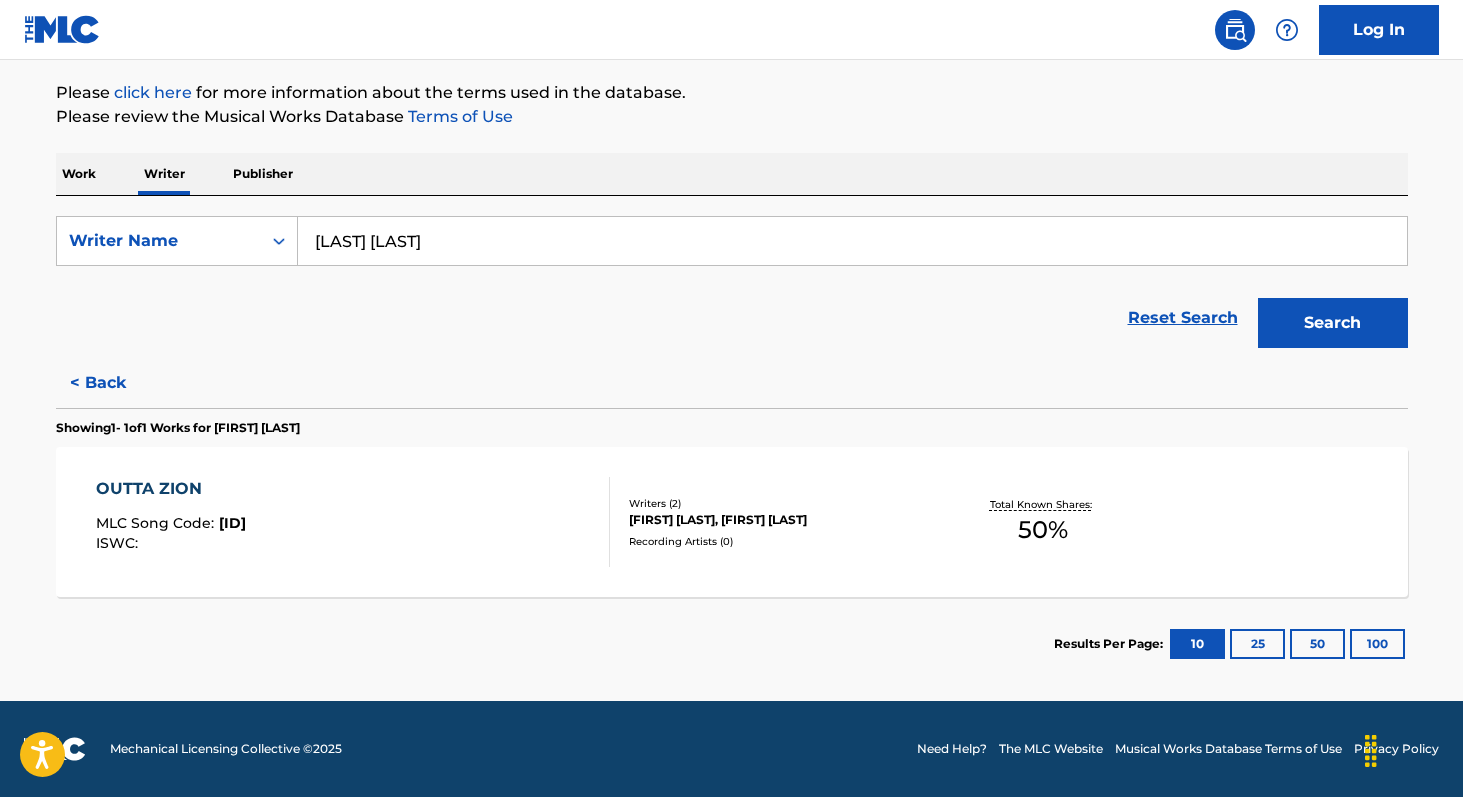 type on "[LAST] [LAST]" 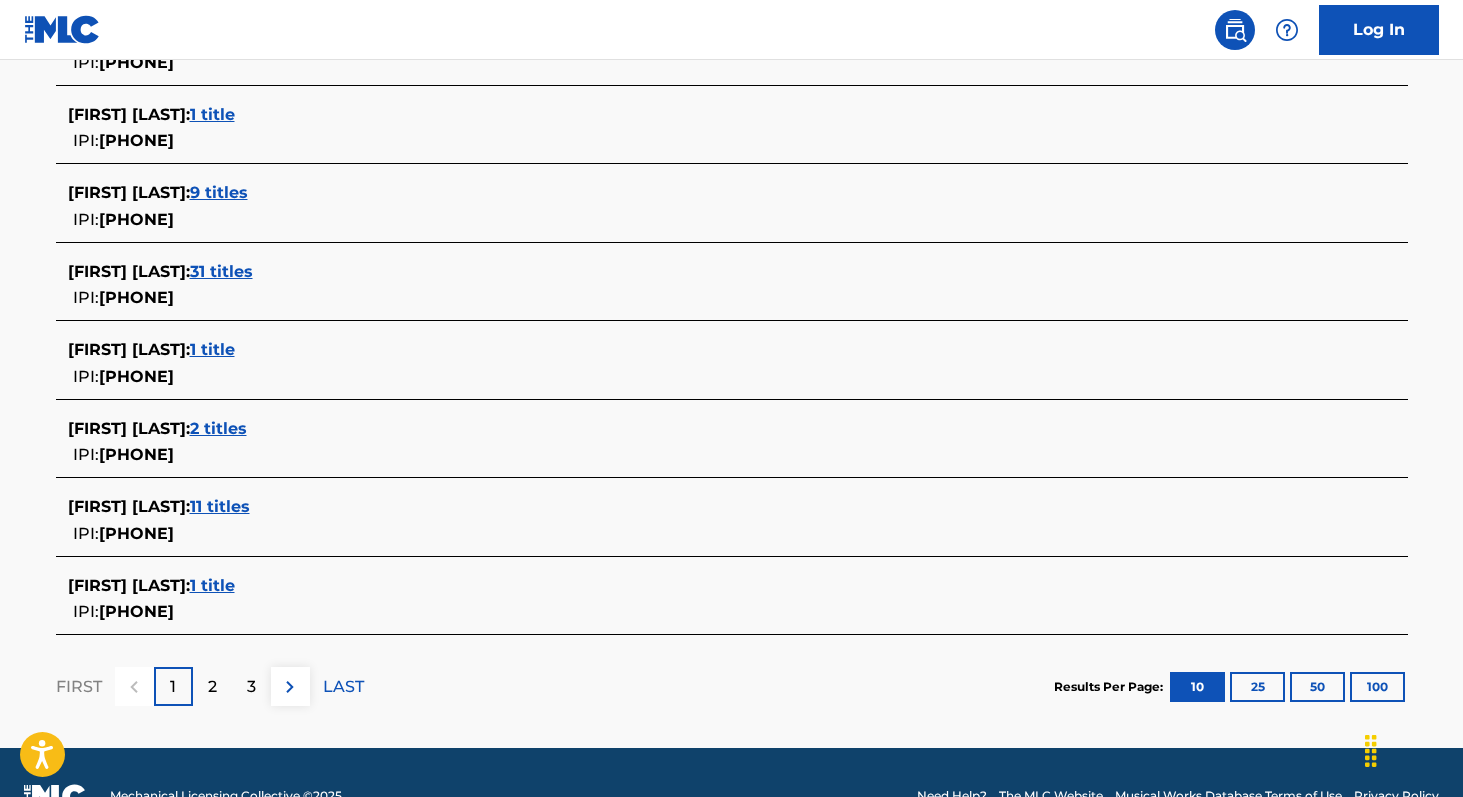 scroll, scrollTop: 756, scrollLeft: 0, axis: vertical 